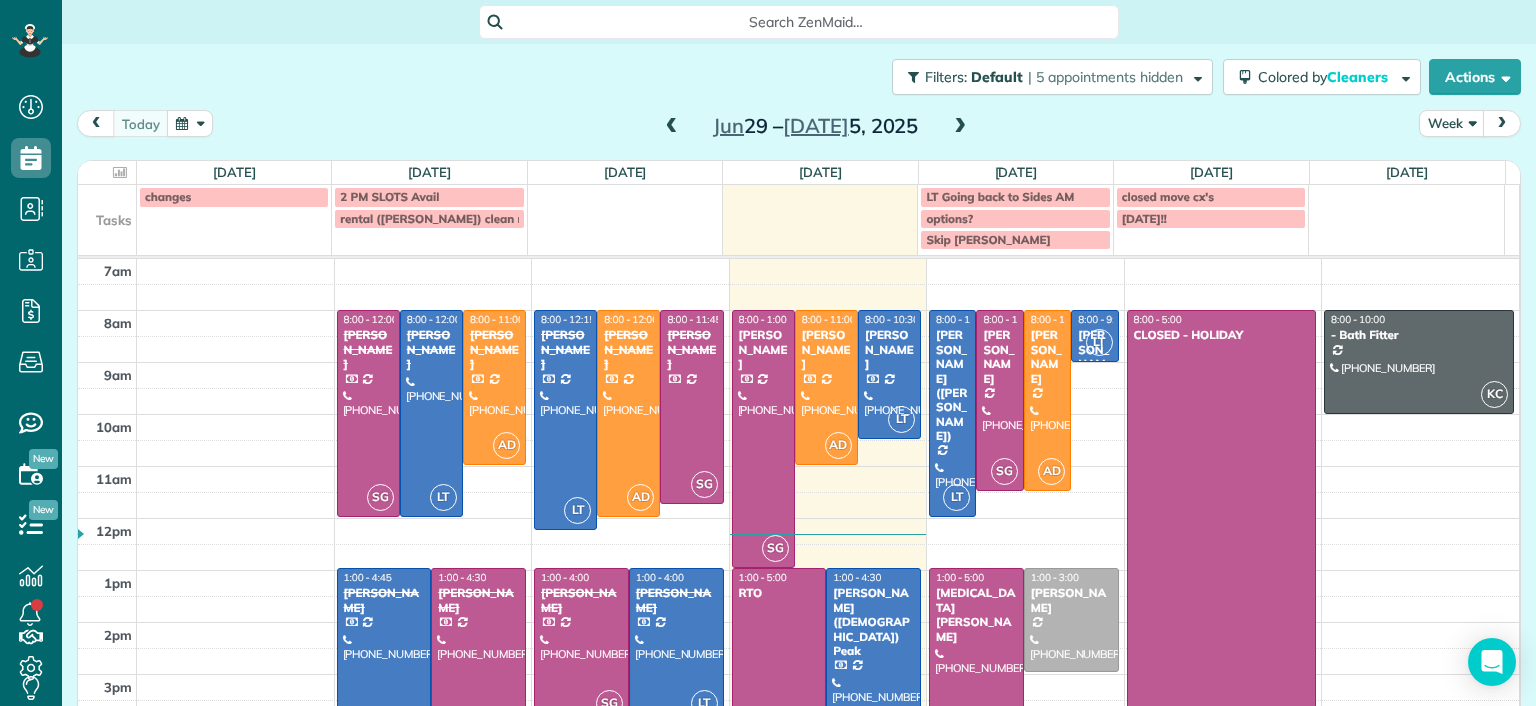 click at bounding box center (672, 127) 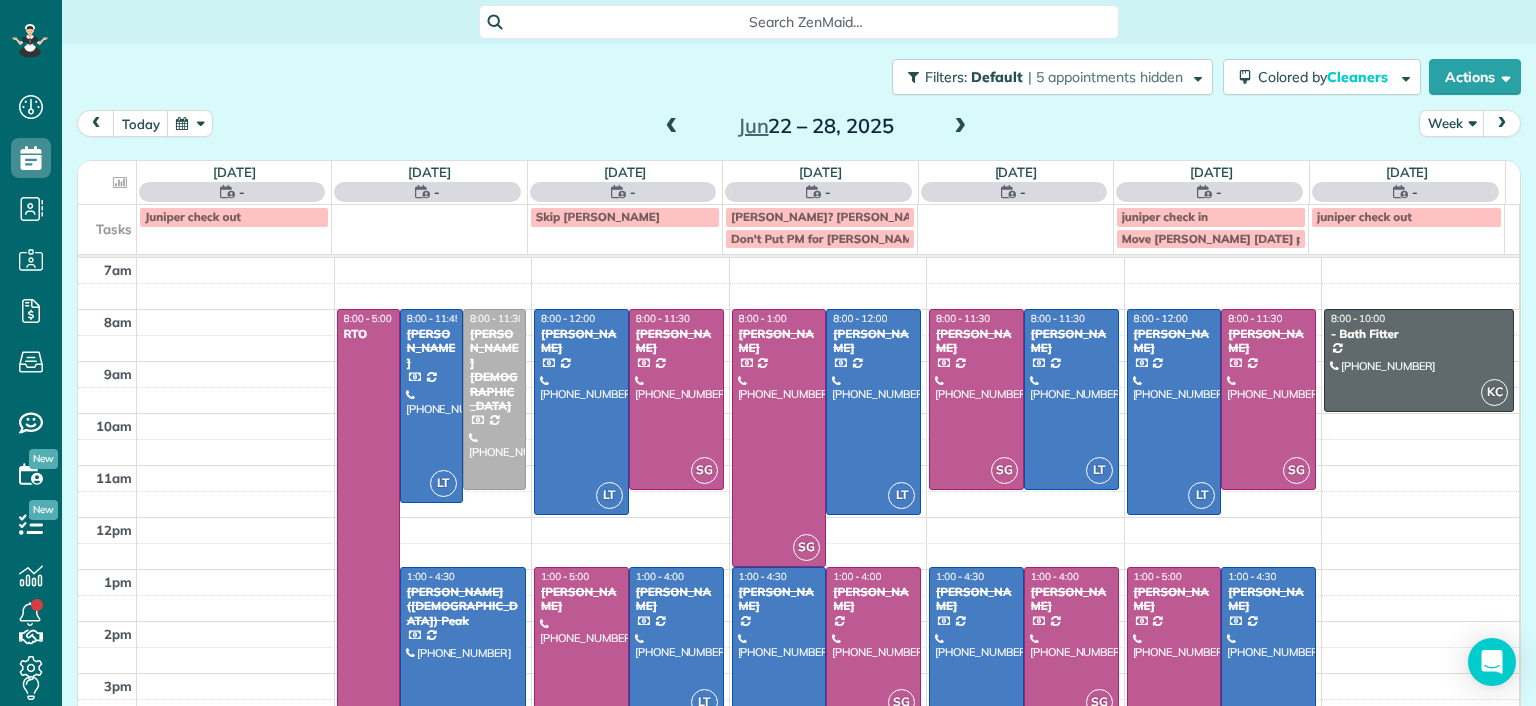 click at bounding box center (672, 127) 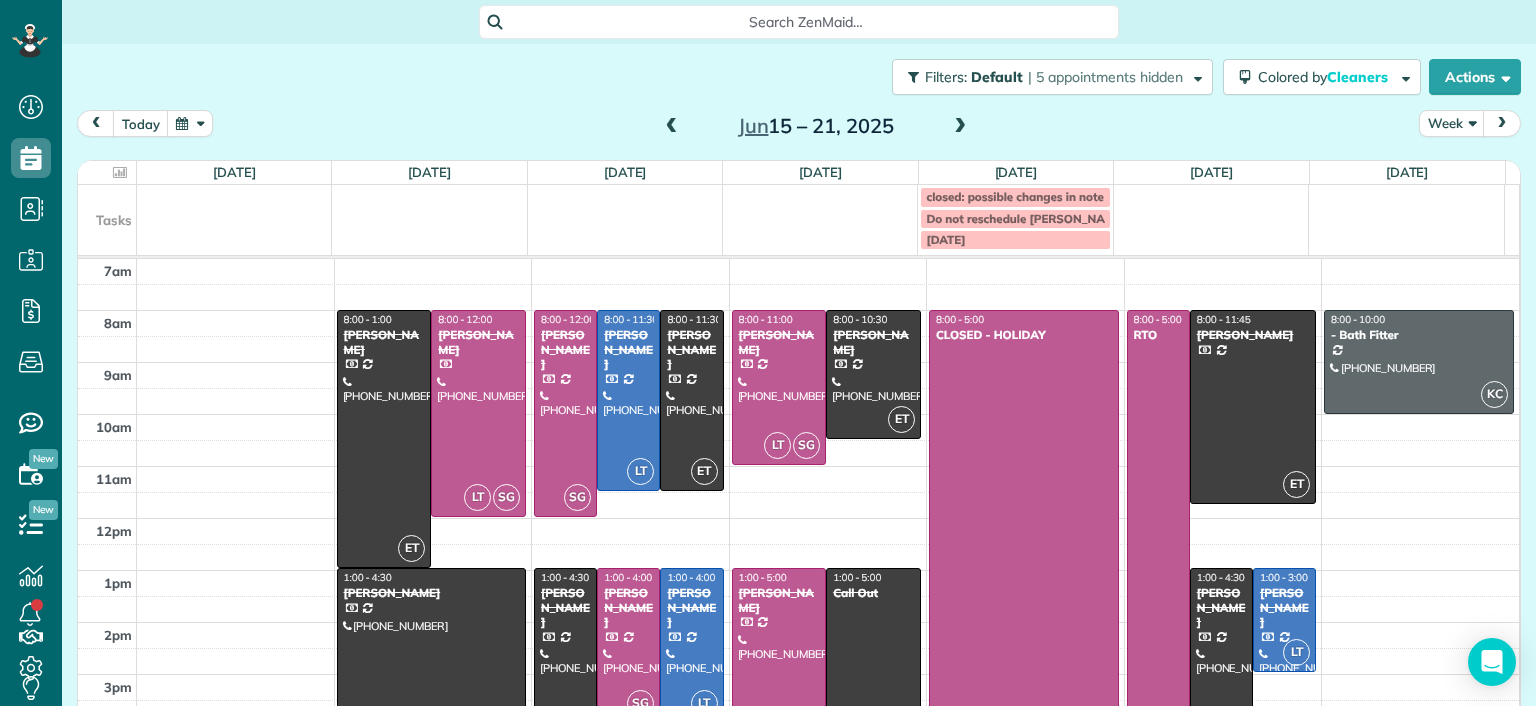 click at bounding box center (672, 127) 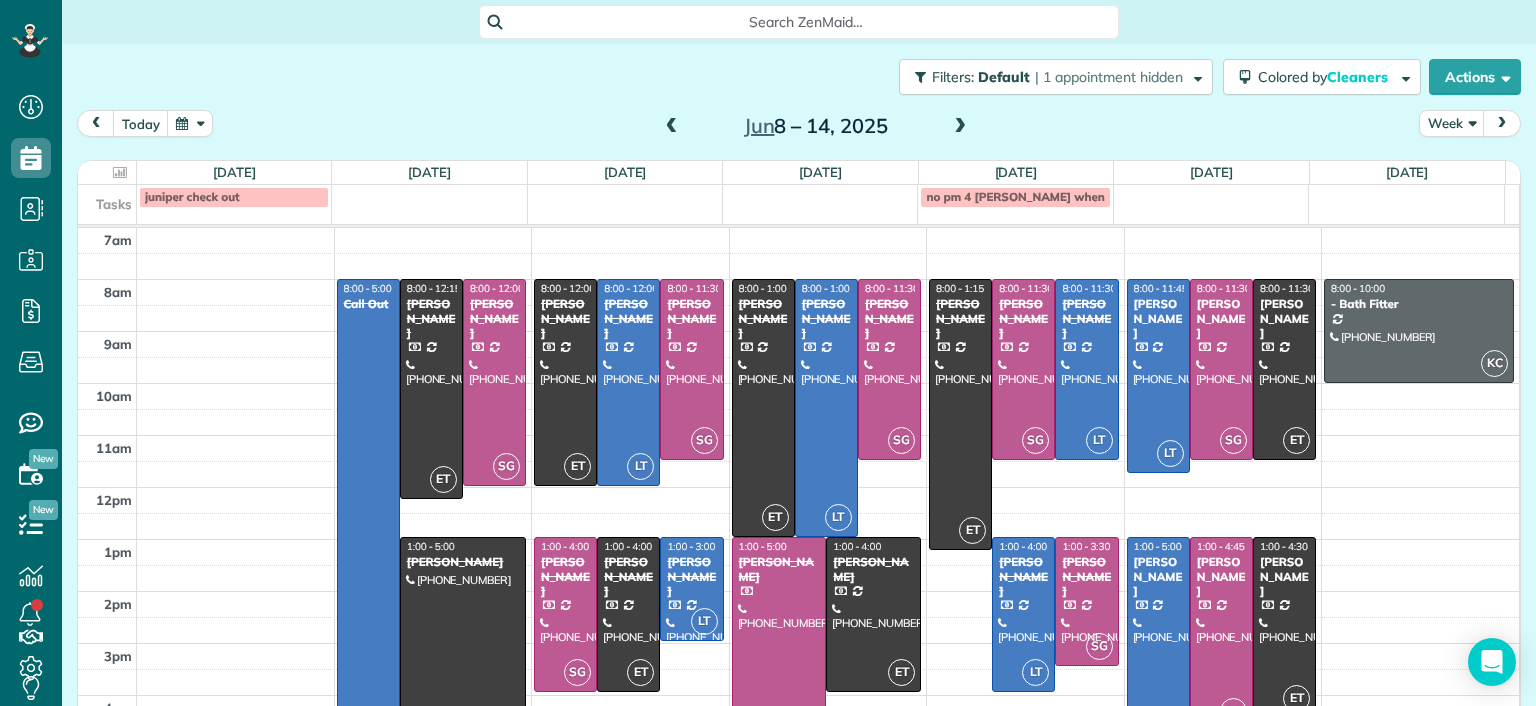 click at bounding box center [960, 127] 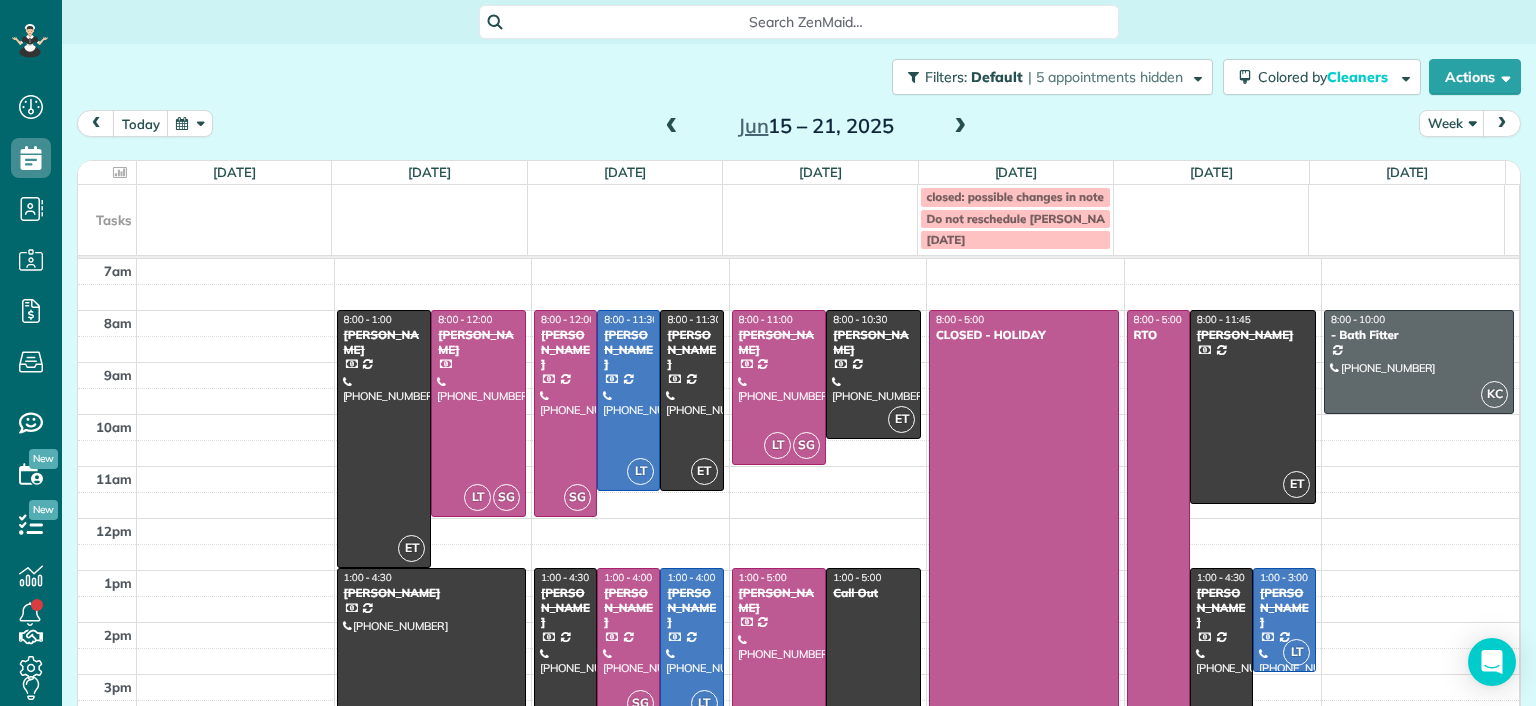 click at bounding box center (672, 127) 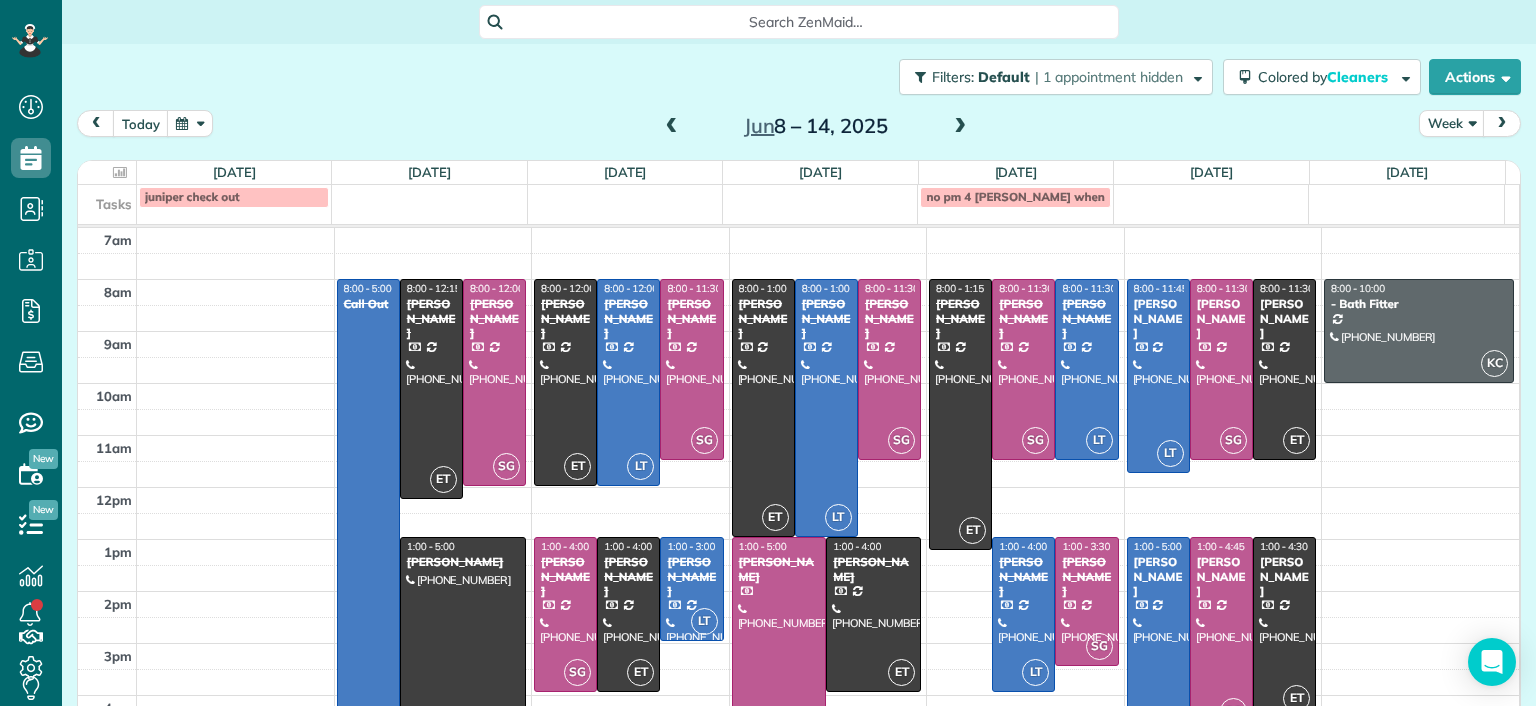 click on "Jun  8 – 14, 2025" at bounding box center (816, 126) 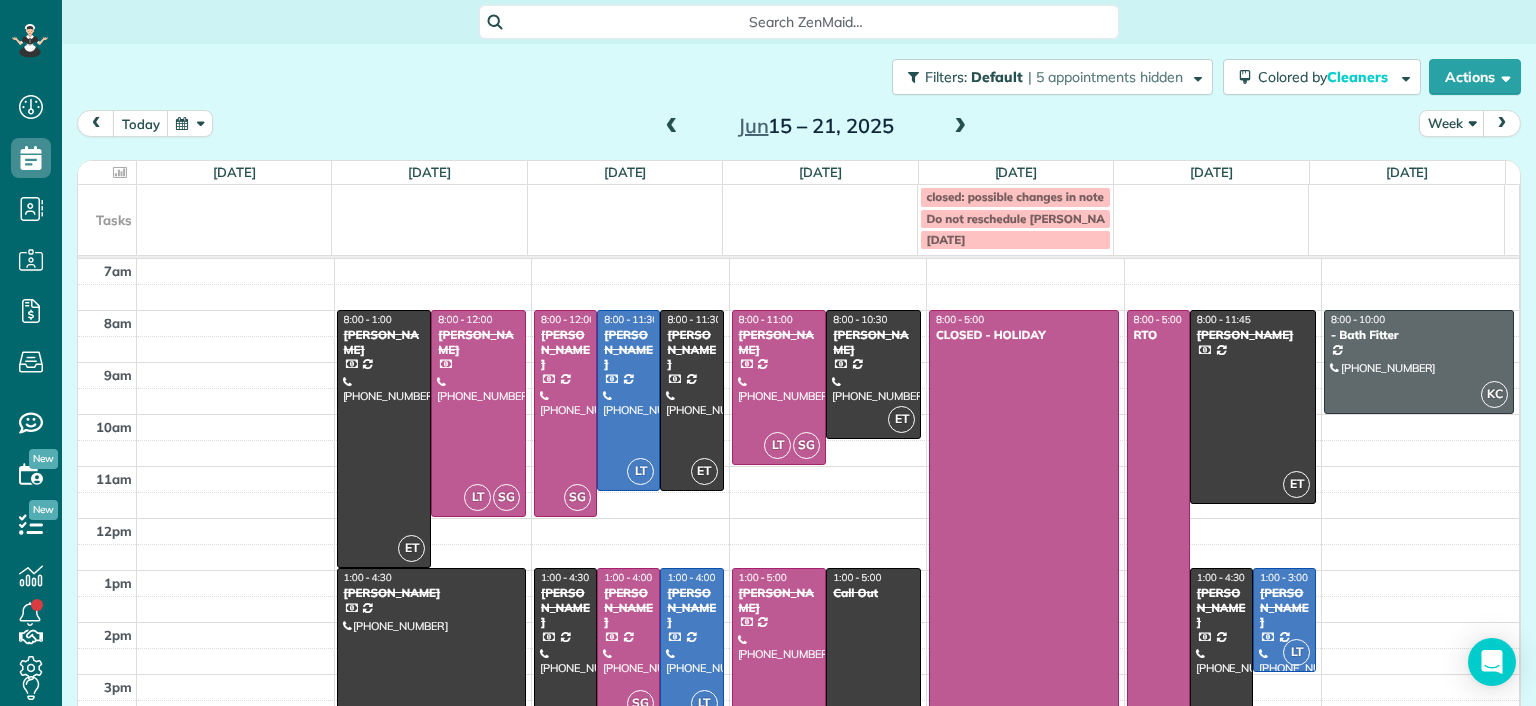 click at bounding box center [672, 127] 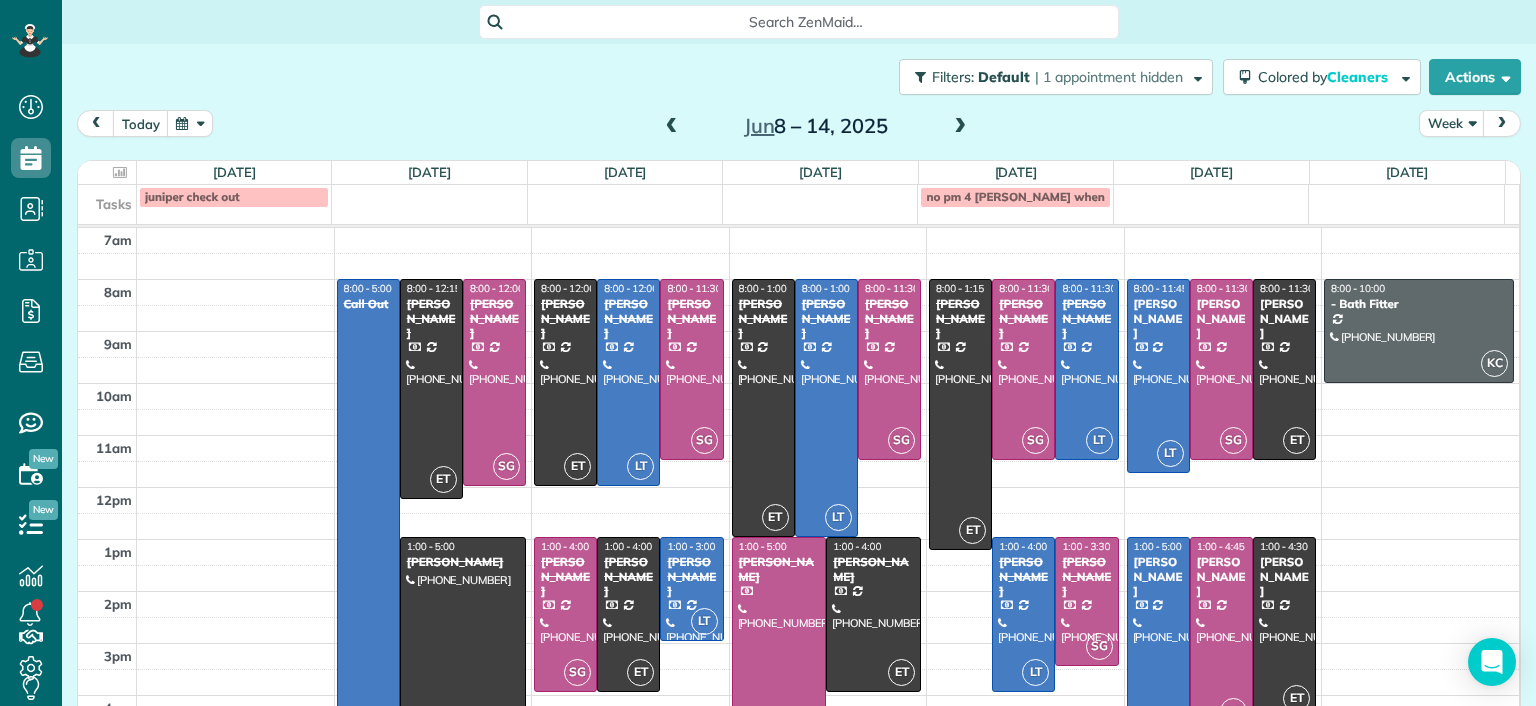 click at bounding box center [960, 127] 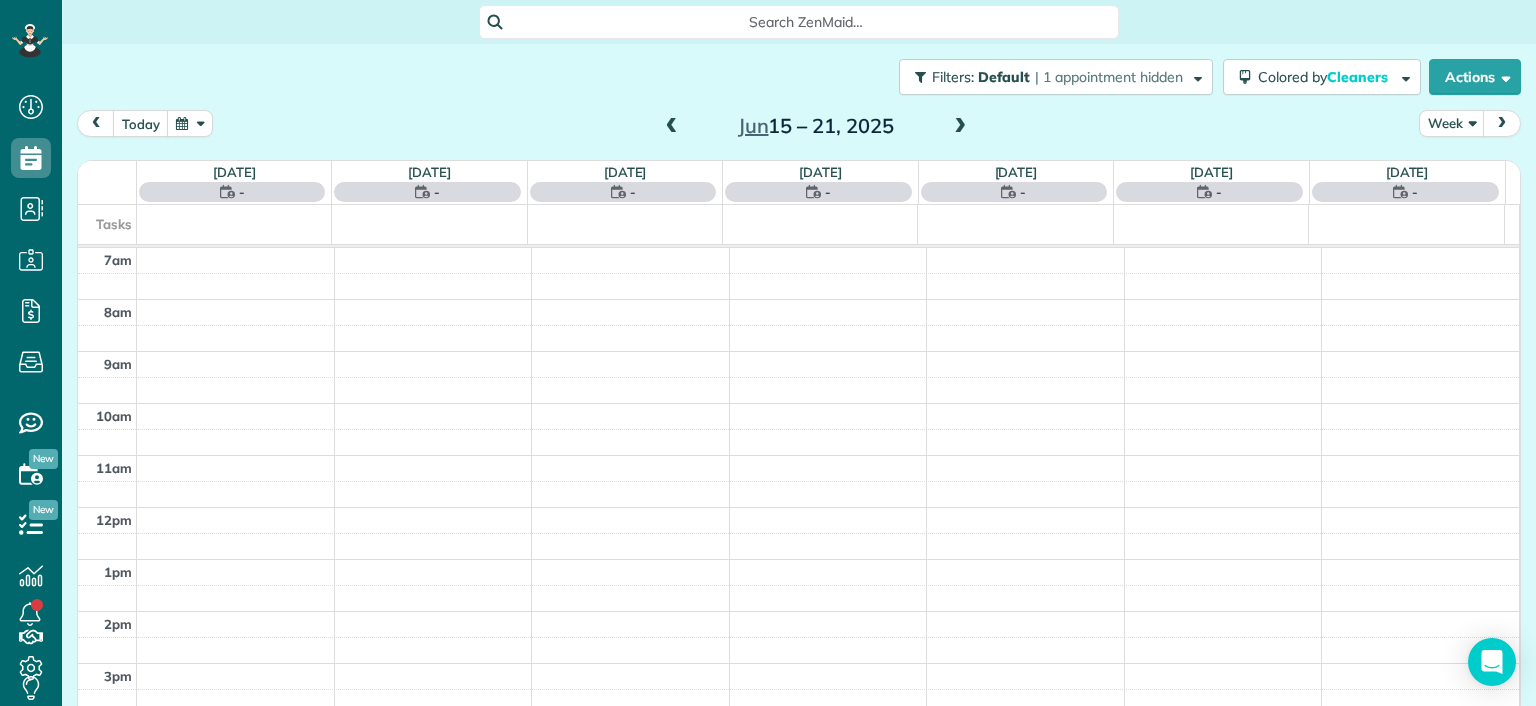 click at bounding box center (960, 127) 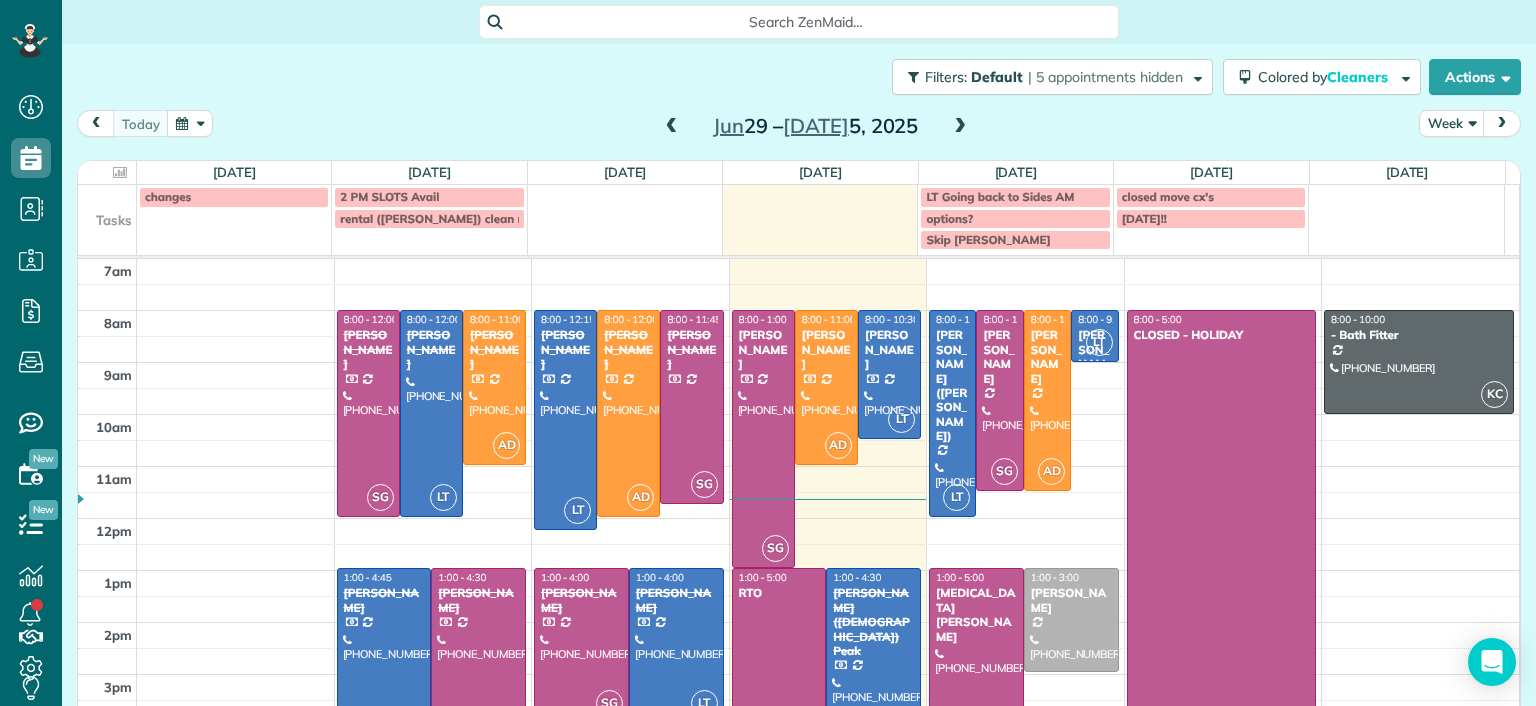 click at bounding box center (672, 127) 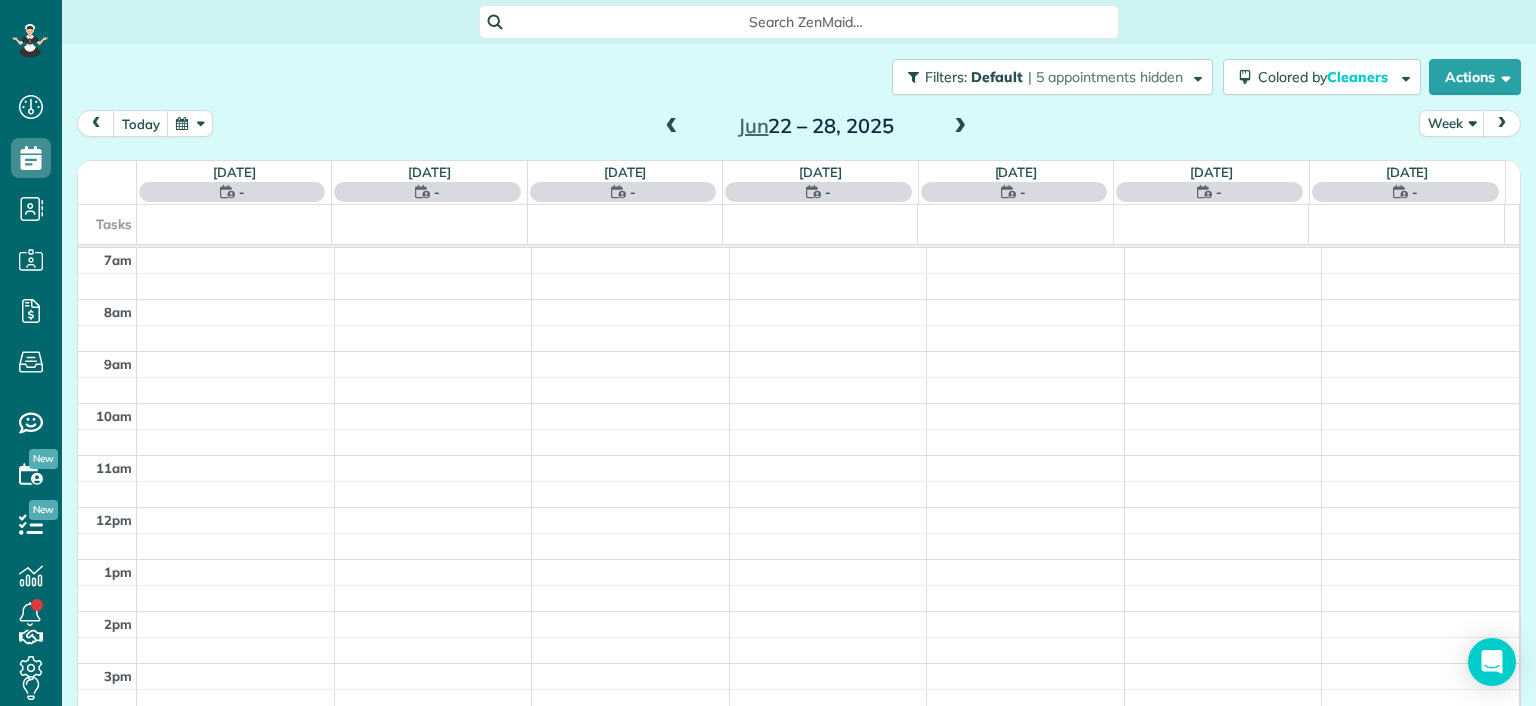 click at bounding box center (672, 127) 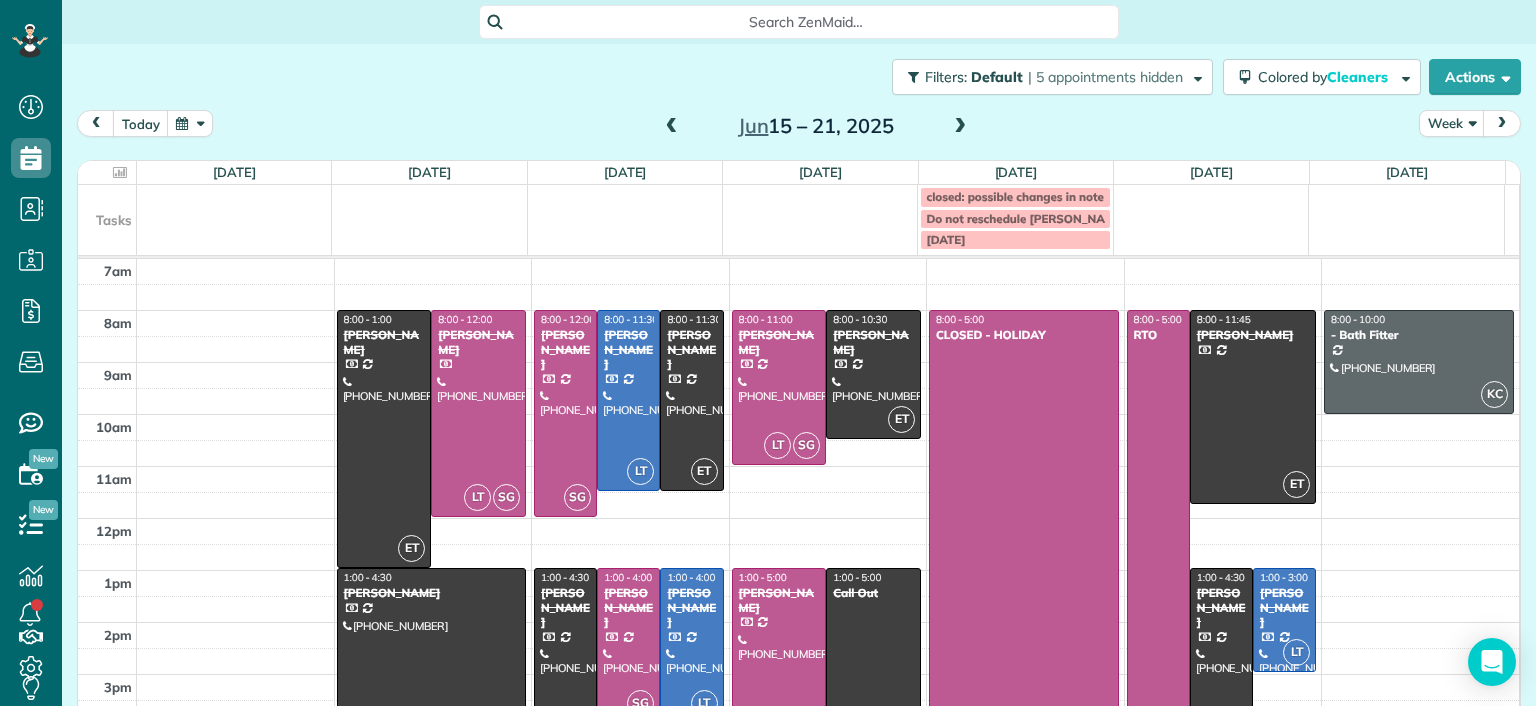 click at bounding box center (960, 127) 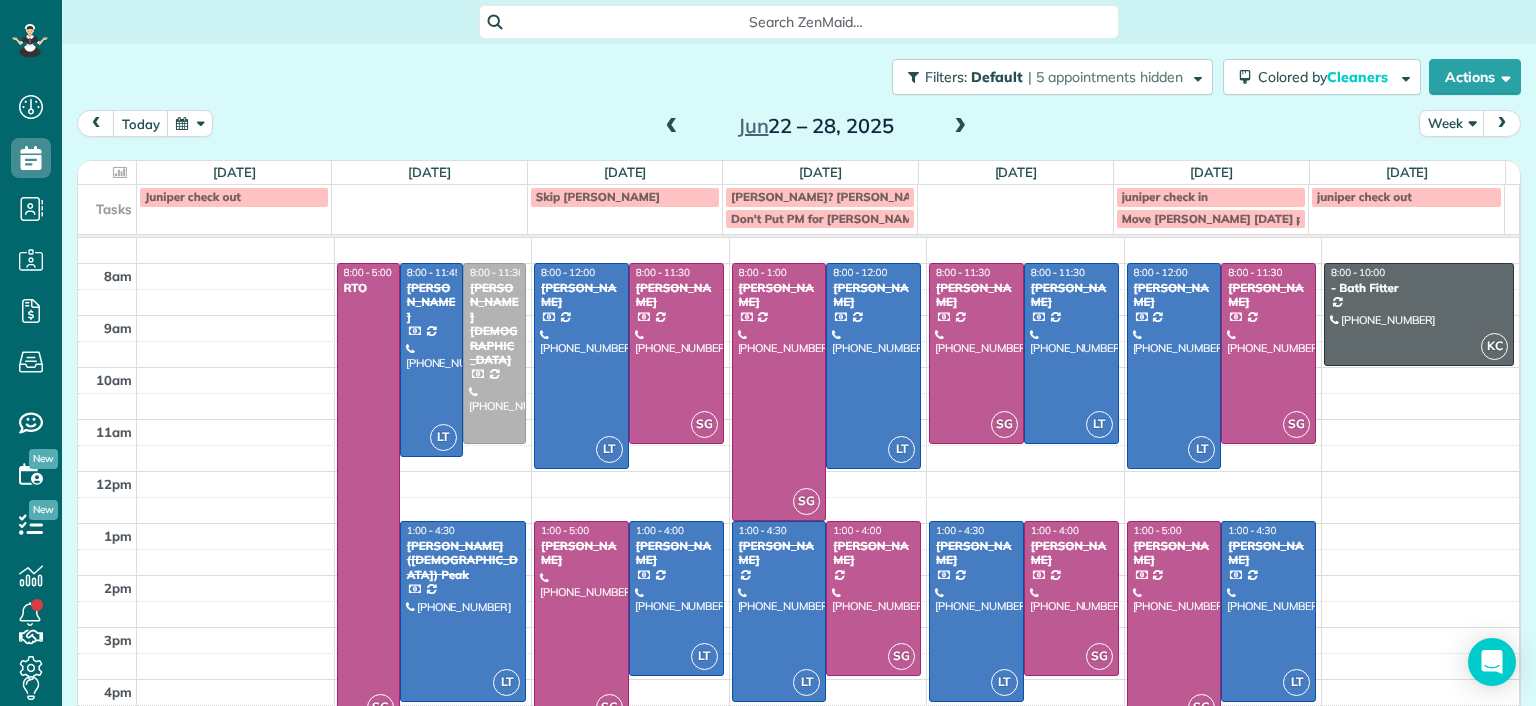 scroll, scrollTop: 0, scrollLeft: 0, axis: both 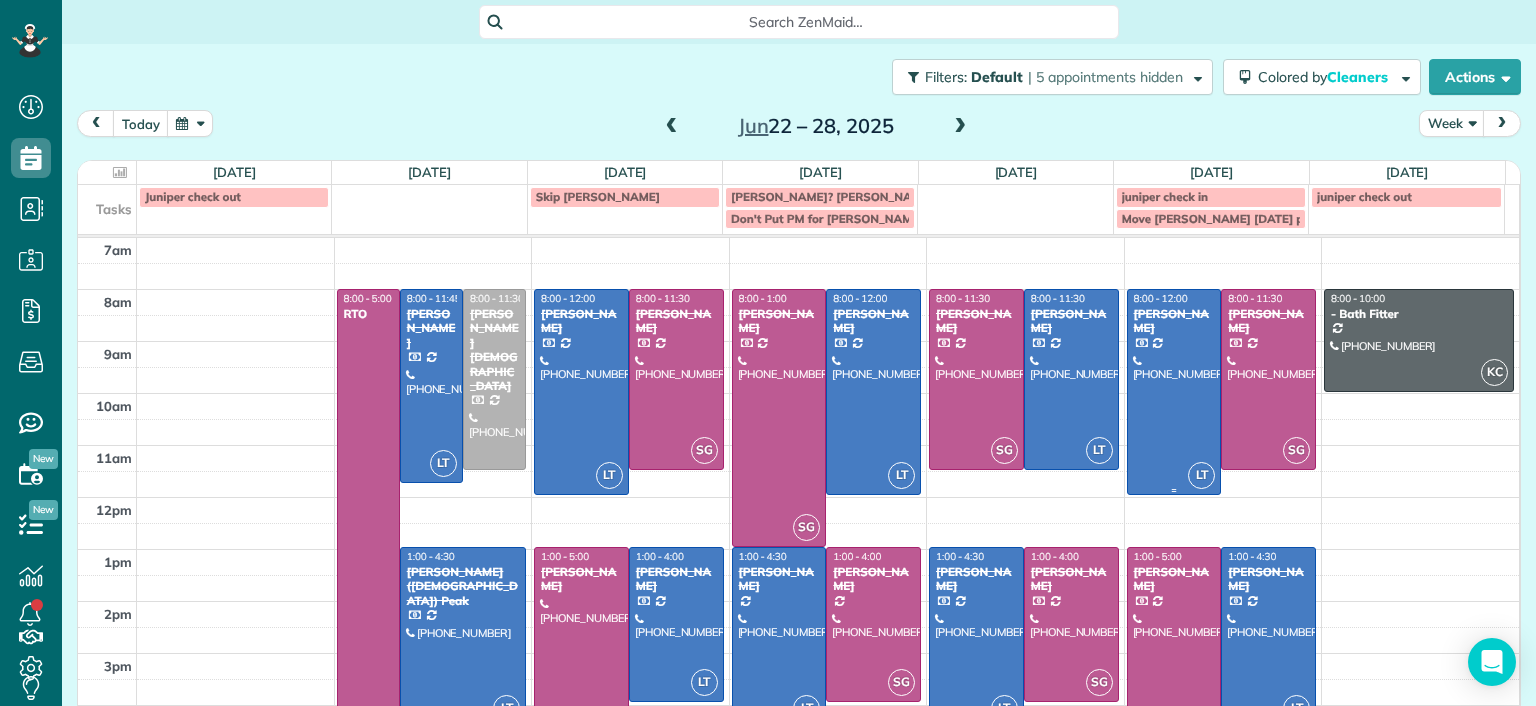 click at bounding box center (1174, 392) 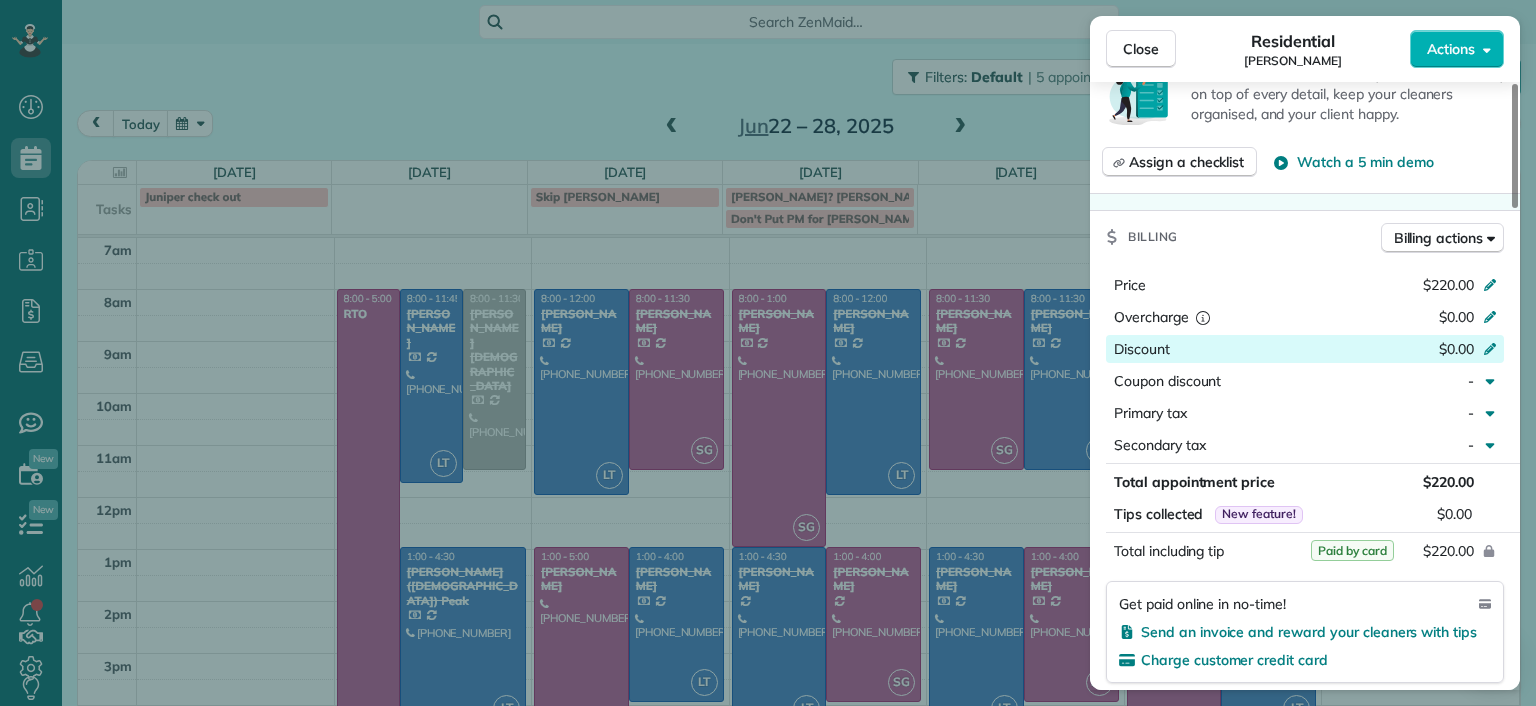scroll, scrollTop: 800, scrollLeft: 0, axis: vertical 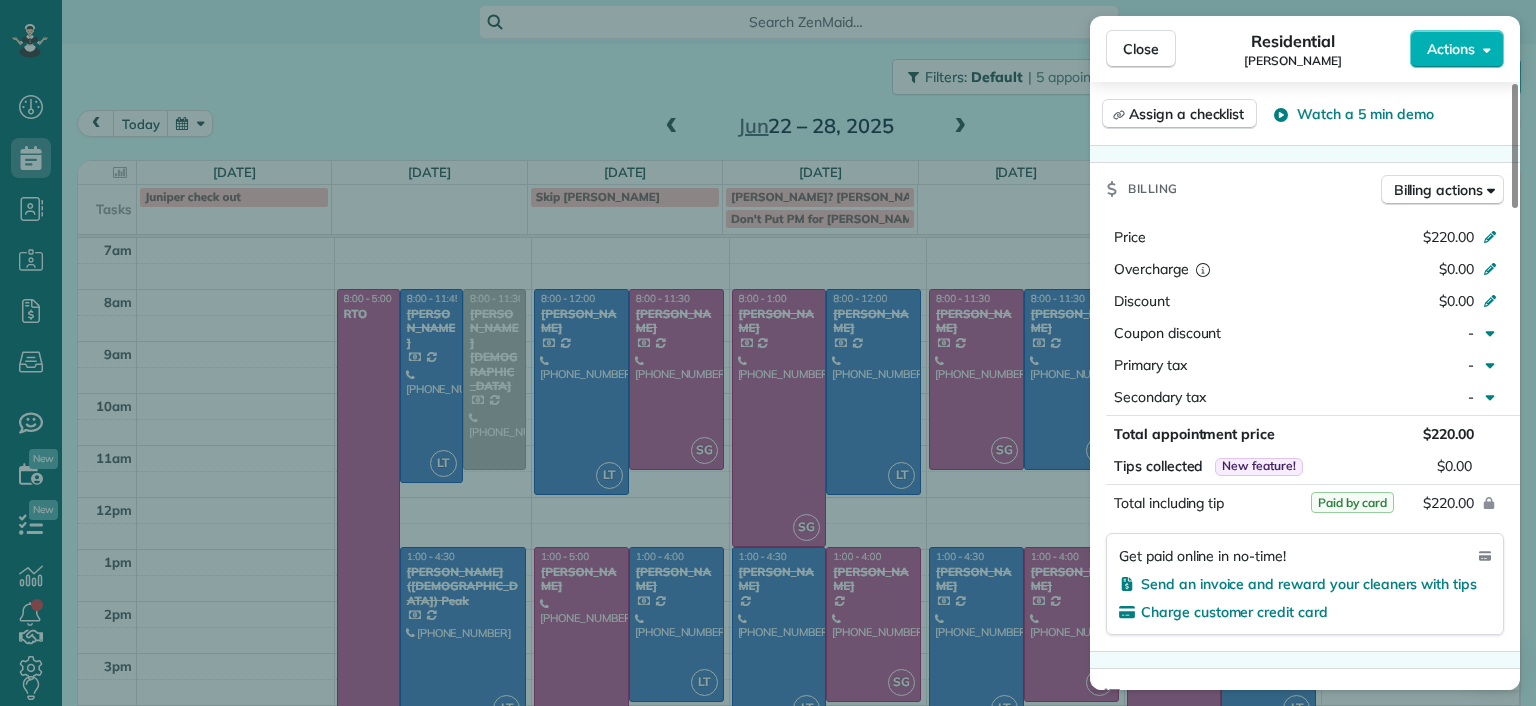 click on "Close Residential Jessica Pizano Actions Status Completed Jessica Pizano · Open profile Mobile (860) 833-0605 Copy jessicapizano@comcast.net Copy View Details Residential Friday, June 27, 2025 ( 5 days ago ) 8:00 AM 12:00 PM 4 hours and 0 minutes Repeats every 2 weeks Edit recurring service Previous (Jun 09) Next (Jul 07) 7867 Hampton Forest Lane Chesterfield VA 23832 Service was not rated yet Setup ratings Cleaners Time in and out Assign Invite Cleaners Laura   Thaller 8:00 AM 12:00 PM Checklist Try Now Keep this appointment up to your standards. Stay on top of every detail, keep your cleaners organised, and your client happy. Assign a checklist Watch a 5 min demo Billing Billing actions Price $220.00 Overcharge $0.00 Discount $0.00 Coupon discount - Primary tax - Secondary tax - Total appointment price $220.00 Tips collected New feature! $0.00 Paid by card Total including tip $220.00 Get paid online in no-time! Send an invoice and reward your cleaners with tips Charge customer credit card Man Hours 4 Hours" at bounding box center (768, 353) 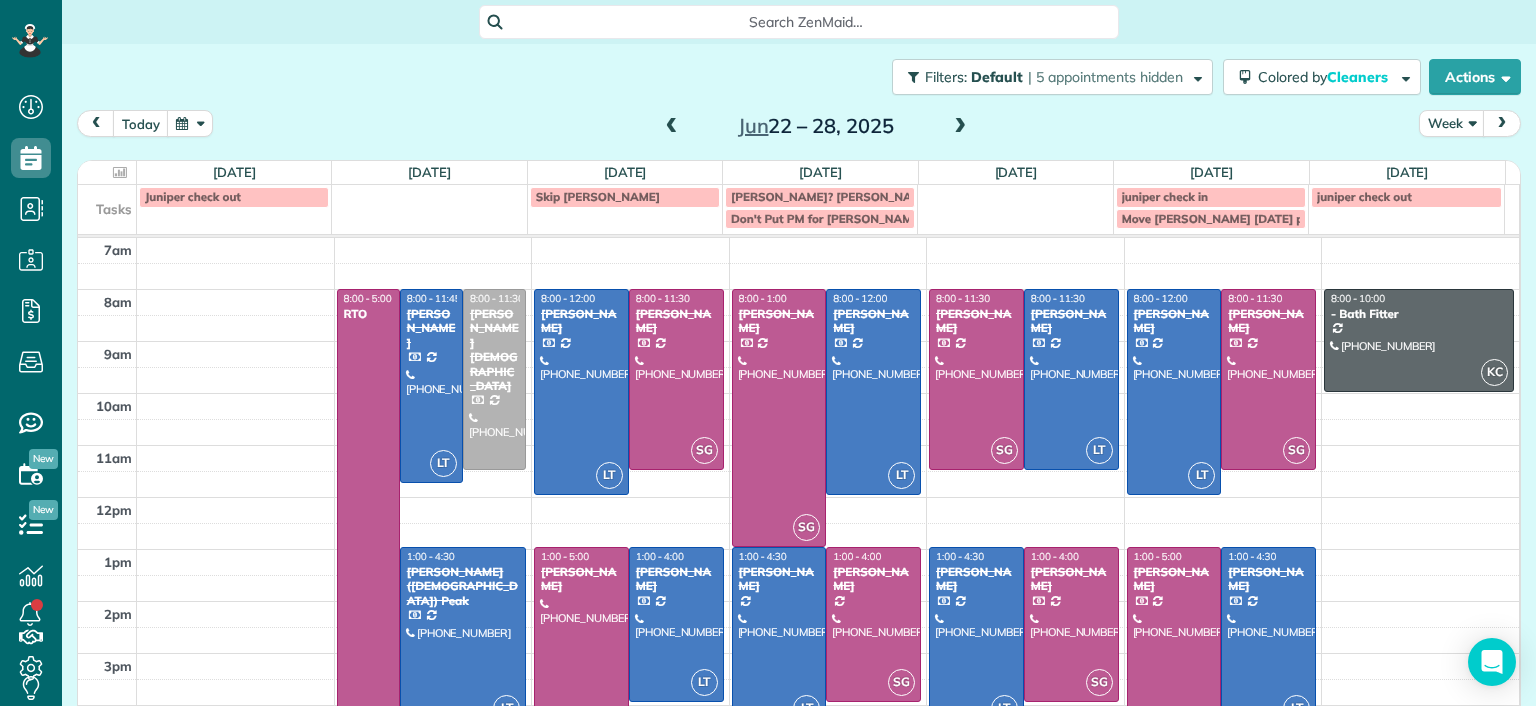 click at bounding box center [1268, 637] 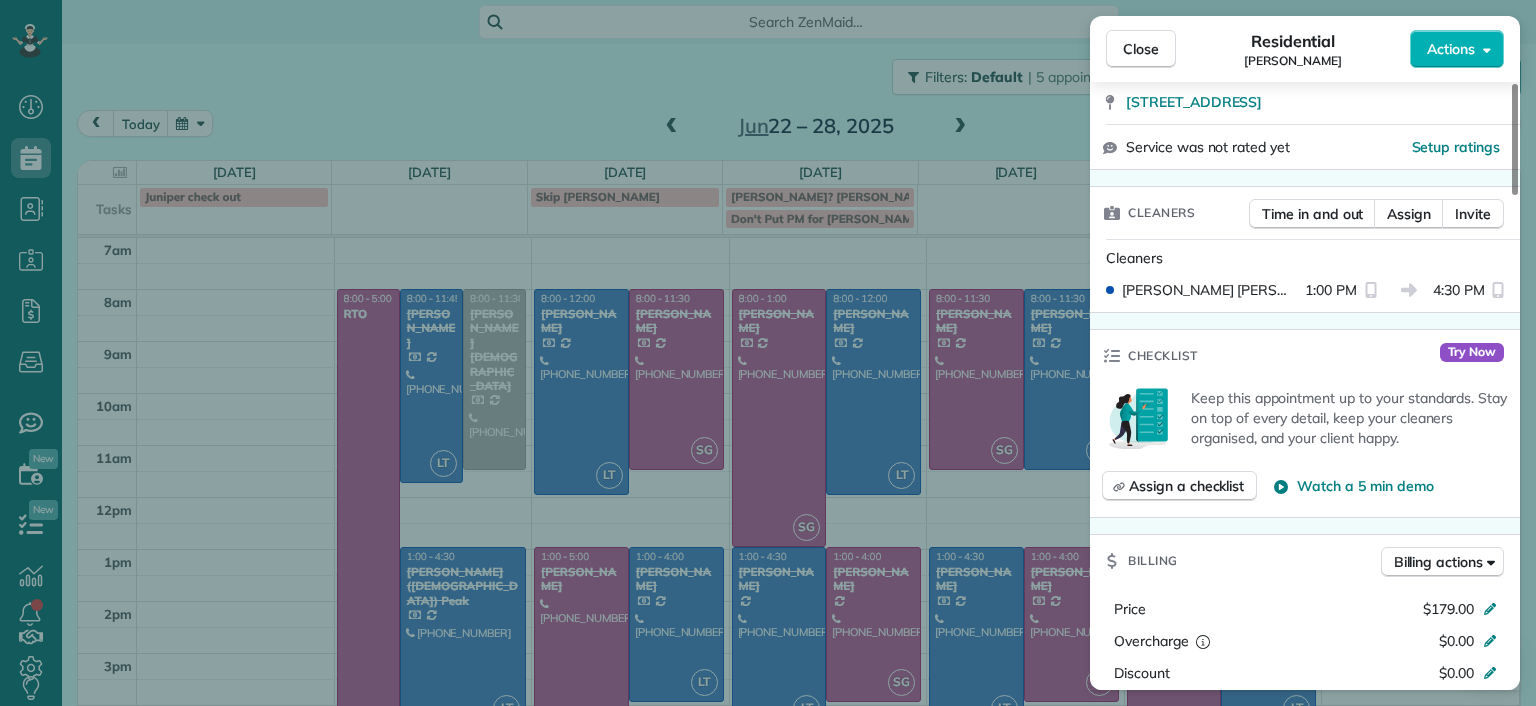 scroll, scrollTop: 600, scrollLeft: 0, axis: vertical 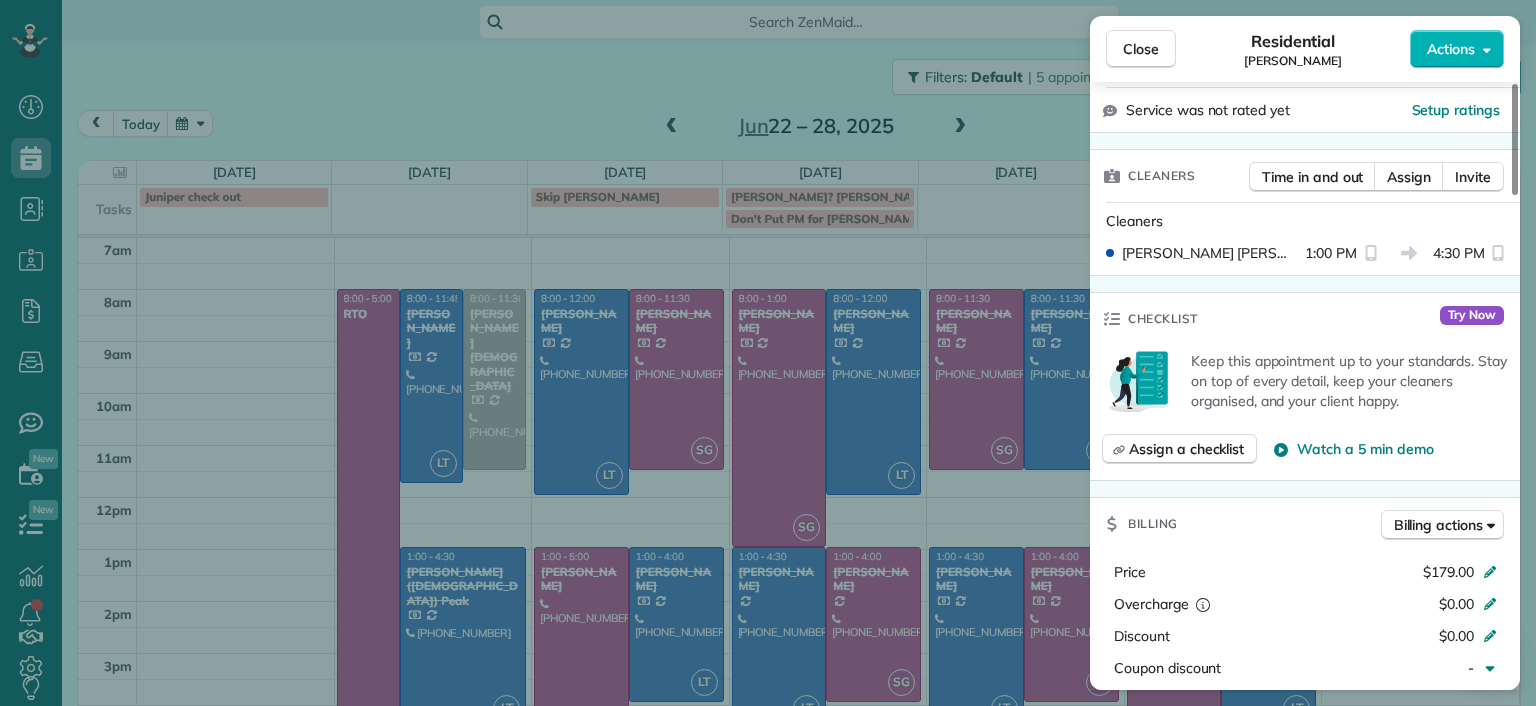 click on "Close Residential Brandon Fox Actions Status Completed Brandon Fox · Open profile Spouse (804) 387-5344 Copy Mobile (804) 814-3598 Do not call cx unless emergency  Copy brandon.fox@comcast.net Copy arias3@comcast.net Copy View Details Residential Friday, June 27, 2025 ( 5 days ago ) 1:00 PM 4:30 PM 3 hours and 30 minutes Repeats weekly Edit recurring service Previous (Jun 20) Next (Jul 03) 3418 Hawthorne Avenue Richmond VA 23222 Service was not rated yet Setup ratings Cleaners Time in and out Assign Invite Cleaners Laura   Thaller 1:00 PM 4:30 PM Checklist Try Now Keep this appointment up to your standards. Stay on top of every detail, keep your cleaners organised, and your client happy. Assign a checklist Watch a 5 min demo Billing Billing actions Price $179.00 Overcharge $0.00 Discount $0.00 Coupon discount - Primary tax - Secondary tax - Total appointment price $179.00 Tips collected New feature! $0.00 Paid by card Total including tip $179.00 Get paid online in no-time! Charge customer credit card -   7 (" at bounding box center [768, 353] 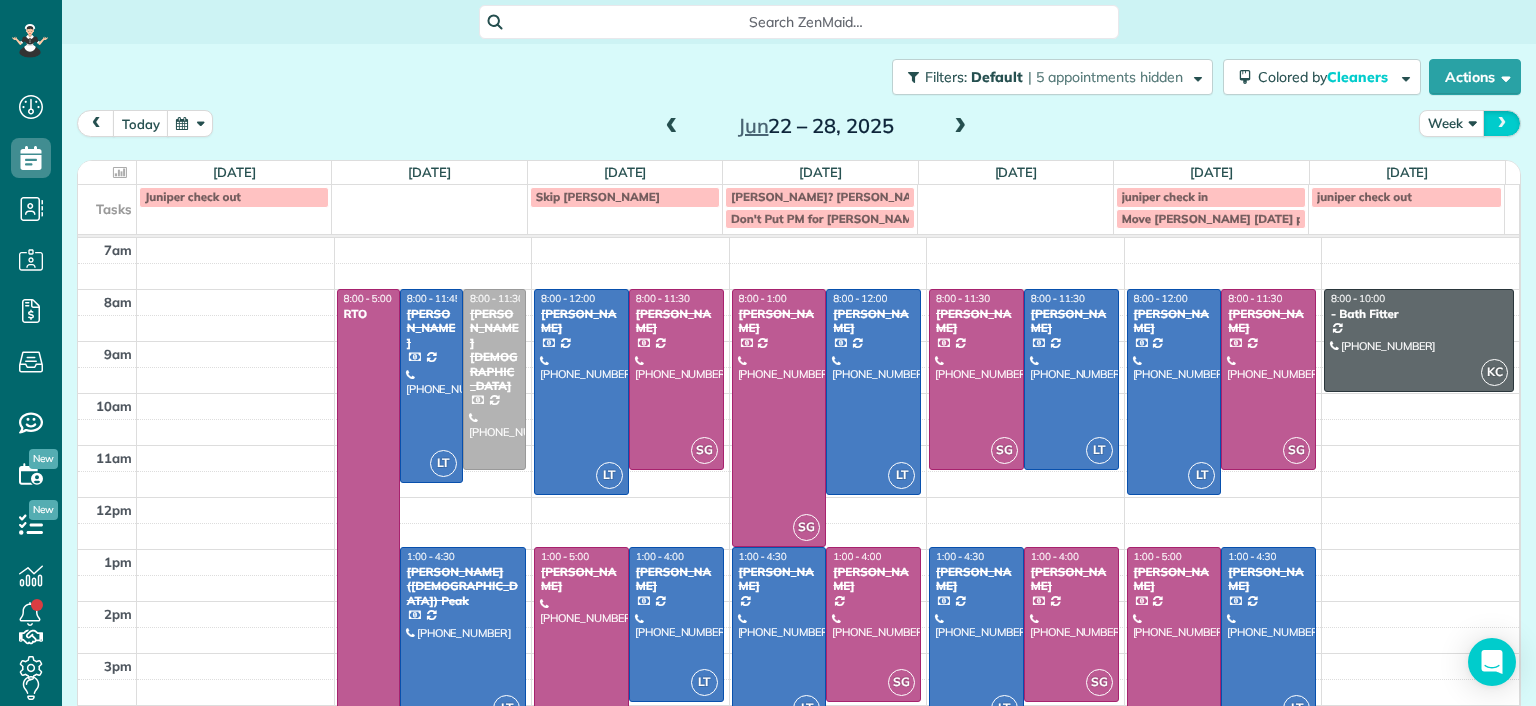 click at bounding box center (1502, 123) 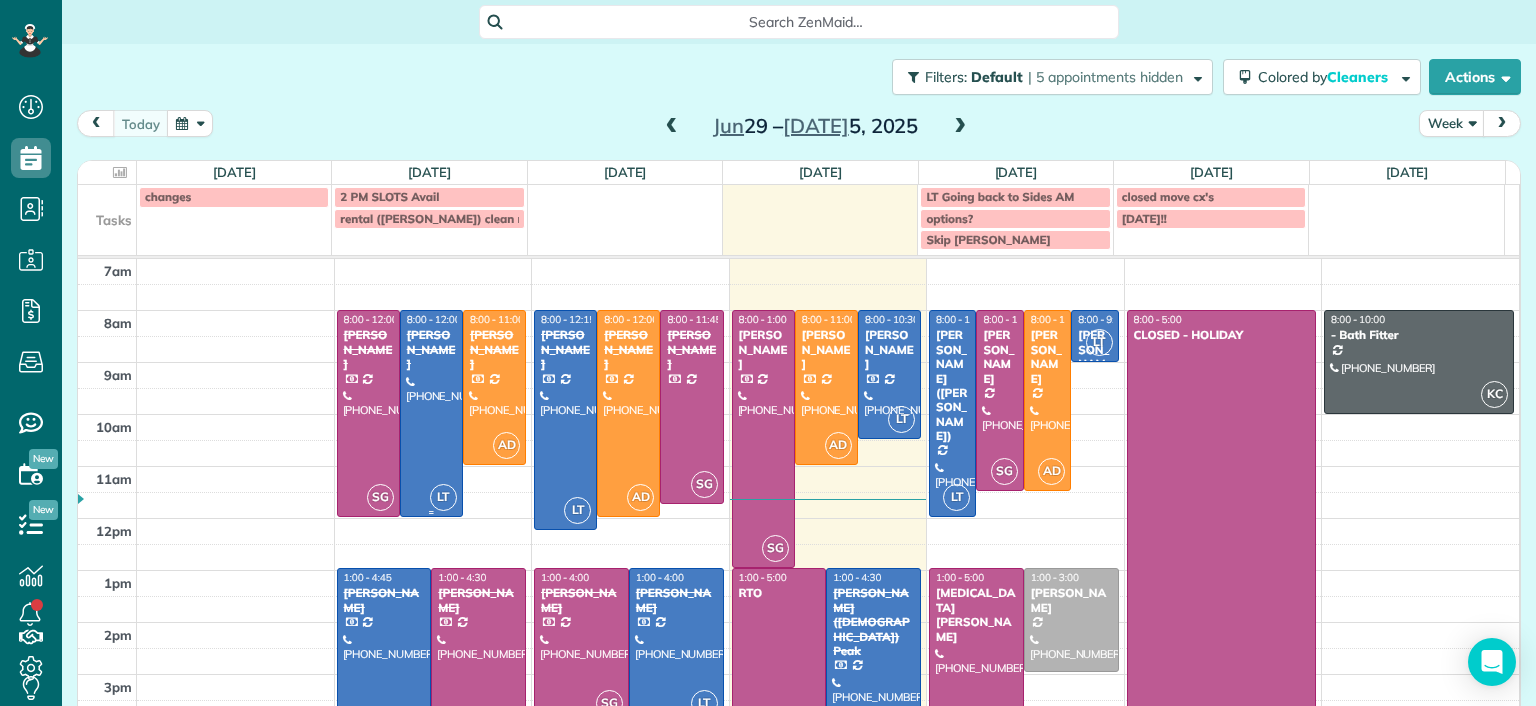 click at bounding box center [431, 413] 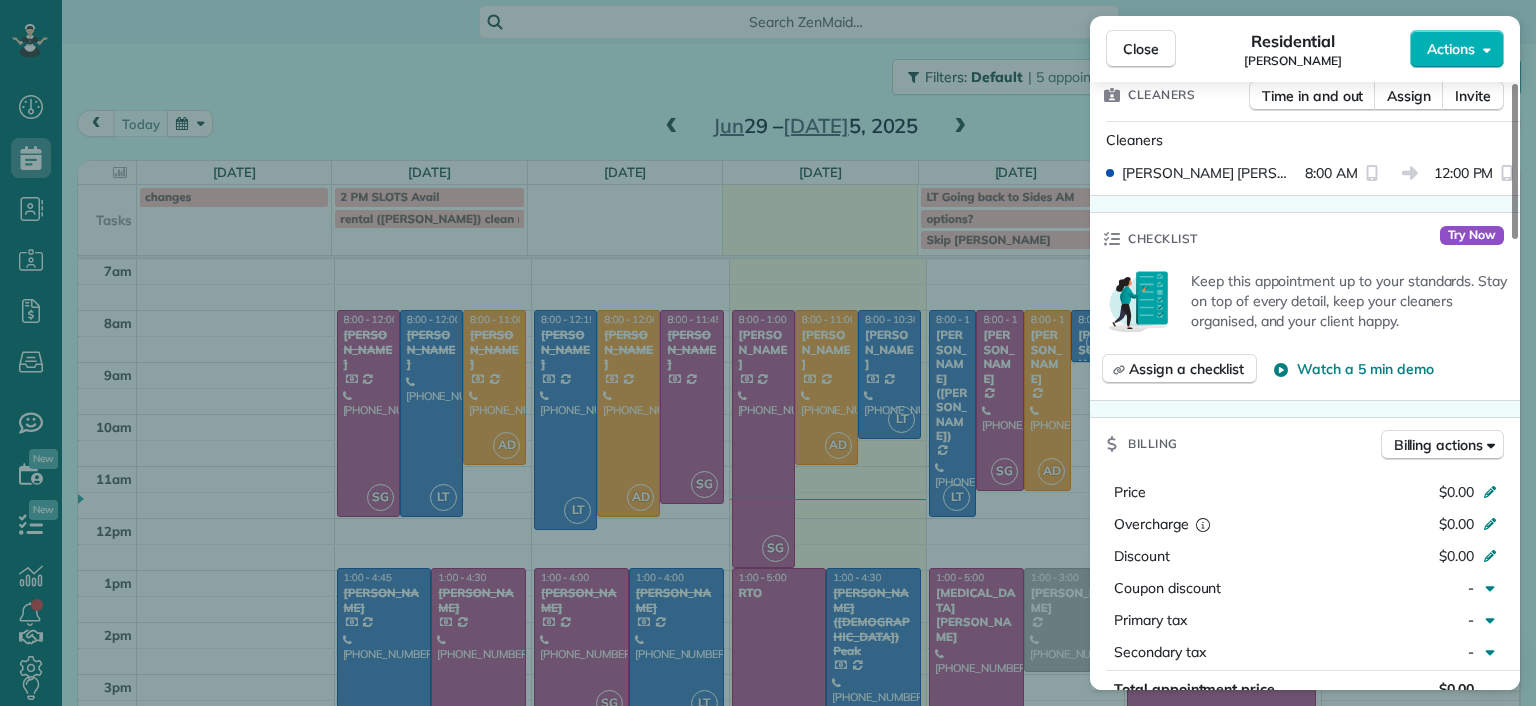 scroll, scrollTop: 600, scrollLeft: 0, axis: vertical 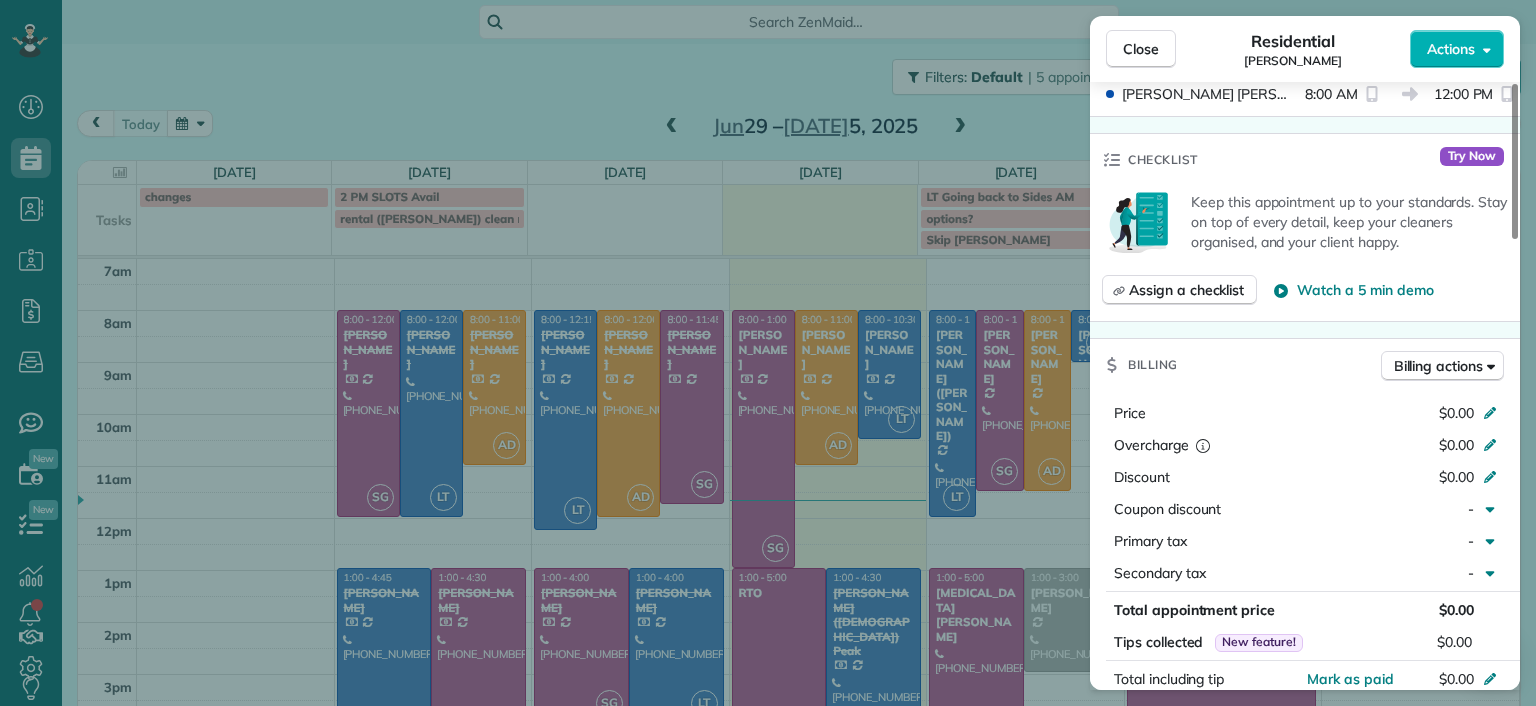 click on "Close Residential Lila Jenkins Actions Status Completed Lila Jenkins · Open profile Mobile (301) 357-4299 Copy No email on record Add email View Details Residential Monday, June 30, 2025 ( 2 days ago ) 8:00 AM 12:00 PM 4 hours and 0 minutes One time 109 North Juniper Avenue Highland Springs VA 23075 Service was not rated yet Setup ratings Cleaners Time in and out Assign Invite Cleaners Laura   Thaller 8:00 AM 12:00 PM Checklist Try Now Keep this appointment up to your standards. Stay on top of every detail, keep your cleaners organised, and your client happy. Assign a checklist Watch a 5 min demo Billing Billing actions Price $0.00 Overcharge $0.00 Discount $0.00 Coupon discount - Primary tax - Secondary tax - Total appointment price $0.00 Tips collected New feature! $0.00 Mark as paid Total including tip $0.00 Get paid online in no-time! Send an invoice and reward your cleaners with tips Charge customer credit card Appointment custom fields Man Hours - Type of Cleaning  - Reason for Skip - Work items Notes" at bounding box center [768, 353] 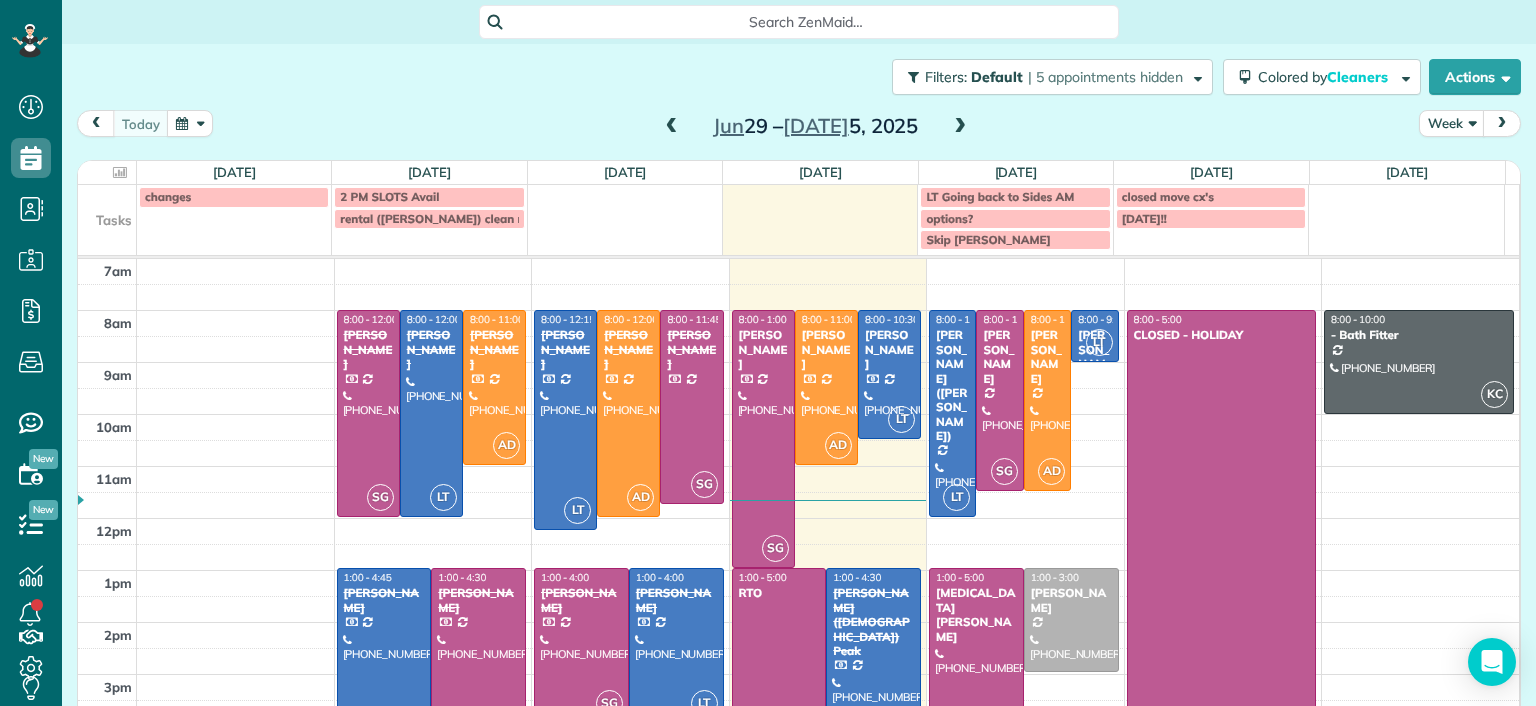 click at bounding box center (384, 665) 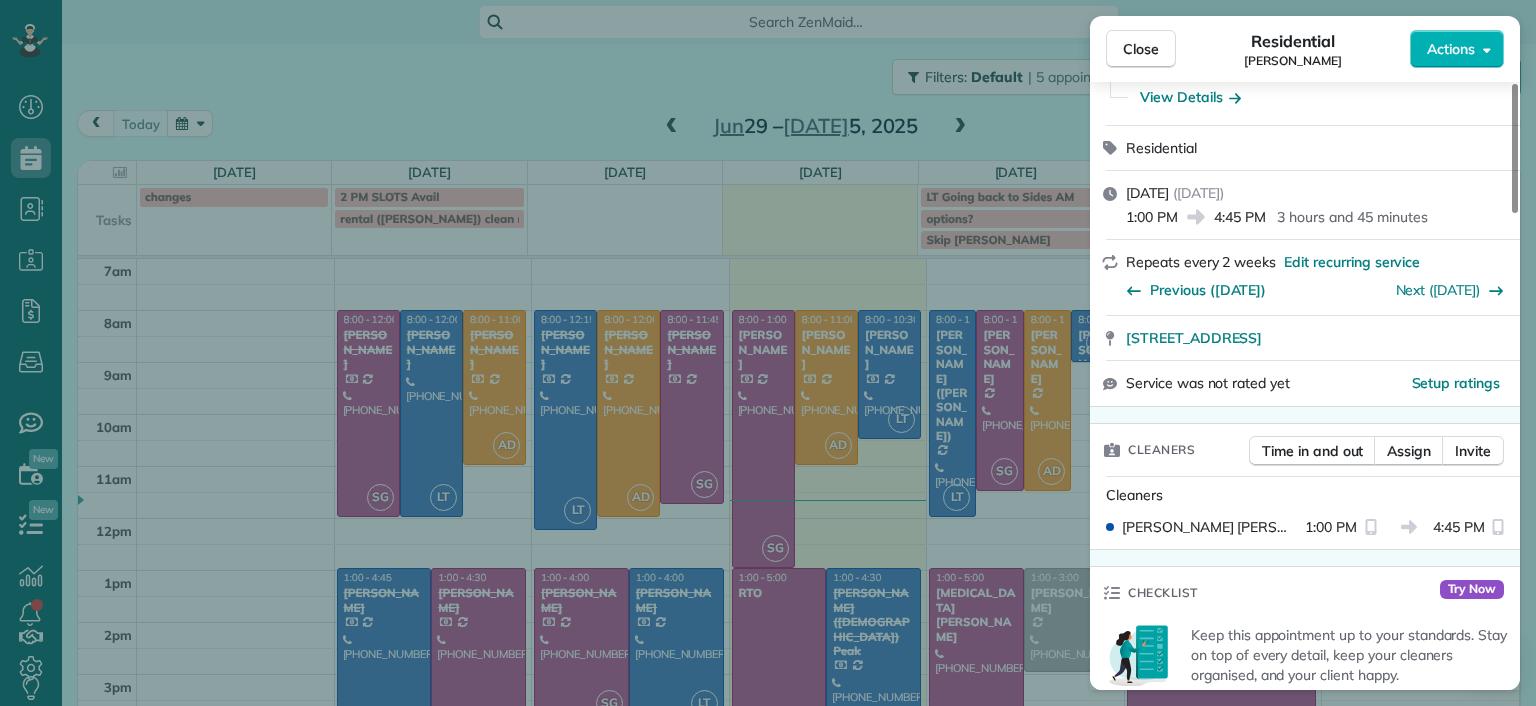 scroll, scrollTop: 400, scrollLeft: 0, axis: vertical 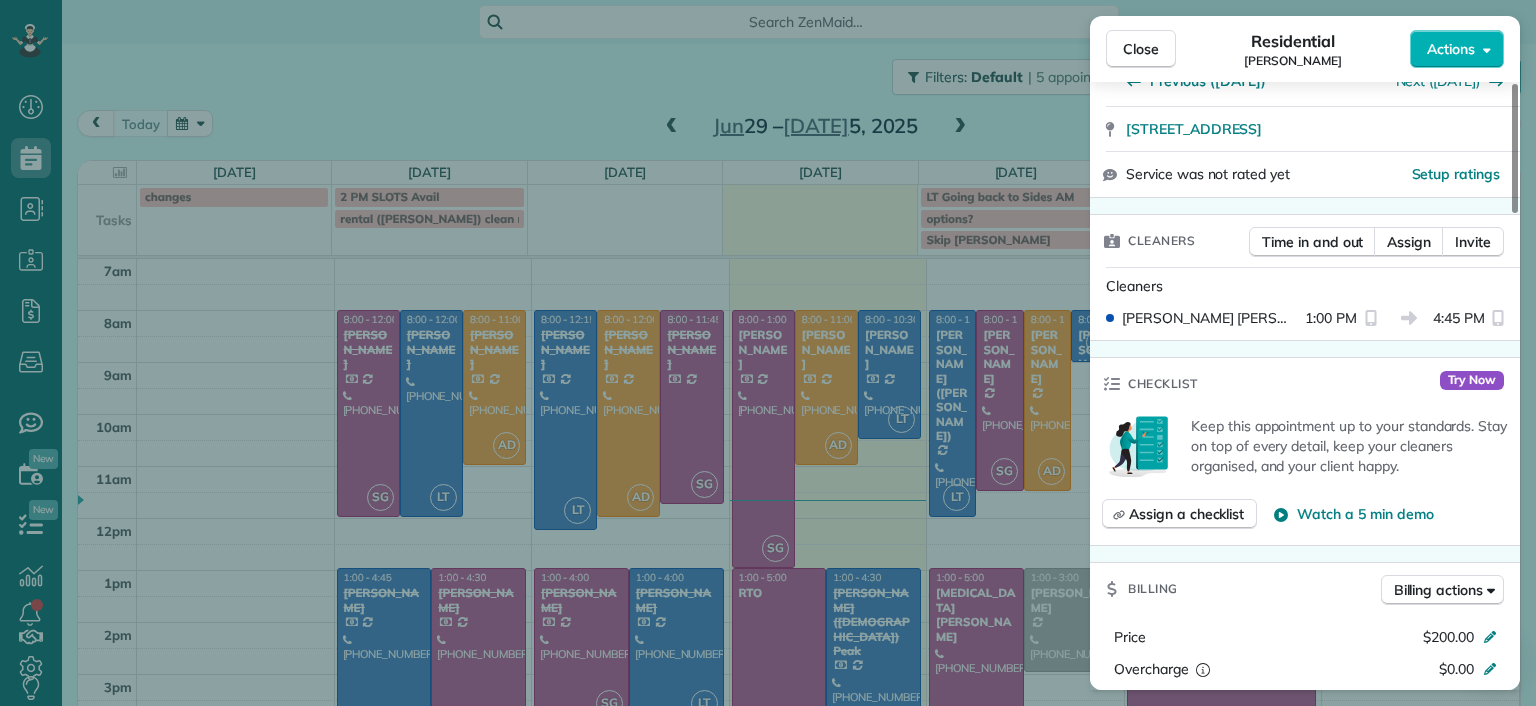 click on "Close Residential Benjamin Underwood Actions Status Completed Benjamin Underwood · Open profile Mobile (202) 615-3694 Copy bunderwo@gmail.com Copy View Details Residential Monday, June 30, 2025 ( 2 days ago ) 1:00 PM 4:45 PM 3 hours and 45 minutes Repeats every 2 weeks Edit recurring service Previous (Jun 13) Next (Jul 11) 4200 Grove Avenue Richmond VA 23221 Service was not rated yet Setup ratings Cleaners Time in and out Assign Invite Cleaners Laura   Thaller 1:00 PM 4:45 PM Checklist Try Now Keep this appointment up to your standards. Stay on top of every detail, keep your cleaners organised, and your client happy. Assign a checklist Watch a 5 min demo Billing Billing actions Price $200.00 Overcharge $0.00 Discount $0.00 Coupon discount - Primary tax - Secondary tax - Total appointment price $200.00 Tips collected New feature! $0.00 Paid by card Total including tip $200.00 Get paid online in no-time! Send an invoice and reward your cleaners with tips Charge customer credit card Appointment custom fields -" at bounding box center [768, 353] 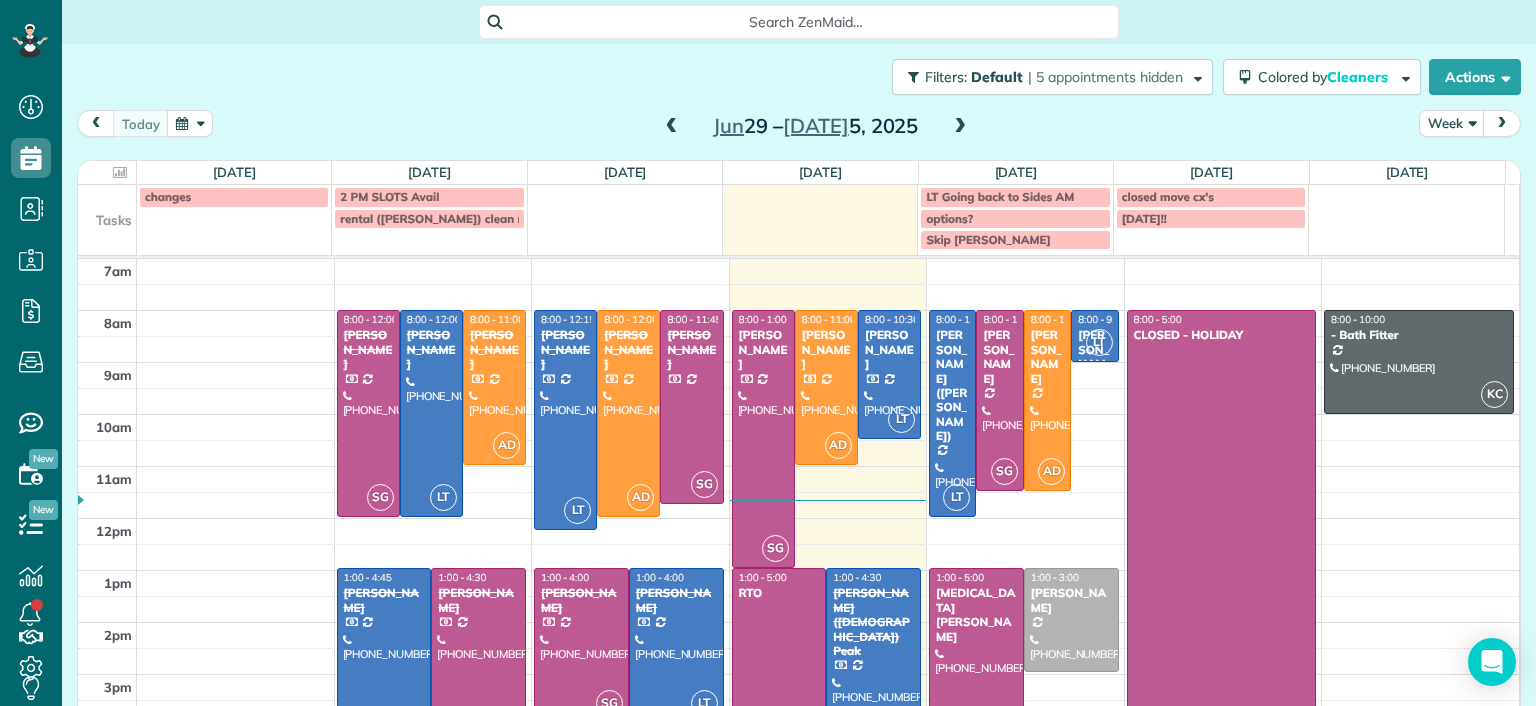 click on "Dashboard
Scheduling
Calendar View
List View
Dispatch View - Weekly scheduling (Beta)" at bounding box center [768, 353] 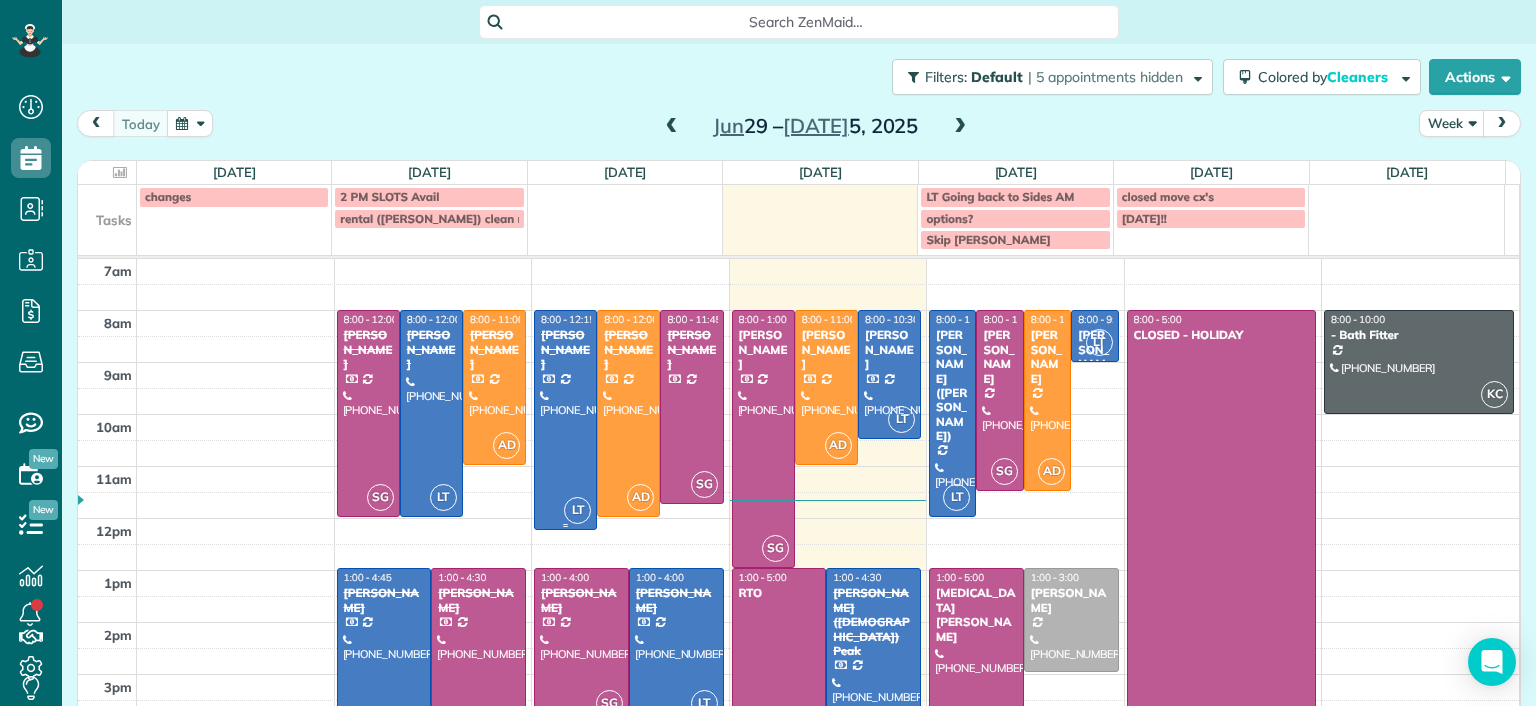 click at bounding box center (565, 419) 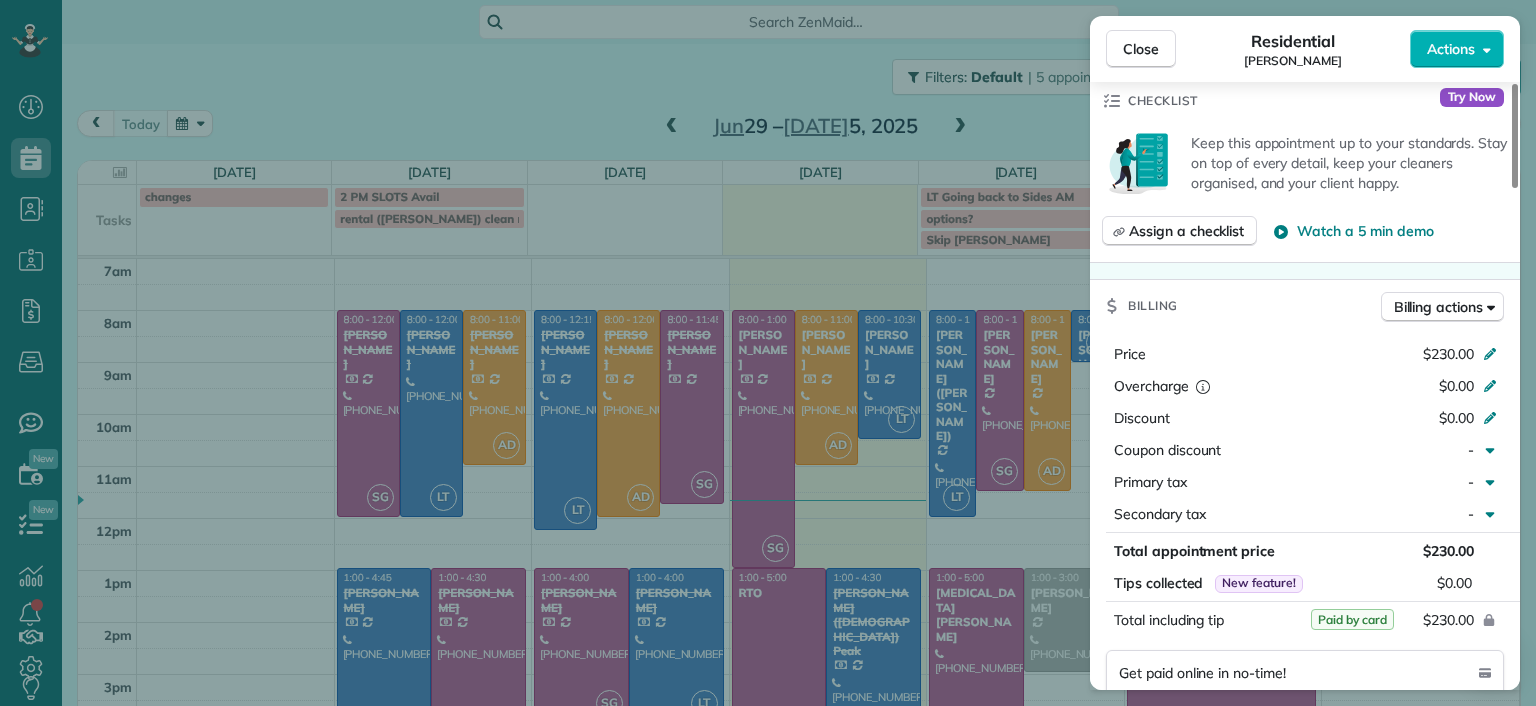 scroll, scrollTop: 700, scrollLeft: 0, axis: vertical 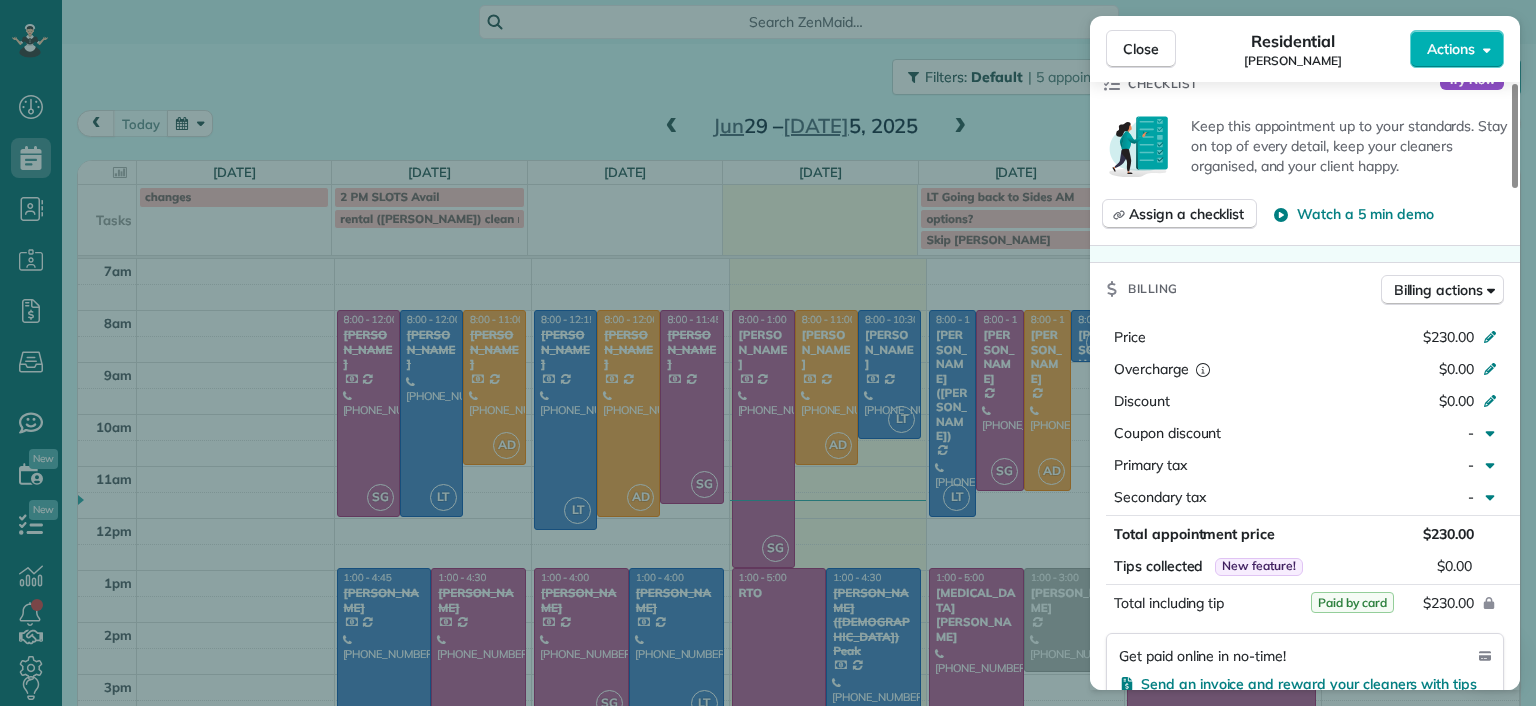 click on "Close Residential Lauren Sides Actions Status Completed Lauren Sides · Open profile Mobile (804) 687-0108 Copy laurenhsides@gmail.com Copy View Details Residential Tuesday, July 01, 2025 ( yesterday ) 8:00 AM 12:15 PM 4 hours and 15 minutes Repeats every 2 weeks Edit recurring service Previous (Jun 20) Next (Jul 18) 1613 Swansbury Drive Richmond VA 23238 Service was not rated yet Setup ratings Cleaners Time in and out Assign Invite Cleaners Laura   Thaller 8:00 AM 12:15 PM Checklist Try Now Keep this appointment up to your standards. Stay on top of every detail, keep your cleaners organised, and your client happy. Assign a checklist Watch a 5 min demo Billing Billing actions Price $230.00 Overcharge $0.00 Discount $0.00 Coupon discount - Primary tax - Secondary tax - Total appointment price $230.00 Tips collected New feature! $0.00 Paid by card Total including tip $230.00 Get paid online in no-time! Send an invoice and reward your cleaners with tips Charge customer credit card Appointment custom fields 4.25" at bounding box center [768, 353] 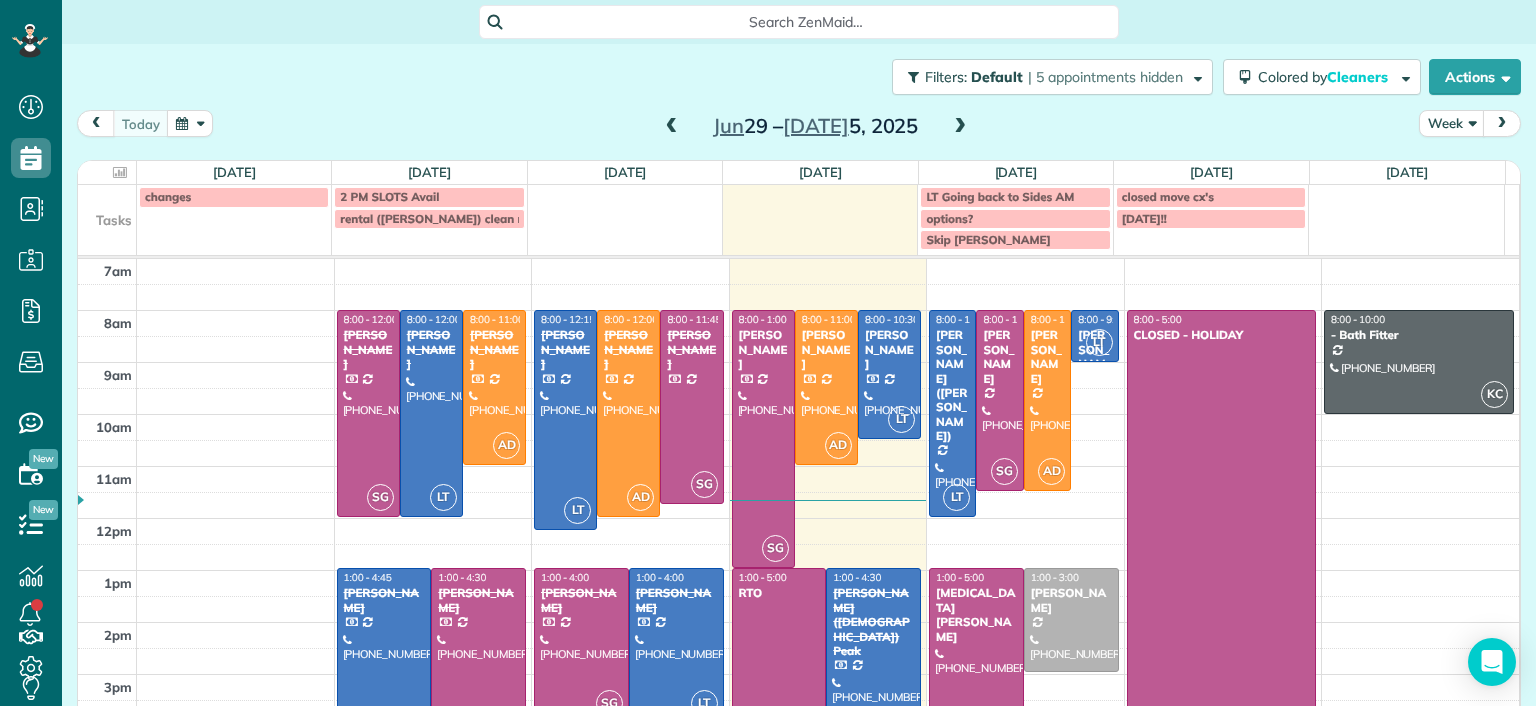 click at bounding box center (676, 645) 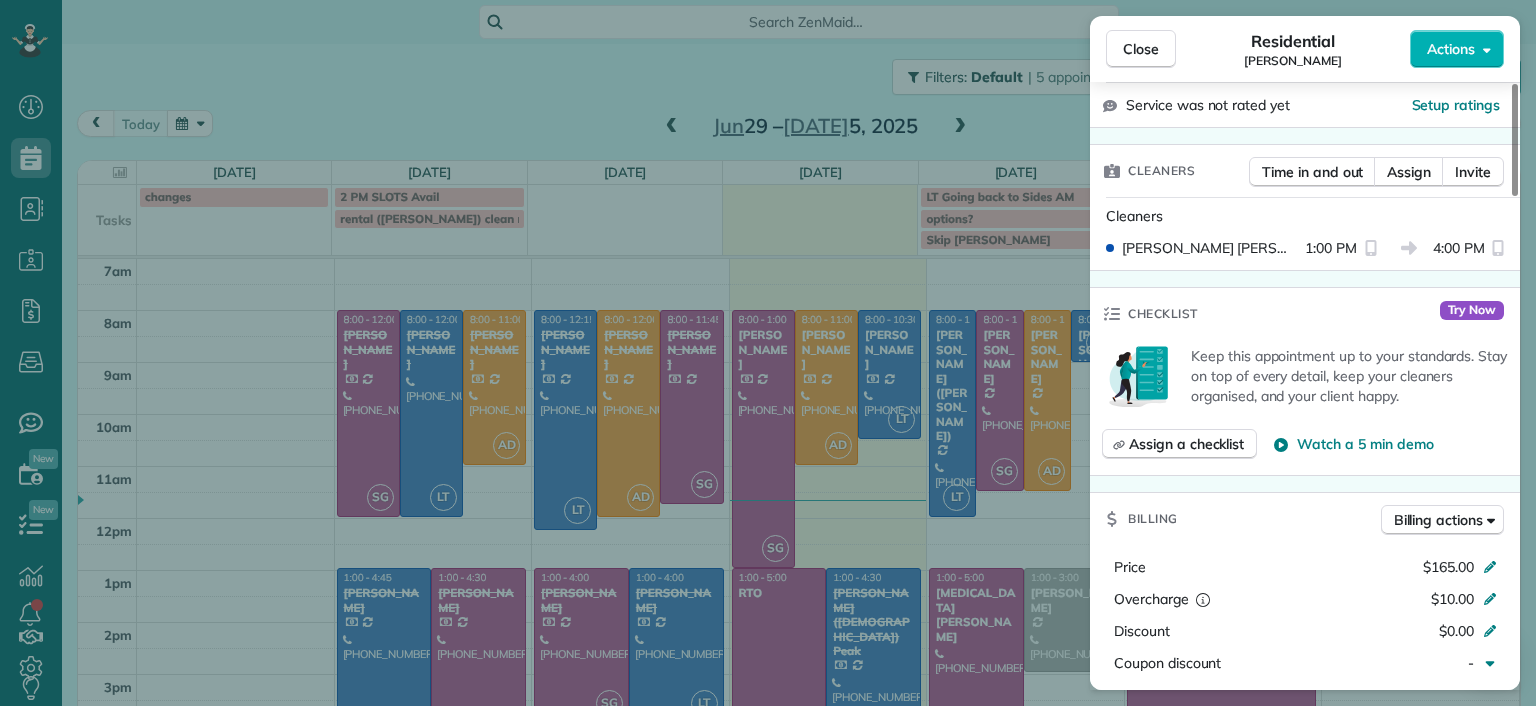 scroll, scrollTop: 500, scrollLeft: 0, axis: vertical 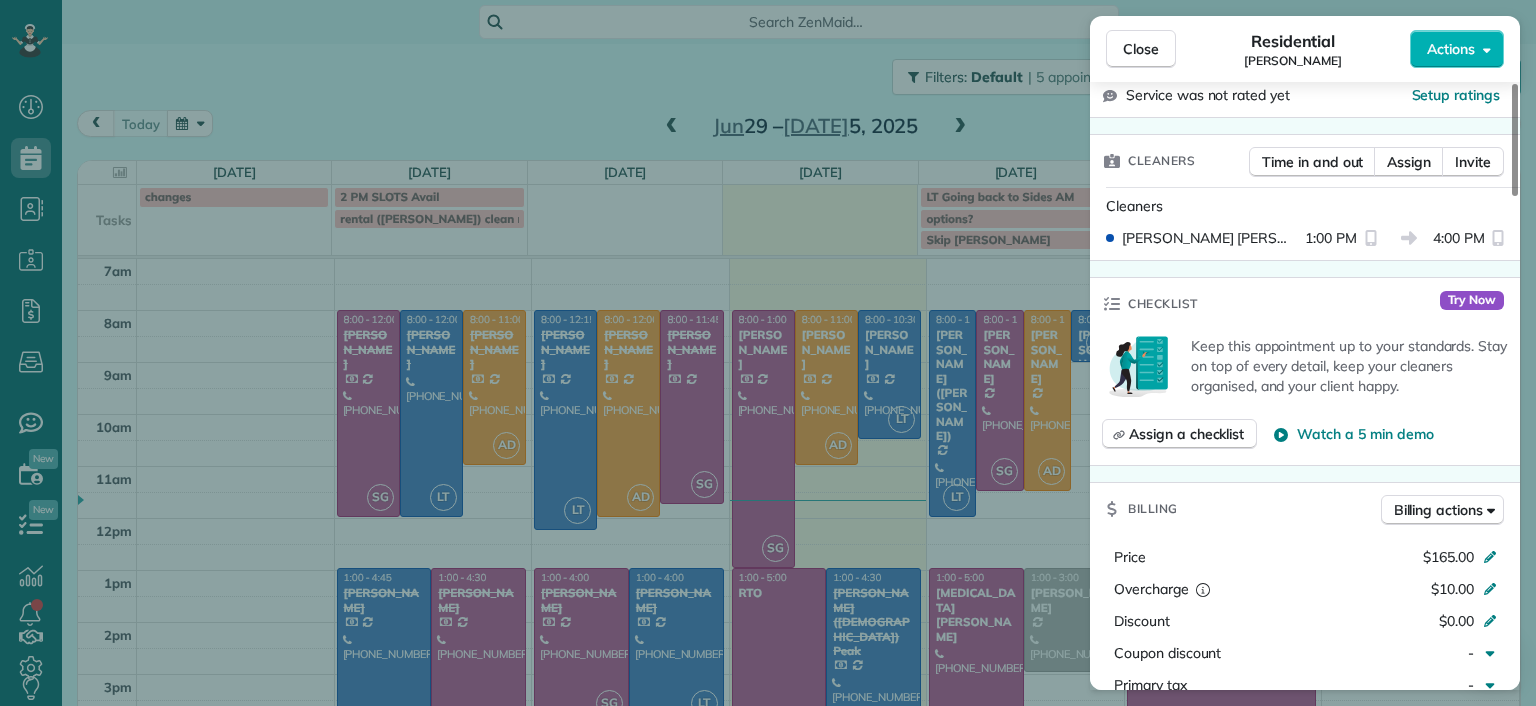 click on "Close Residential Tracy Jones Actions Status Completed Tracy Jones · Open profile Mobile (703) 231-6094 Prefers Text Message  Copy twolfjones@gmail.com Copy View Details Residential Tuesday, July 01, 2025 ( yesterday ) 1:00 PM 4:00 PM 3 hours and 0 minutes Repeats weekly Edit recurring service Previous (Jun 24) Next (Jul 08) 301 Virginia Street Unit 801 Richmond VA 23219 Service was not rated yet Setup ratings Cleaners Time in and out Assign Invite Cleaners Laura   Thaller 1:00 PM 4:00 PM Checklist Try Now Keep this appointment up to your standards. Stay on top of every detail, keep your cleaners organised, and your client happy. Assign a checklist Watch a 5 min demo Billing Billing actions Price $165.00 Overcharge $10.00 Discount $0.00 Coupon discount - Primary tax - Secondary tax - Total appointment price $175.00 Tips collected New feature! $0.00 Paid by card Total including tip $175.00 Get paid online in no-time! Send an invoice and reward your cleaners with tips Charge customer credit card Man Hours 3.0" at bounding box center [768, 353] 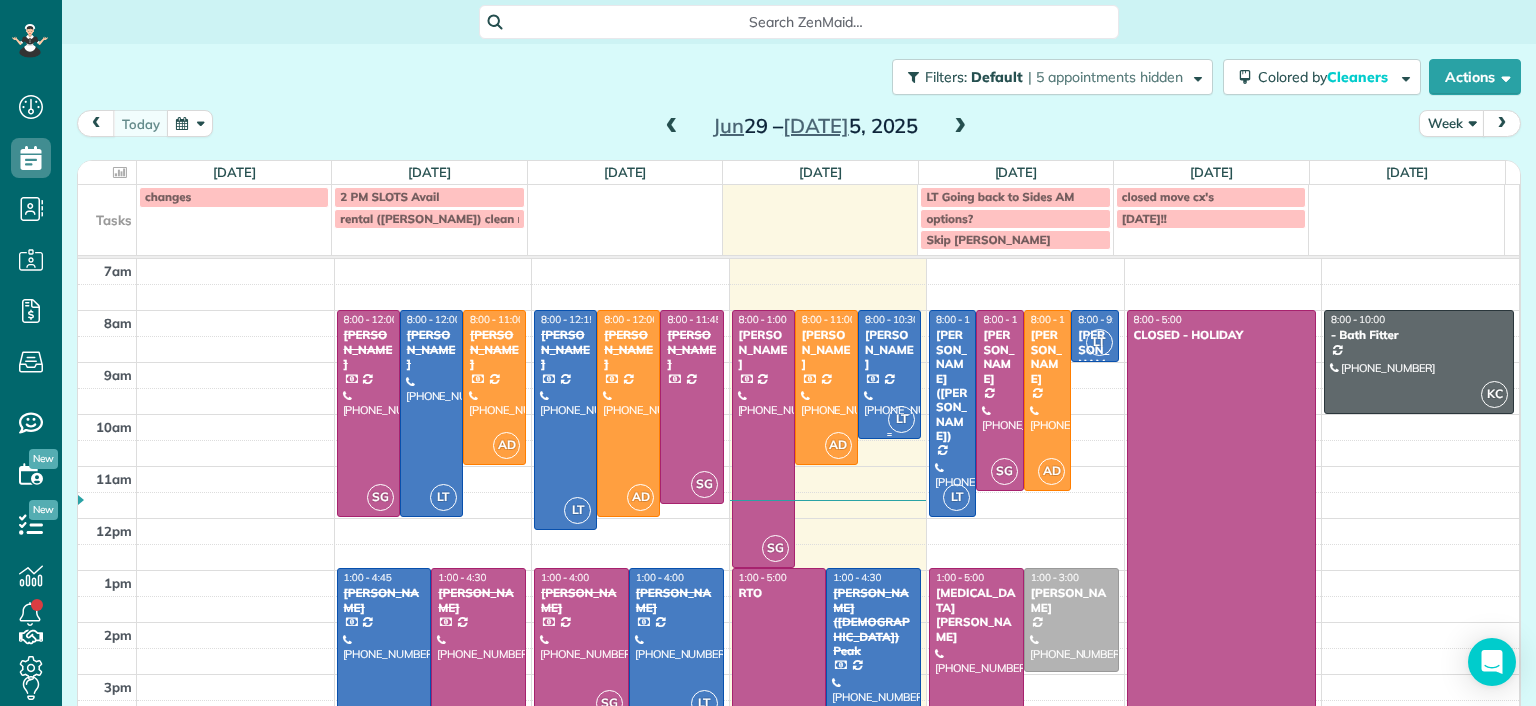 click at bounding box center (889, 374) 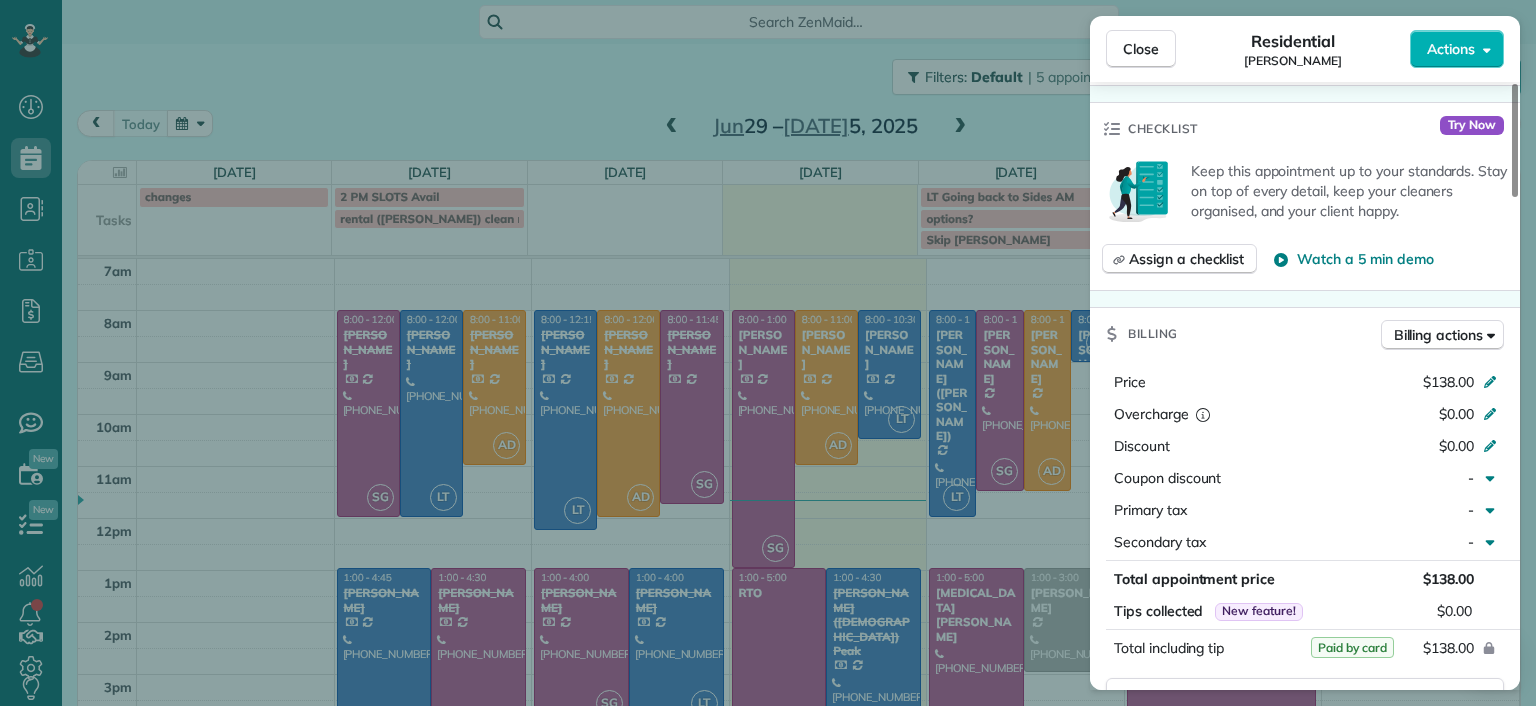 scroll, scrollTop: 700, scrollLeft: 0, axis: vertical 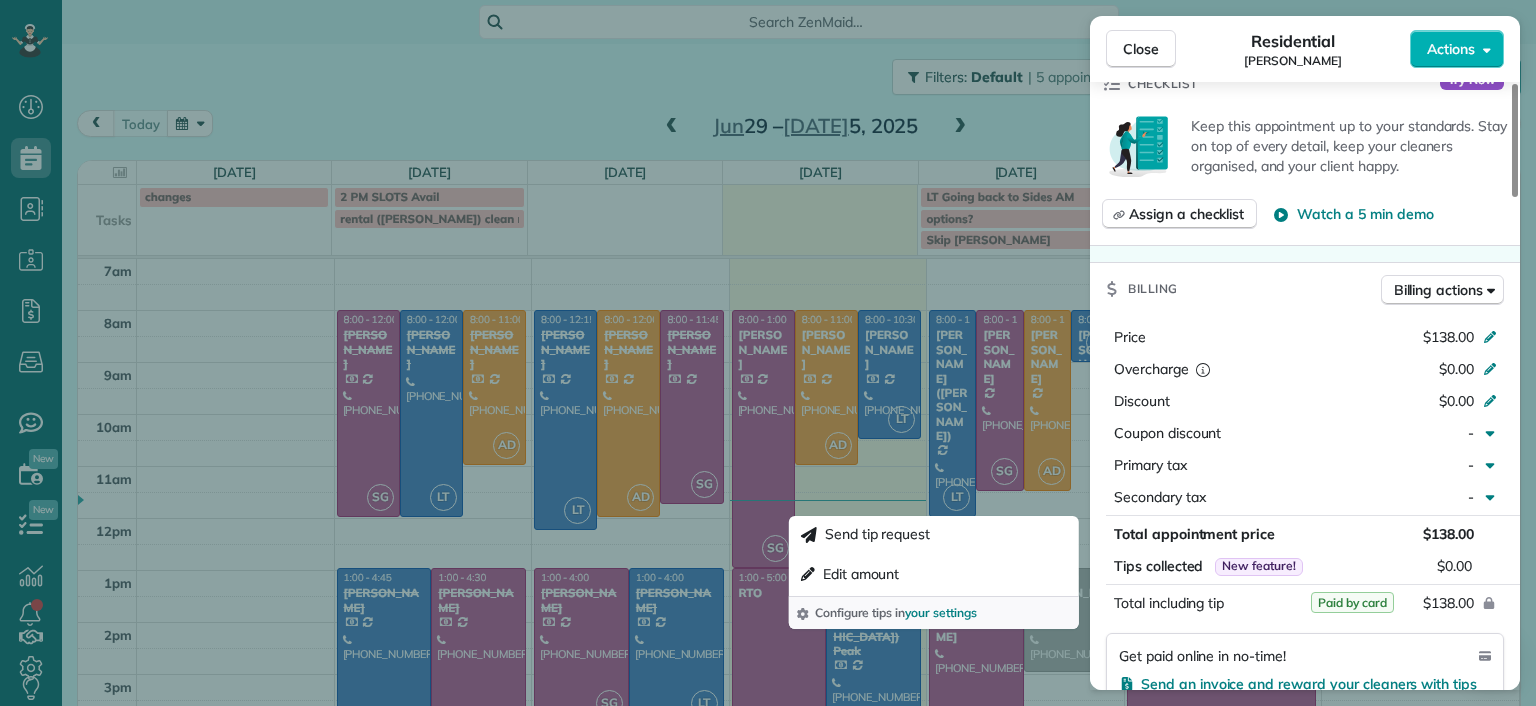 click on "Close Residential Tiffany Stark Actions Status Active Tiffany Stark · Open profile Mobile (804) 855-7663 Copy luvinyounow@gmail.com Copy View Details Residential Wednesday, July 02, 2025 ( today ) 8:00 AM 10:30 AM 2 hours and 30 minutes Repeats every 2 weeks Edit recurring service Previous (Jun 18) Next (Jul 16) 12351 Dutton Road Apt. 1125 Midlothian VA 23113 Service was not rated yet Setup ratings Cleaners Time in and out Assign Invite Cleaners Laura   Thaller 8:00 AM 10:30 AM Checklist Try Now Keep this appointment up to your standards. Stay on top of every detail, keep your cleaners organised, and your client happy. Assign a checklist Watch a 5 min demo Billing Billing actions Price $138.00 Overcharge $0.00 Discount $0.00 Coupon discount - Primary tax - Secondary tax - Total appointment price $138.00 Tips collected New feature! $0.00 Paid by card Total including tip $138.00 Get paid online in no-time! Send an invoice and reward your cleaners with tips Charge customer credit card Appointment custom fields" at bounding box center (768, 353) 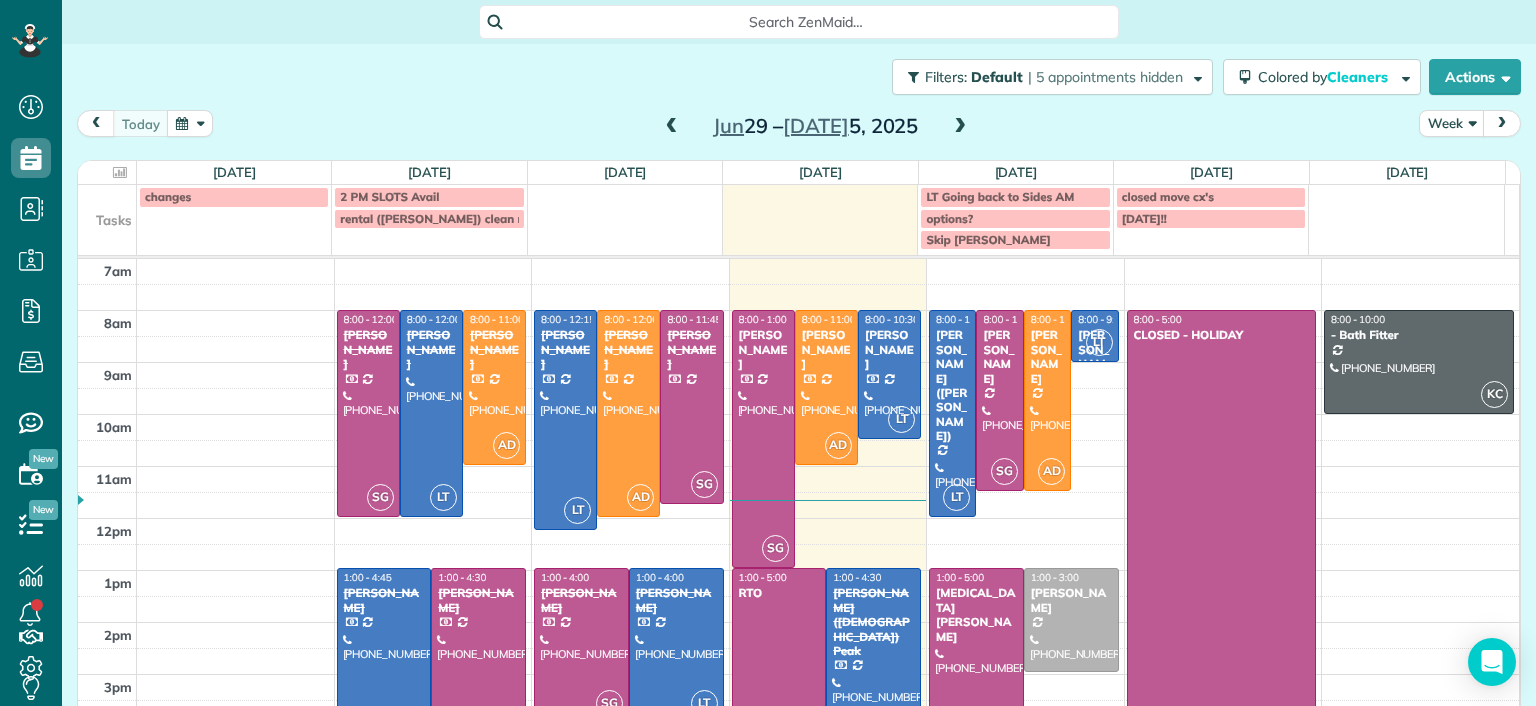 click at bounding box center (873, 658) 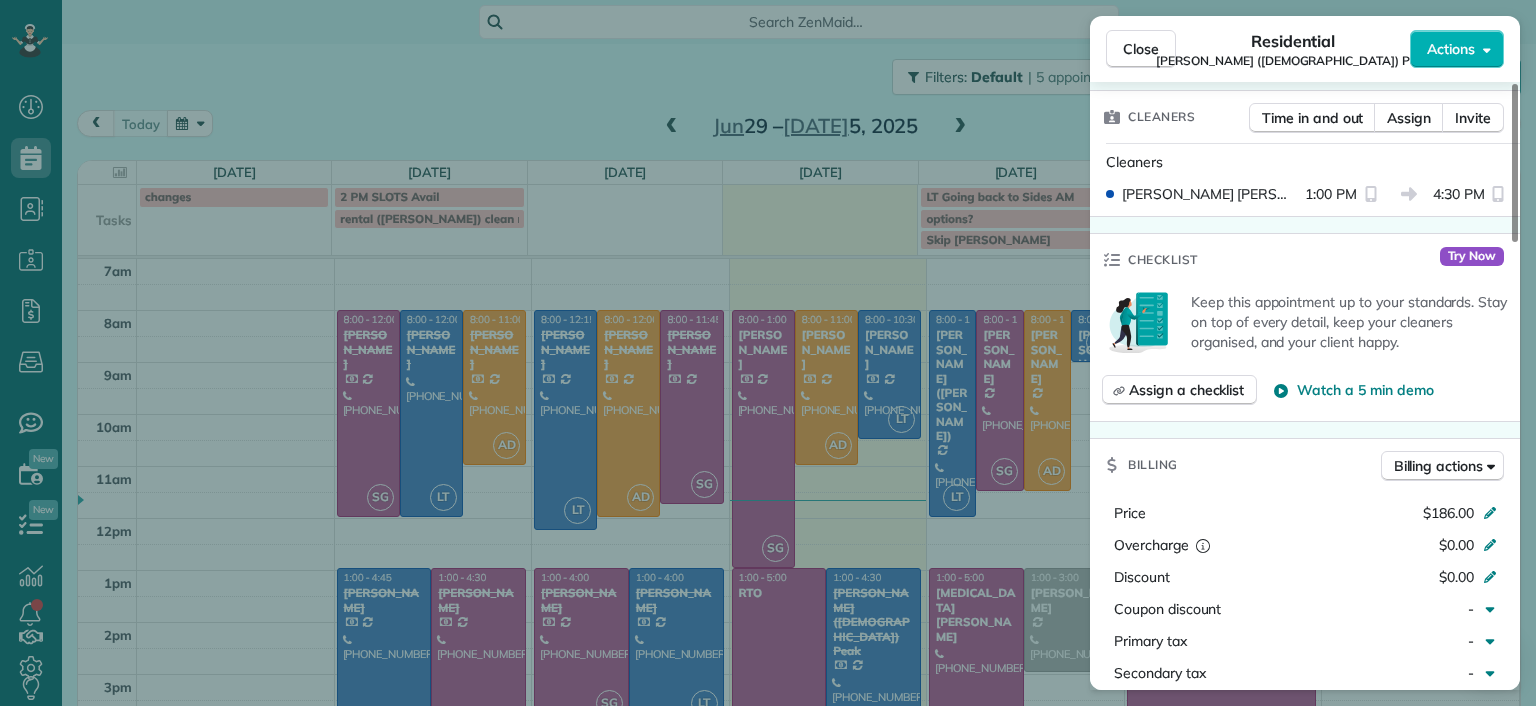 scroll, scrollTop: 600, scrollLeft: 0, axis: vertical 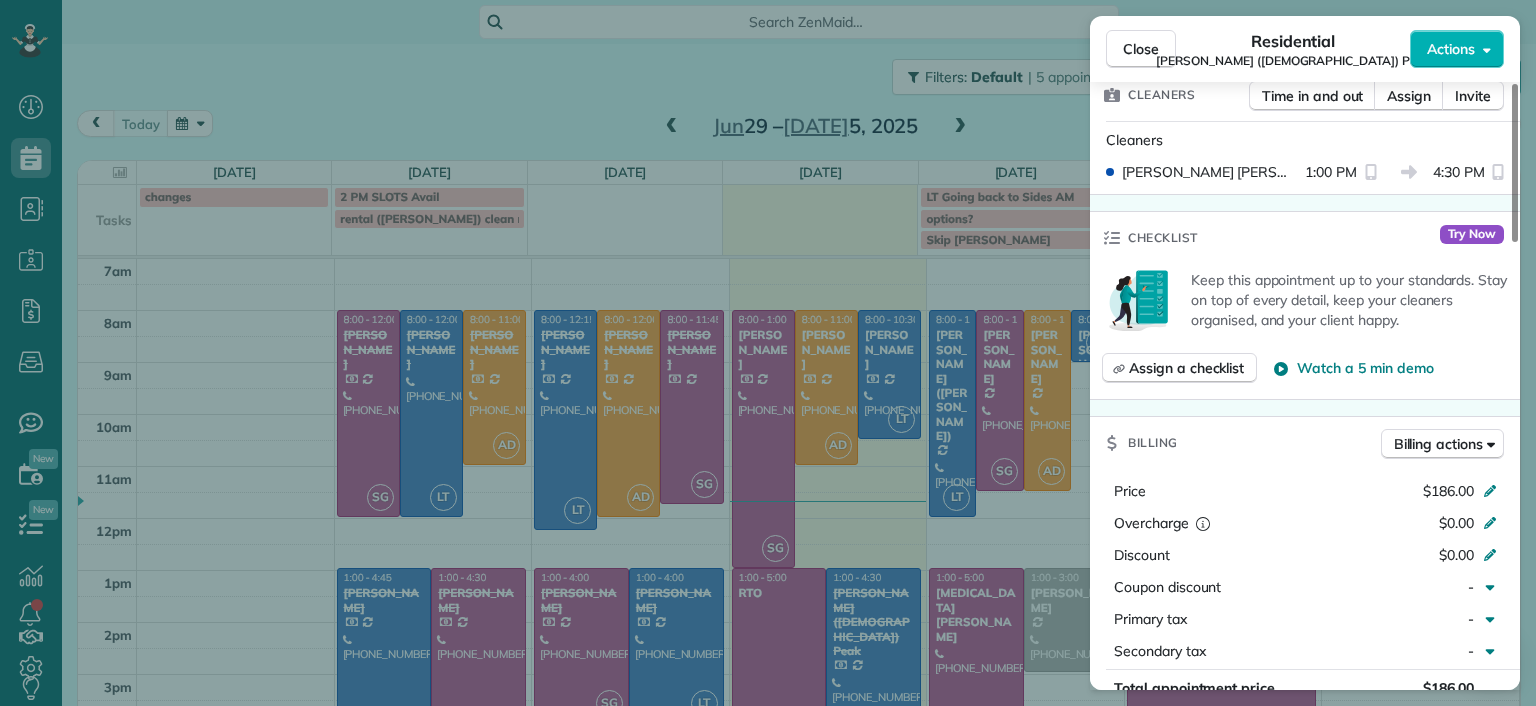 click on "Close Residential Paige (Gay) Peak Actions Status Completed Paige (Gay) Peak · Open profile Mobile (804) 319-5916 Copy tgay0123@gmail.com Copy paigegay992@gmail.com Copy View Details Residential Wednesday, July 02, 2025 ( today ) 1:00 PM 4:30 PM 3 hours and 30 minutes Repeats every 2 weeks Edit recurring service Previous (Jun 23) Next (Jul 16) 1017 Horsepen Road Richmond VA 23229 Service was not rated yet Setup ratings Cleaners Time in and out Assign Invite Cleaners Laura   Thaller 1:00 PM 4:30 PM Checklist Try Now Keep this appointment up to your standards. Stay on top of every detail, keep your cleaners organised, and your client happy. Assign a checklist Watch a 5 min demo Billing Billing actions Price $186.00 Overcharge $0.00 Discount $0.00 Coupon discount - Primary tax - Secondary tax - Total appointment price $186.00 Tips collected New feature! $0.00 Paid by card Total including tip $186.00 Get paid online in no-time! Send an invoice and reward your cleaners with tips Charge customer credit card - 0 6" at bounding box center (768, 353) 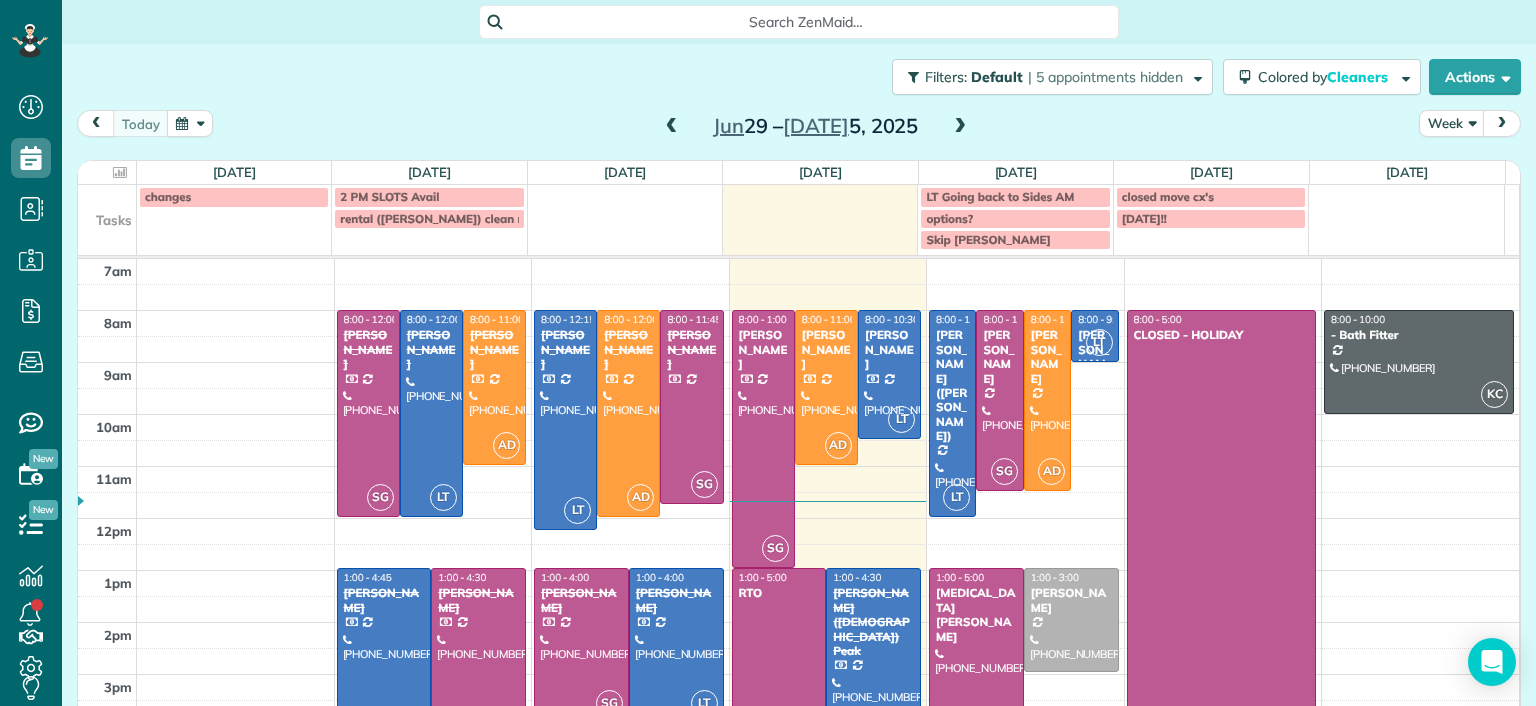 click at bounding box center [672, 127] 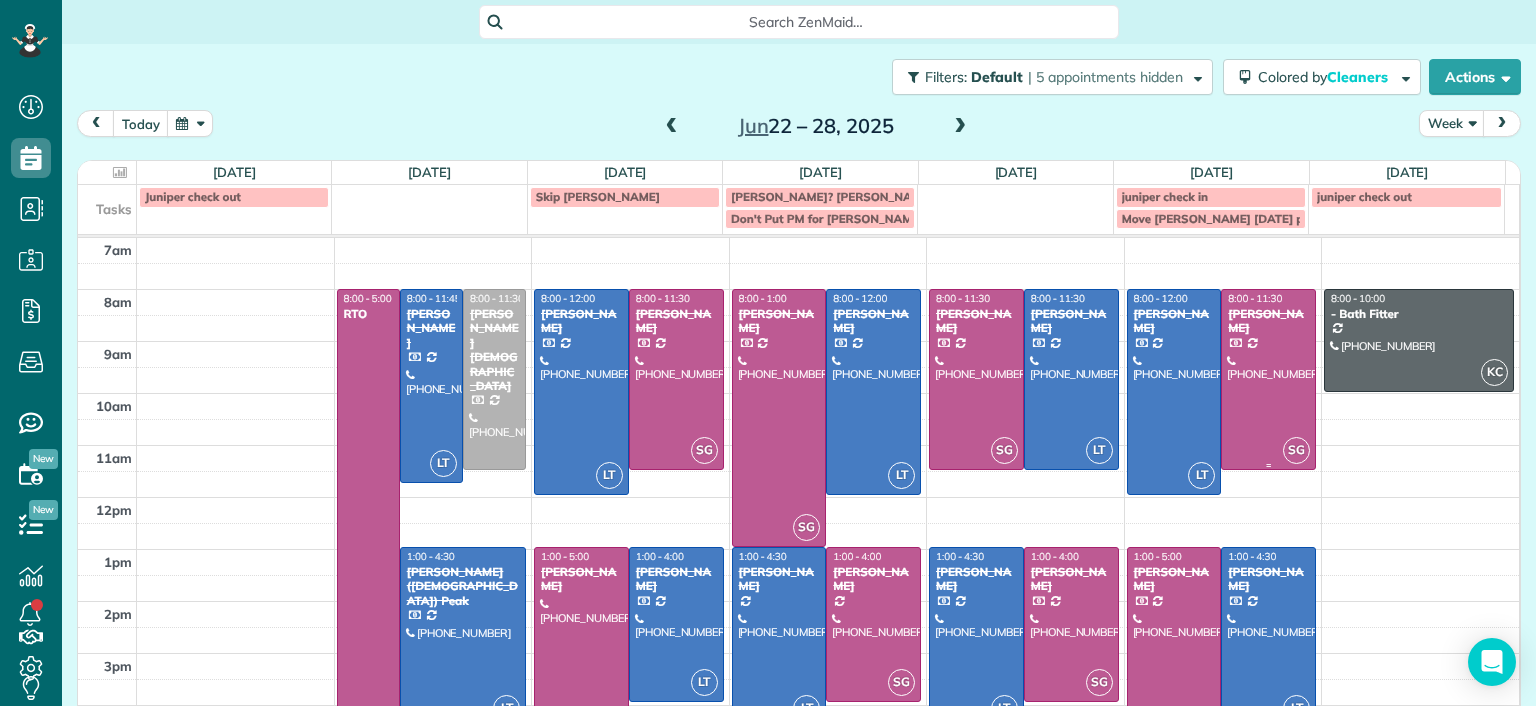 click at bounding box center (1268, 379) 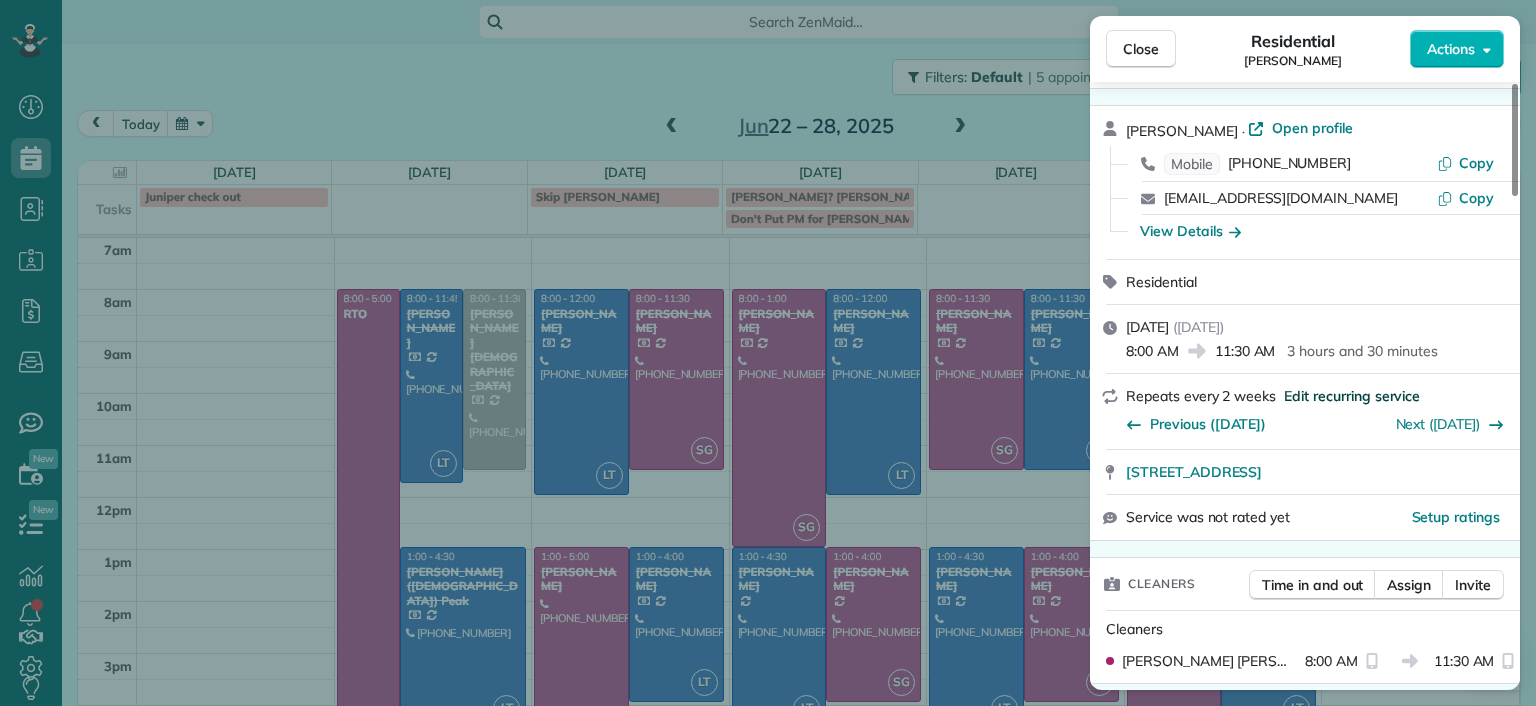 scroll, scrollTop: 500, scrollLeft: 0, axis: vertical 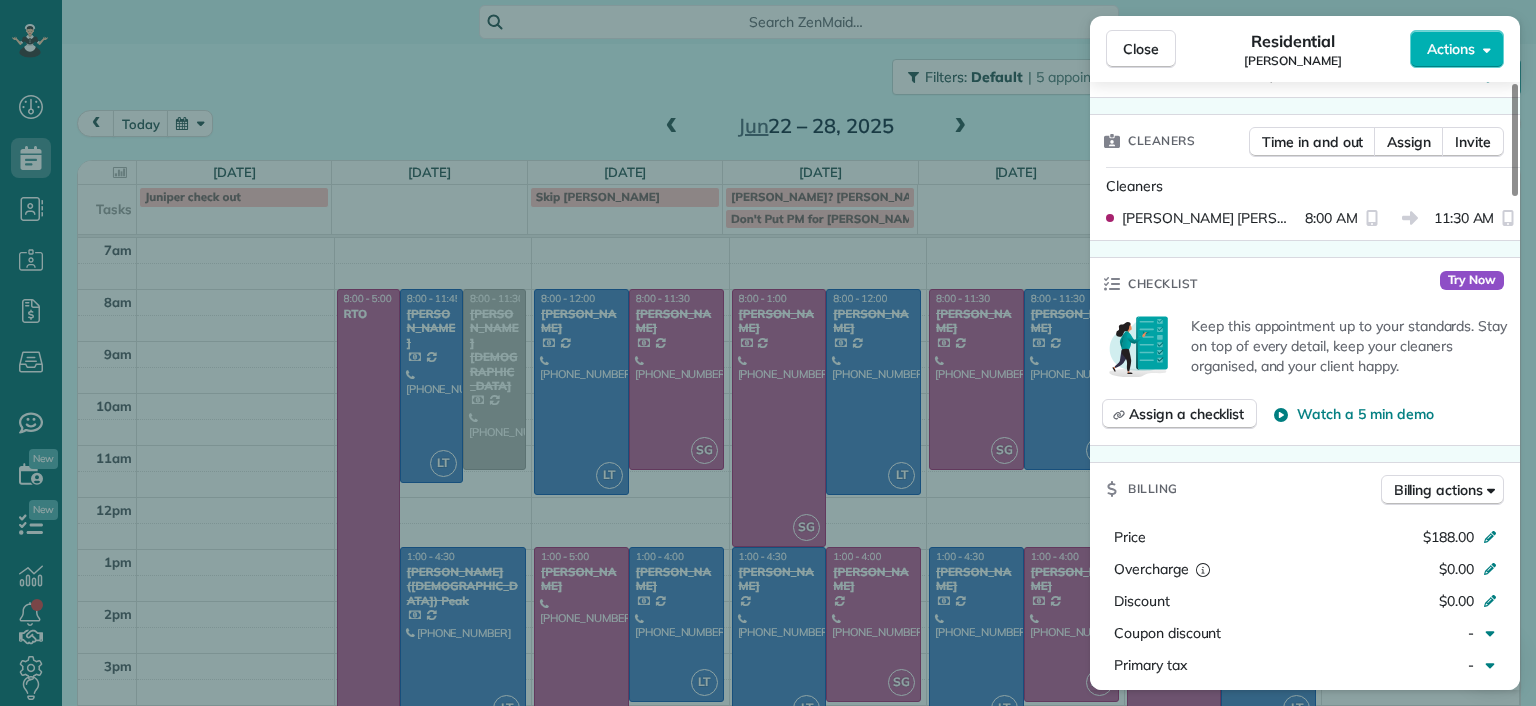 drag, startPoint x: 1012, startPoint y: 223, endPoint x: 1045, endPoint y: 289, distance: 73.790245 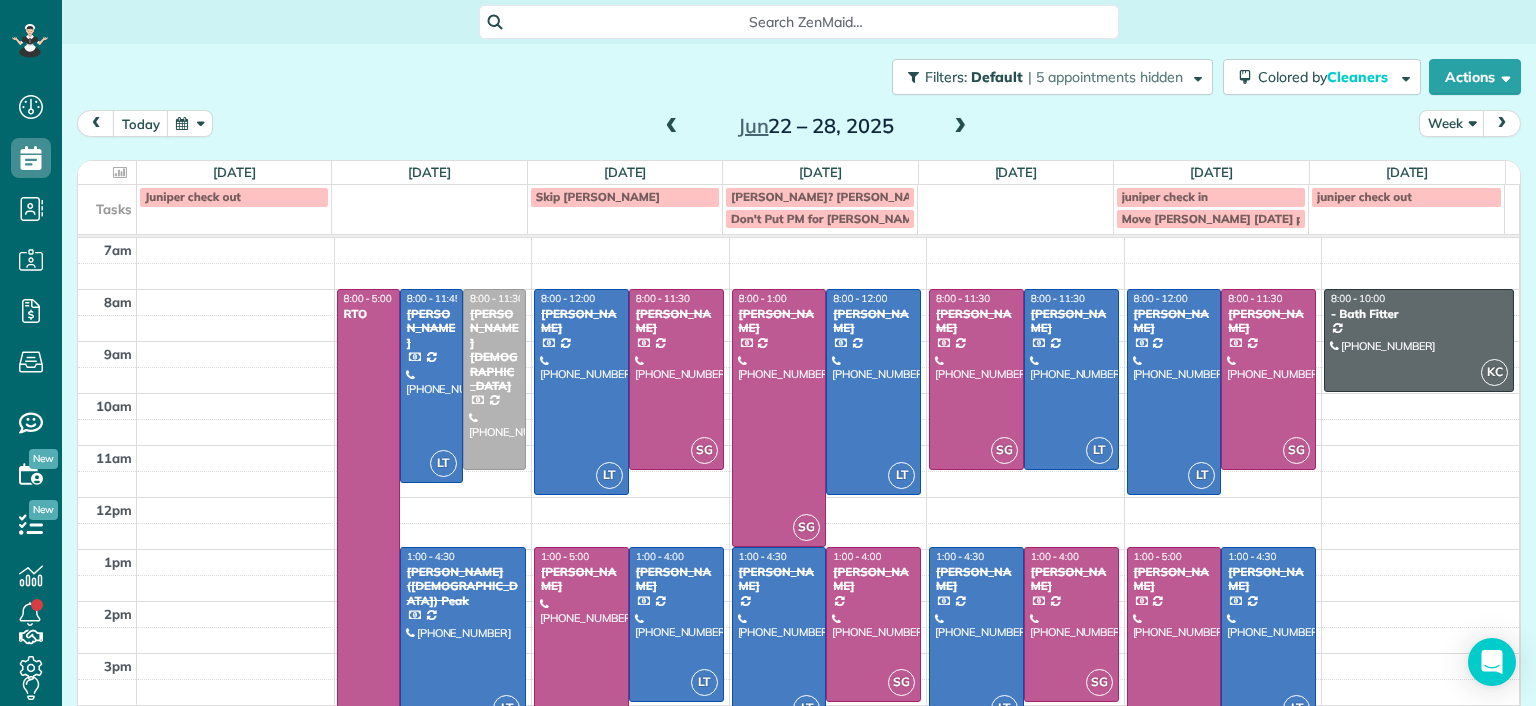 click at bounding box center (1174, 650) 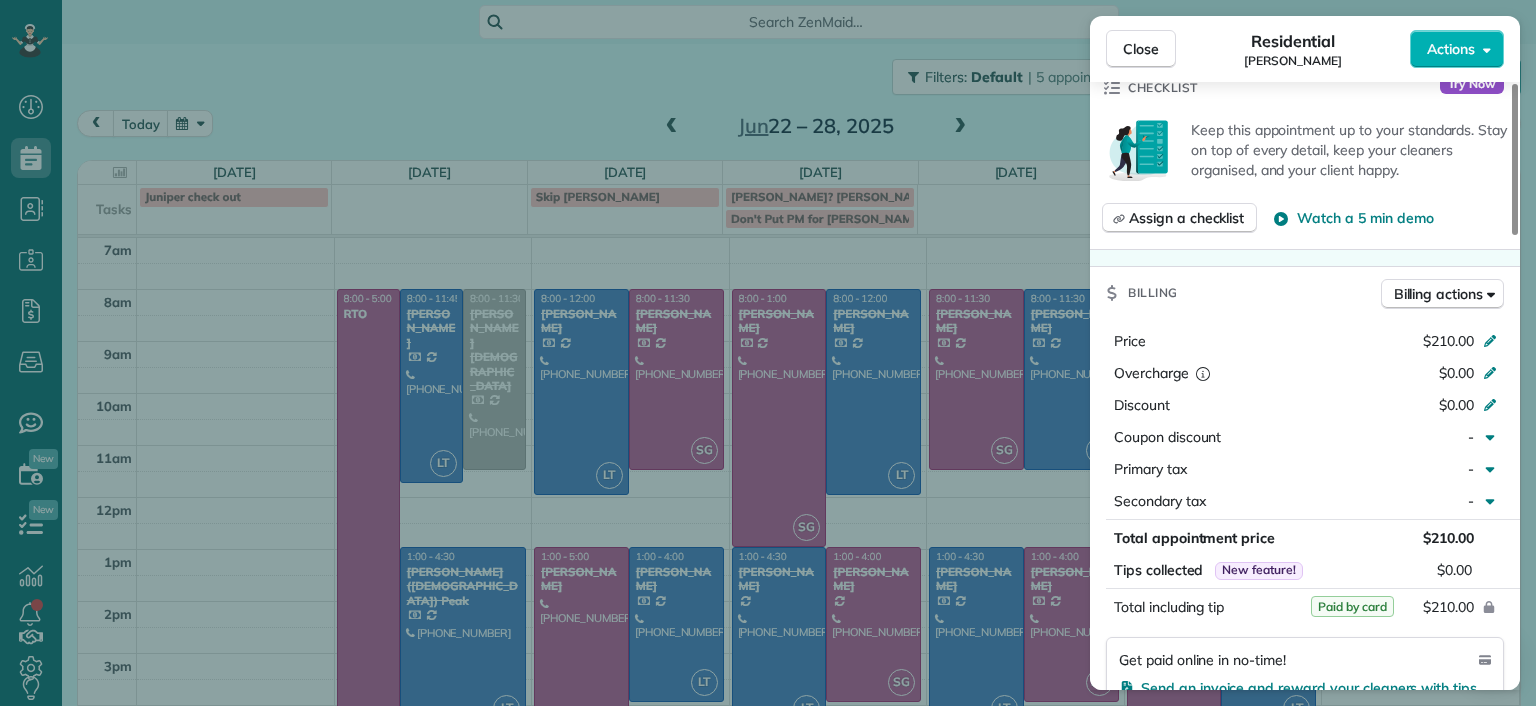 scroll, scrollTop: 800, scrollLeft: 0, axis: vertical 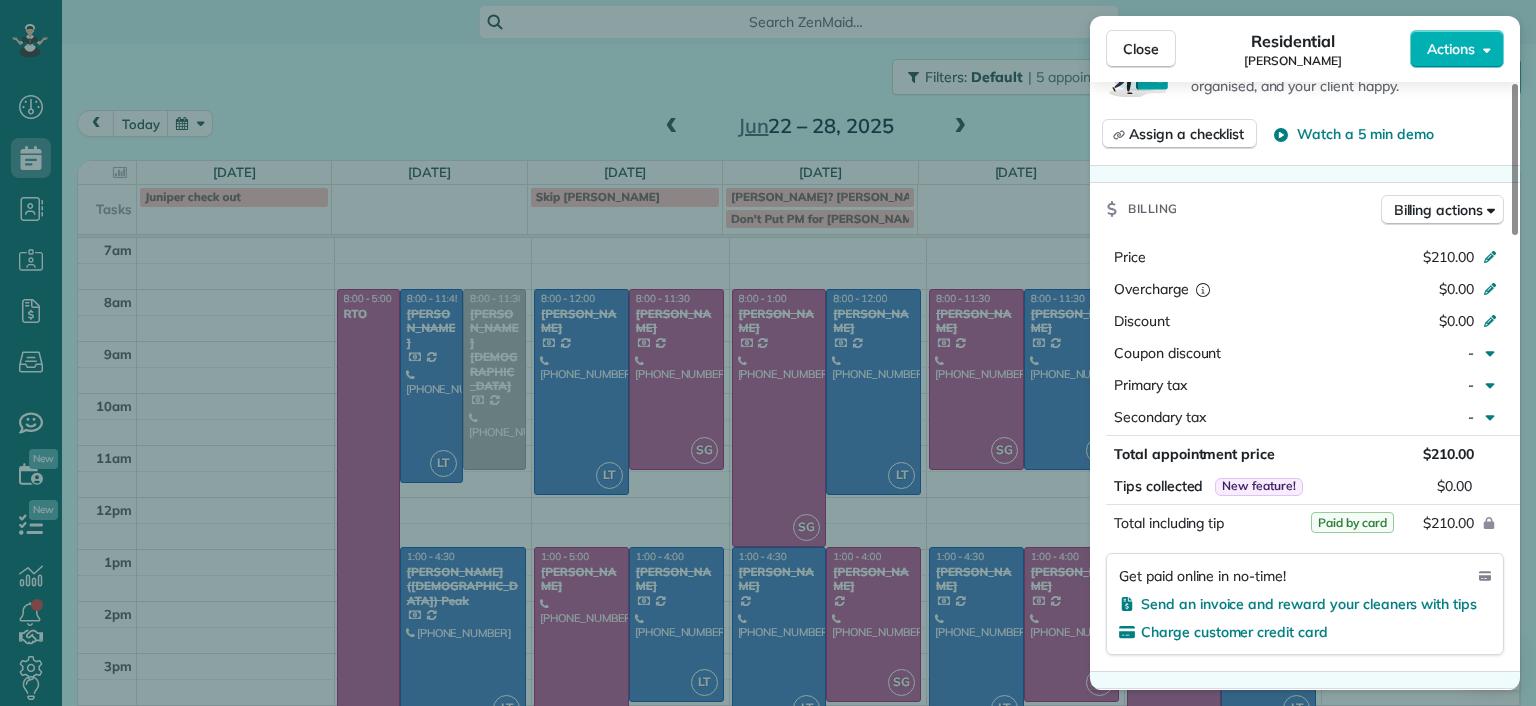 click on "Close Residential Emma Arata Actions Status Completed Emma Arata · Open profile Mobile (434) 249-0050 Copy emma.arata@gmail.com Copy View Details Residential Friday, June 27, 2025 ( 5 days ago ) 1:00 PM 5:00 PM 4 hours and 0 minutes Repeats every 4 weeks Edit recurring service Previous (May 16) Next (Jul 07) 3014 Noble Avenue Richmond Virginia 23222 Service was not rated yet Setup ratings Cleaners Time in and out Assign Invite Cleaners Sophie   Gibbs 1:00 PM 5:00 PM Checklist Try Now Keep this appointment up to your standards. Stay on top of every detail, keep your cleaners organised, and your client happy. Assign a checklist Watch a 5 min demo Billing Billing actions Price $210.00 Overcharge $0.00 Discount $0.00 Coupon discount - Primary tax - Secondary tax - Total appointment price $210.00 Tips collected New feature! $0.00 Paid by card Total including tip $210.00 Get paid online in no-time! Send an invoice and reward your cleaners with tips Charge customer credit card Appointment custom fields Man Hours -" at bounding box center (768, 353) 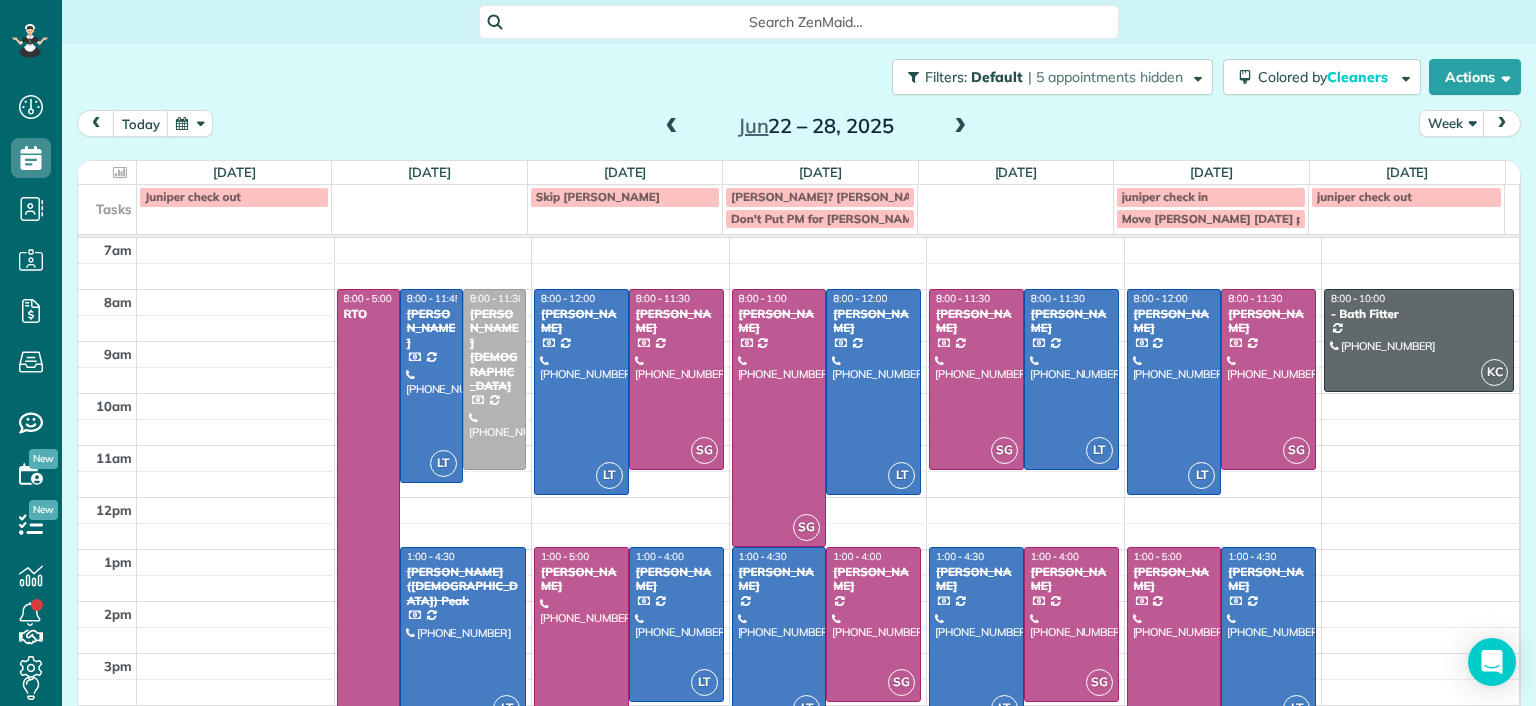 click at bounding box center (1502, 123) 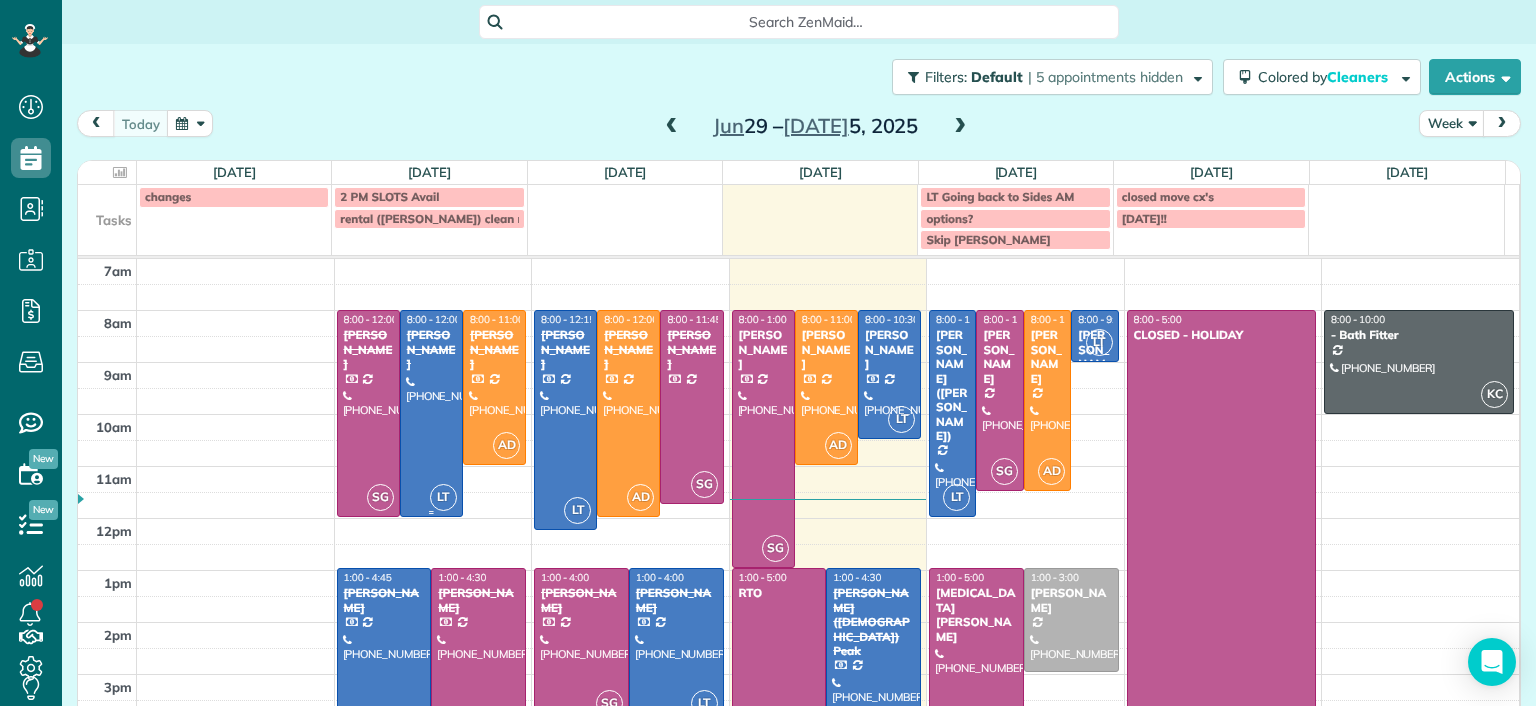 click at bounding box center (431, 413) 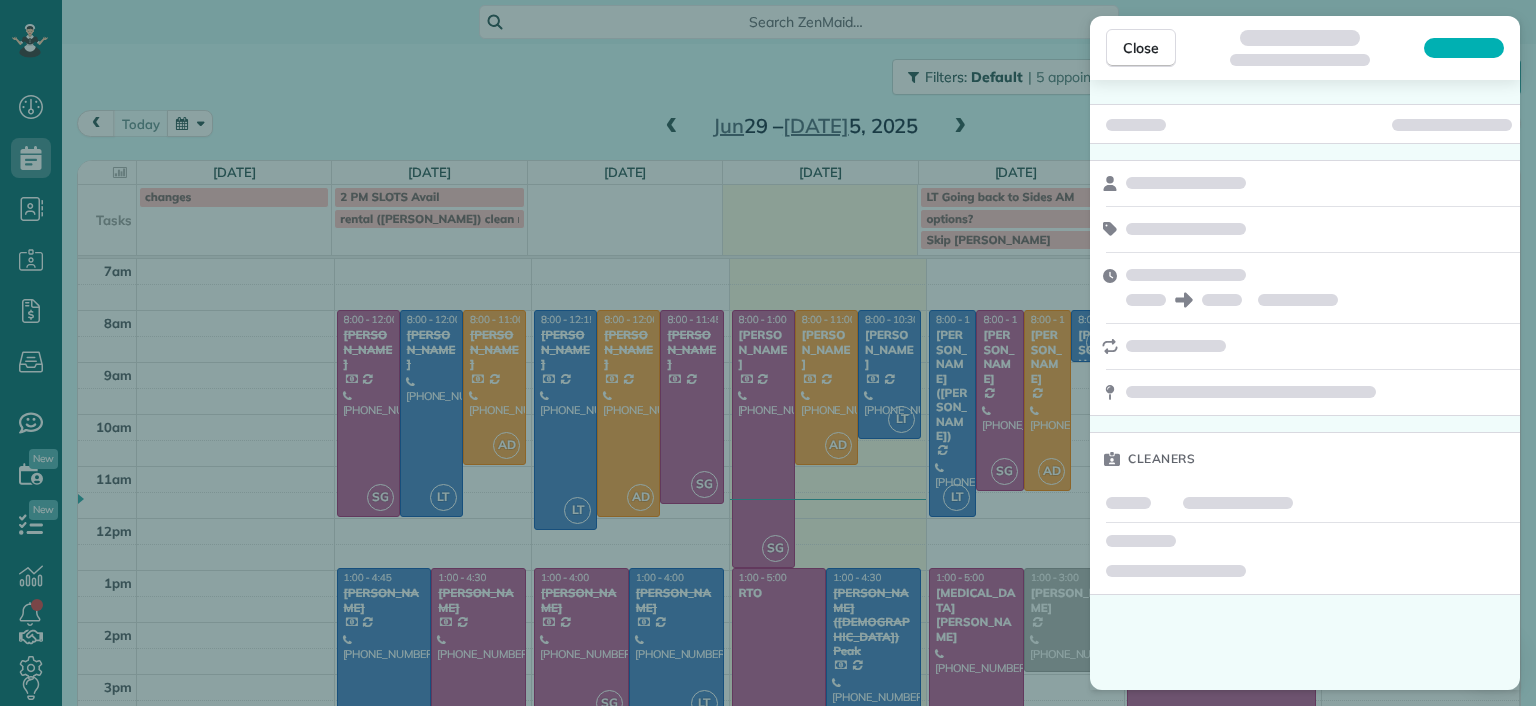 click on "Close   Cleaners" at bounding box center [768, 353] 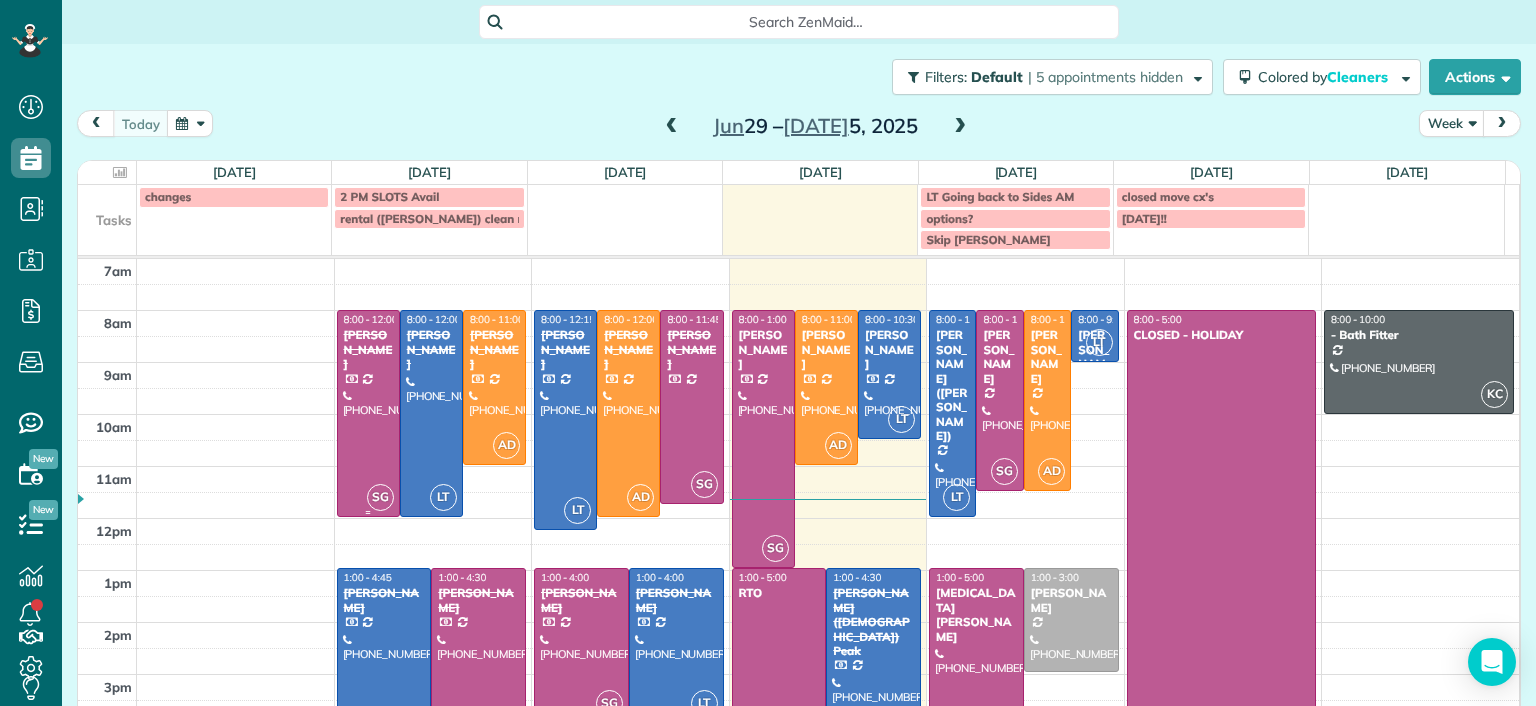 click at bounding box center (368, 413) 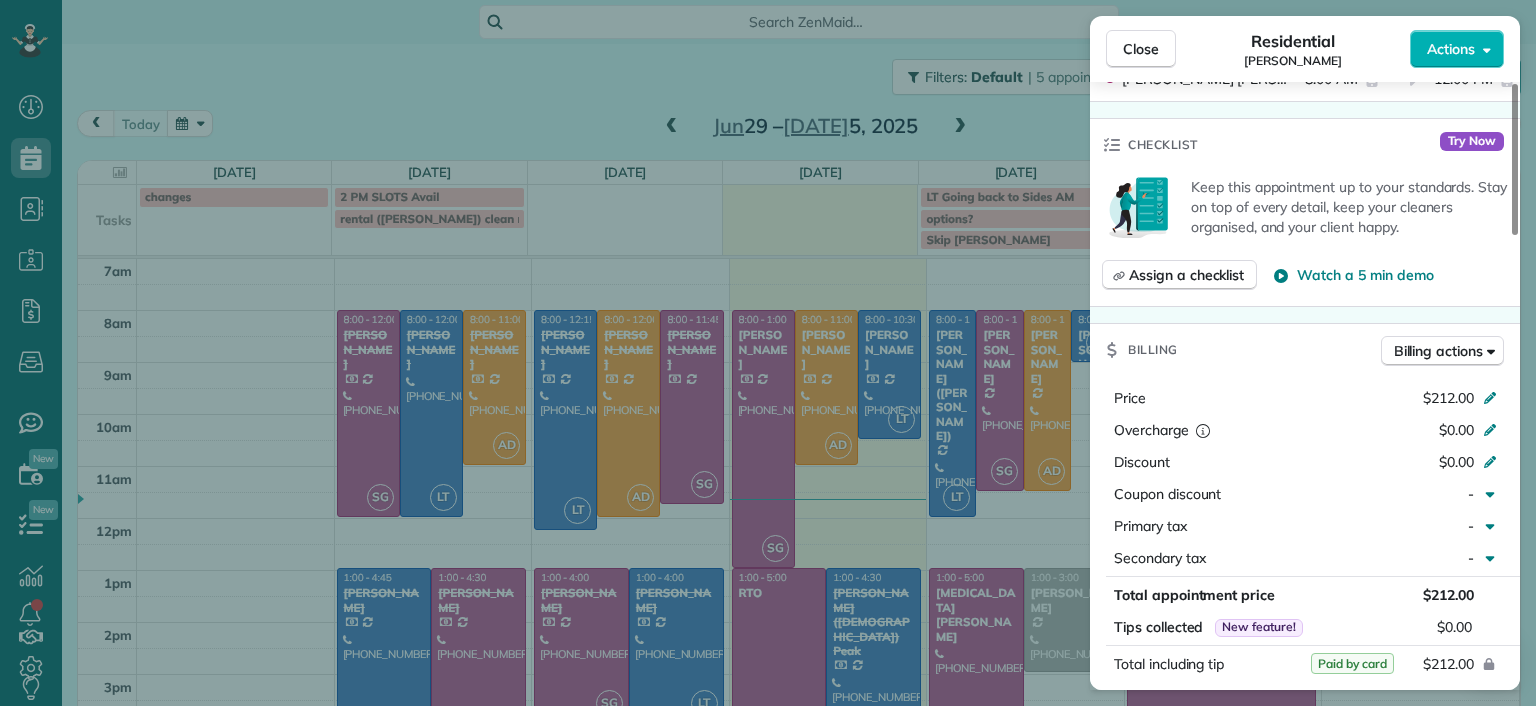 scroll, scrollTop: 700, scrollLeft: 0, axis: vertical 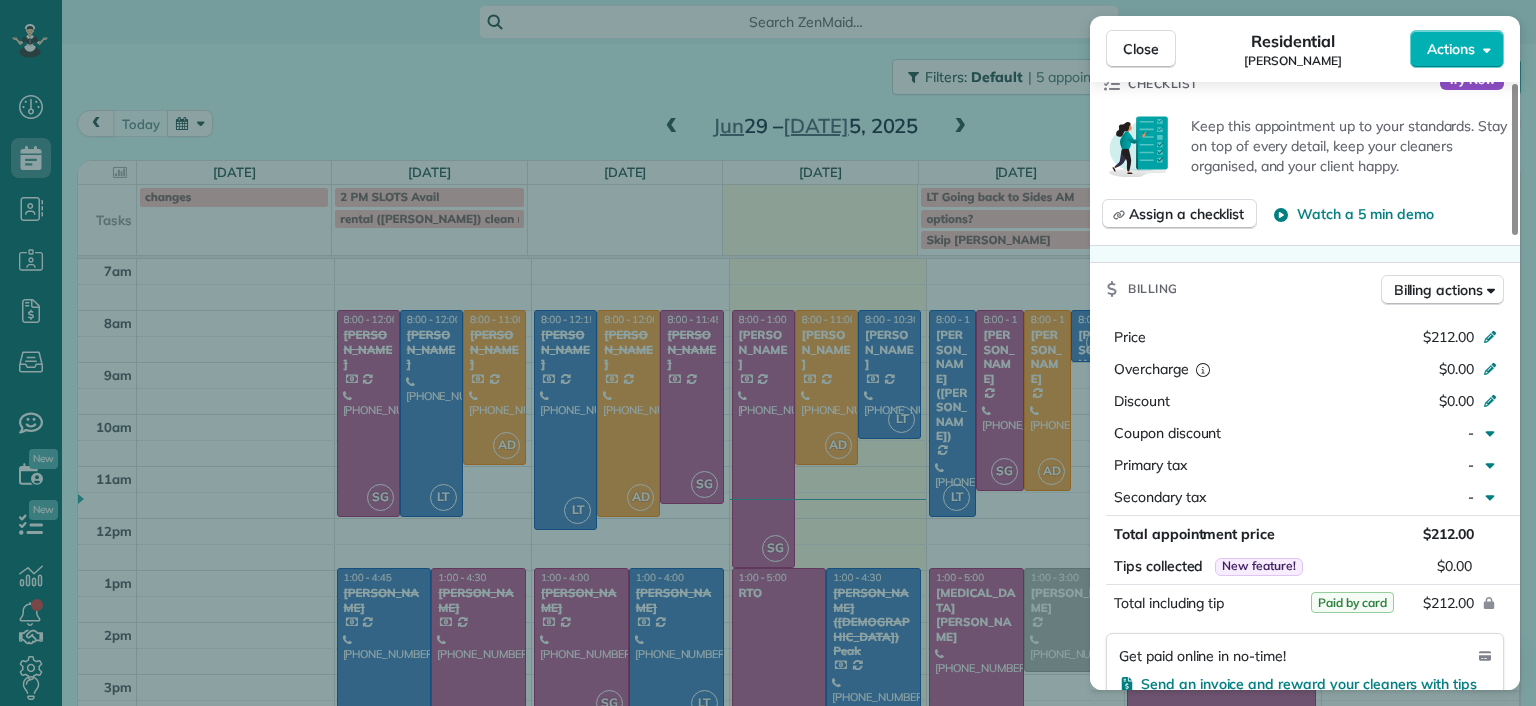 click on "Close Residential John Behen Actions Status Completed John Behen · Open profile Mobile (804) 378-1167 Copy johnandme31@verizon.net Copy View Details Residential Monday, June 30, 2025 ( 2 days ago ) 8:00 AM 12:00 PM 4 hours and 0 minutes Repeats every 4 weeks Edit recurring service Previous (Jun 17) Next (Jul 28) 11918 Nevis Drive Midlothian VA 23114 Service was not rated yet Setup ratings Cleaners Time in and out Assign Invite Cleaners Sophie   Gibbs 8:00 AM 12:00 PM Checklist Try Now Keep this appointment up to your standards. Stay on top of every detail, keep your cleaners organised, and your client happy. Assign a checklist Watch a 5 min demo Billing Billing actions Price $212.00 Overcharge $0.00 Discount $0.00 Coupon discount - Primary tax - Secondary tax - Total appointment price $212.00 Tips collected New feature! $0.00 Paid by card Total including tip $212.00 Get paid online in no-time! Send an invoice and reward your cleaners with tips Charge customer credit card Appointment custom fields Man Hours -" at bounding box center [768, 353] 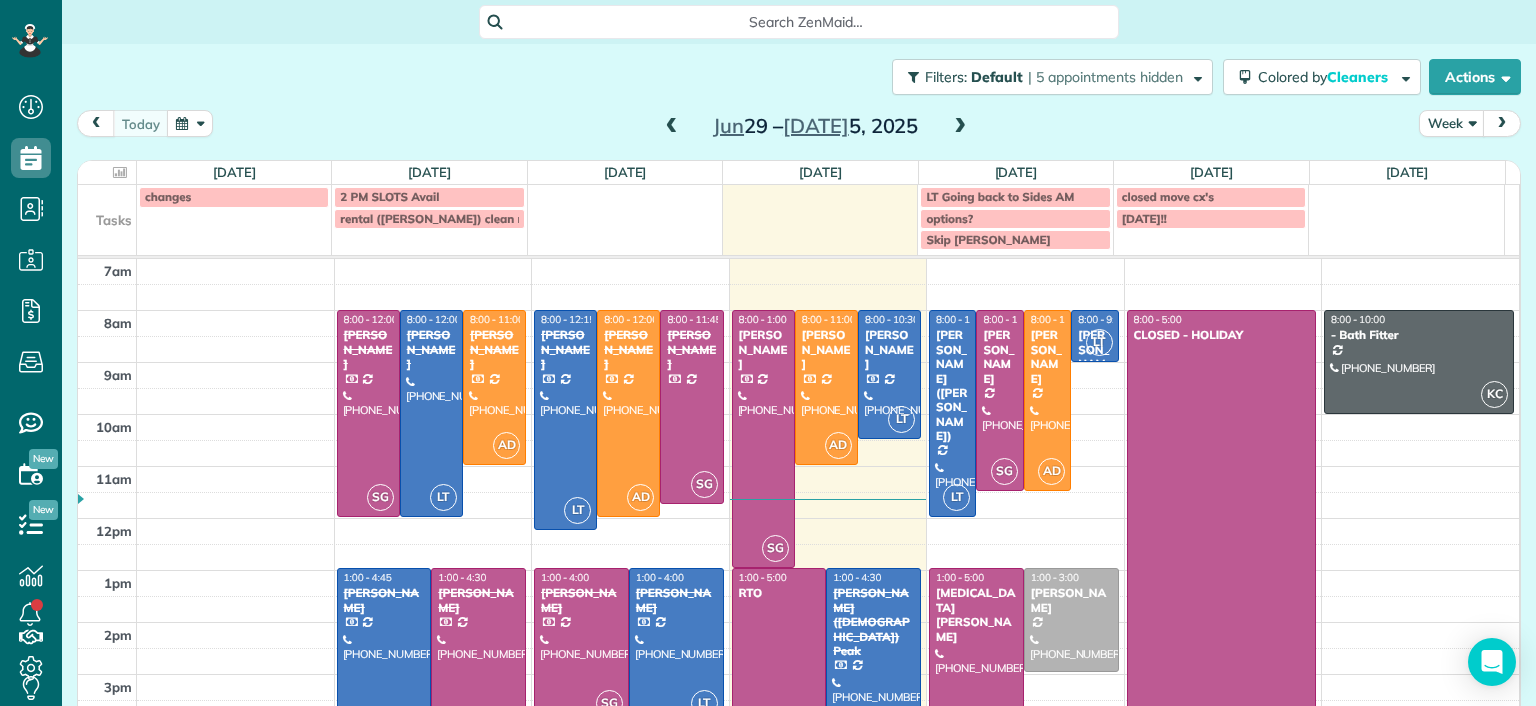 click at bounding box center [478, 658] 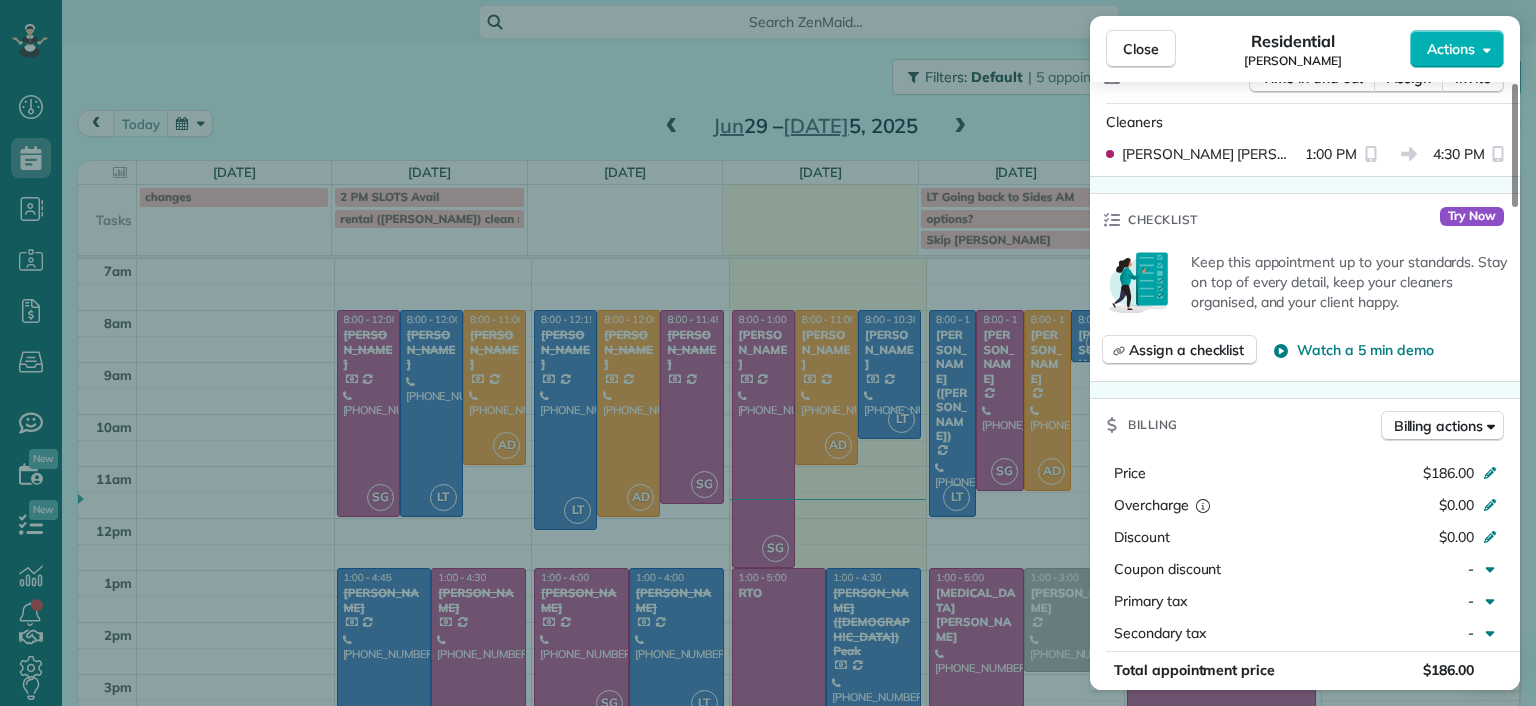 scroll, scrollTop: 700, scrollLeft: 0, axis: vertical 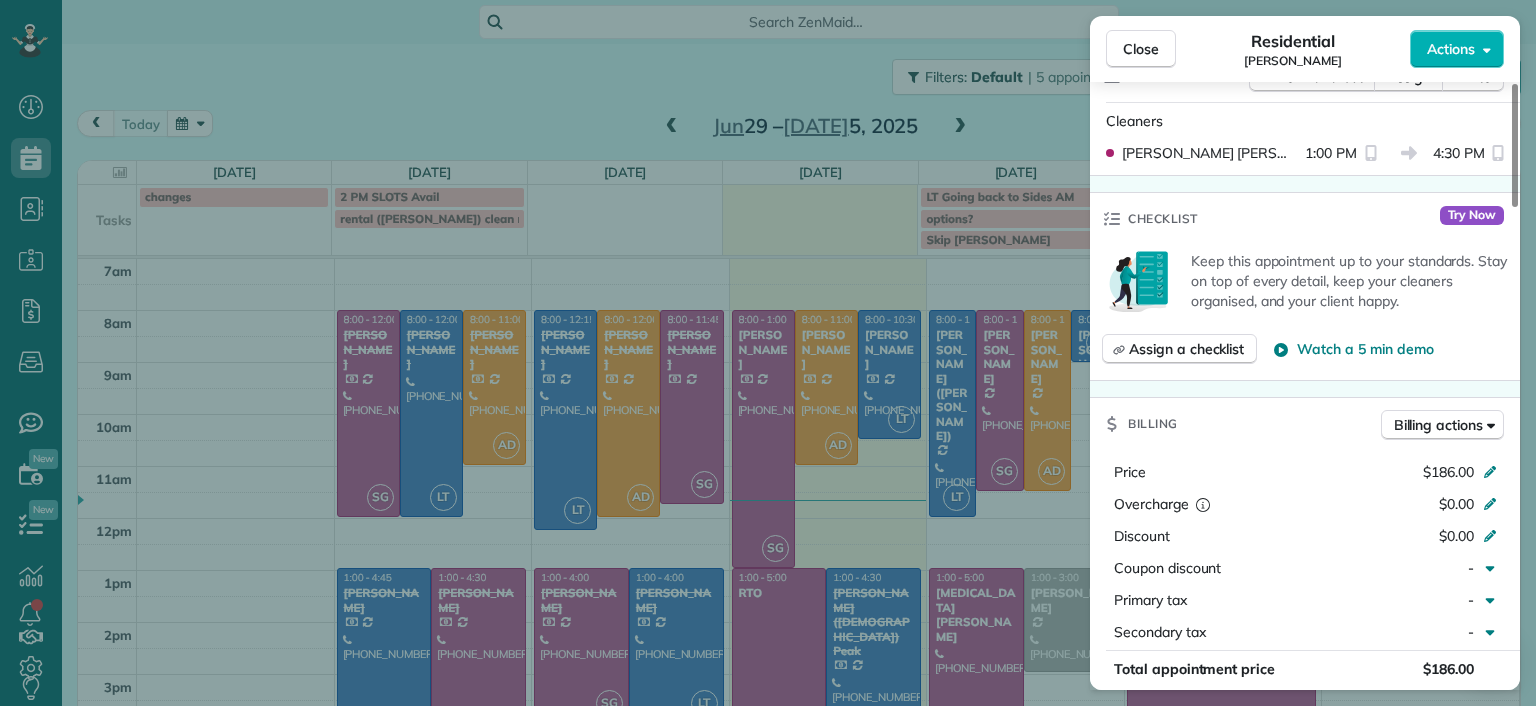 click on "Close Residential Mary Spencer Actions Status Completed Mary Spencer · Open profile Home (804) 740-7913 Main Number  Copy Mobile (804) 338-5275 Only call if she does not answer home phone Copy maryrosespencer@gmail.com Copy efg215@verizon.net Copy View Details Residential Monday, June 30, 2025 ( 2 days ago ) 1:00 PM 4:30 PM 3 hours and 30 minutes Repeats every 4 weeks Edit recurring service Previous (Jun 05) Next (Jul 31) 9309 Lakeland Terrace Richmond VA 23229 Service was not rated yet Setup ratings Cleaners Time in and out Assign Invite Cleaners Sophie   Gibbs 1:00 PM 4:30 PM Checklist Try Now Keep this appointment up to your standards. Stay on top of every detail, keep your cleaners organised, and your client happy. Assign a checklist Watch a 5 min demo Billing Billing actions Price $186.00 Overcharge $0.00 Discount $0.00 Coupon discount - Primary tax - Secondary tax - Total appointment price $186.00 Tips collected New feature! $0.00 Paid by card Total including tip $186.00 Get paid online in no-time! 3.5" at bounding box center (768, 353) 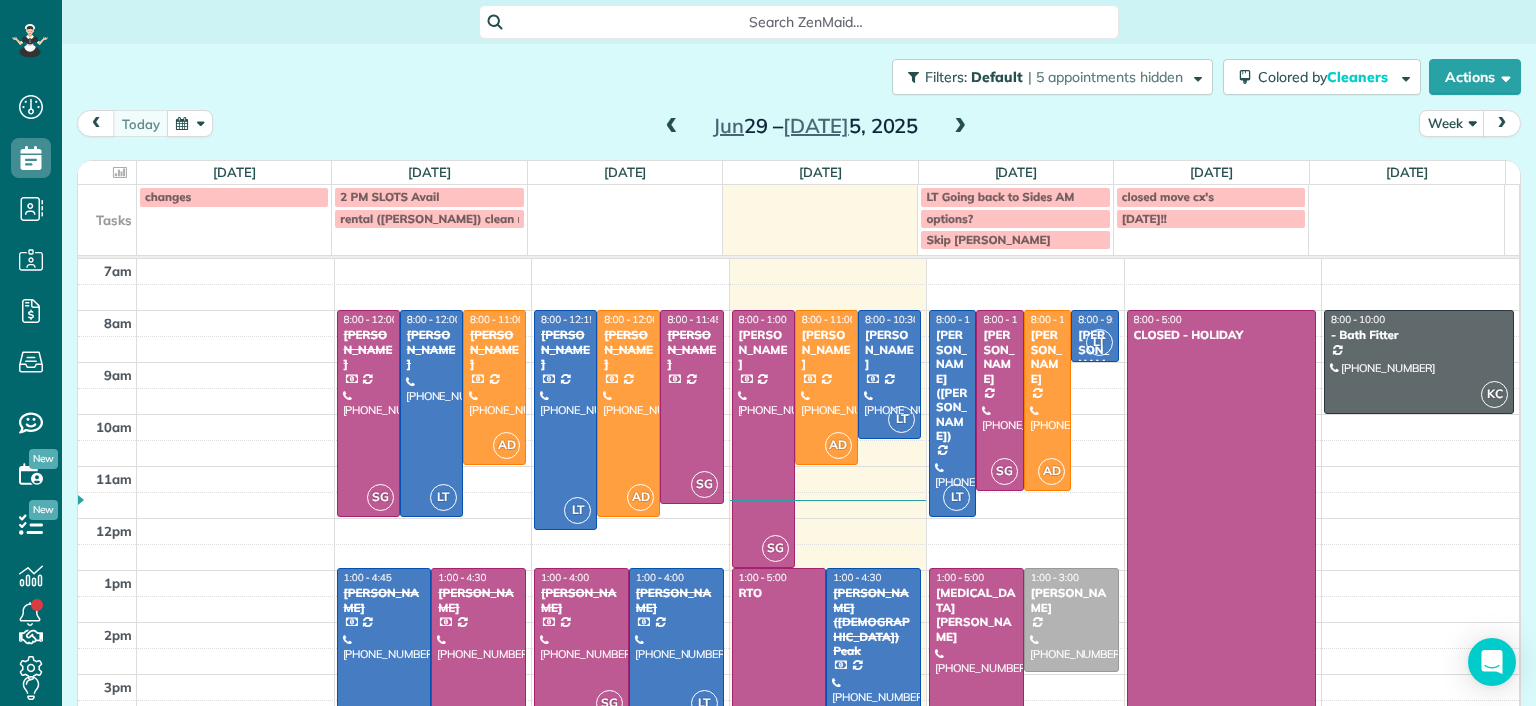 click at bounding box center (478, 658) 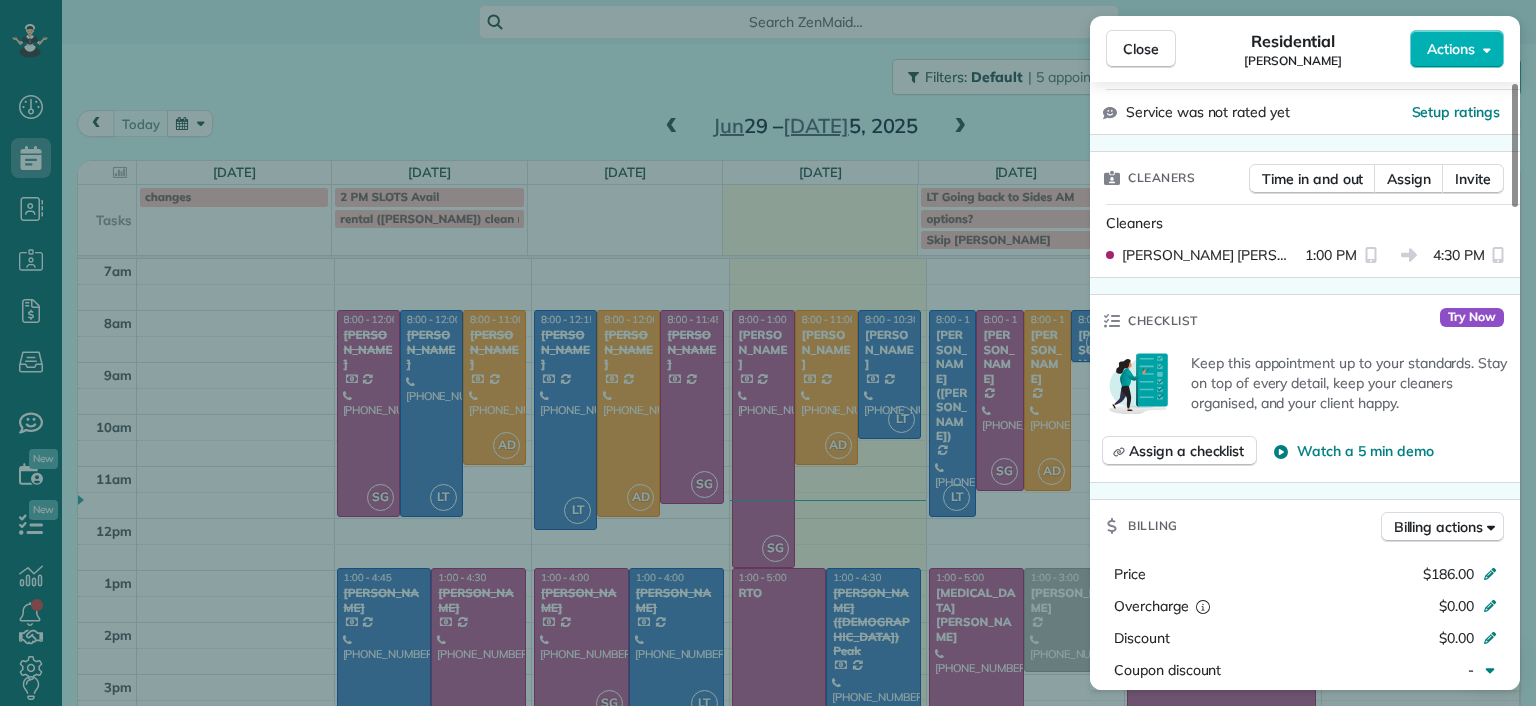scroll, scrollTop: 600, scrollLeft: 0, axis: vertical 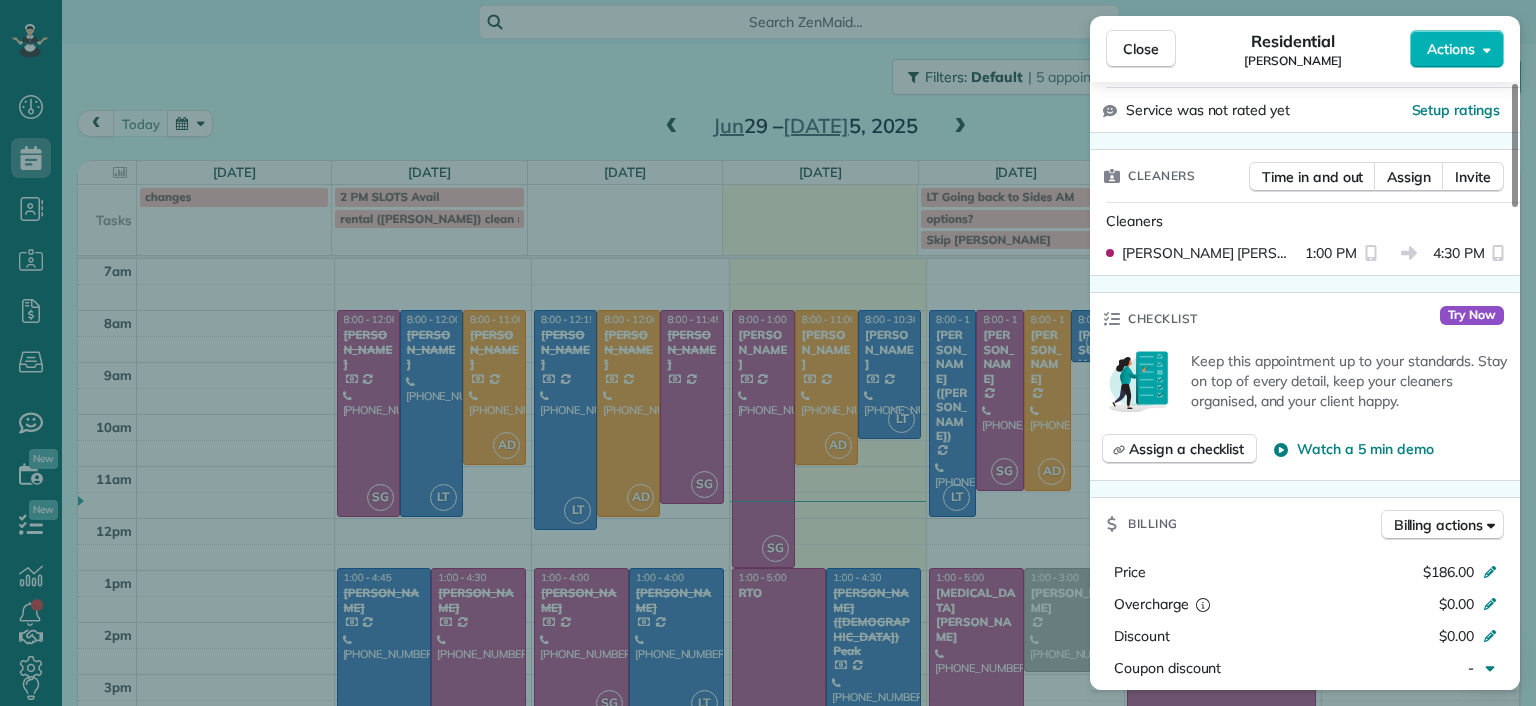 click on "Close Residential Mary Spencer Actions Status Completed Mary Spencer · Open profile Home (804) 740-7913 Main Number  Copy Mobile (804) 338-5275 Only call if she does not answer home phone Copy maryrosespencer@gmail.com Copy efg215@verizon.net Copy View Details Residential Monday, June 30, 2025 ( 2 days ago ) 1:00 PM 4:30 PM 3 hours and 30 minutes Repeats every 4 weeks Edit recurring service Previous (Jun 05) Next (Jul 31) 9309 Lakeland Terrace Richmond VA 23229 Service was not rated yet Setup ratings Cleaners Time in and out Assign Invite Cleaners Sophie   Gibbs 1:00 PM 4:30 PM Checklist Try Now Keep this appointment up to your standards. Stay on top of every detail, keep your cleaners organised, and your client happy. Assign a checklist Watch a 5 min demo Billing Billing actions Price $186.00 Overcharge $0.00 Discount $0.00 Coupon discount - Primary tax - Secondary tax - Total appointment price $186.00 Tips collected New feature! $0.00 Paid by card Total including tip $186.00 Get paid online in no-time! 3.5" at bounding box center [768, 353] 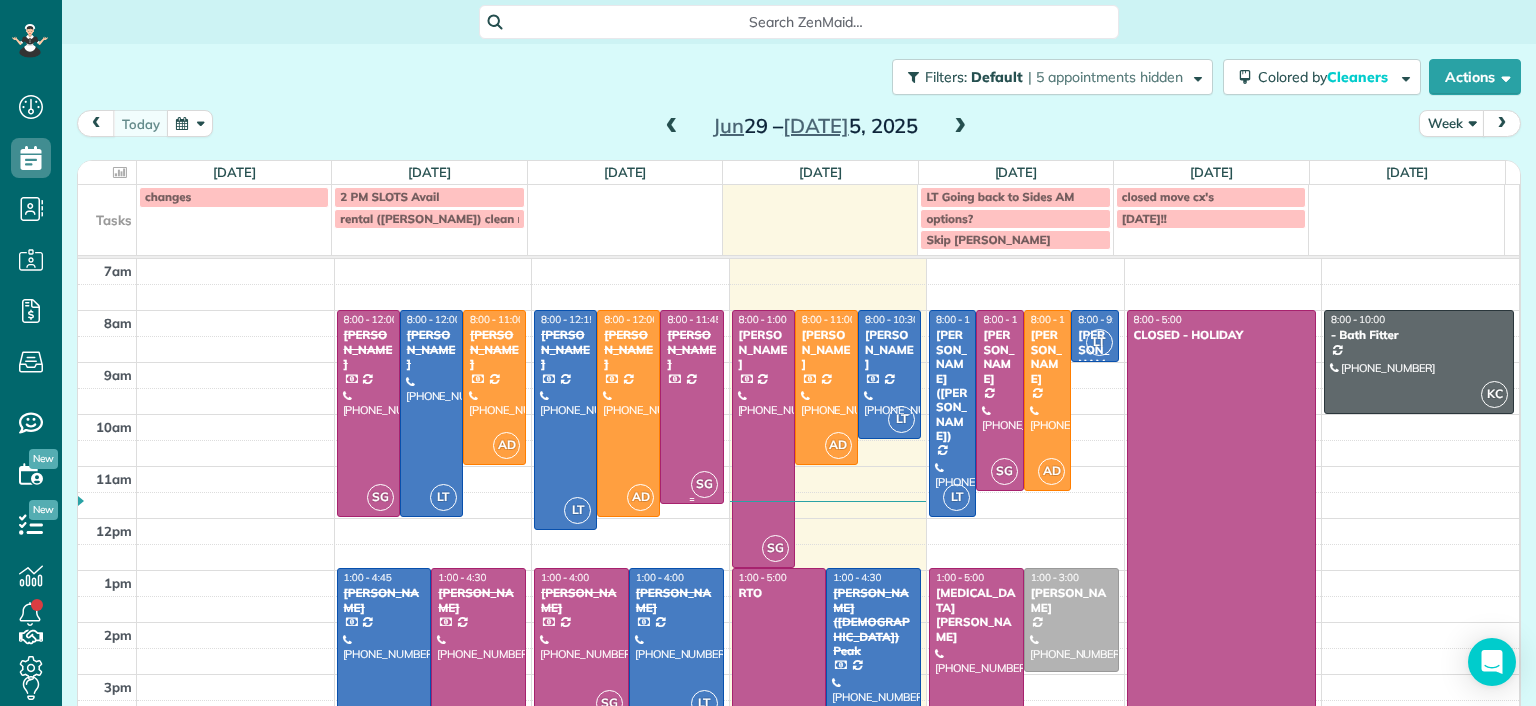 click on "[PERSON_NAME]" at bounding box center [691, 349] 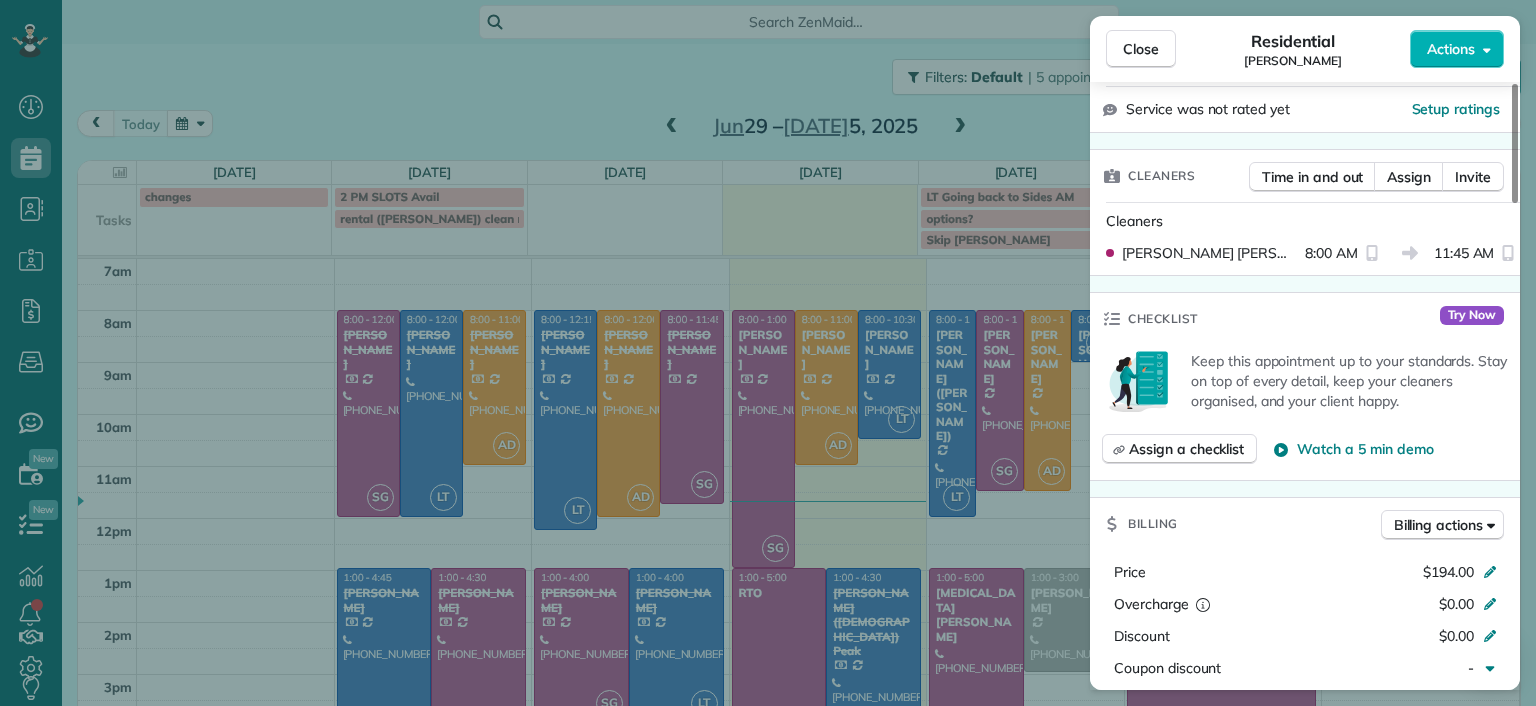 scroll, scrollTop: 500, scrollLeft: 0, axis: vertical 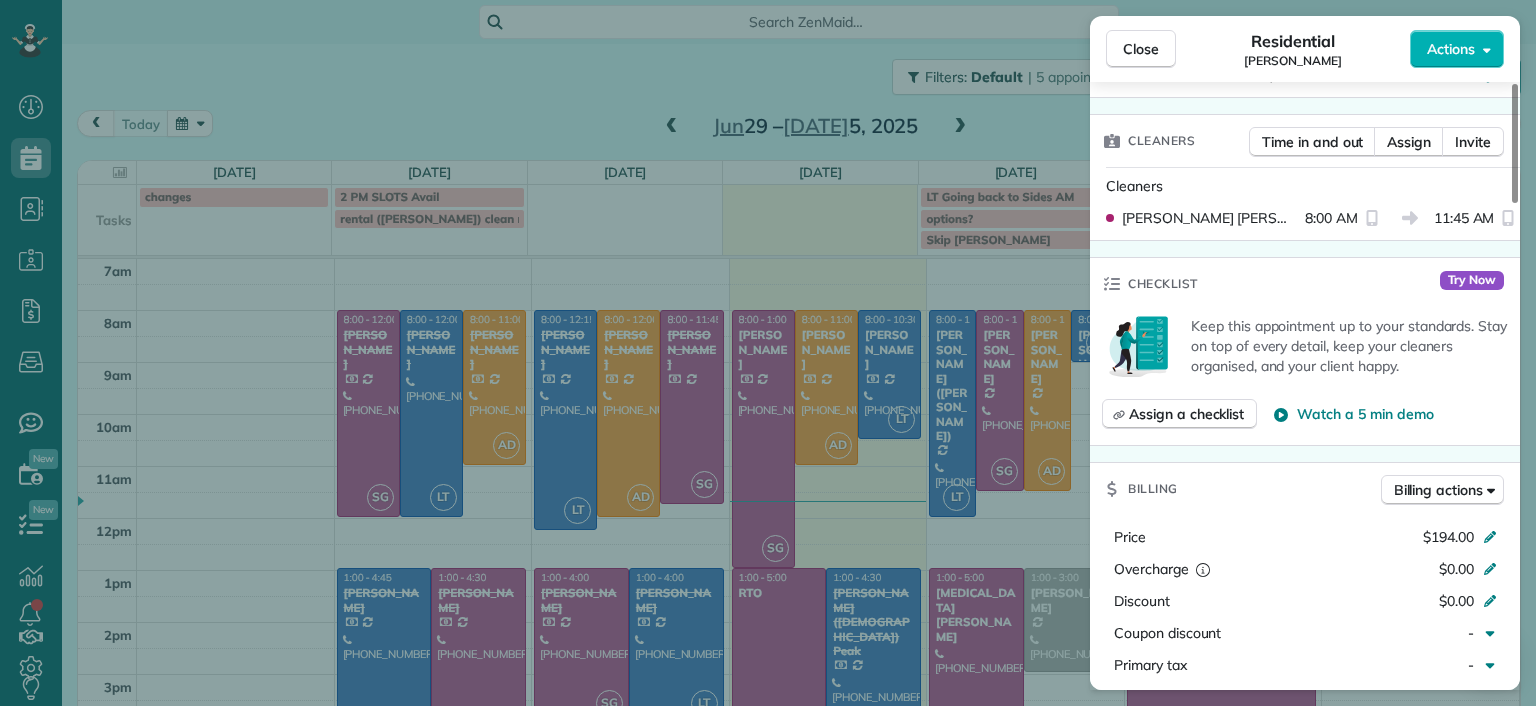 click on "Close Residential Jill McCormack Actions Status Completed Jill McCormack · Open profile Mobile (804) 304-6192 Copy jillmac3@gmail.com Copy View Details Residential Tuesday, July 01, 2025 ( yesterday ) 8:00 AM 11:45 AM 3 hours and 45 minutes Repeats every 2 weeks Edit recurring service Previous (Jun 20) Next (Jul 18) 1022 W 45th Street Richmond VA 23225 Service was not rated yet Setup ratings Cleaners Time in and out Assign Invite Cleaners Sophie   Gibbs 8:00 AM 11:45 AM Checklist Try Now Keep this appointment up to your standards. Stay on top of every detail, keep your cleaners organised, and your client happy. Assign a checklist Watch a 5 min demo Billing Billing actions Price $194.00 Overcharge $0.00 Discount $0.00 Coupon discount - Primary tax - Secondary tax - Total appointment price $194.00 Tips collected New feature! $0.00 Paid by card Total including tip $194.00 Get paid online in no-time! Send an invoice and reward your cleaners with tips Charge customer credit card Appointment custom fields - Notes" at bounding box center [768, 353] 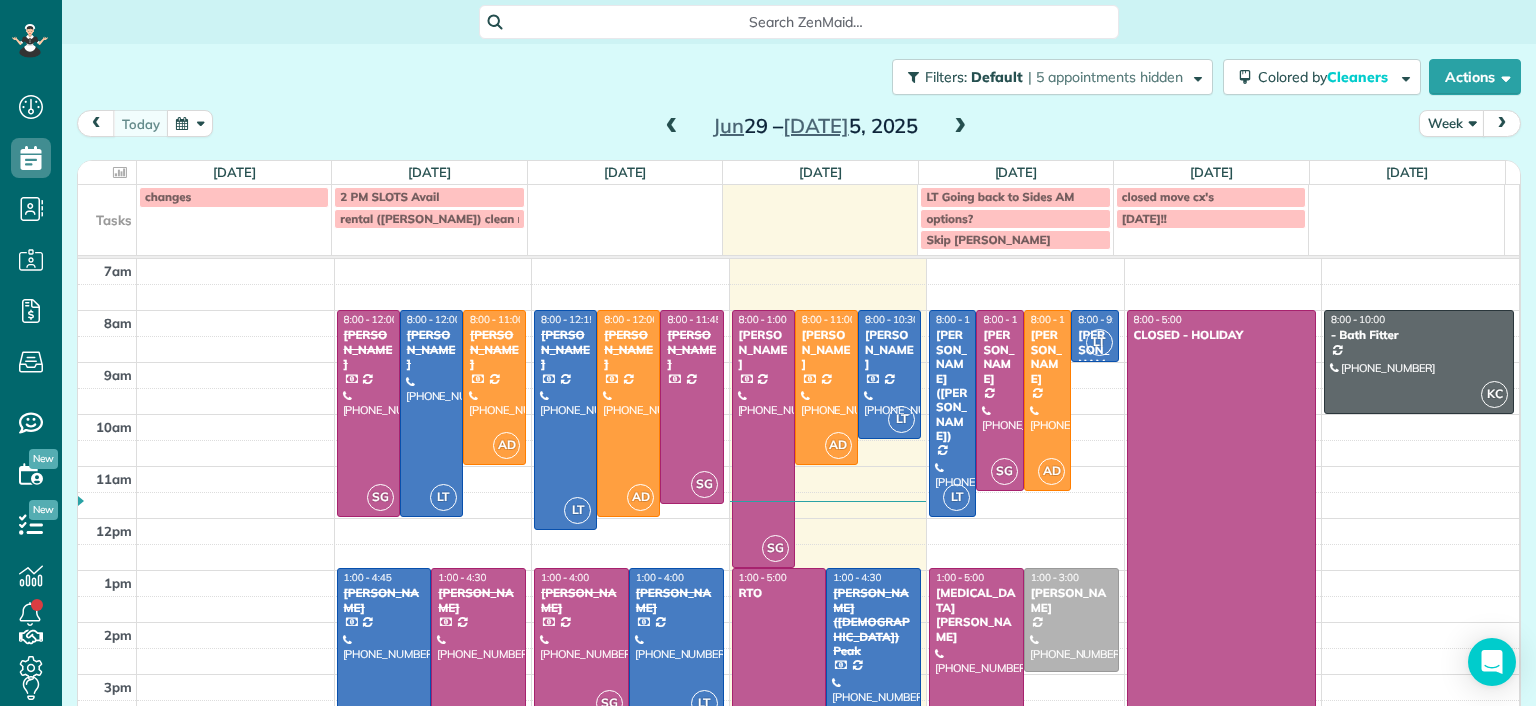 click at bounding box center (581, 645) 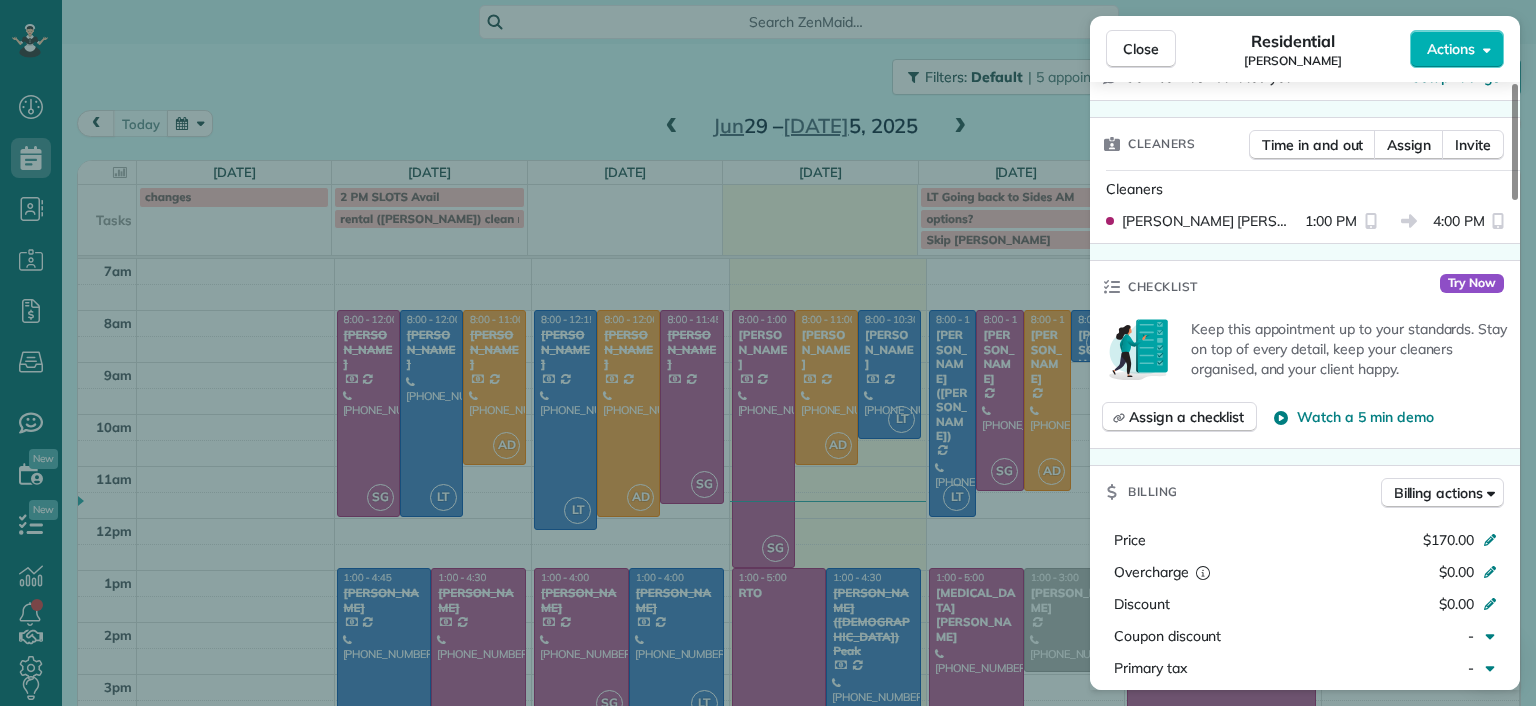 scroll, scrollTop: 500, scrollLeft: 0, axis: vertical 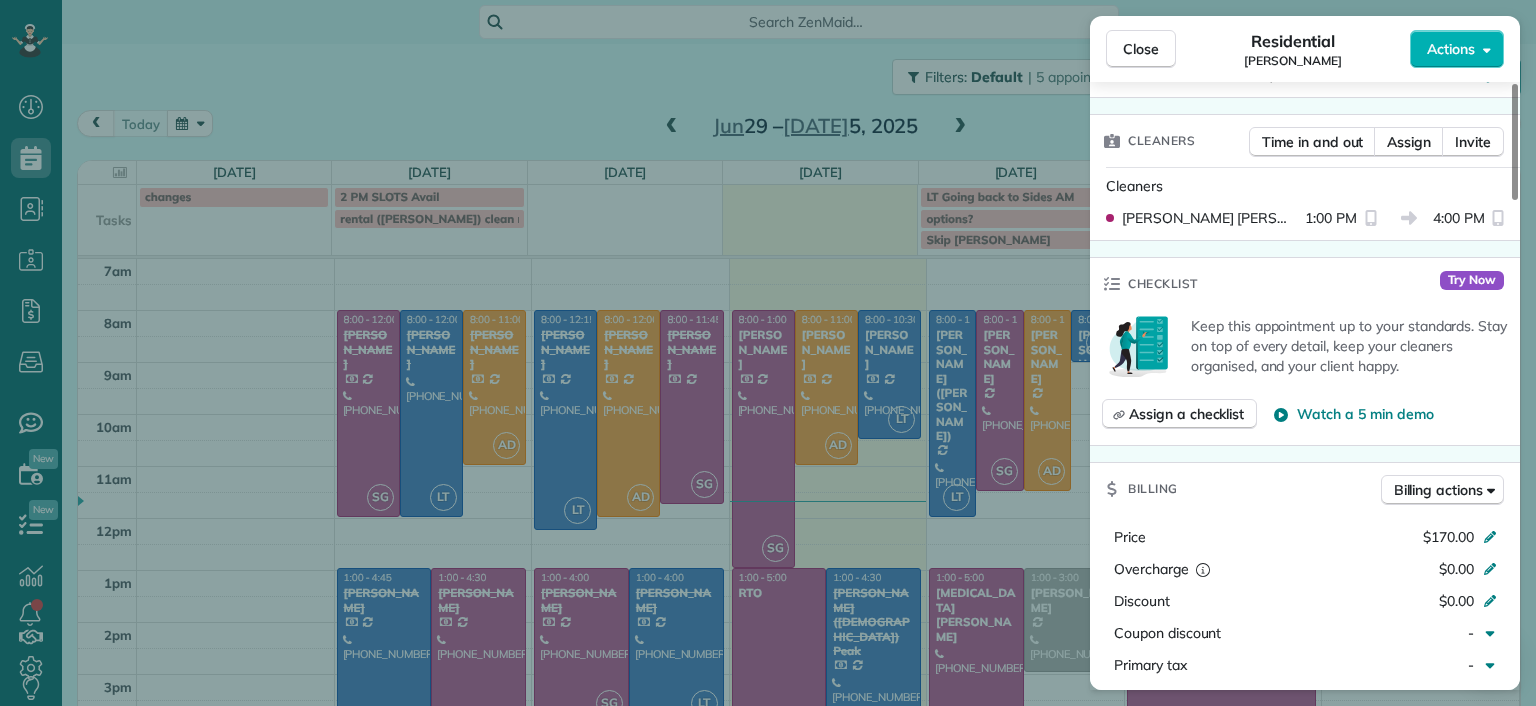 drag, startPoint x: 792, startPoint y: 434, endPoint x: 758, endPoint y: 443, distance: 35.17101 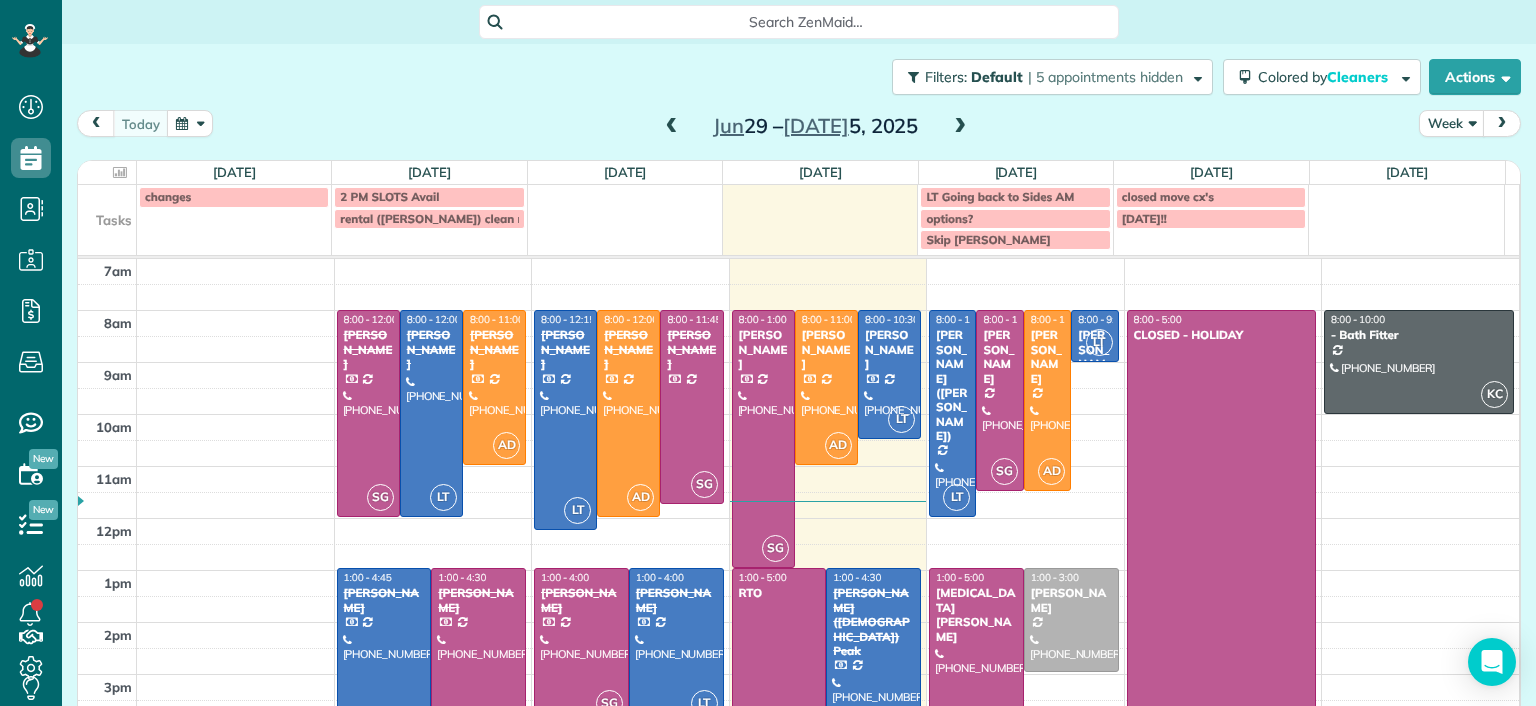 click on "Dashboard
Scheduling
Calendar View
List View
Dispatch View - Weekly scheduling (Beta)" at bounding box center (768, 353) 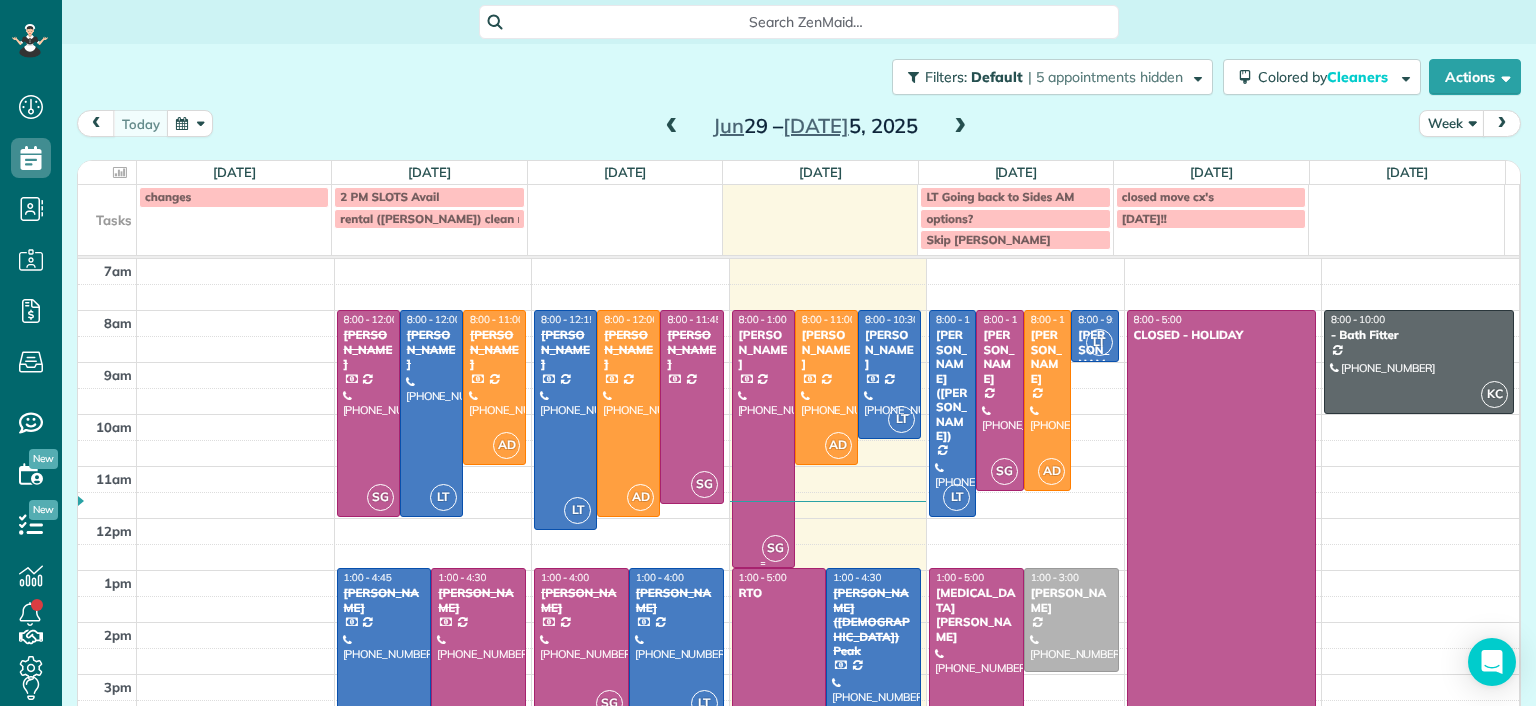 click at bounding box center [763, 439] 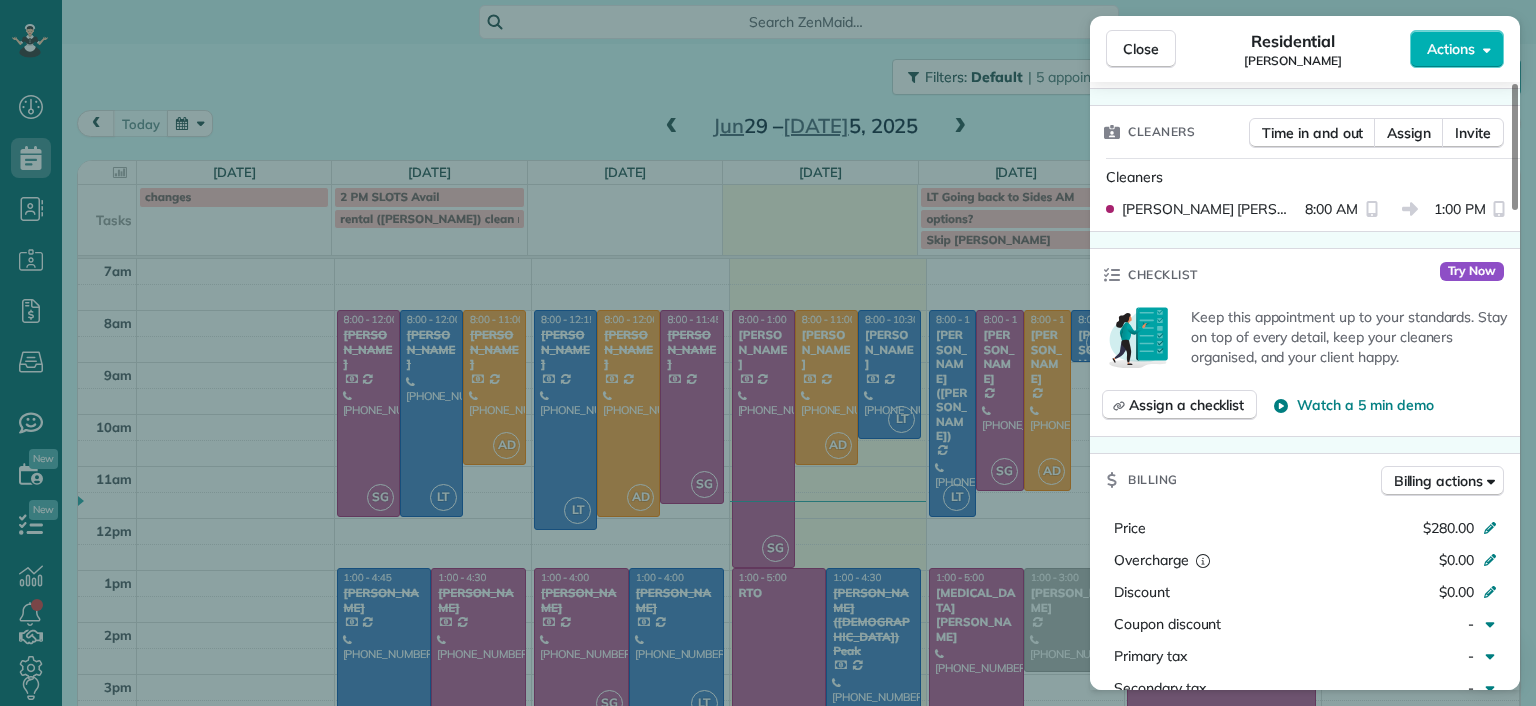 scroll, scrollTop: 600, scrollLeft: 0, axis: vertical 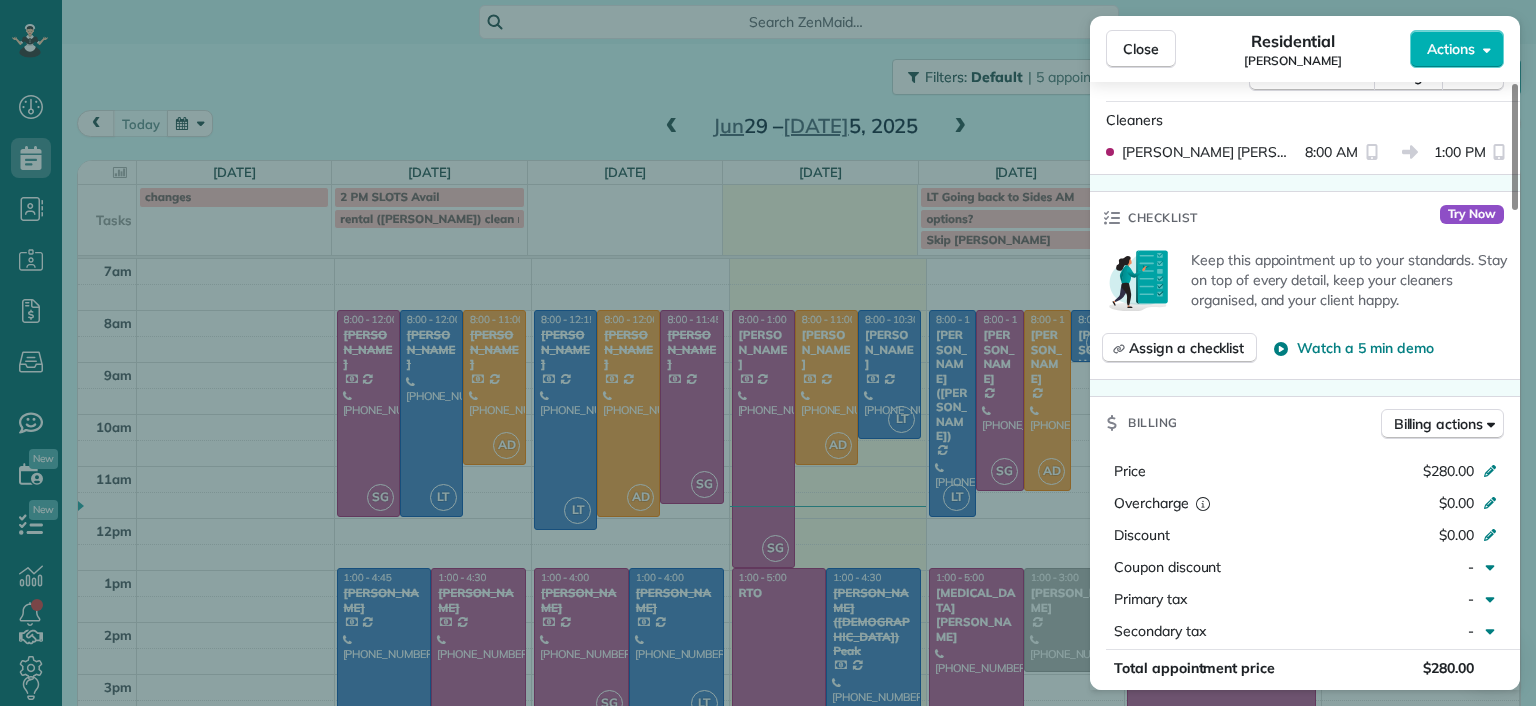 click on "Close Residential Elizabeth Outka Actions Status Active Elizabeth Outka · Open profile Mobile (804) 318-7494 Copy tripelizabeth@verizon.net Copy eoutka@richmond.edu Copy View Details Residential Wednesday, July 02, 2025 ( today ) 8:00 AM 1:00 PM 5 hours and 0 minutes Repeats every 4 weeks Edit recurring service Previous (Jun 04) Next (Jul 30) 3800 Darby Drive Midlothian VA 23113 Service was not rated yet Setup ratings Cleaners Time in and out Assign Invite Cleaners Sophie   Gibbs 8:00 AM 1:00 PM Checklist Try Now Keep this appointment up to your standards. Stay on top of every detail, keep your cleaners organised, and your client happy. Assign a checklist Watch a 5 min demo Billing Billing actions Price $280.00 Overcharge $0.00 Discount $0.00 Coupon discount - Primary tax - Secondary tax - Total appointment price $280.00 Tips collected New feature! $0.00 Paid by card Total including tip $280.00 Get paid online in no-time! Send an invoice and reward your cleaners with tips Charge customer credit card - Notes" at bounding box center (768, 353) 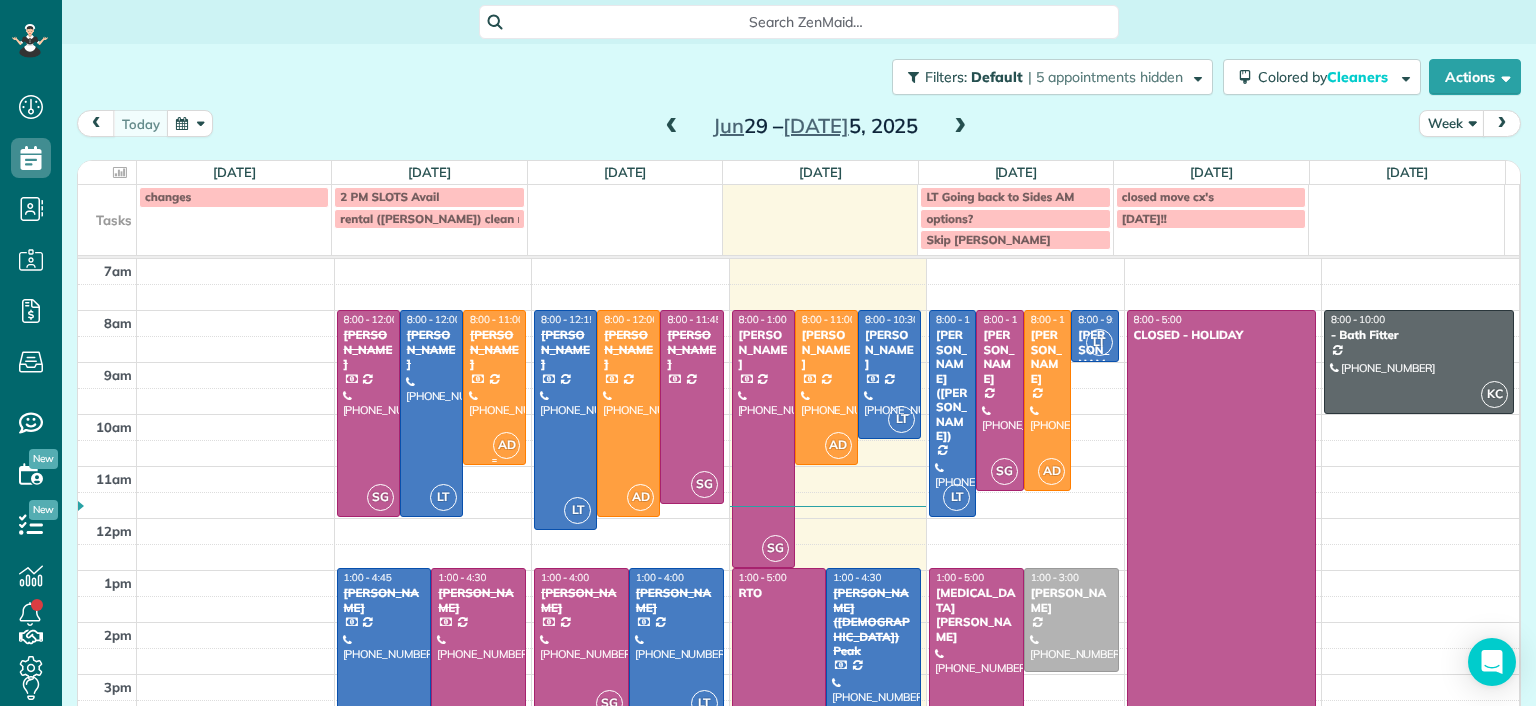 click at bounding box center [494, 387] 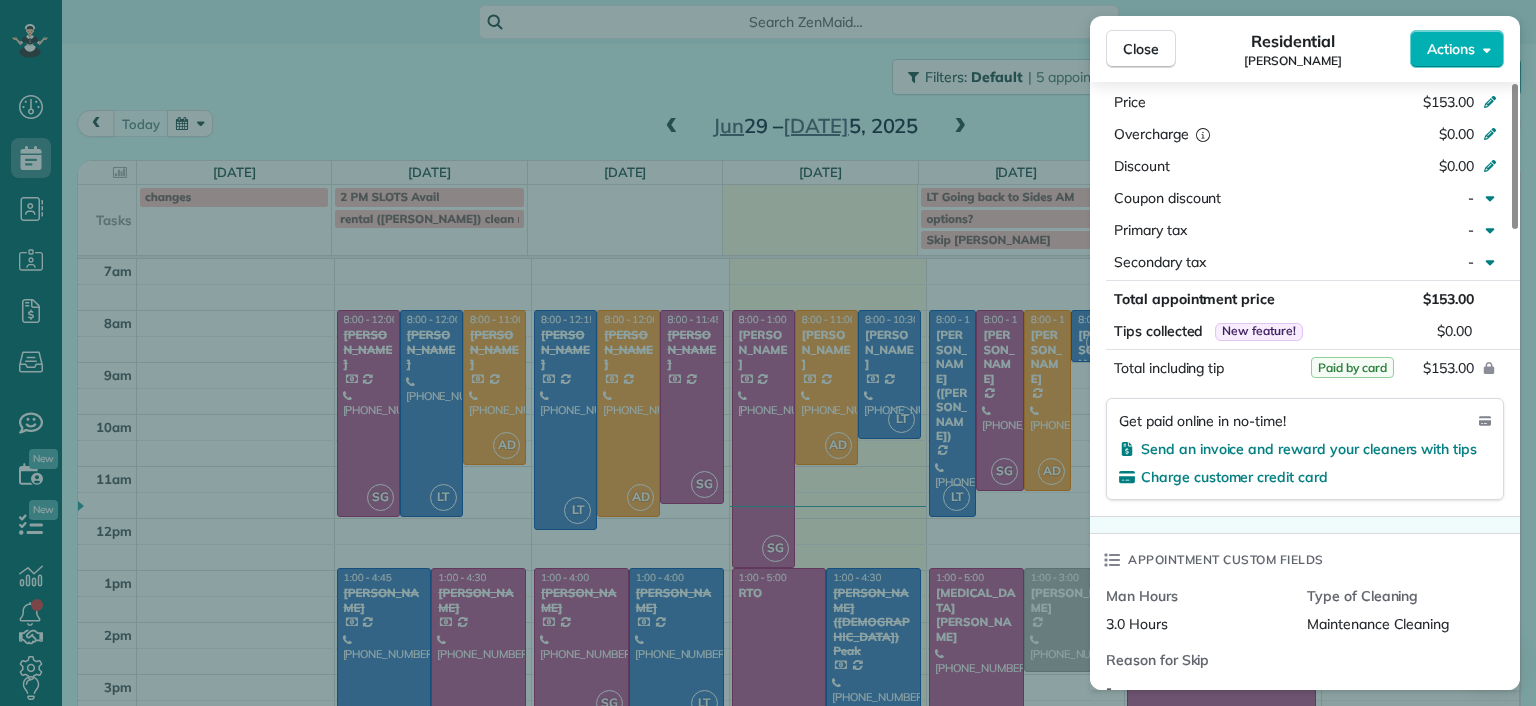 scroll, scrollTop: 1100, scrollLeft: 0, axis: vertical 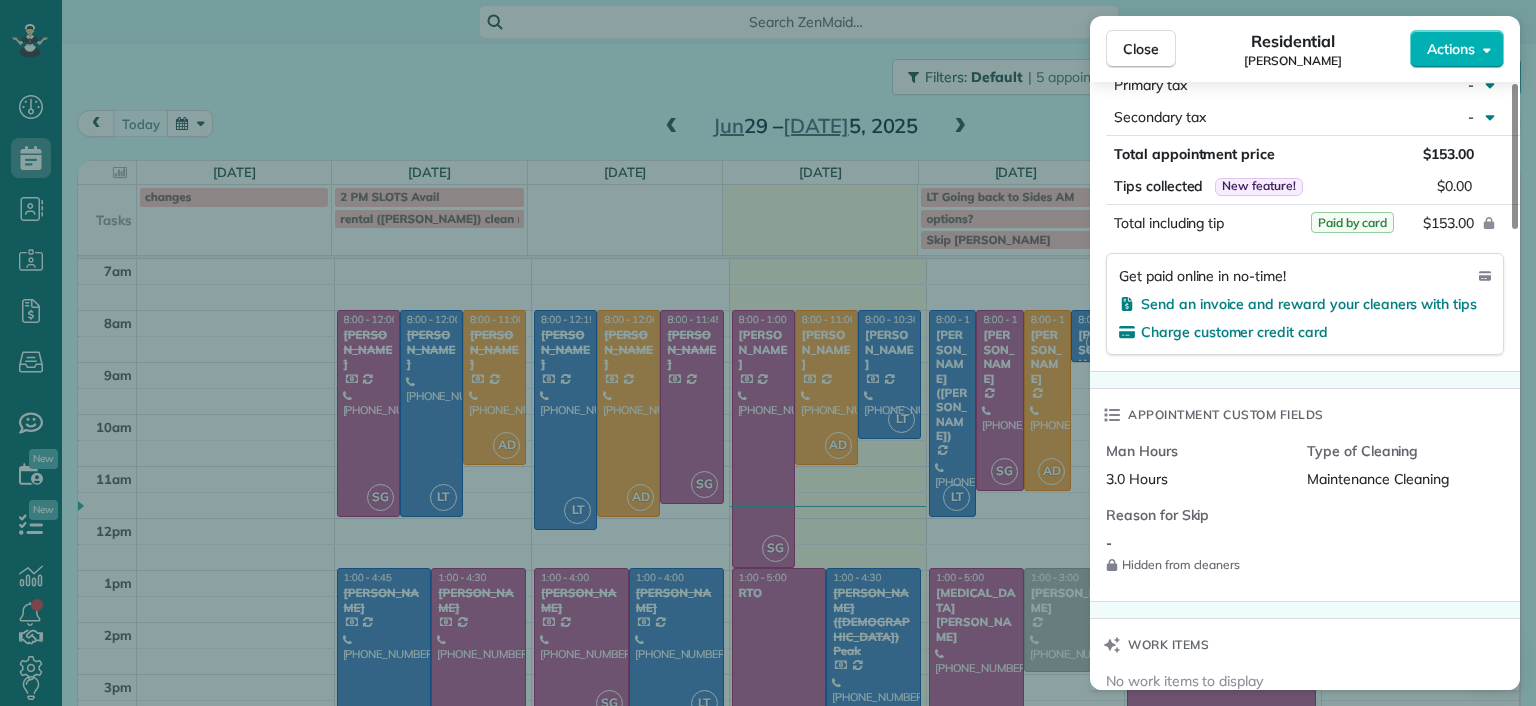 click on "Close Residential Peggy Partridge Actions Status Completed Peggy Partridge · Open profile Mobile (804) 360-8577 Copy peggy.partridge11@gmail.com Copy View Details Residential Monday, June 30, 2025 ( 2 days ago ) 8:00 AM 11:00 AM 3 hours and 0 minutes Repeats every 4 weeks Edit recurring service Previous (Jun 02) Next (Jul 28) 12048 Foxfield Circle Richmond VA 23233 Service was not rated yet Setup ratings Cleaners Time in and out Assign Invite Cleaners Ashley   Davis 8:00 AM 11:00 AM Checklist Try Now Keep this appointment up to your standards. Stay on top of every detail, keep your cleaners organised, and your client happy. Assign a checklist Watch a 5 min demo Billing Billing actions Price $153.00 Overcharge $0.00 Discount $0.00 Coupon discount - Primary tax - Secondary tax - Total appointment price $153.00 Tips collected New feature! $0.00 Paid by card Total including tip $153.00 Get paid online in no-time! Send an invoice and reward your cleaners with tips Charge customer credit card Man Hours 3.0 Hours -" at bounding box center (768, 353) 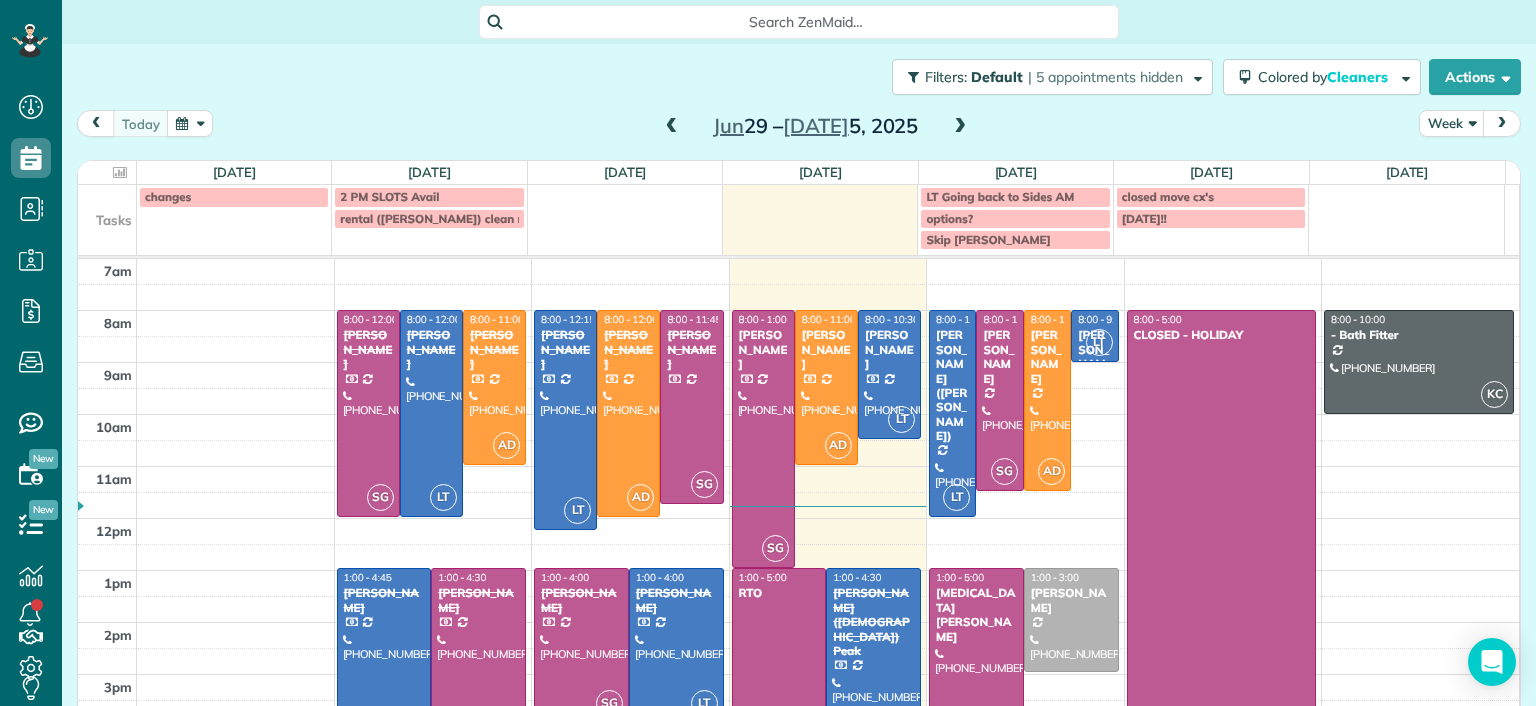 click at bounding box center (628, 413) 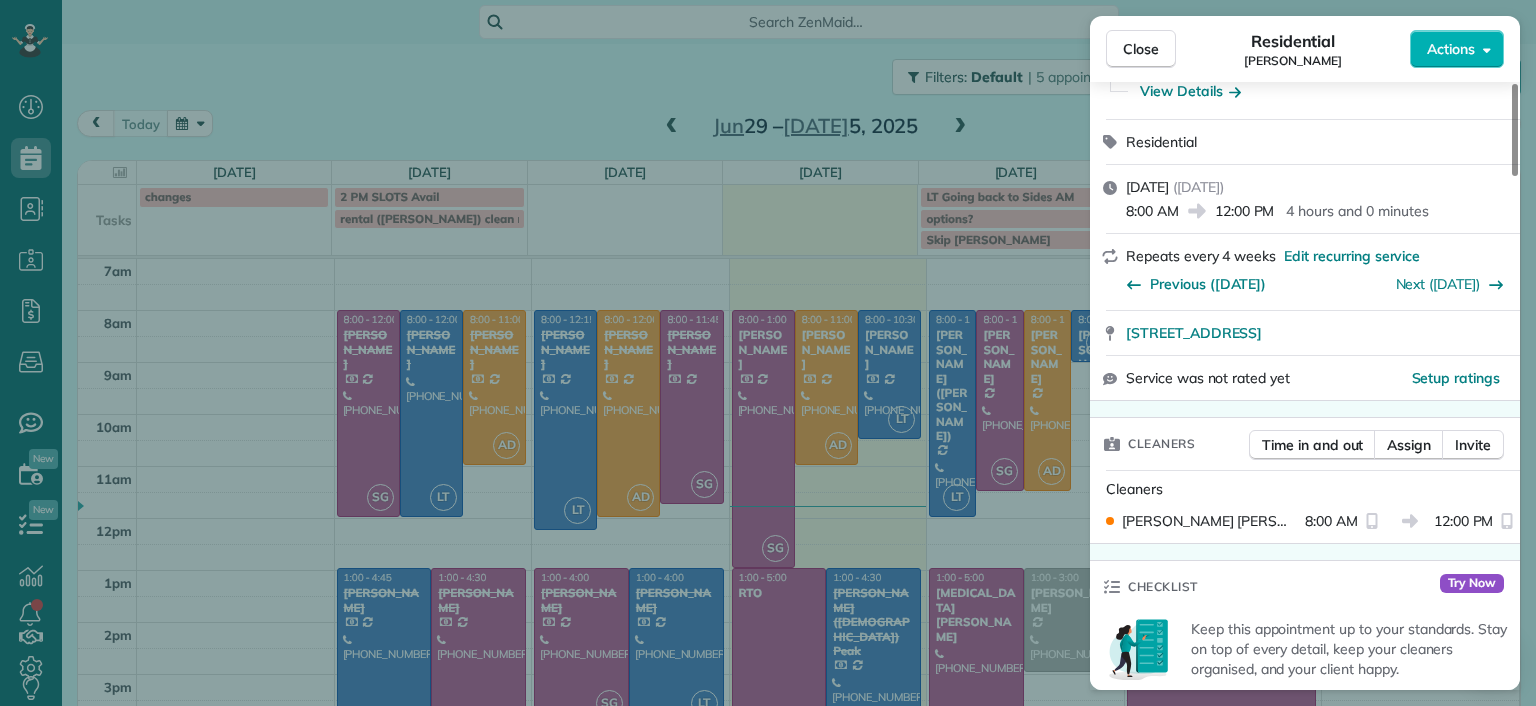 scroll, scrollTop: 200, scrollLeft: 0, axis: vertical 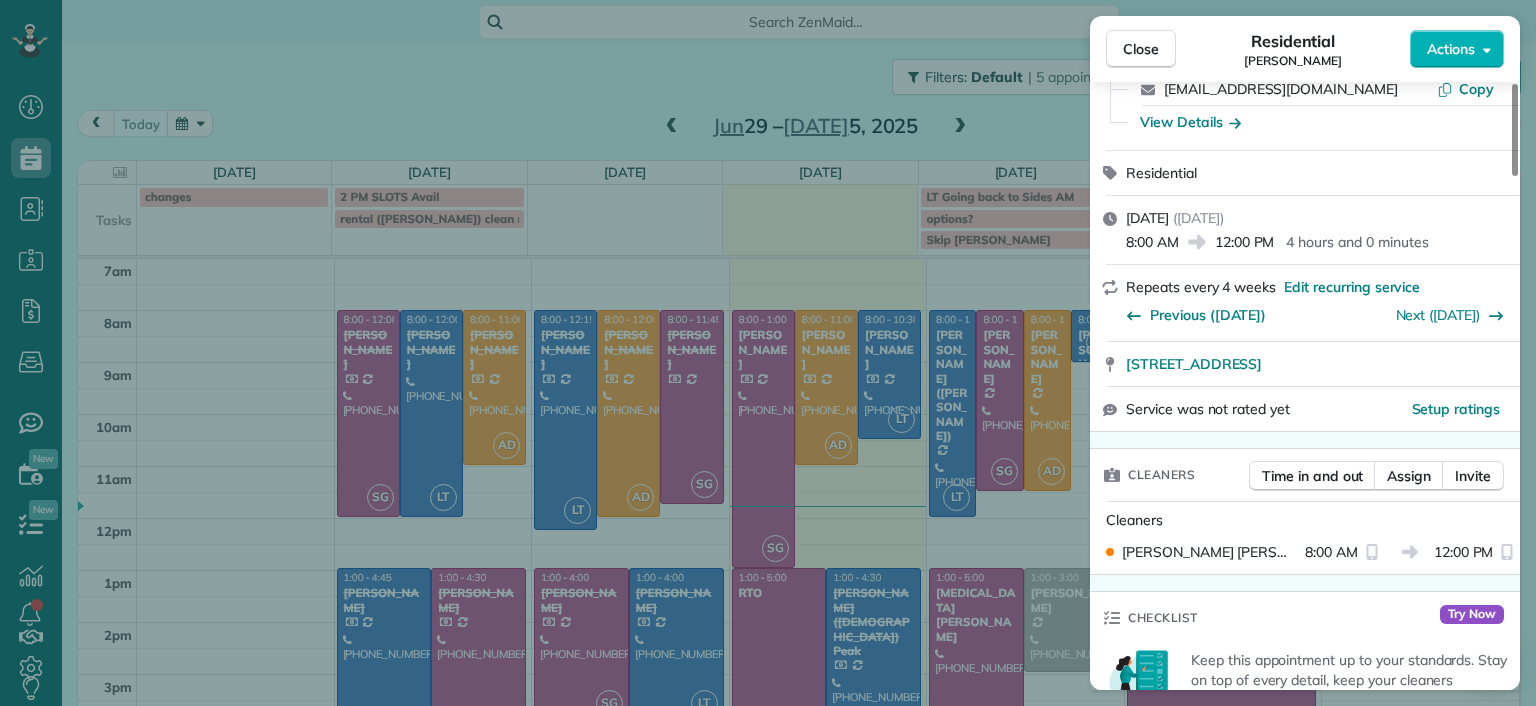 click on "Close Residential Bryan Killian Actions Status Completed Bryan Killian · Open profile Mobile (804) 337-0336 Copy hpnichols7@gmail.com Copy bkillian@liberty.edu Copy View Details Residential Tuesday, July 01, 2025 ( yesterday ) 8:00 AM 12:00 PM 4 hours and 0 minutes Repeats every 4 weeks Edit recurring service Previous (Jun 03) Next (Jul 29) 7730 Belmont Stakes Drive Midlothian VA 23112 Service was not rated yet Setup ratings Cleaners Time in and out Assign Invite Cleaners Ashley   Davis 8:00 AM 12:00 PM Checklist Try Now Keep this appointment up to your standards. Stay on top of every detail, keep your cleaners organised, and your client happy. Assign a checklist Watch a 5 min demo Billing Billing actions Price $204.00 Overcharge $0.00 Discount $0.00 Coupon discount - Primary tax - Secondary tax - Total appointment price $204.00 Tips collected New feature! $0.00 Paid by card Total including tip $204.00 Get paid online in no-time! Send an invoice and reward your cleaners with tips Charge customer credit card" at bounding box center [768, 353] 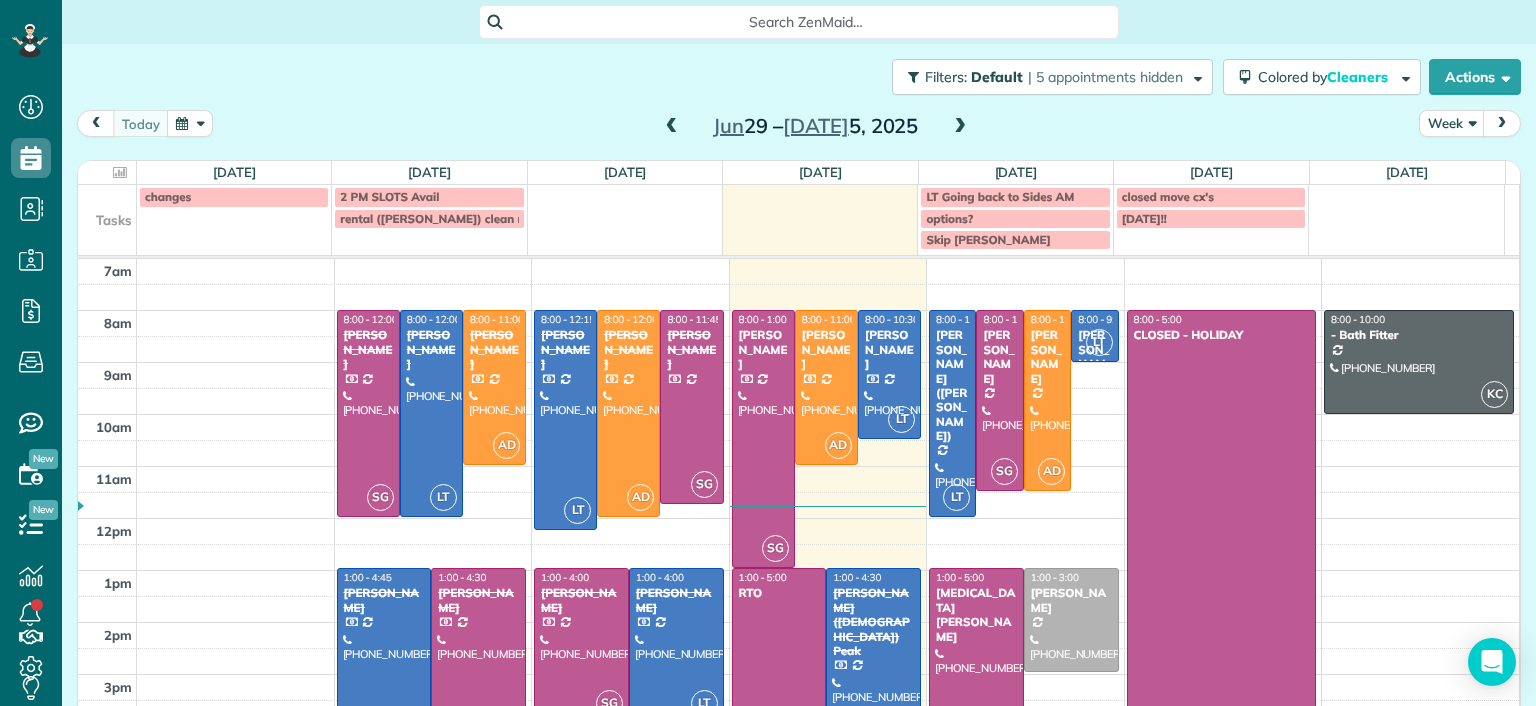 click at bounding box center (826, 387) 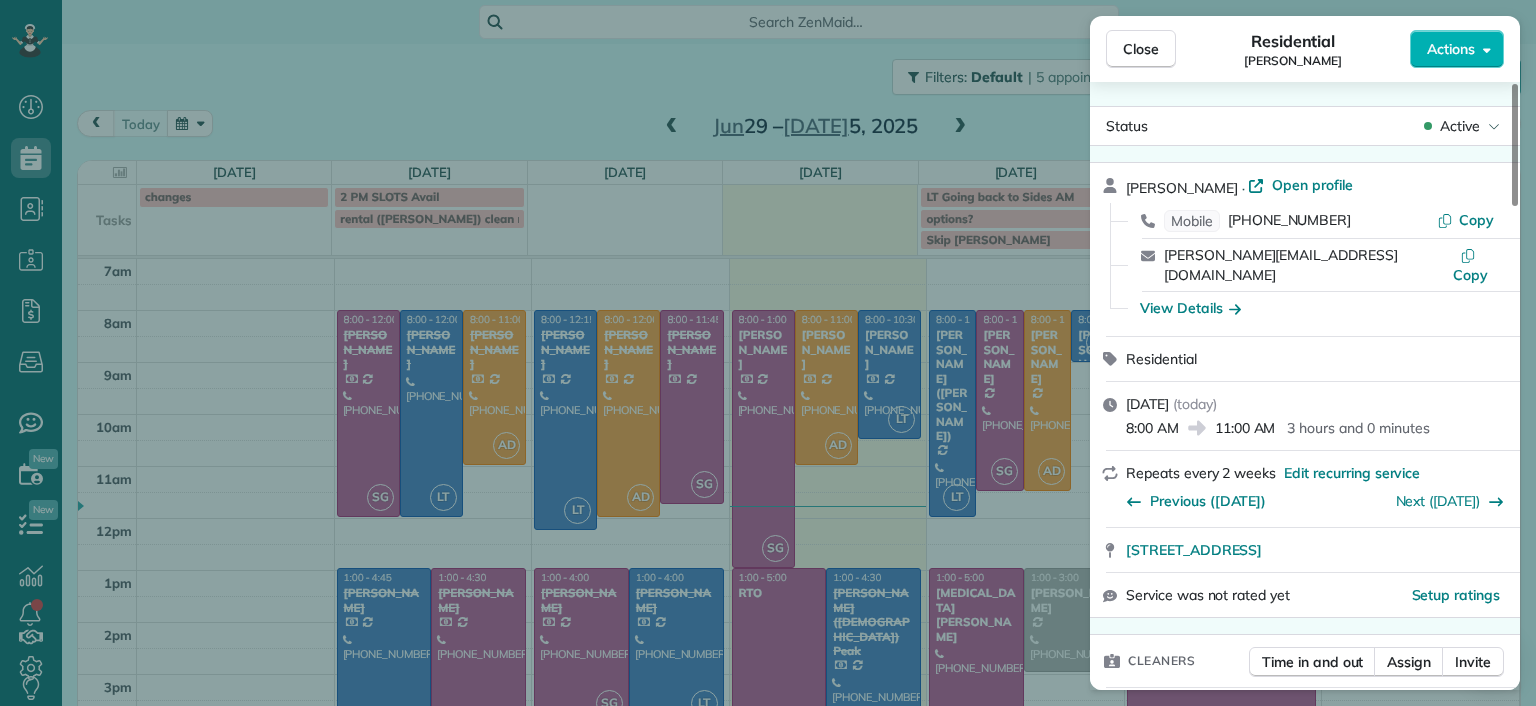 click on "Close Residential Julie Weissend Actions Status Active Julie Weissend · Open profile Mobile (804) 370-8320 Copy julie@dovetailinc.com Copy View Details Residential Wednesday, July 02, 2025 ( today ) 8:00 AM 11:00 AM 3 hours and 0 minutes Repeats every 2 weeks Edit recurring service Previous (Jun 18) Next (Jul 16) 2710 Monument Avenue Richmond VA 23220 Service was not rated yet Setup ratings Cleaners Time in and out Assign Invite Cleaners Ashley   Davis 8:00 AM 11:00 AM Checklist Try Now Keep this appointment up to your standards. Stay on top of every detail, keep your cleaners organised, and your client happy. Assign a checklist Watch a 5 min demo Billing Billing actions Price $280.00 Overcharge $0.00 Discount $0.00 Coupon discount - Primary tax - Secondary tax - Total appointment price $280.00 Tips collected New feature! $0.00 Paid by card Total including tip $280.00 Get paid online in no-time! Send an invoice and reward your cleaners with tips Charge customer credit card Appointment custom fields Man Hours" at bounding box center [768, 353] 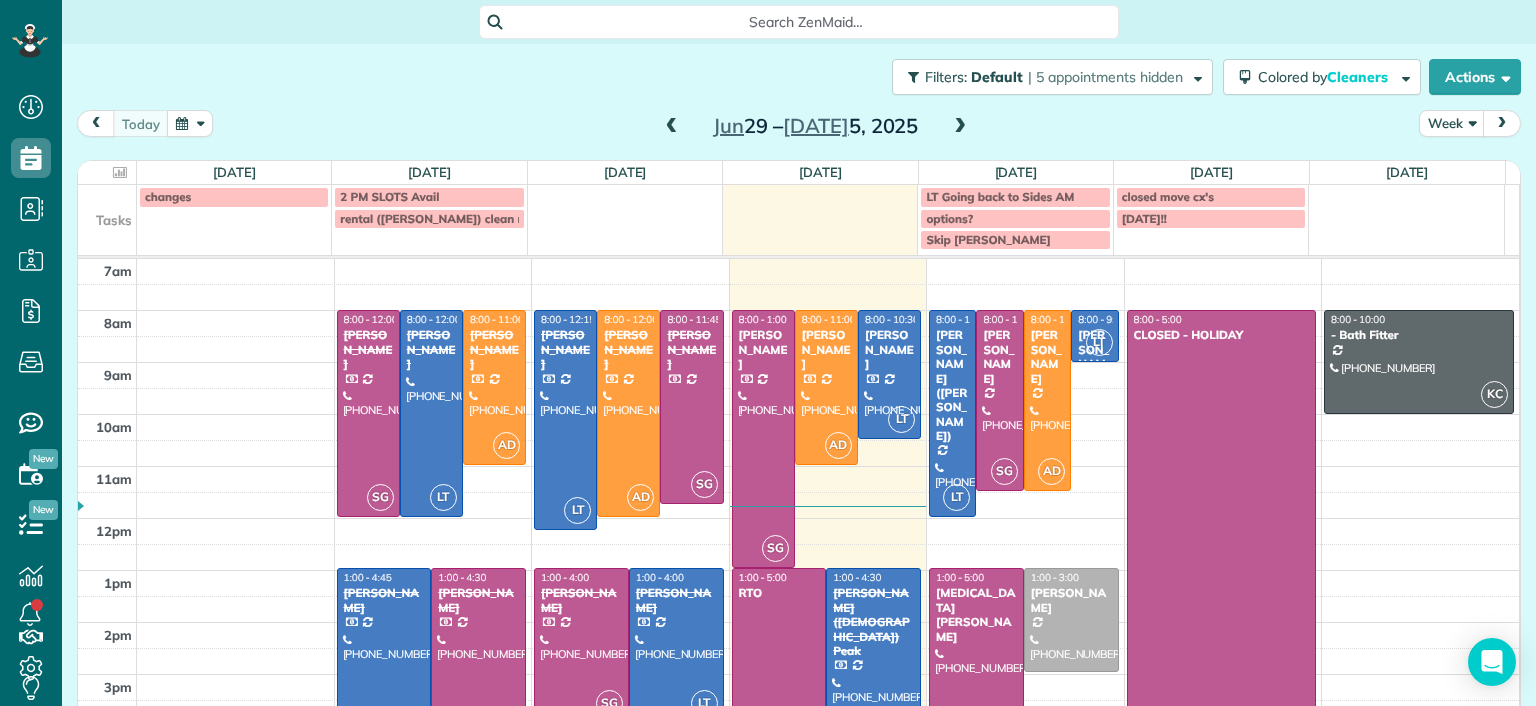 click at bounding box center (1047, 400) 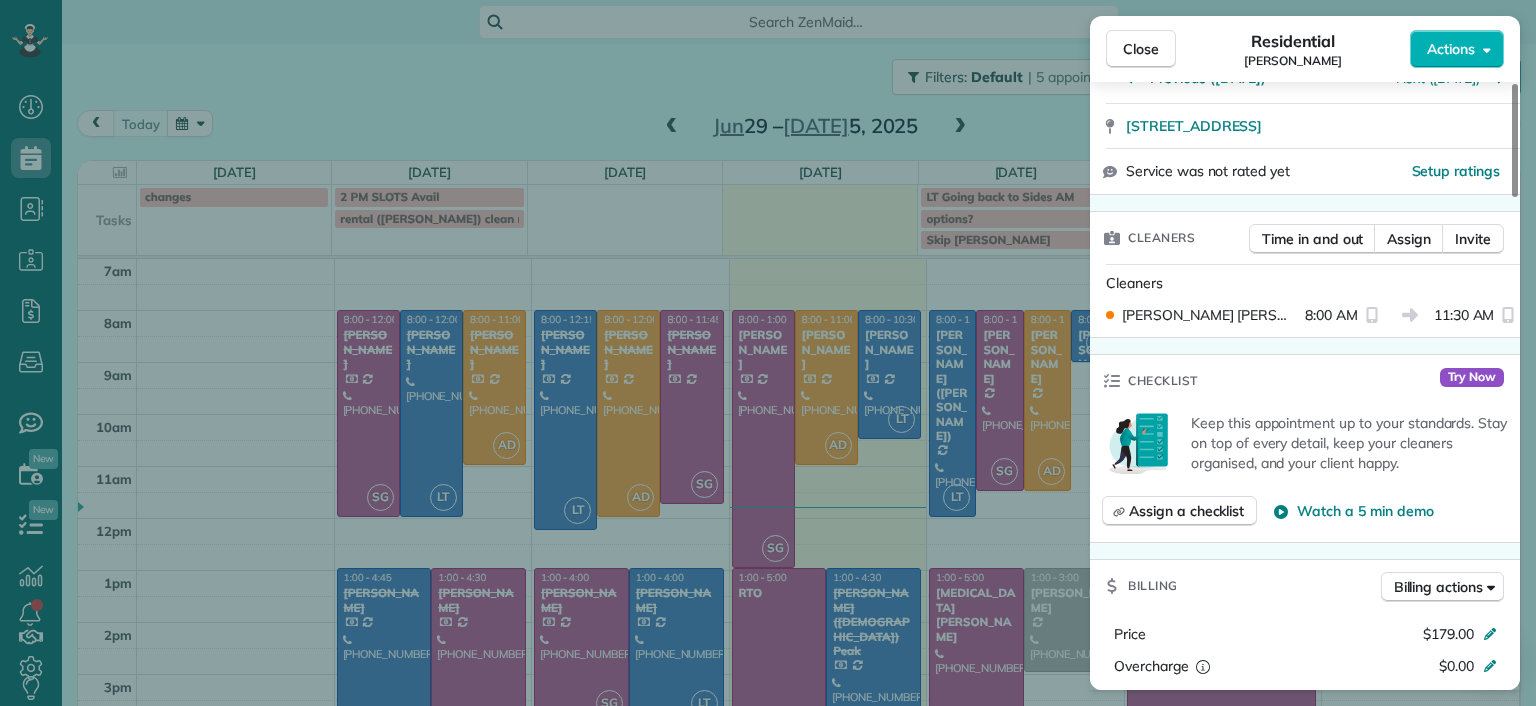 scroll, scrollTop: 200, scrollLeft: 0, axis: vertical 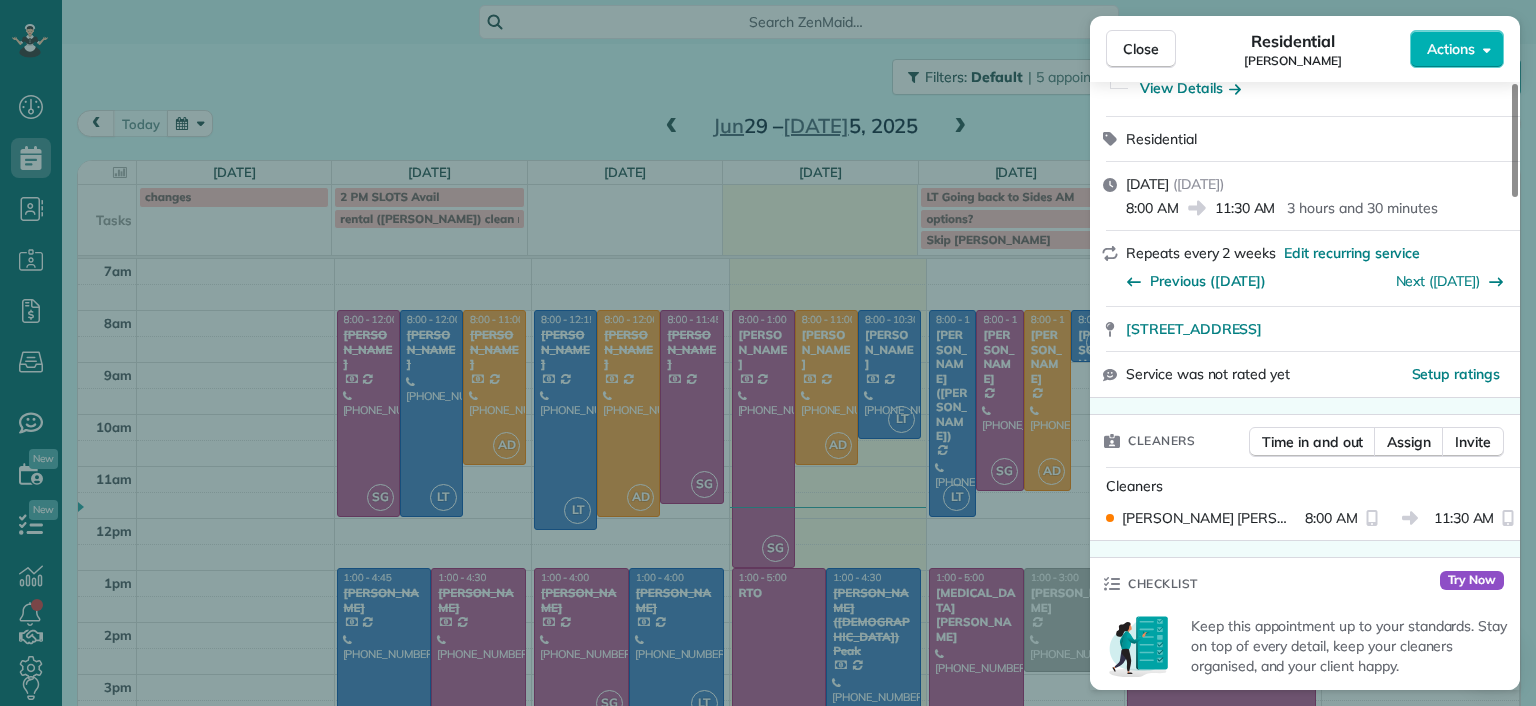 click on "Close Residential Imani Holmes Actions Status Active Imani Holmes · Open profile Mobile (804) 245-9696 Copy ihholmes10@gmail.com Copy View Details Residential Thursday, July 03, 2025 ( tomorrow ) 8:00 AM 11:30 AM 3 hours and 30 minutes Repeats every 2 weeks Edit recurring service Previous (Jun 16) Next (Jul 14) 2816 North Avenue Richmond VA 23222 Service was not rated yet Setup ratings Cleaners Time in and out Assign Invite Cleaners Ashley   Davis 8:00 AM 11:30 AM Checklist Try Now Keep this appointment up to your standards. Stay on top of every detail, keep your cleaners organised, and your client happy. Assign a checklist Watch a 5 min demo Billing Billing actions Price $179.00 Overcharge $0.00 Discount $0.00 Coupon discount - Primary tax - Secondary tax - Total appointment price $179.00 Tips collected New feature! $0.00 Unpaid Mark as paid Total including tip $179.00 Get paid online in no-time! Send an invoice and reward your cleaners with tips Charge customer credit card Appointment custom fields - Notes" at bounding box center (768, 353) 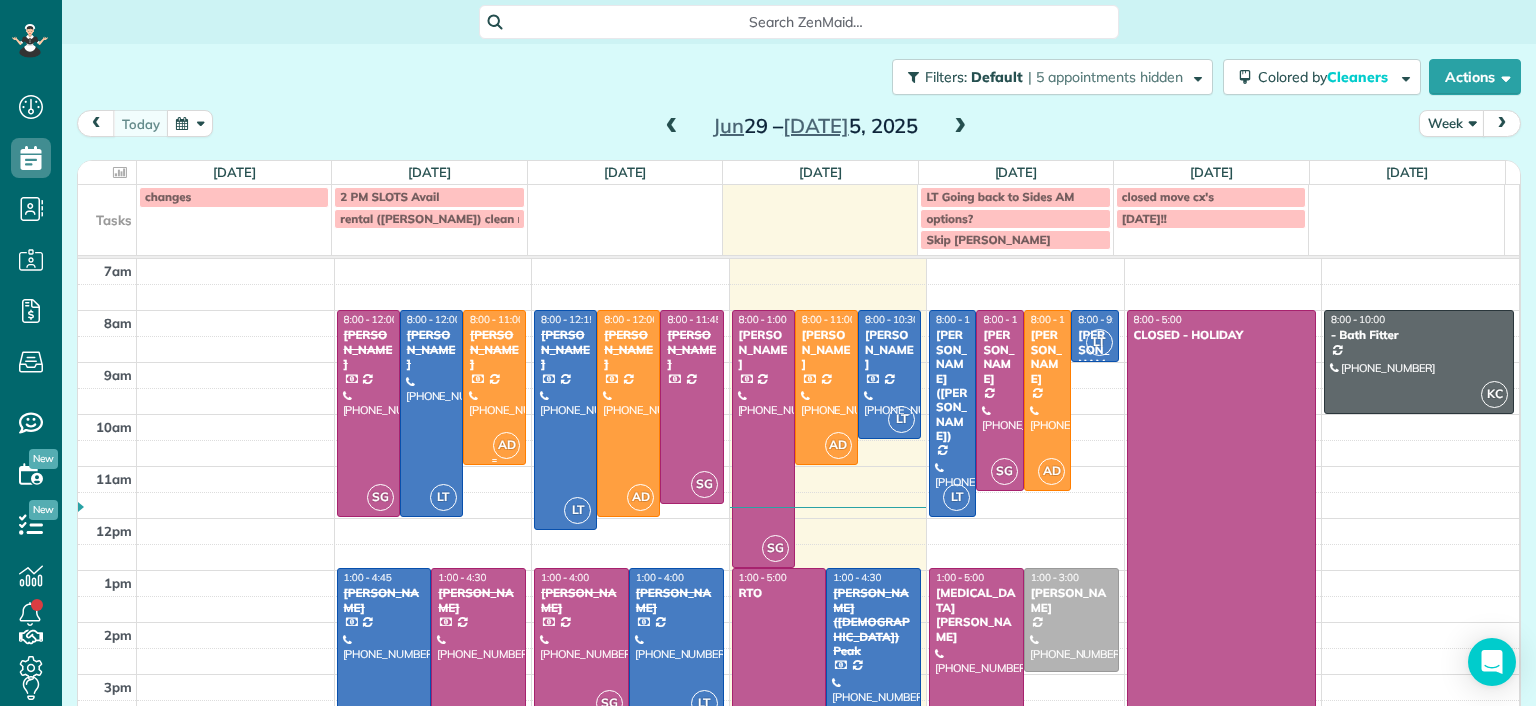 click at bounding box center (494, 387) 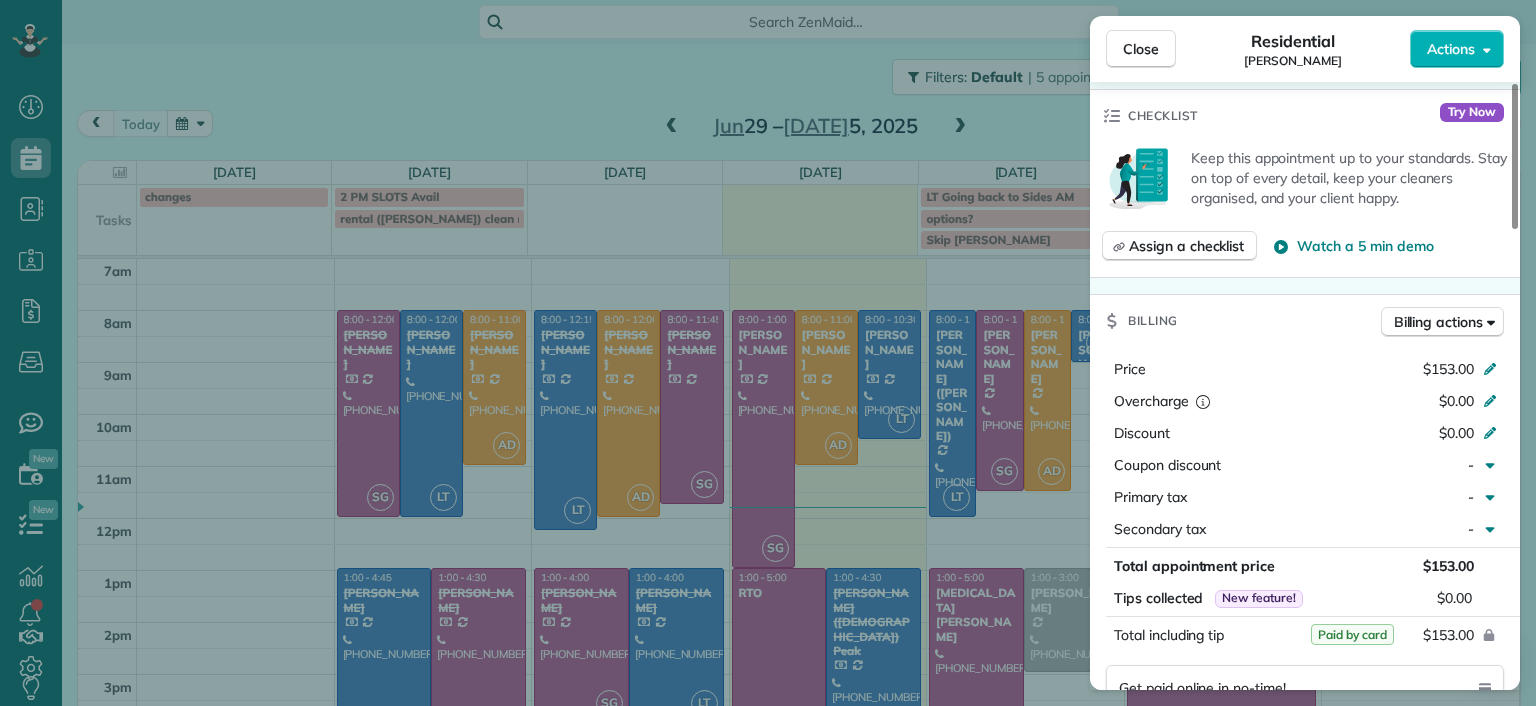 scroll, scrollTop: 700, scrollLeft: 0, axis: vertical 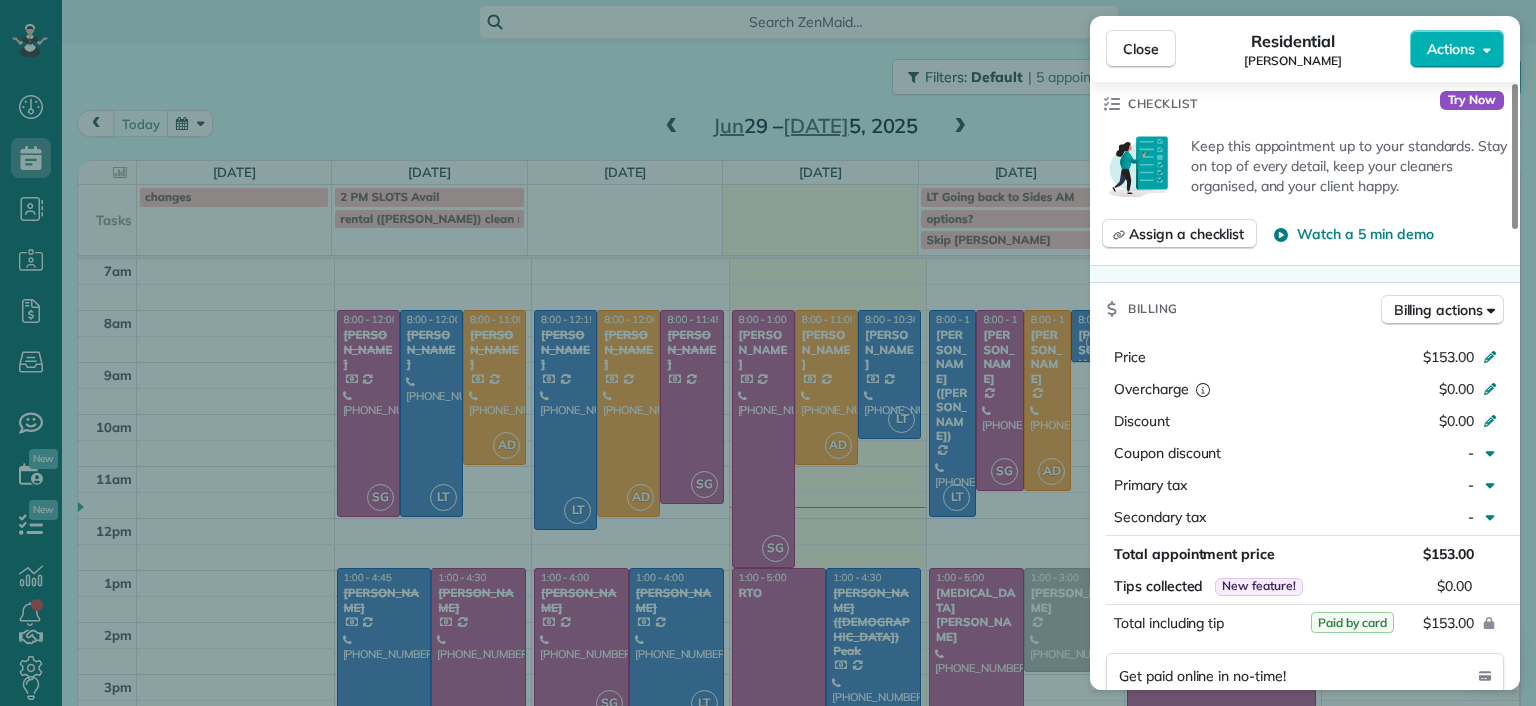 click on "Close Residential Peggy Partridge Actions Status Completed Peggy Partridge · Open profile Mobile (804) 360-8577 Copy peggy.partridge11@gmail.com Copy View Details Residential Monday, June 30, 2025 ( 2 days ago ) 8:00 AM 11:00 AM 3 hours and 0 minutes Repeats every 4 weeks Edit recurring service Previous (Jun 02) Next (Jul 28) 12048 Foxfield Circle Richmond VA 23233 Service was not rated yet Setup ratings Cleaners Time in and out Assign Invite Cleaners Ashley   Davis 8:00 AM 11:00 AM Checklist Try Now Keep this appointment up to your standards. Stay on top of every detail, keep your cleaners organised, and your client happy. Assign a checklist Watch a 5 min demo Billing Billing actions Price $153.00 Overcharge $0.00 Discount $0.00 Coupon discount - Primary tax - Secondary tax - Total appointment price $153.00 Tips collected New feature! $0.00 Paid by card Total including tip $153.00 Get paid online in no-time! Send an invoice and reward your cleaners with tips Charge customer credit card Man Hours 3.0 Hours -" at bounding box center (768, 353) 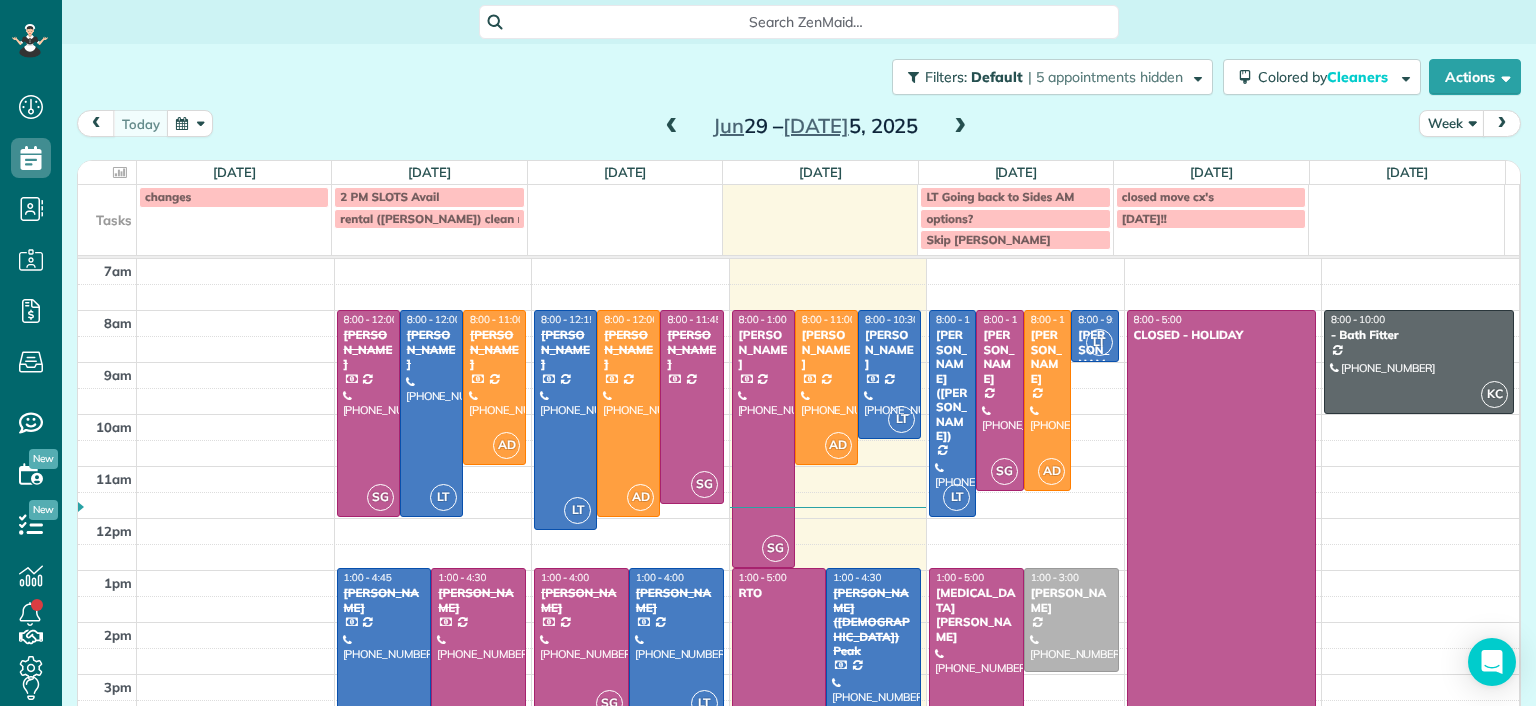 click on "Dashboard
Scheduling
Calendar View
List View
Dispatch View - Weekly scheduling (Beta)" at bounding box center [768, 353] 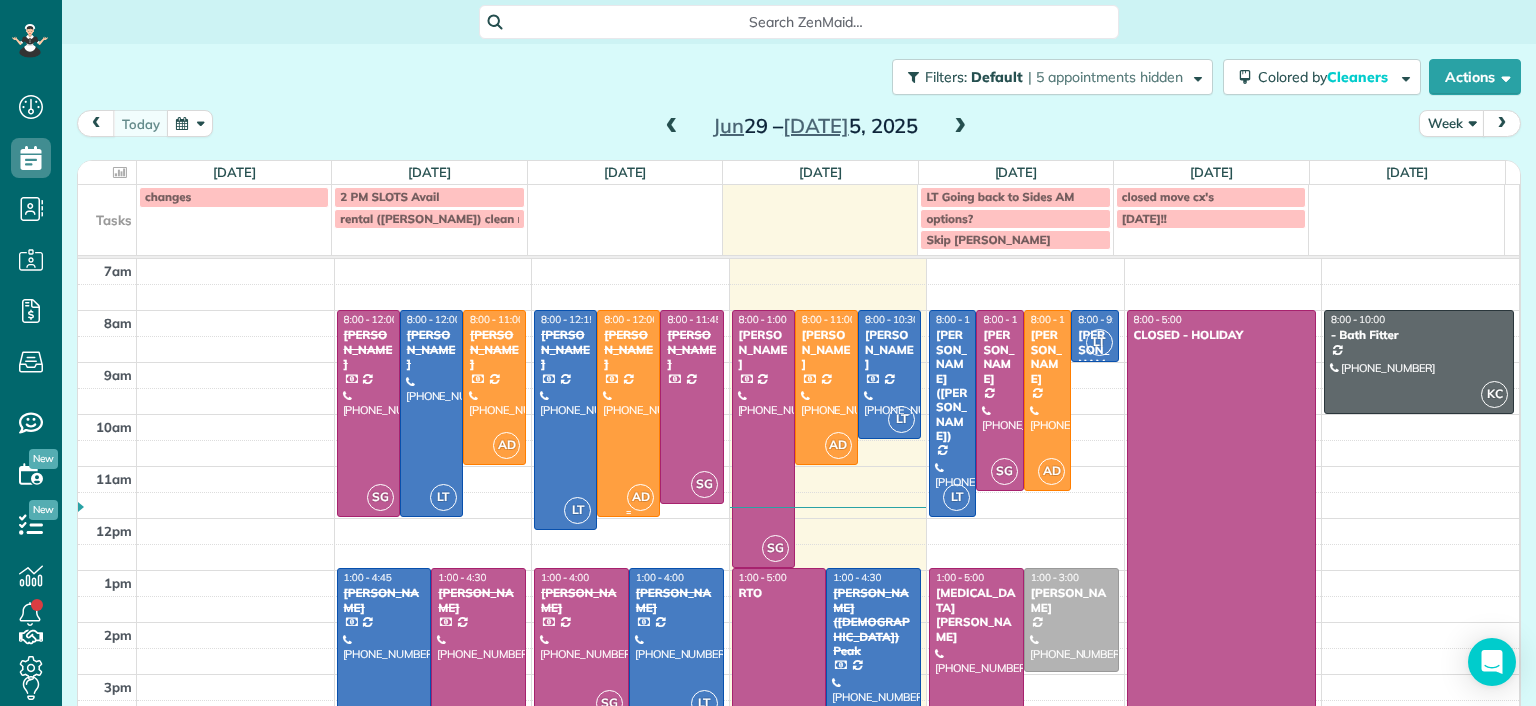 click on "[PERSON_NAME]" at bounding box center [628, 349] 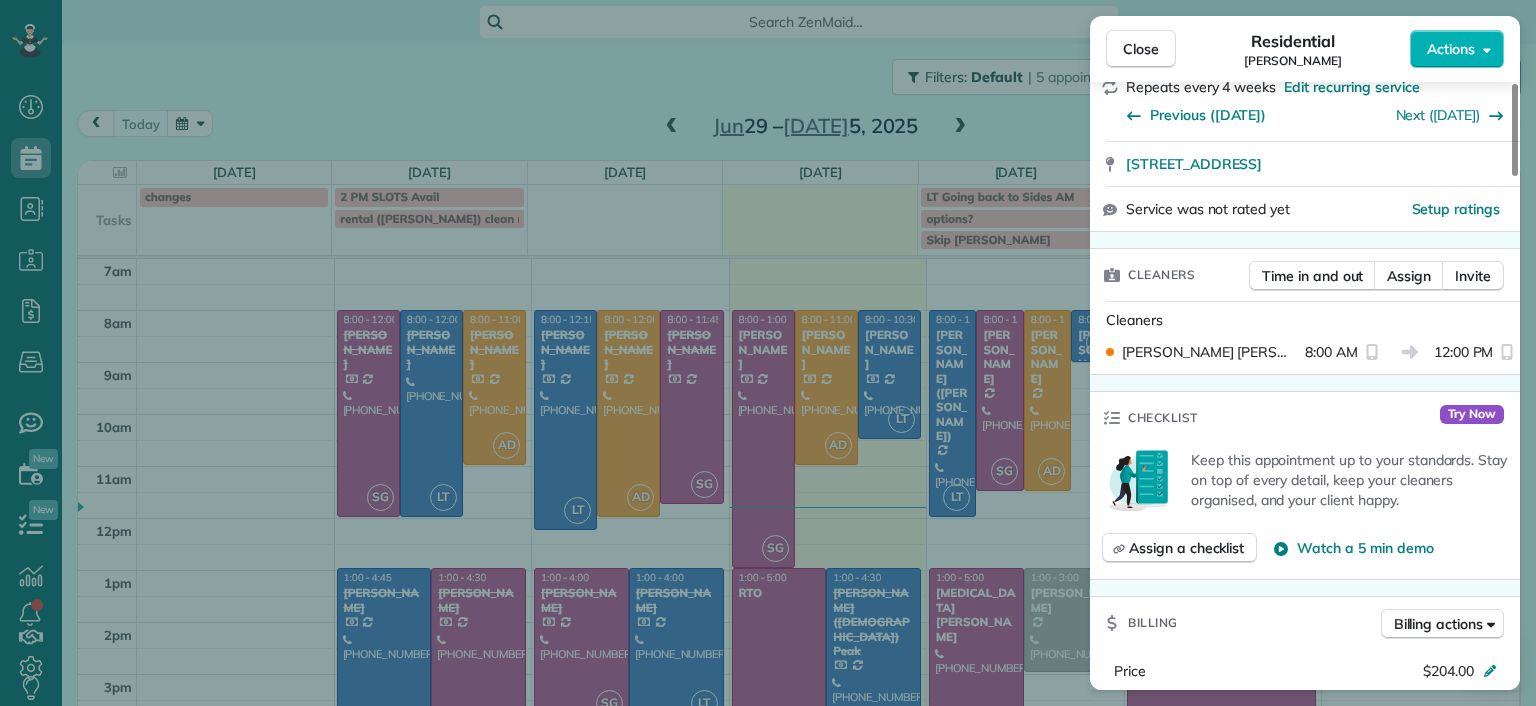 scroll, scrollTop: 500, scrollLeft: 0, axis: vertical 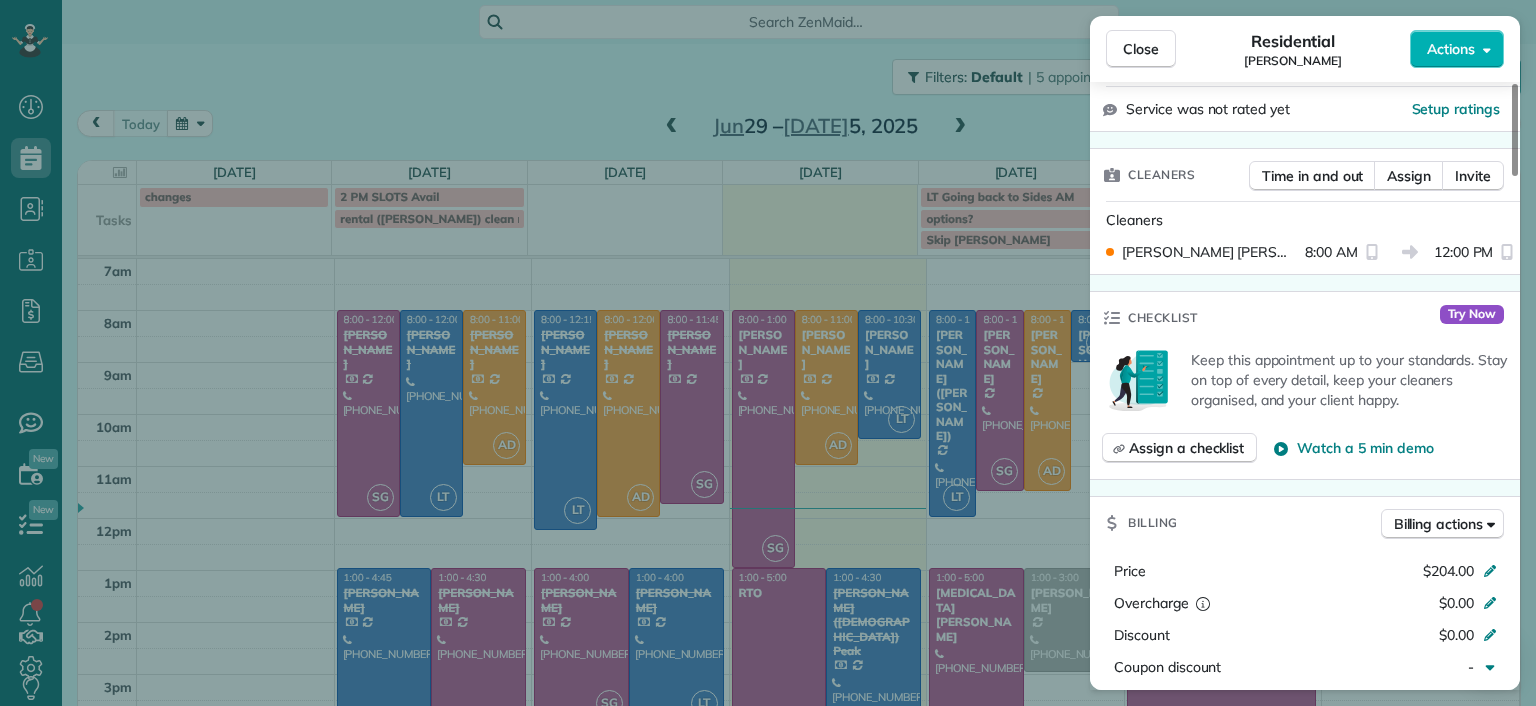 click on "Close Residential Bryan Killian Actions Status Completed Bryan Killian · Open profile Mobile (804) 337-0336 Copy hpnichols7@gmail.com Copy bkillian@liberty.edu Copy View Details Residential Tuesday, July 01, 2025 ( yesterday ) 8:00 AM 12:00 PM 4 hours and 0 minutes Repeats every 4 weeks Edit recurring service Previous (Jun 03) Next (Jul 29) 7730 Belmont Stakes Drive Midlothian VA 23112 Service was not rated yet Setup ratings Cleaners Time in and out Assign Invite Cleaners Ashley   Davis 8:00 AM 12:00 PM Checklist Try Now Keep this appointment up to your standards. Stay on top of every detail, keep your cleaners organised, and your client happy. Assign a checklist Watch a 5 min demo Billing Billing actions Price $204.00 Overcharge $0.00 Discount $0.00 Coupon discount - Primary tax - Secondary tax - Total appointment price $204.00 Tips collected New feature! $0.00 Paid by card Total including tip $204.00 Get paid online in no-time! Send an invoice and reward your cleaners with tips Charge customer credit card" at bounding box center (768, 353) 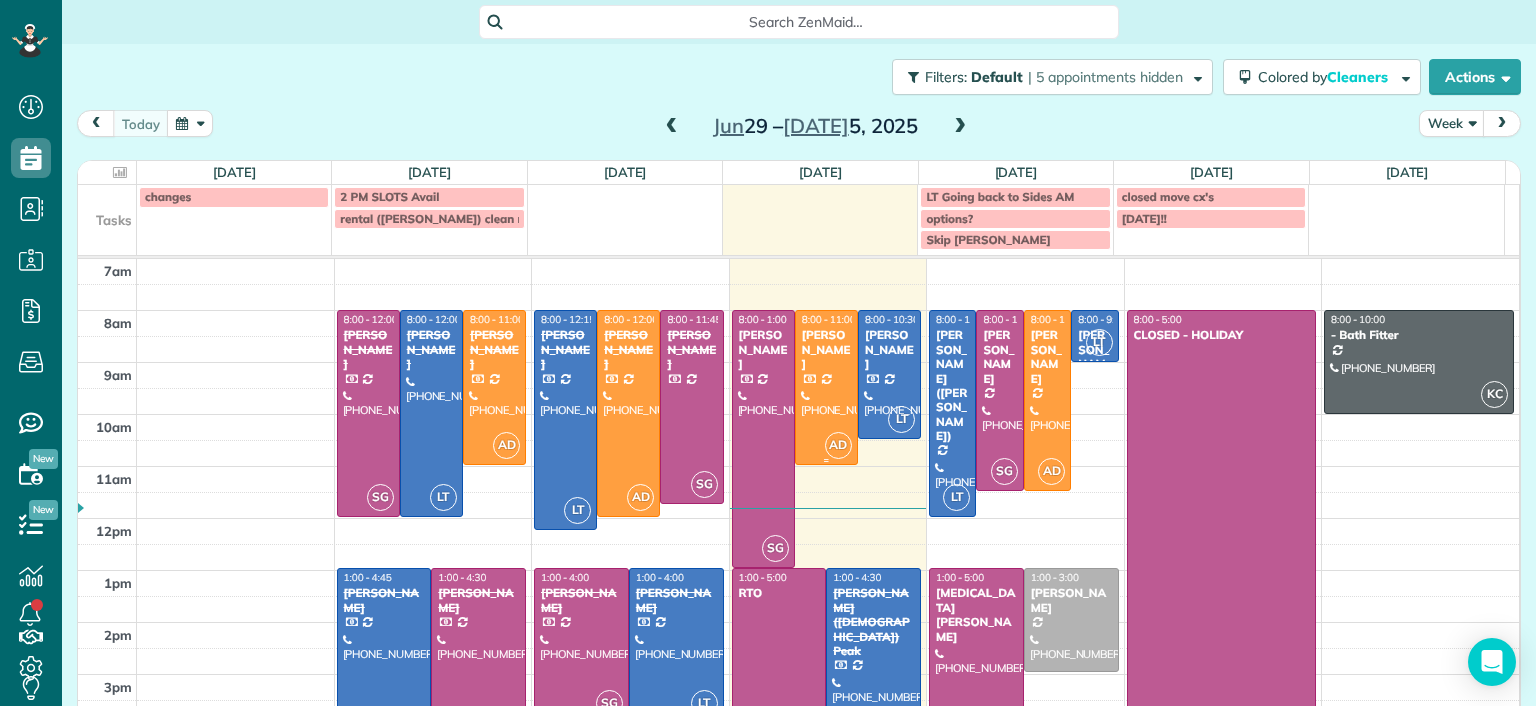 click at bounding box center (826, 387) 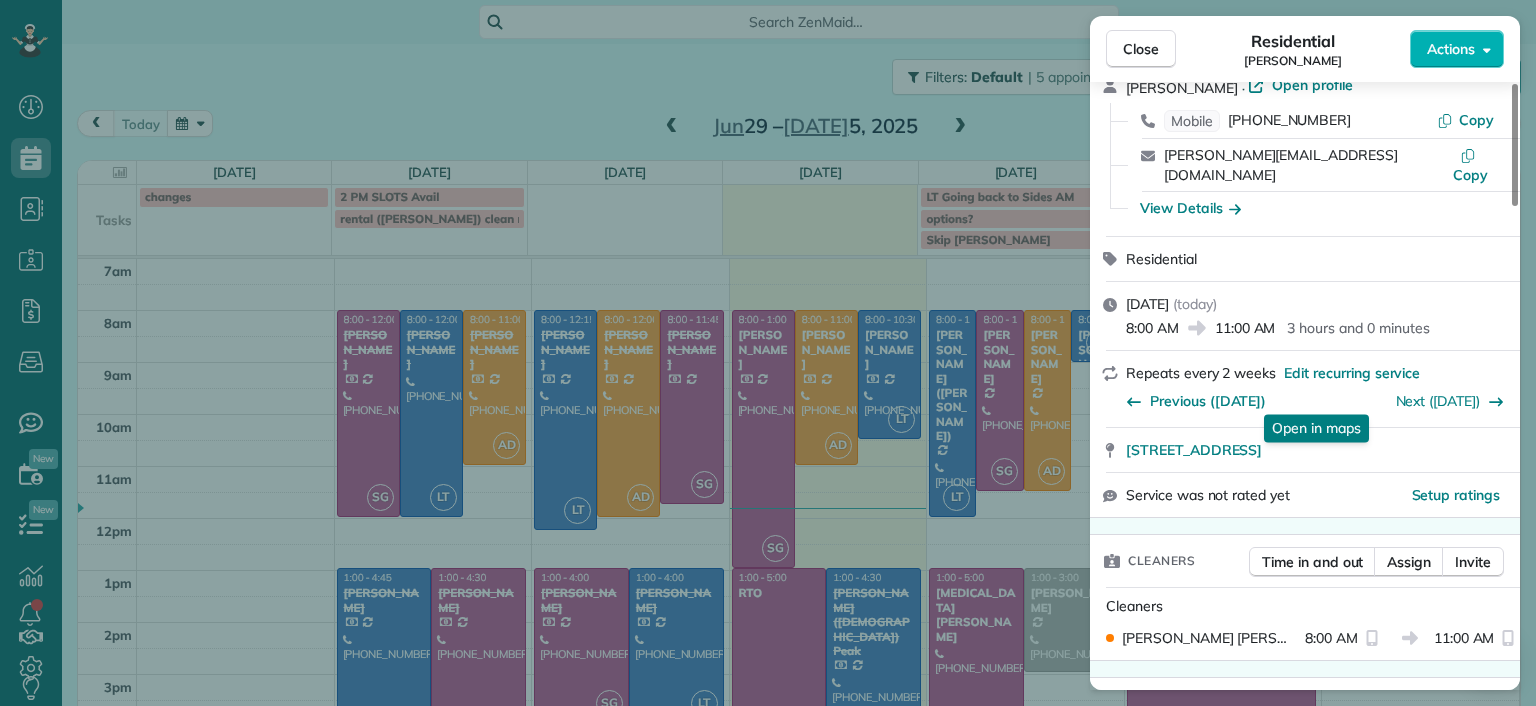 scroll, scrollTop: 400, scrollLeft: 0, axis: vertical 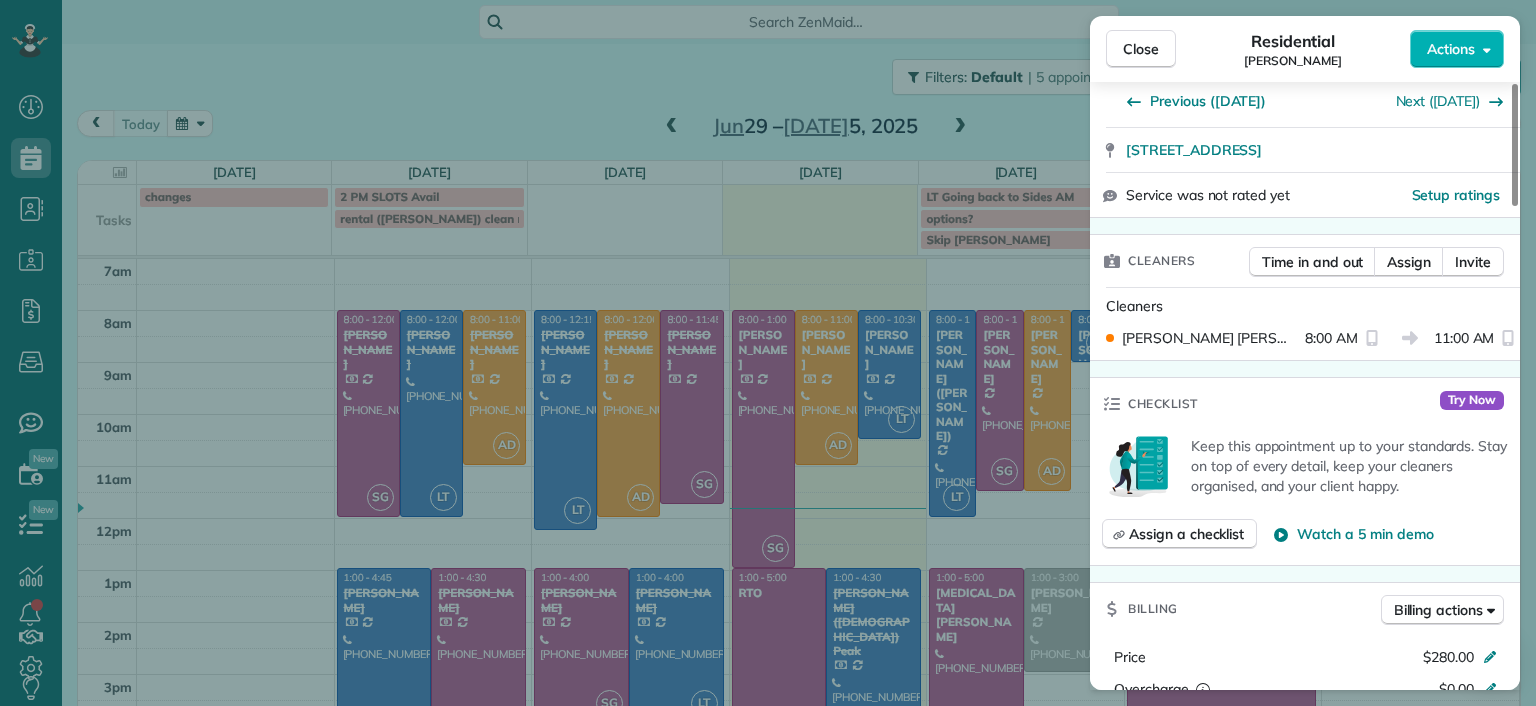 click on "Close Residential Julie Weissend Actions Status Active Julie Weissend · Open profile Mobile (804) 370-8320 Copy julie@dovetailinc.com Copy View Details Residential Wednesday, July 02, 2025 ( today ) 8:00 AM 11:00 AM 3 hours and 0 minutes Repeats every 2 weeks Edit recurring service Previous (Jun 18) Next (Jul 16) 2710 Monument Avenue Richmond VA 23220 Service was not rated yet Setup ratings Cleaners Time in and out Assign Invite Cleaners Ashley   Davis 8:00 AM 11:00 AM Checklist Try Now Keep this appointment up to your standards. Stay on top of every detail, keep your cleaners organised, and your client happy. Assign a checklist Watch a 5 min demo Billing Billing actions Price $280.00 Overcharge $0.00 Discount $0.00 Coupon discount - Primary tax - Secondary tax - Total appointment price $280.00 Tips collected New feature! $0.00 Paid by card Total including tip $280.00 Get paid online in no-time! Send an invoice and reward your cleaners with tips Charge customer credit card Appointment custom fields Man Hours" at bounding box center (768, 353) 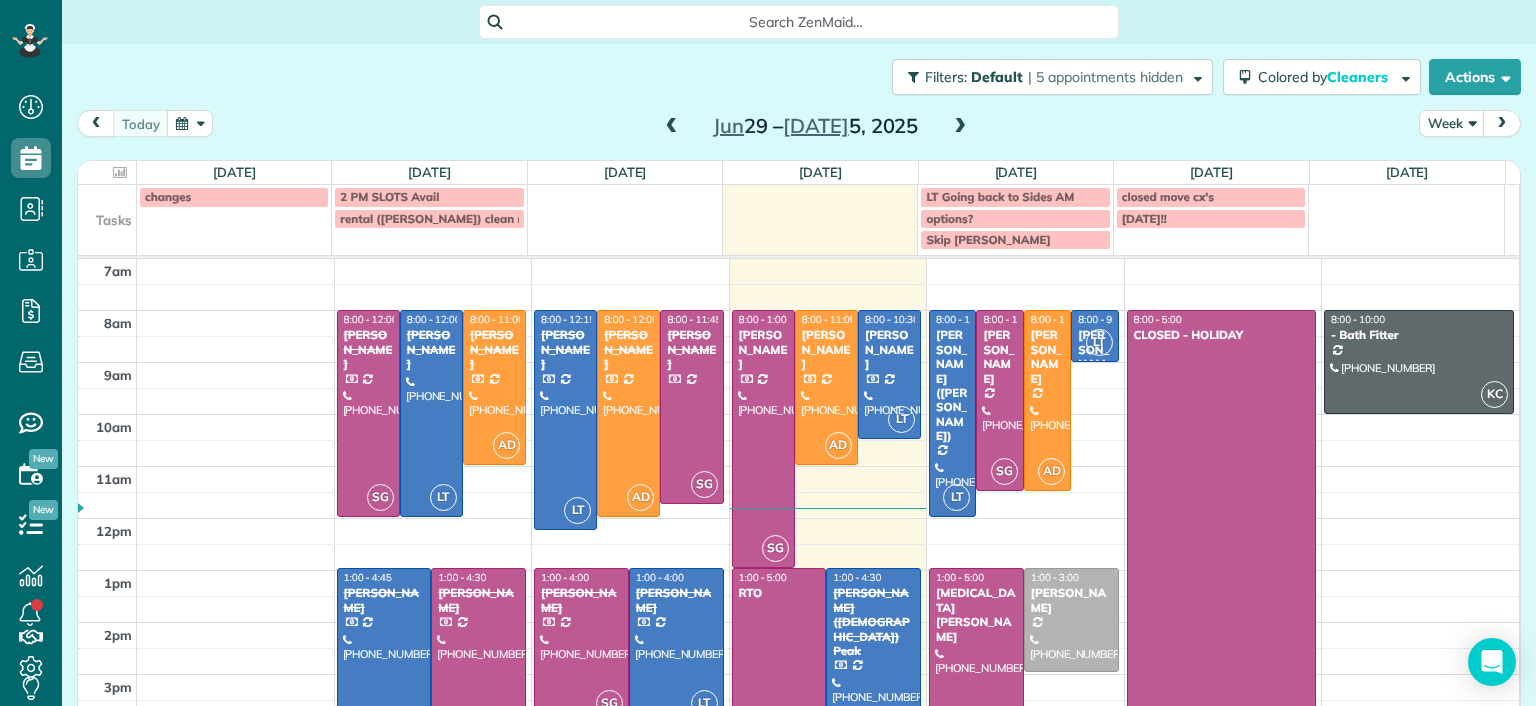 click on "[PERSON_NAME]" at bounding box center [1047, 357] 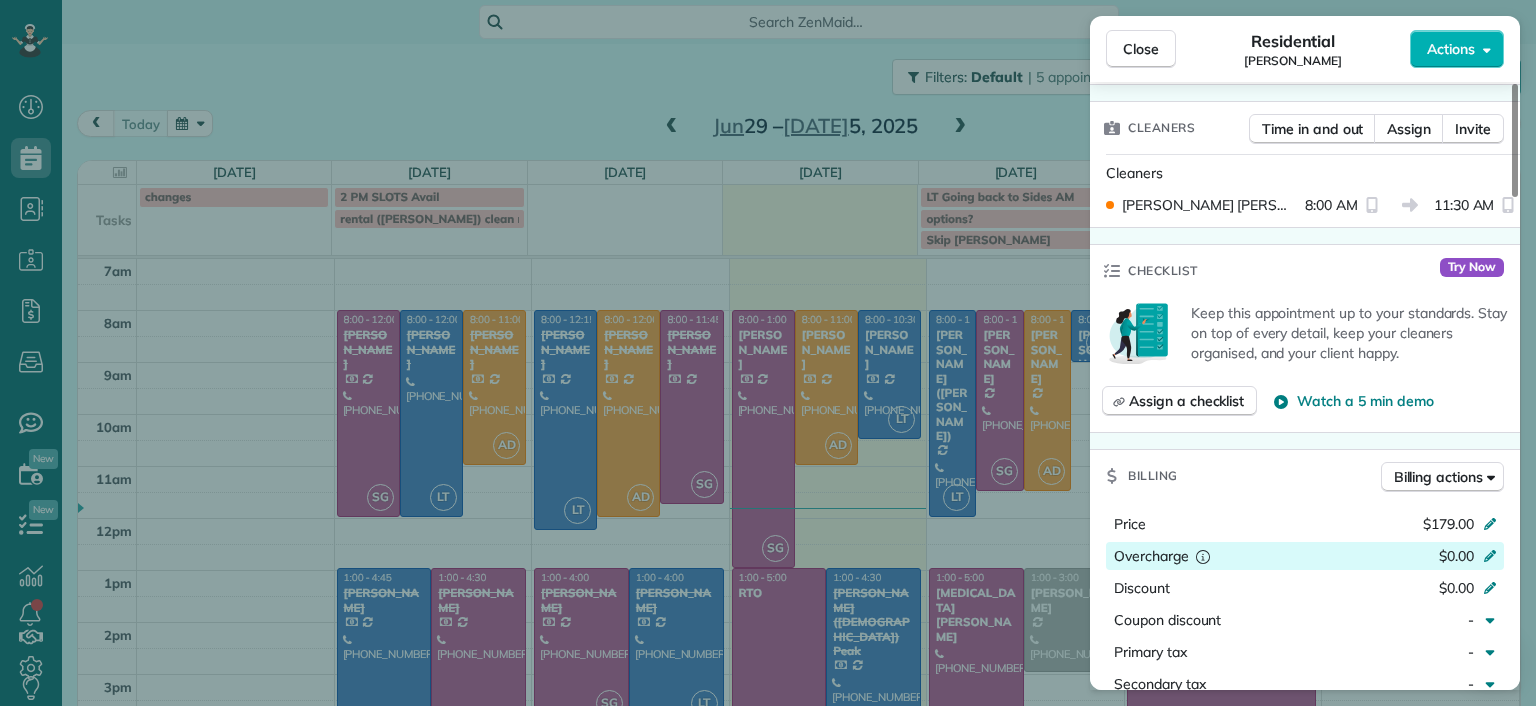 scroll, scrollTop: 600, scrollLeft: 0, axis: vertical 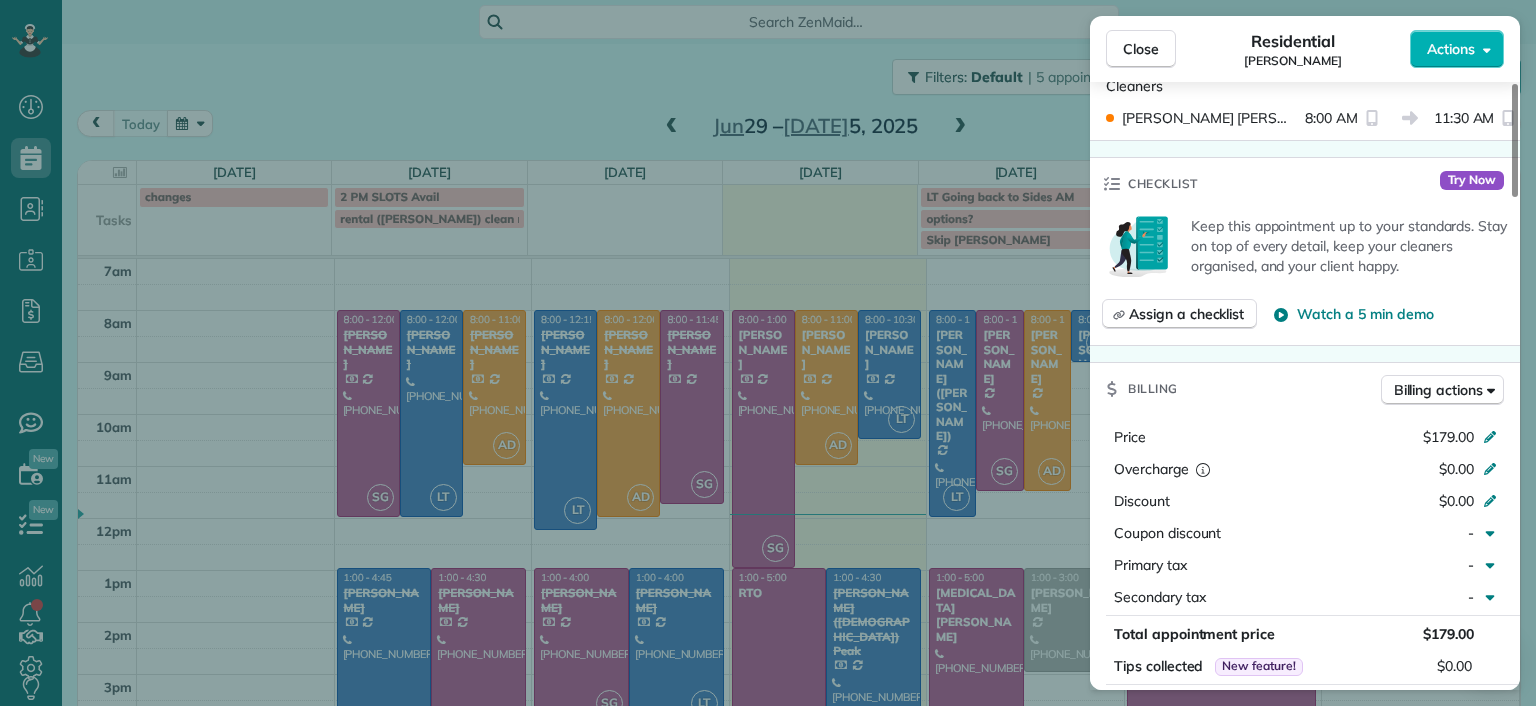 click on "Close Residential Imani Holmes Actions Status Active Imani Holmes · Open profile Mobile (804) 245-9696 Copy ihholmes10@gmail.com Copy View Details Residential Thursday, July 03, 2025 ( tomorrow ) 8:00 AM 11:30 AM 3 hours and 30 minutes Repeats every 2 weeks Edit recurring service Previous (Jun 16) Next (Jul 14) 2816 North Avenue Richmond VA 23222 Service was not rated yet Setup ratings Cleaners Time in and out Assign Invite Cleaners Ashley   Davis 8:00 AM 11:30 AM Checklist Try Now Keep this appointment up to your standards. Stay on top of every detail, keep your cleaners organised, and your client happy. Assign a checklist Watch a 5 min demo Billing Billing actions Price $179.00 Overcharge $0.00 Discount $0.00 Coupon discount - Primary tax - Secondary tax - Total appointment price $179.00 Tips collected New feature! $0.00 Unpaid Mark as paid Total including tip $179.00 Get paid online in no-time! Send an invoice and reward your cleaners with tips Charge customer credit card Appointment custom fields - Notes" at bounding box center (768, 353) 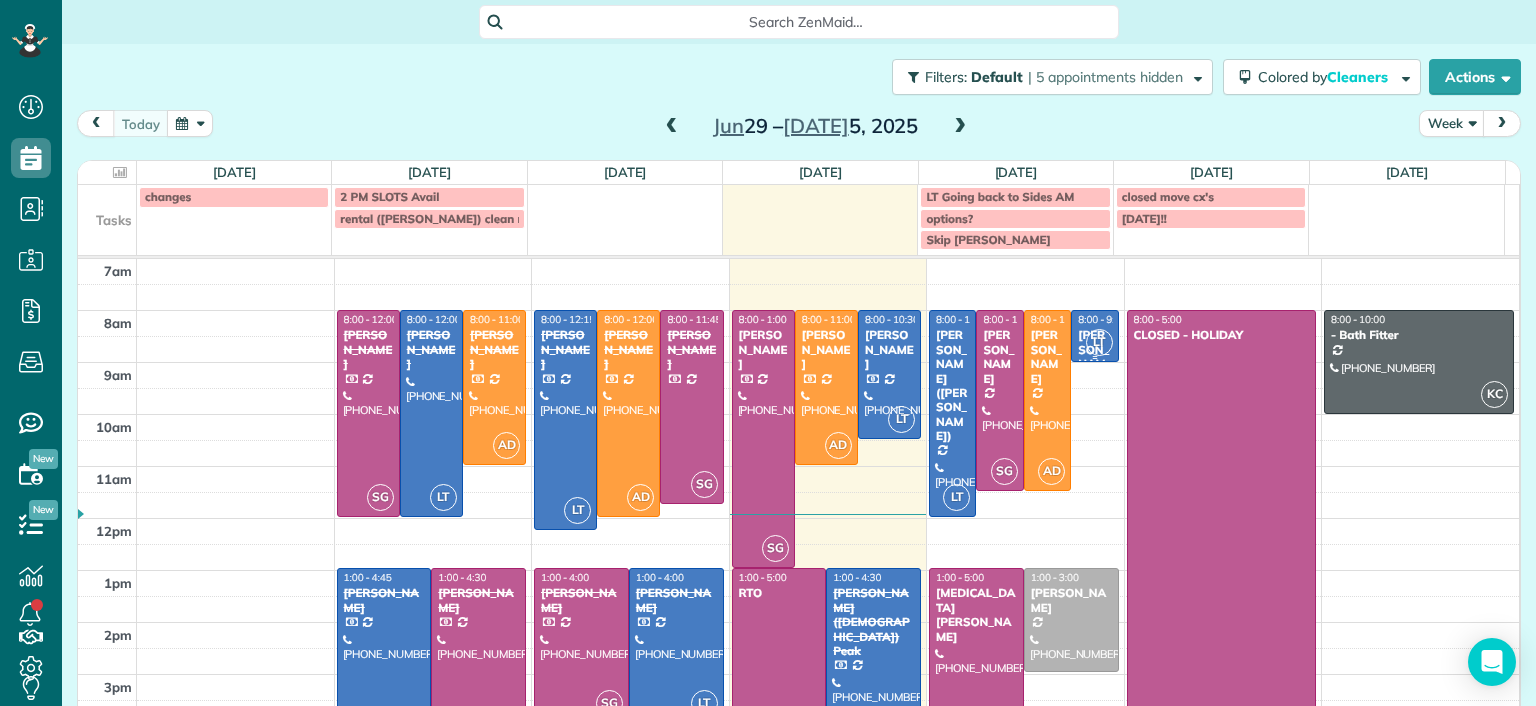click on "LT" at bounding box center [1099, 342] 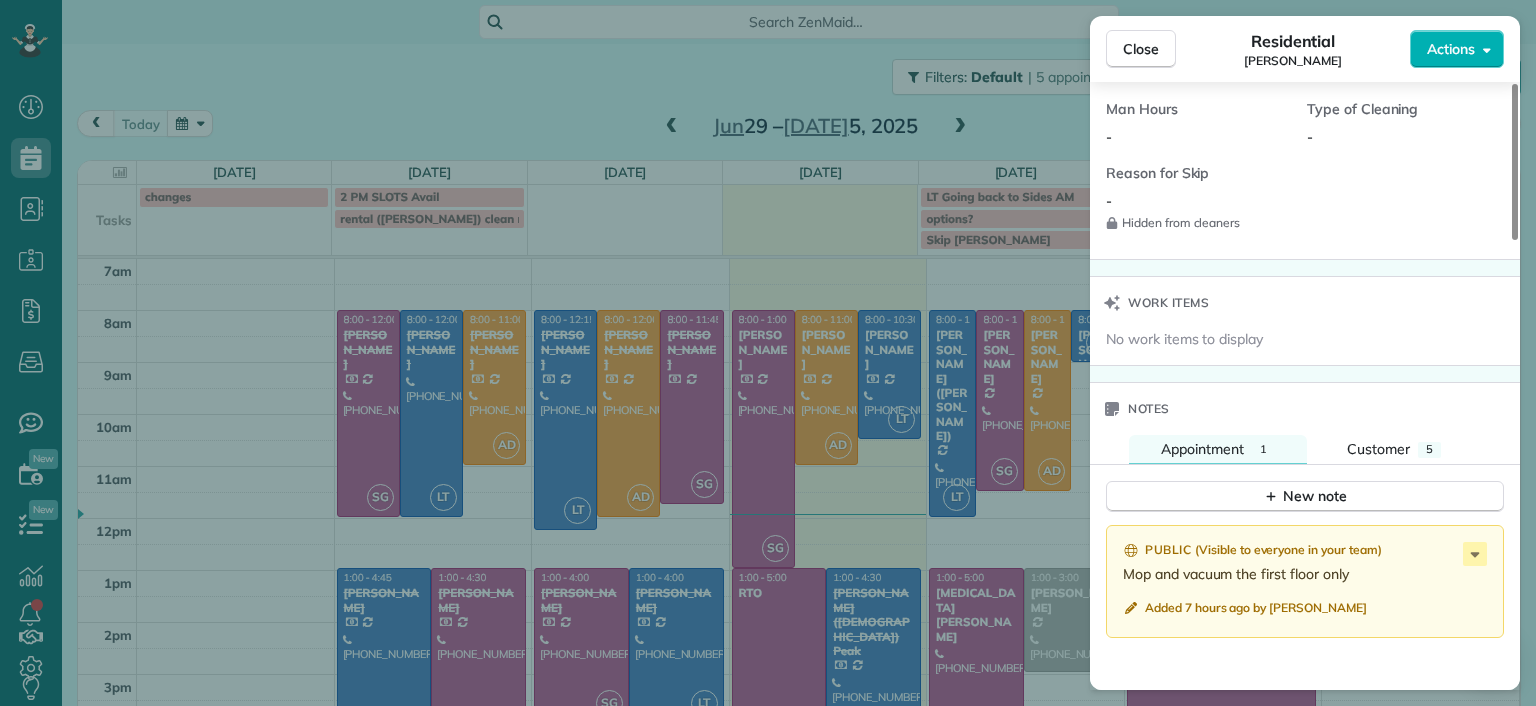 scroll, scrollTop: 1400, scrollLeft: 0, axis: vertical 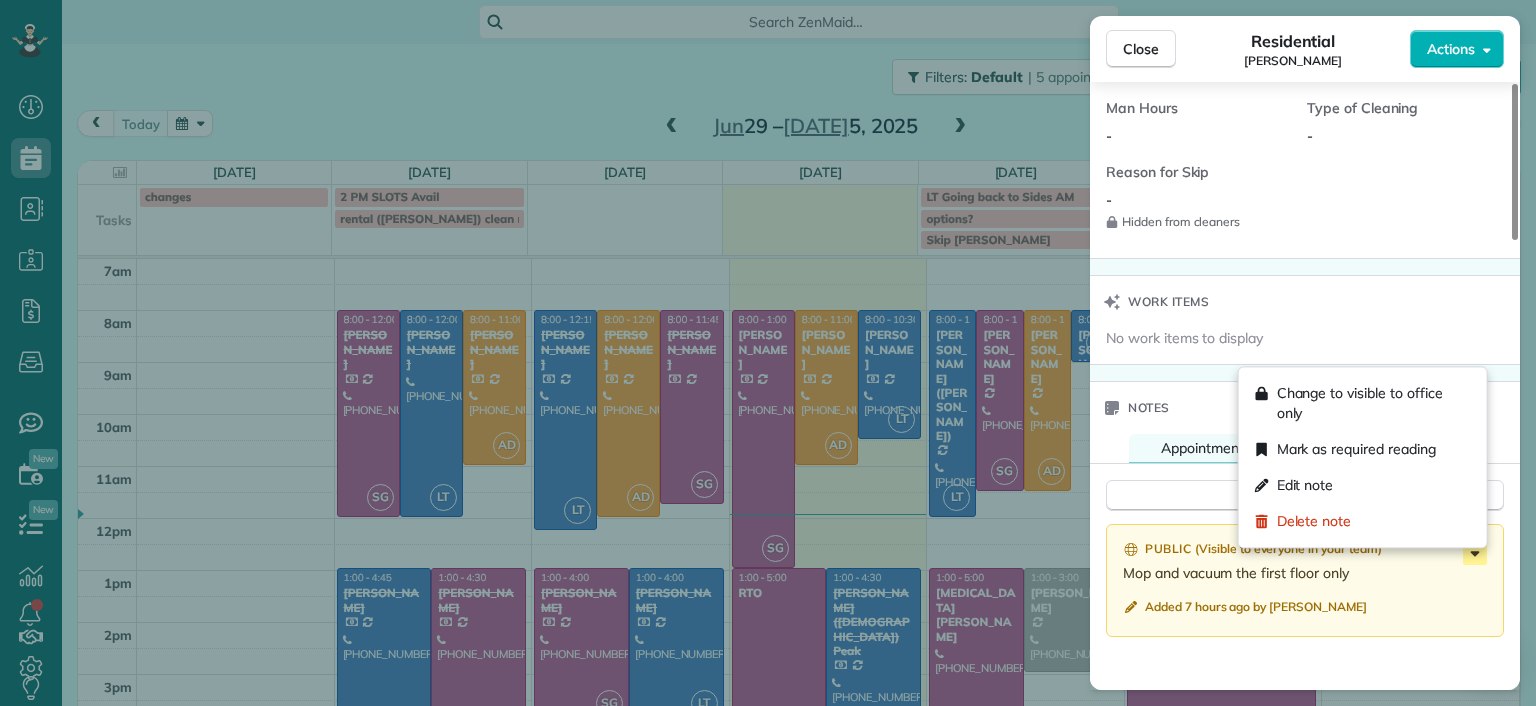 click 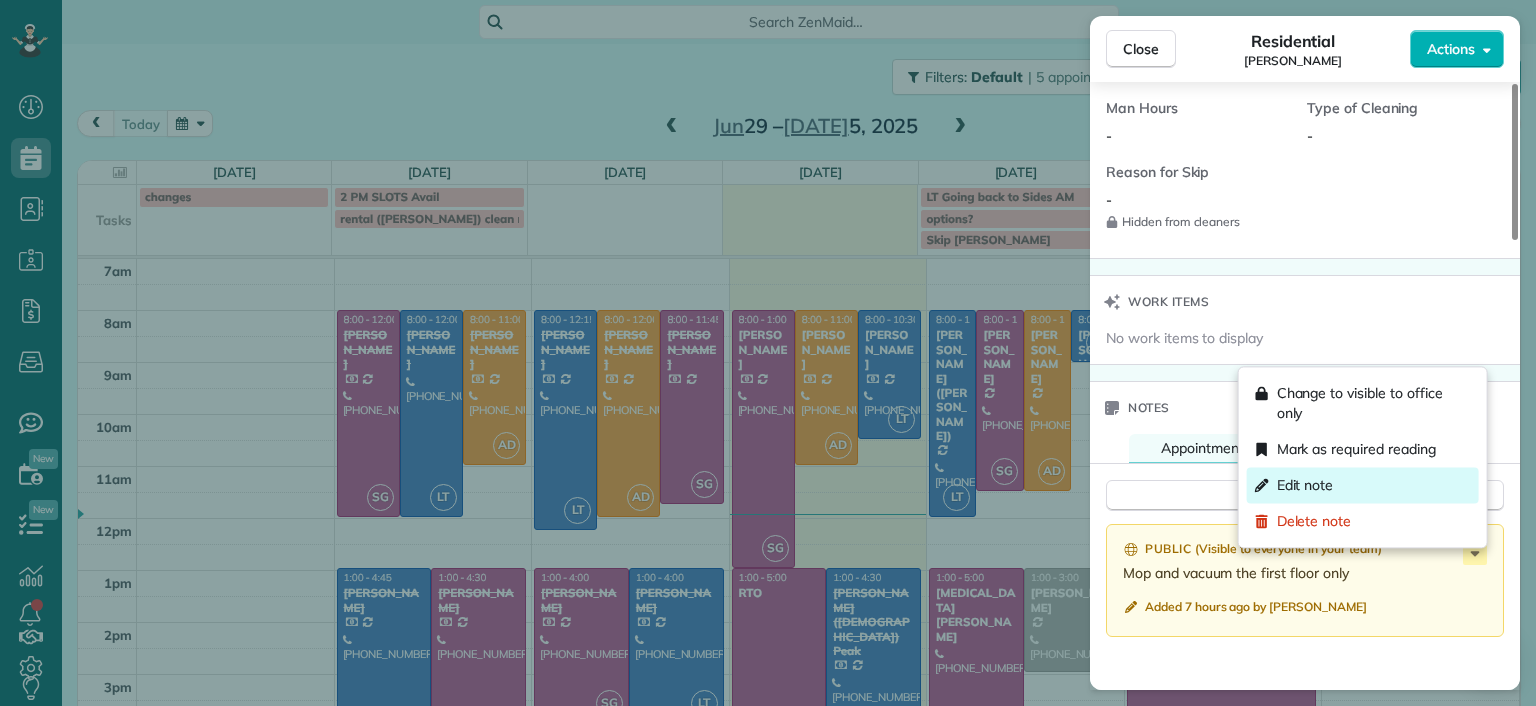 click on "Edit note" at bounding box center (1363, 485) 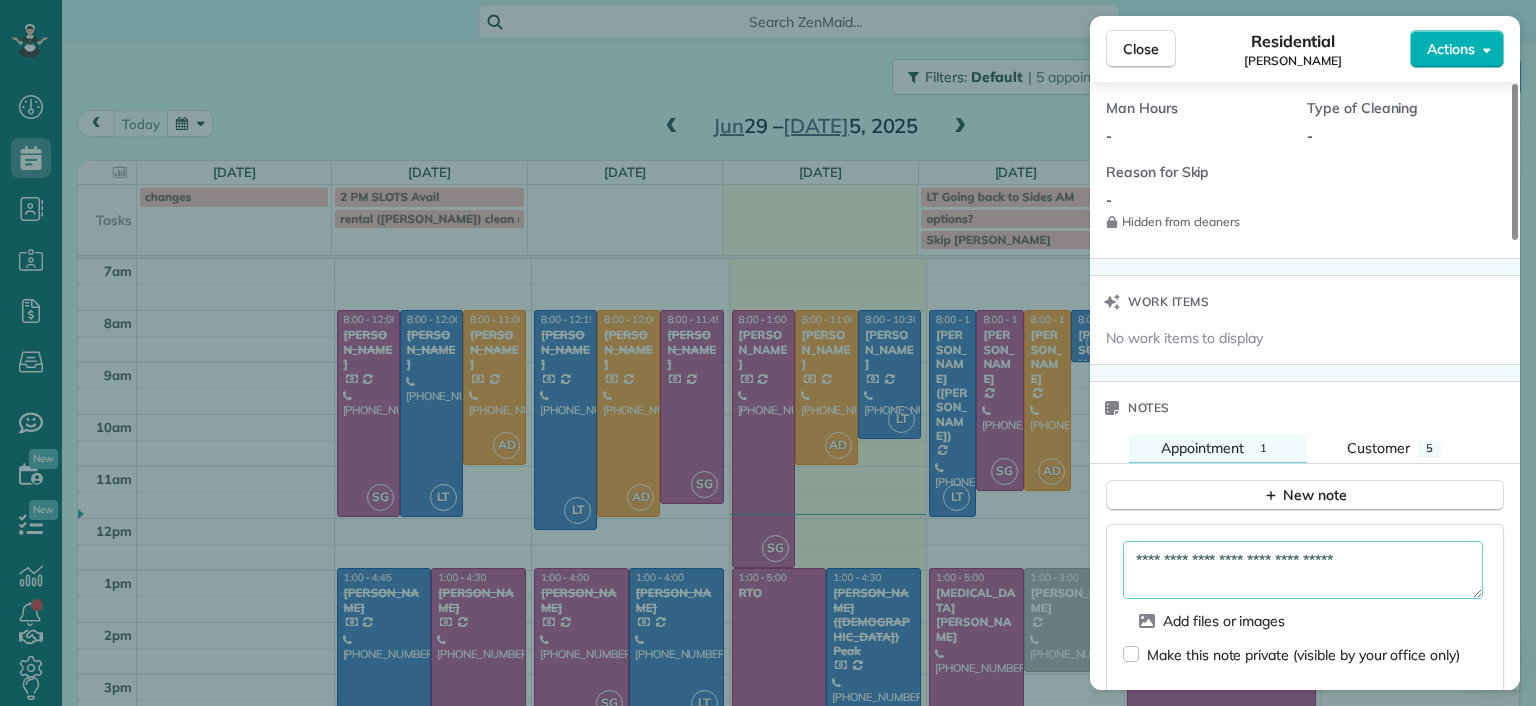 click on "**********" at bounding box center [1303, 570] 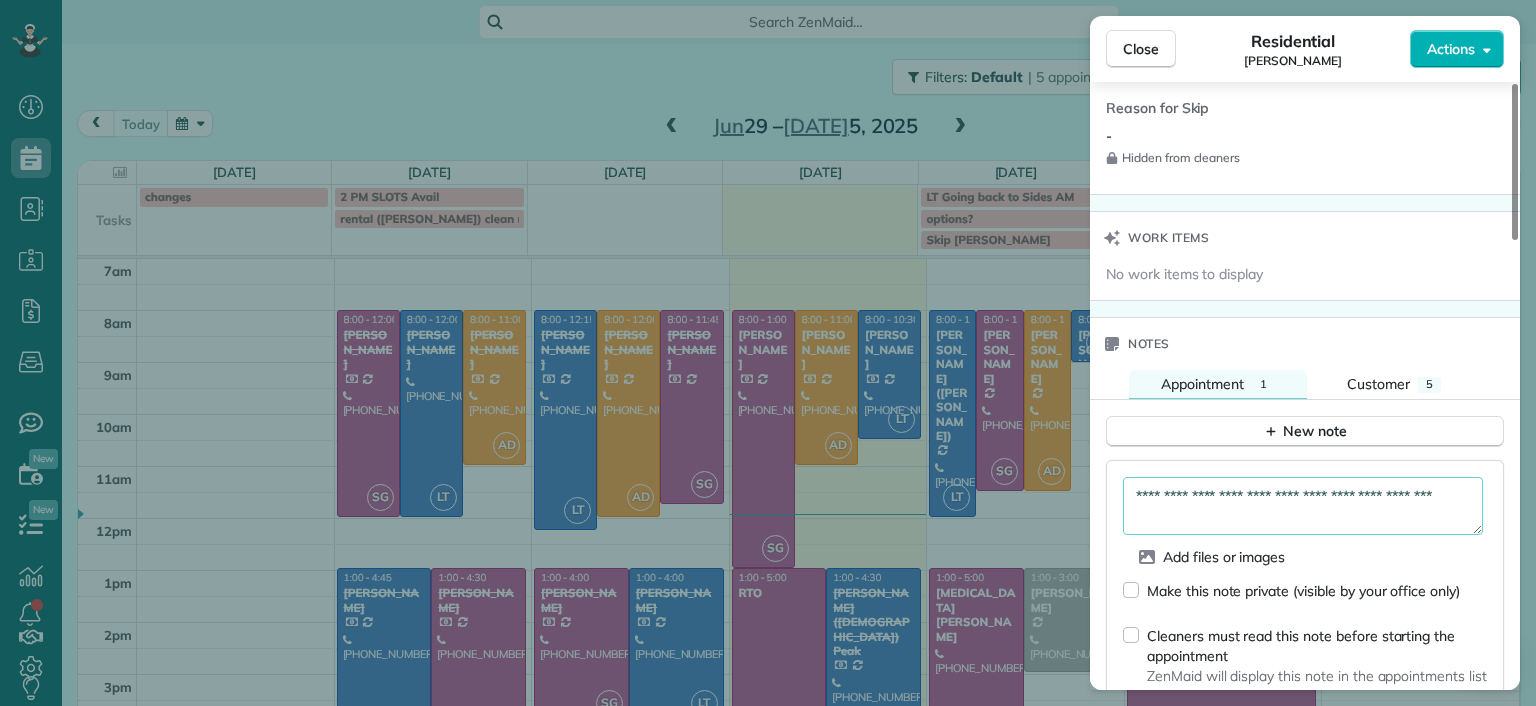 scroll, scrollTop: 1700, scrollLeft: 0, axis: vertical 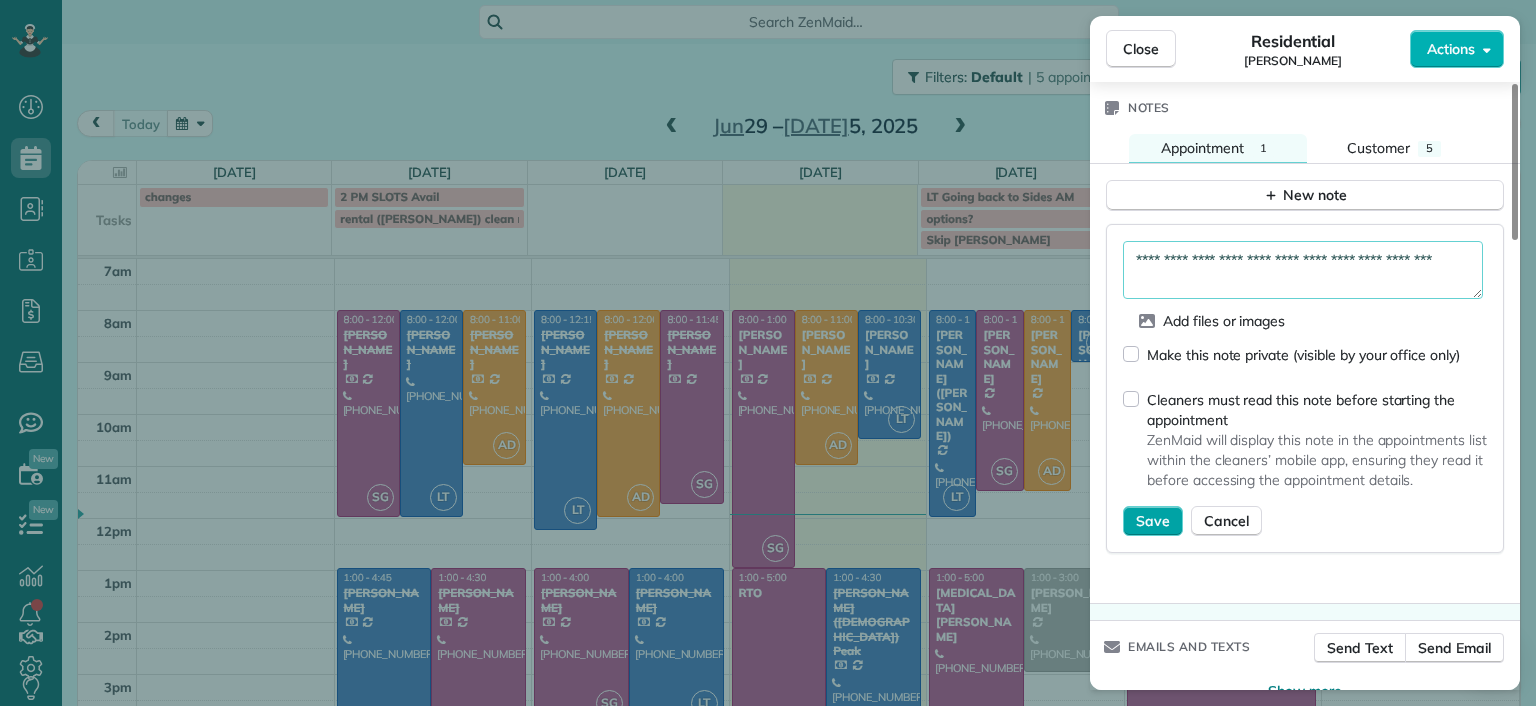 type on "**********" 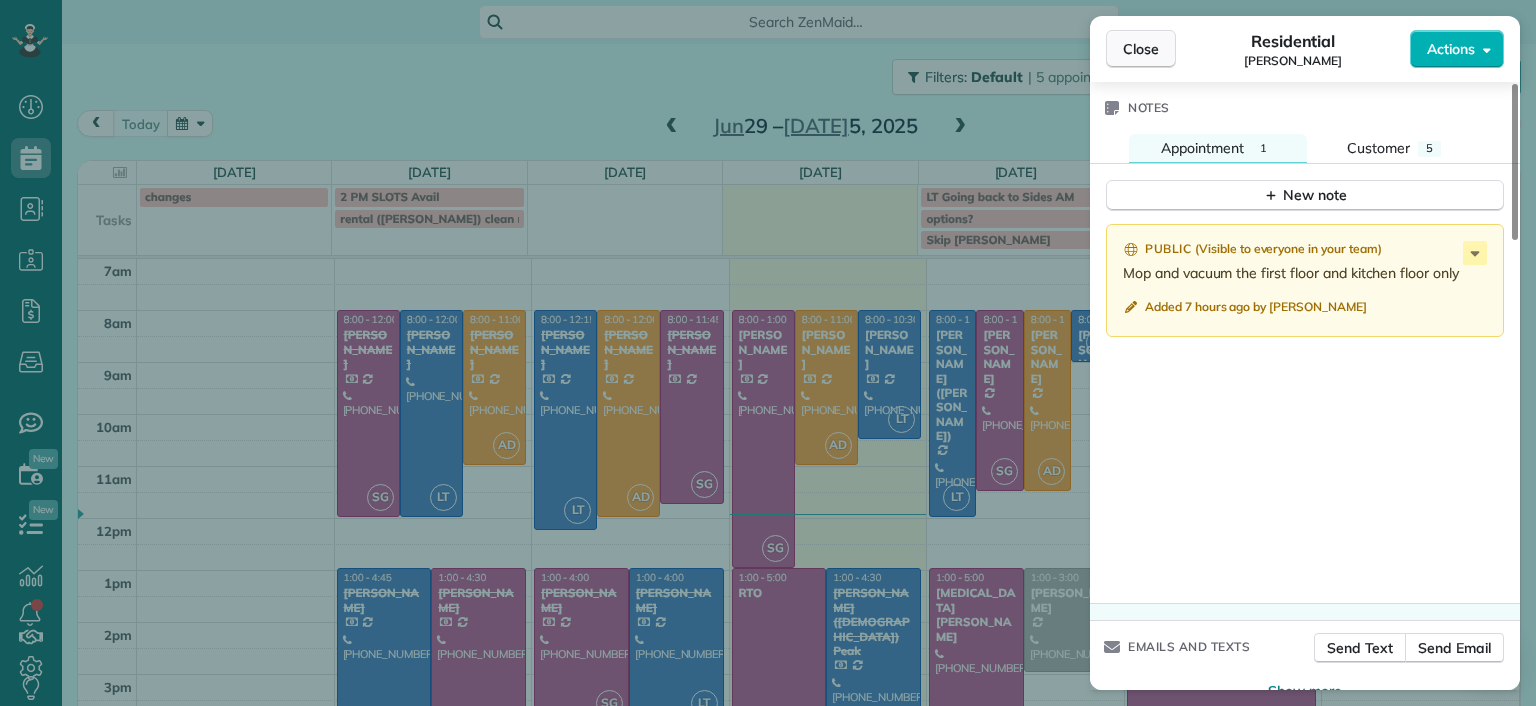 click on "Close" at bounding box center [1141, 49] 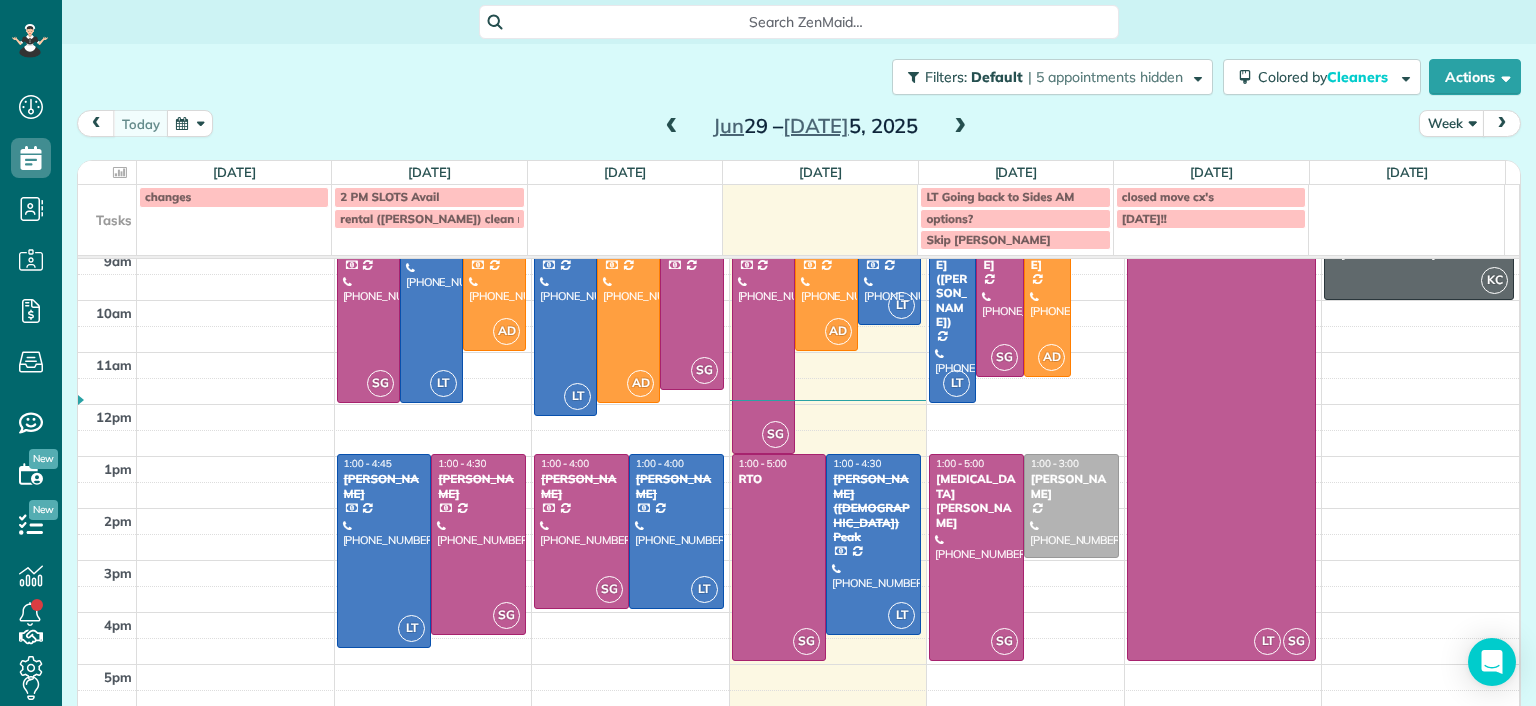 scroll, scrollTop: 115, scrollLeft: 0, axis: vertical 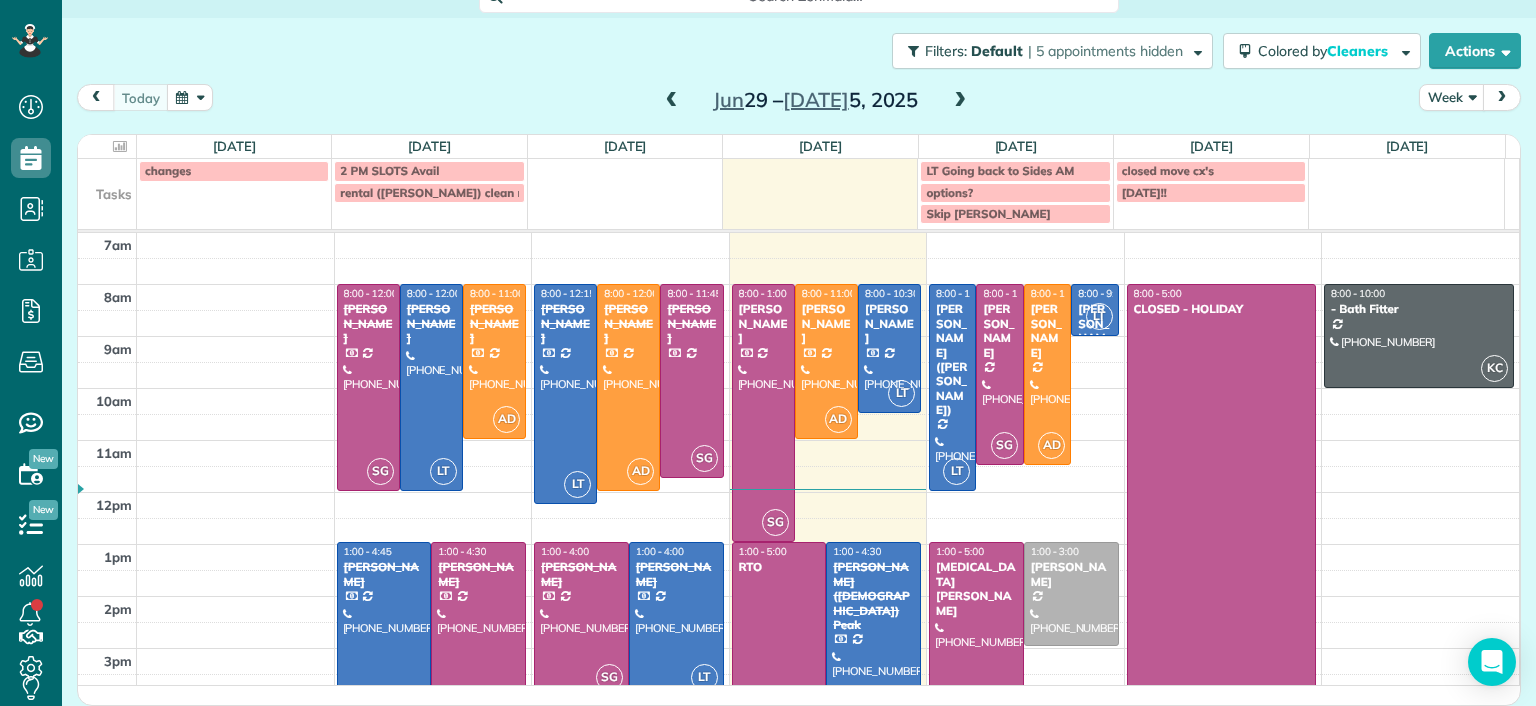 click at bounding box center (672, 101) 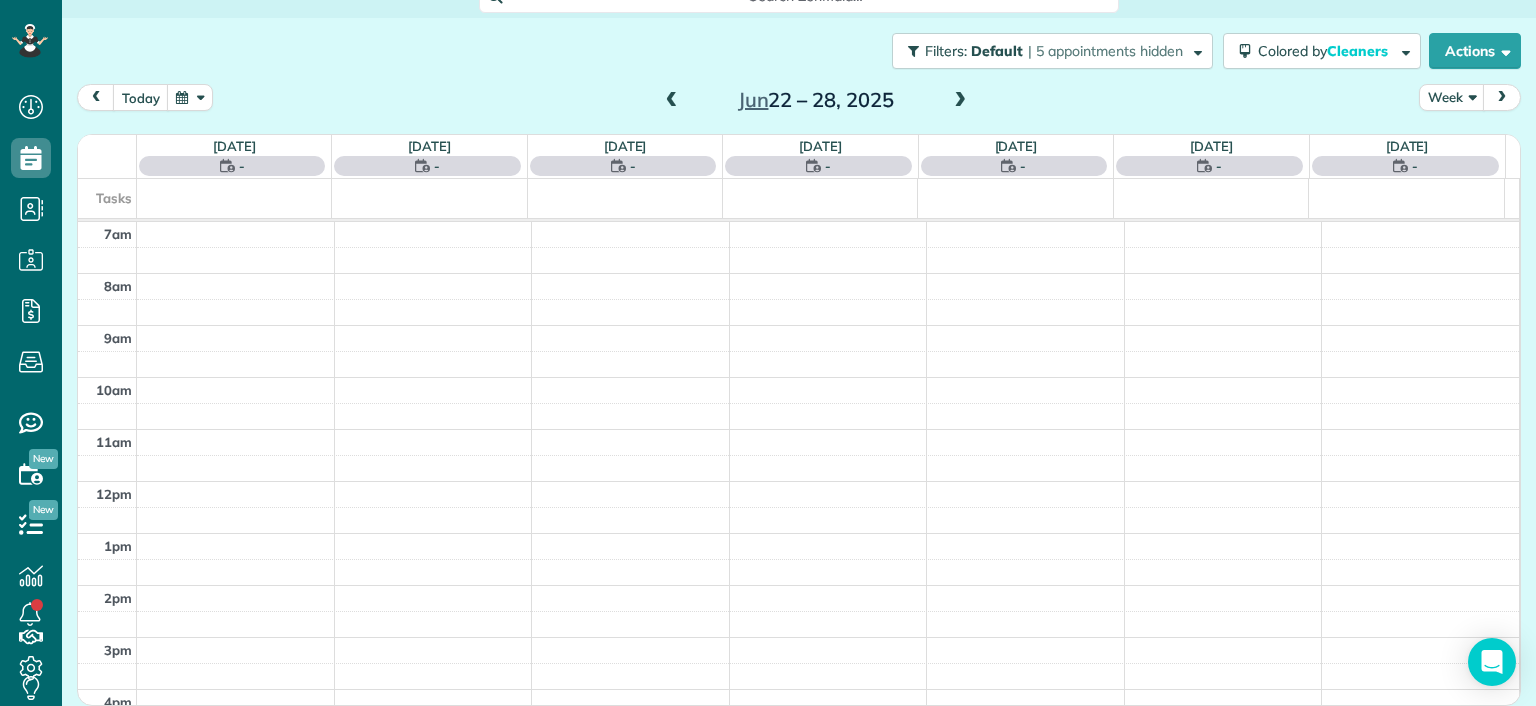click at bounding box center [672, 101] 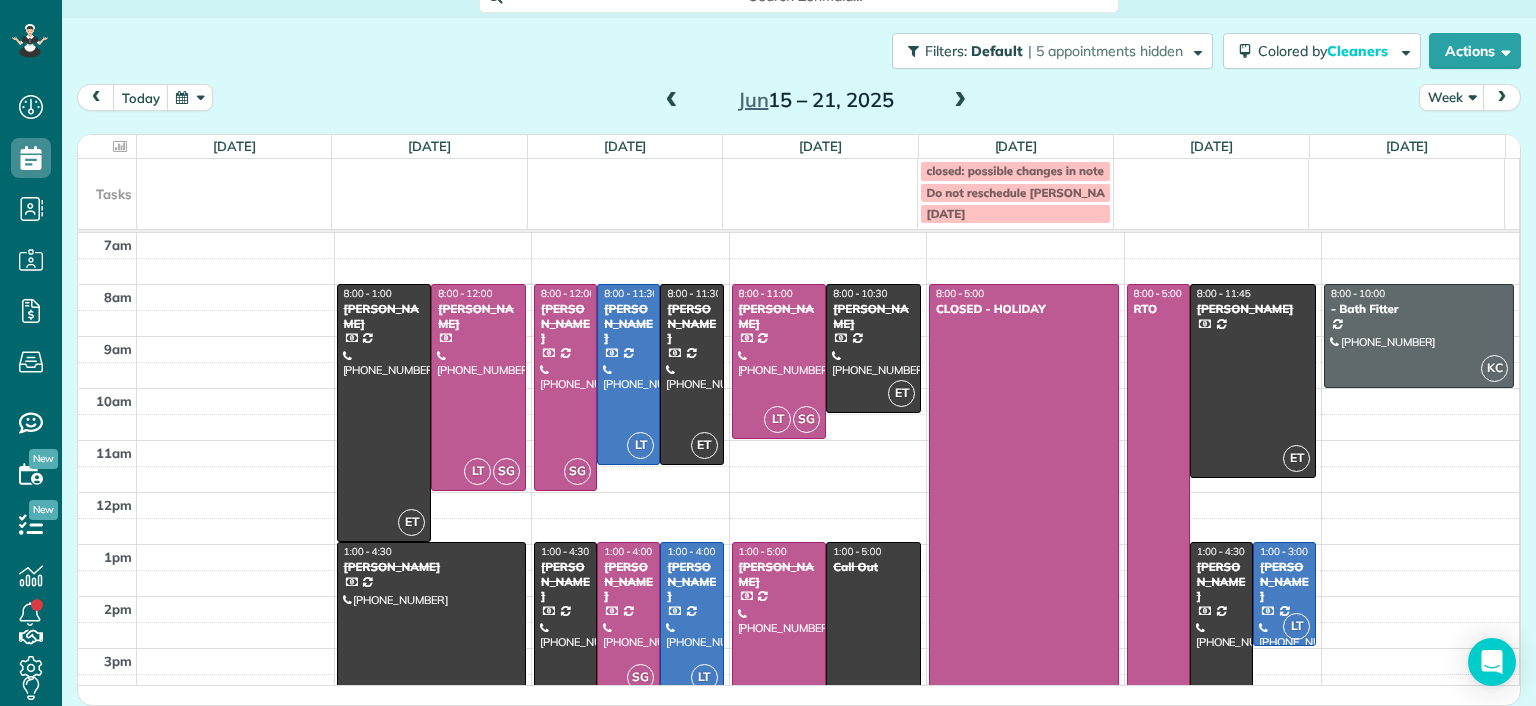 click at bounding box center [960, 101] 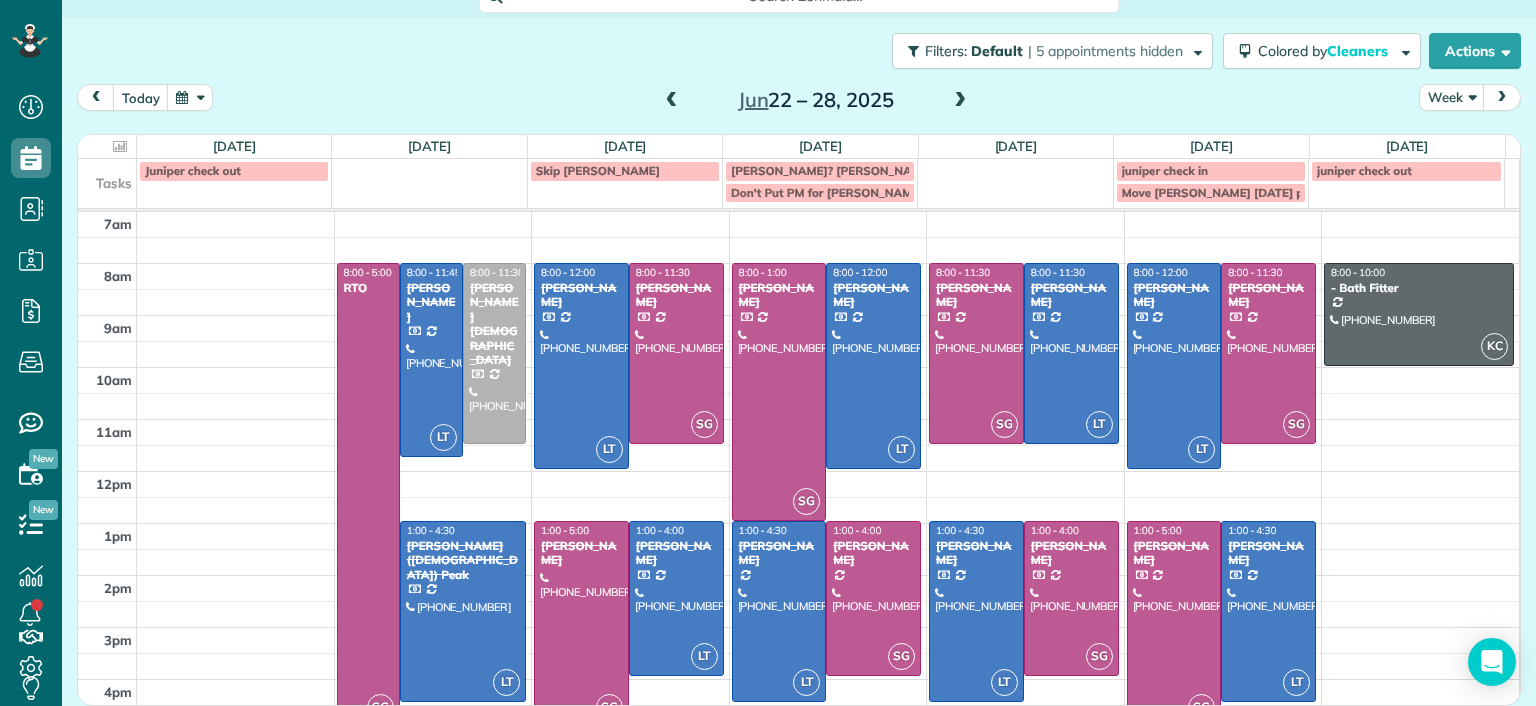 click on "Jun  22 – 28, 2025" at bounding box center (816, 100) 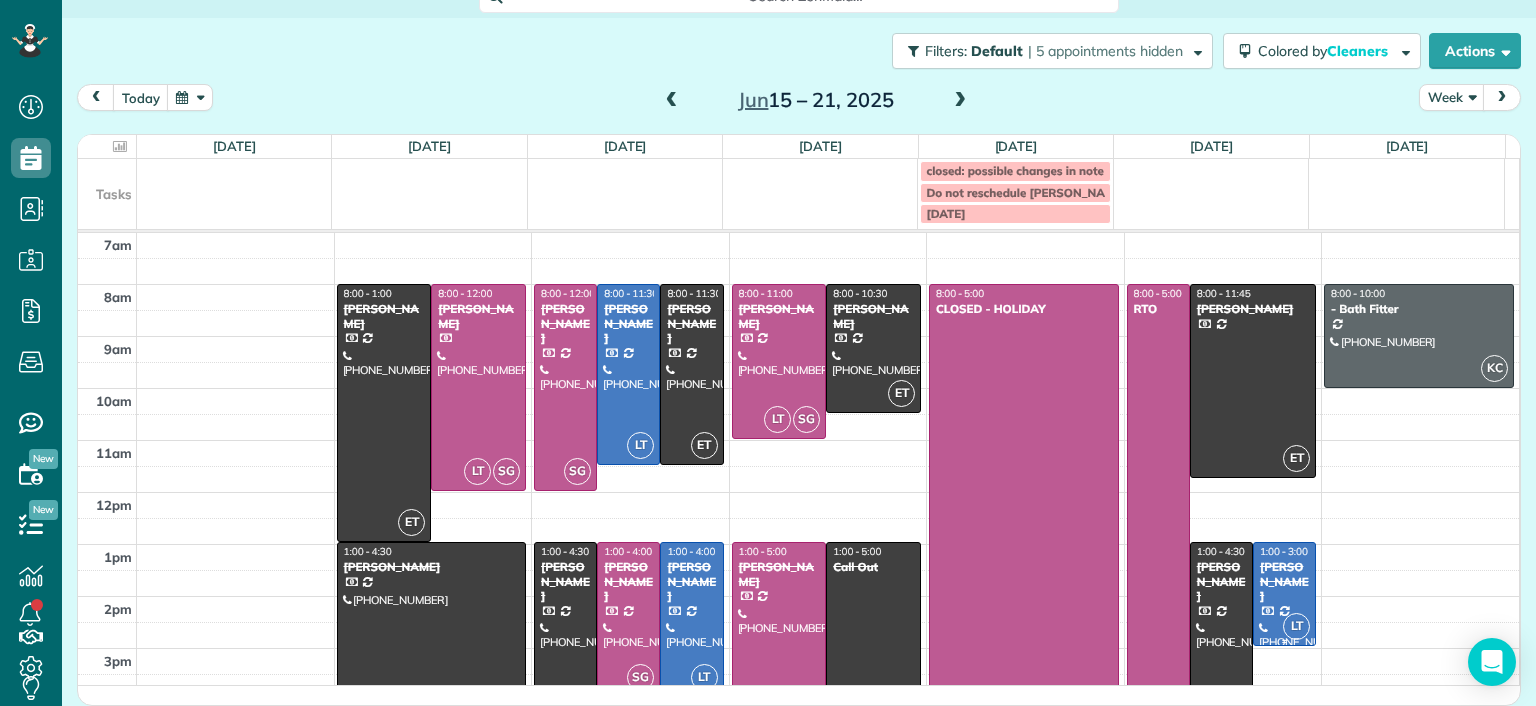 click on "LT" at bounding box center [1296, 626] 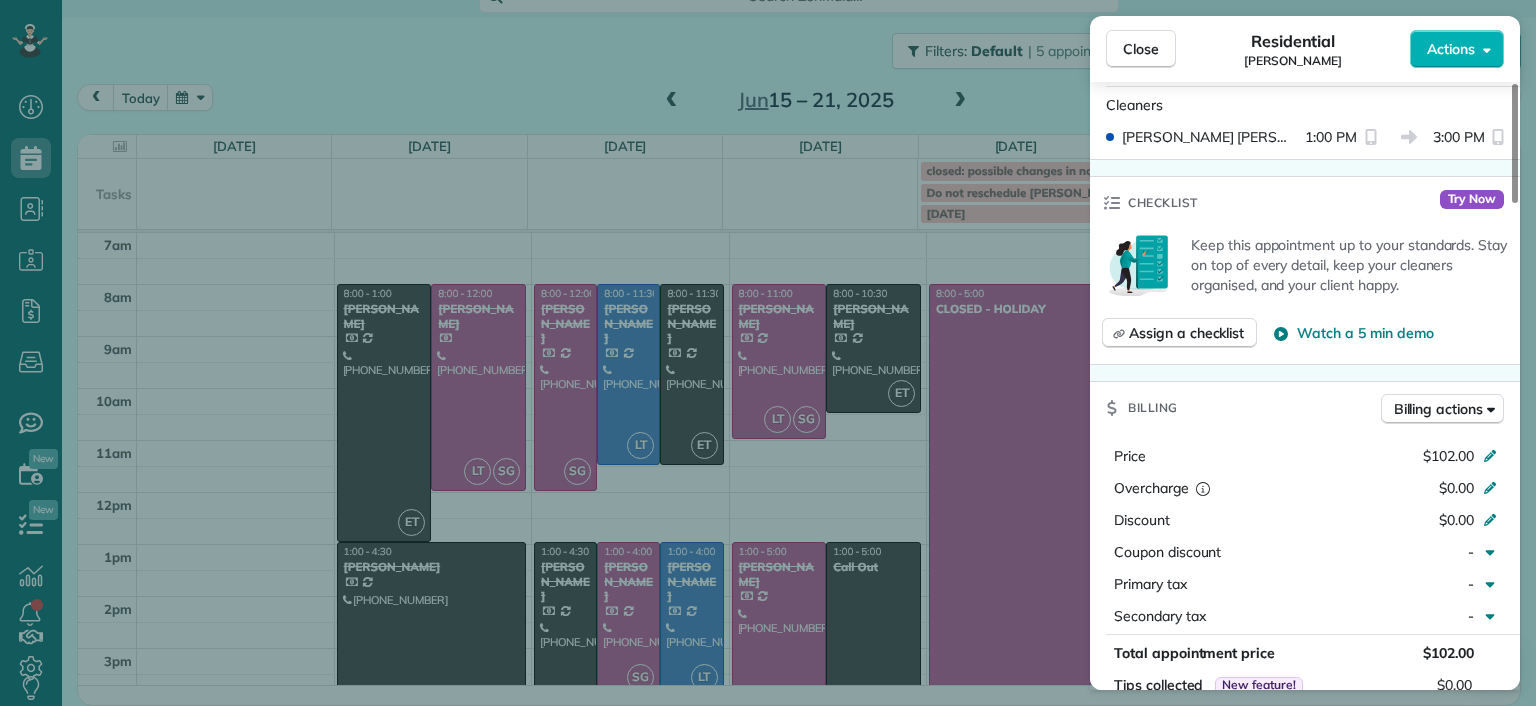 scroll, scrollTop: 600, scrollLeft: 0, axis: vertical 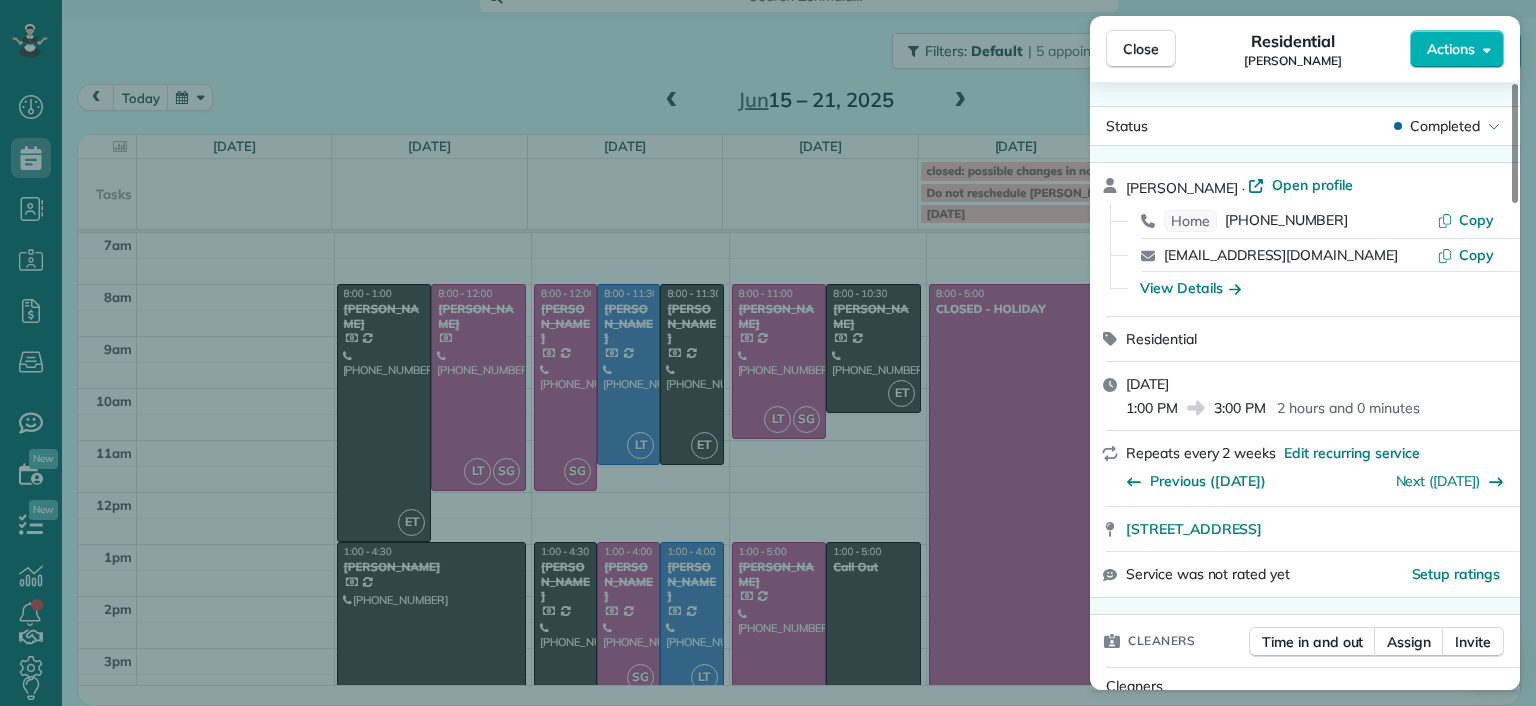 click on "Close Residential Lucas English Actions Status Completed Lucas English · Open profile Home (860) 888-6223 Copy lucassfo@aol.com Copy View Details Residential Friday, June 20, 2025 1:00 PM 3:00 PM 2 hours and 0 minutes Repeats every 2 weeks Edit recurring service Previous (Jun 05) Next (Jul 03) 3101 Kensington Avenue Unit 206 Richmond VA 23221 Service was not rated yet Setup ratings Cleaners Time in and out Assign Invite Cleaners Laura   Thaller 1:00 PM 3:00 PM Checklist Try Now Keep this appointment up to your standards. Stay on top of every detail, keep your cleaners organised, and your client happy. Assign a checklist Watch a 5 min demo Billing Billing actions Price $102.00 Overcharge $0.00 Discount $0.00 Coupon discount - Primary tax - Secondary tax - Total appointment price $102.00 Tips collected New feature! $0.00 Paid by card Total including tip $102.00 Get paid online in no-time! Send an invoice and reward your cleaners with tips Charge customer credit card Appointment custom fields Man Hours - Notes" at bounding box center [768, 353] 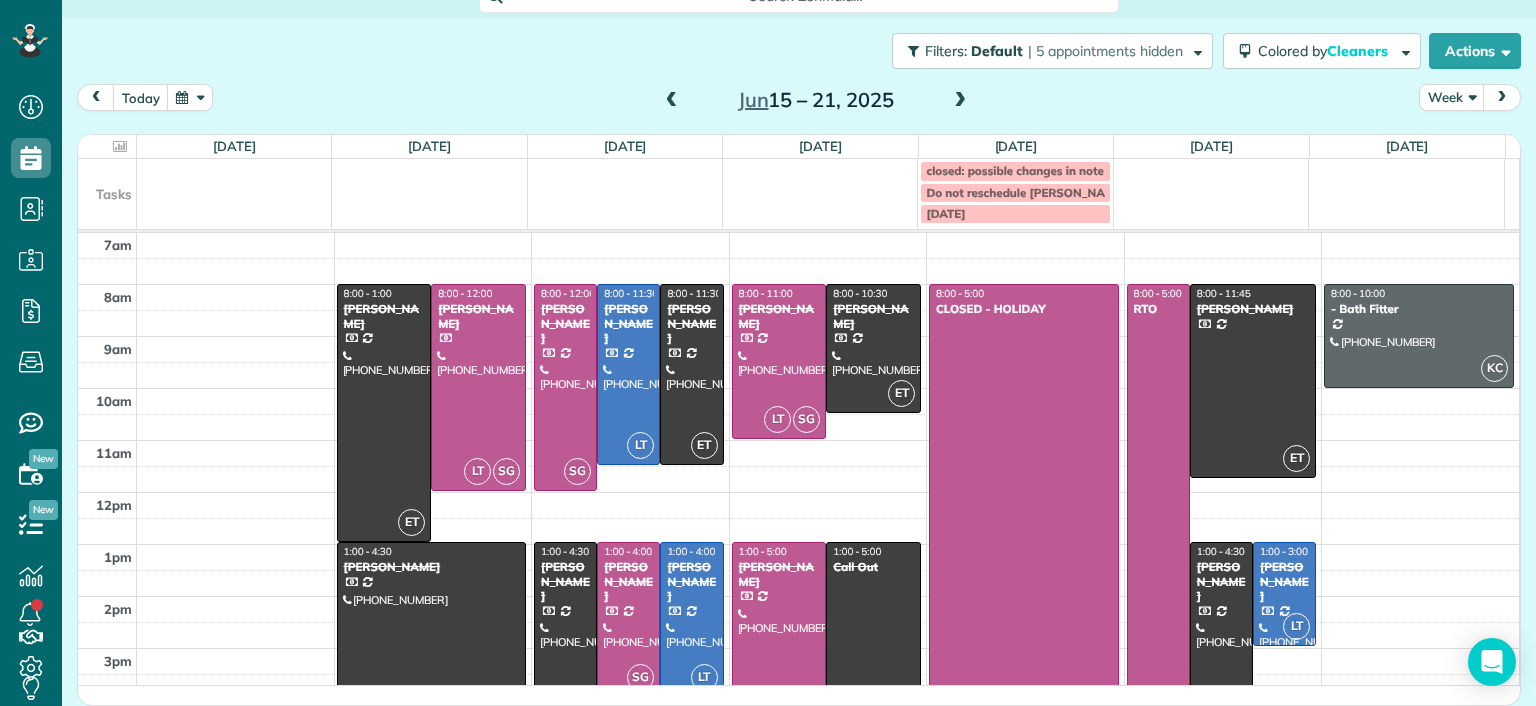 click at bounding box center (1502, 97) 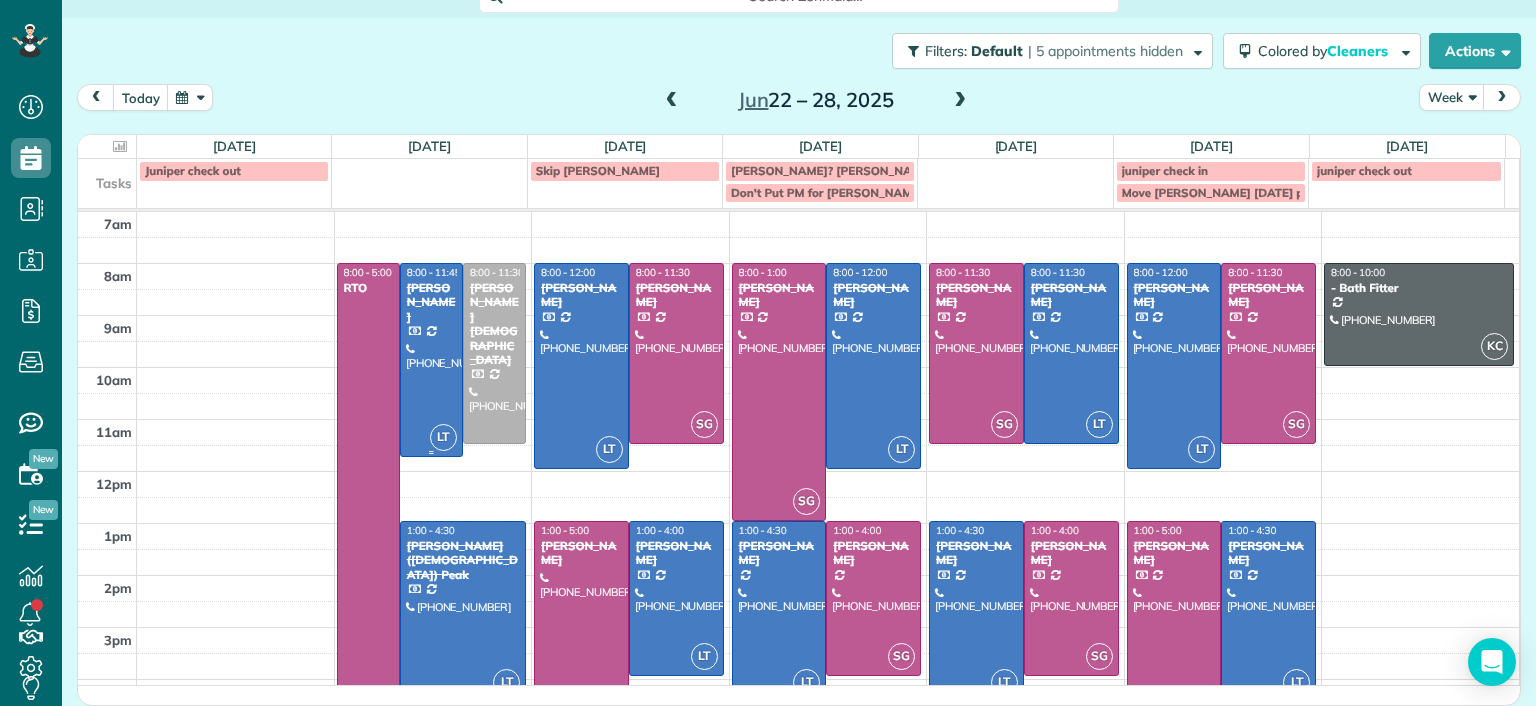 click at bounding box center (431, 360) 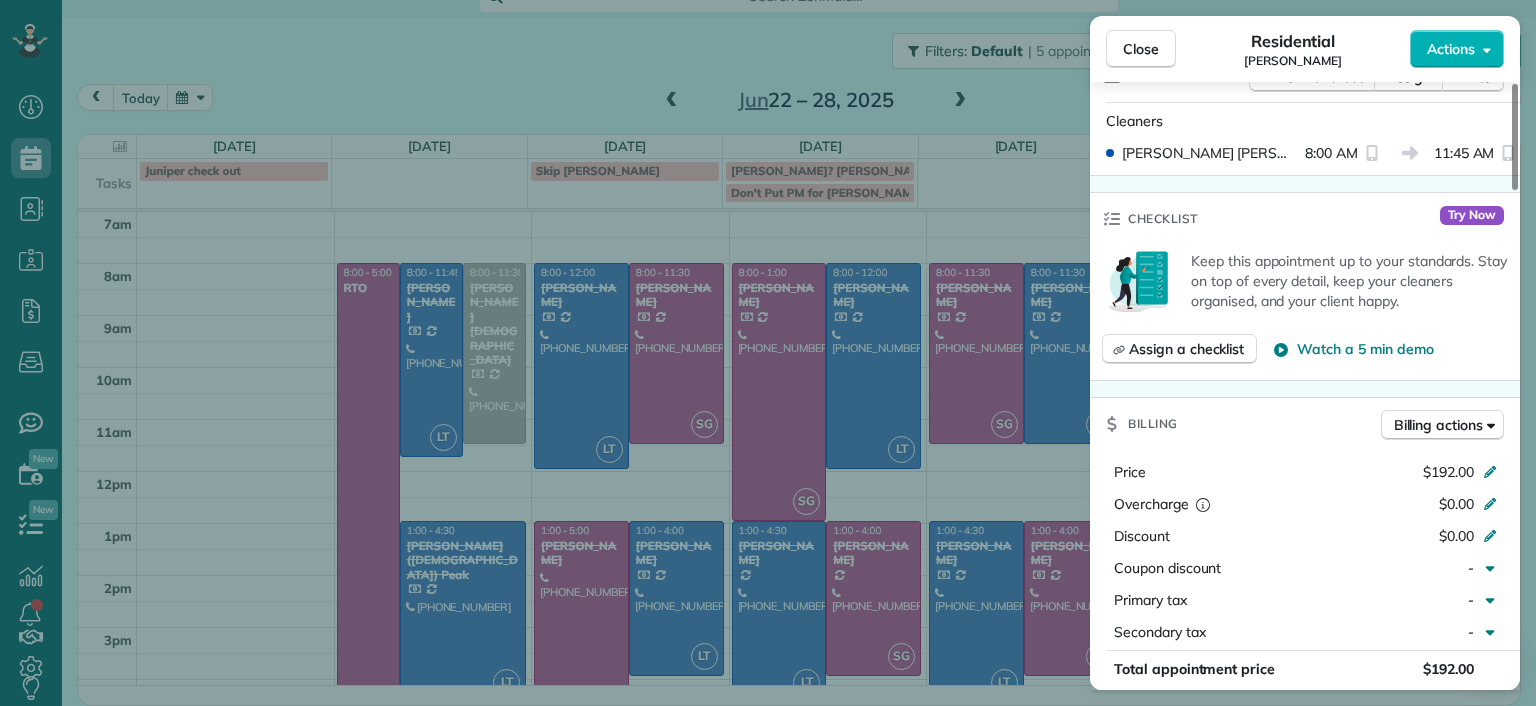 scroll, scrollTop: 900, scrollLeft: 0, axis: vertical 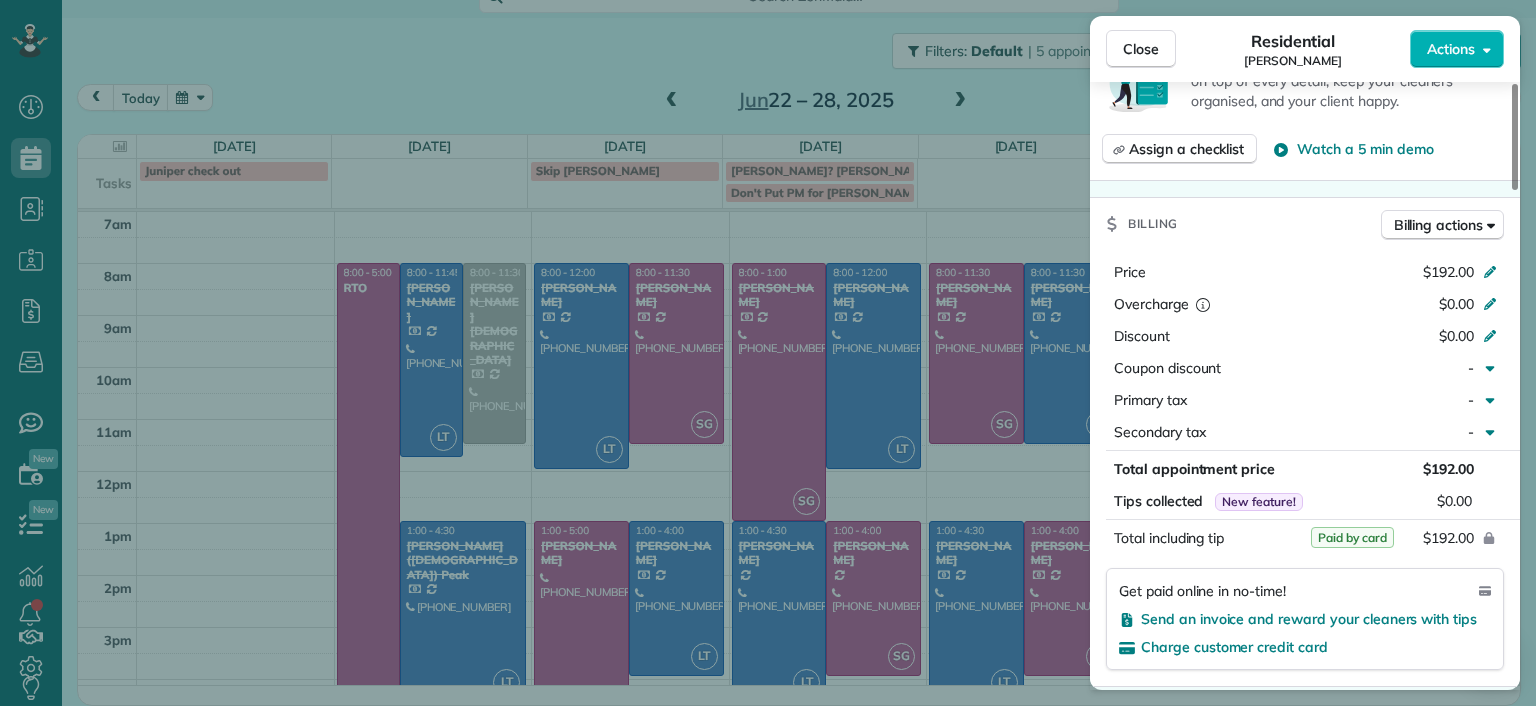 click on "Close Residential Chris Seamon Actions Status Completed Chris Seamon · Open profile Mobile (804) 349-4891 Chris Seamon Copy Mobile (561) 596-1335 Regan Spurlock Copy regan.spurlock@gmail.com Copy home@28solutions.com Copy View Details Residential Monday, June 23, 2025 ( last week ) 8:00 AM 11:45 AM 3 hours and 45 minutes Repeats every 2 weeks Edit recurring service Previous (Jun 13) Next (Jul 07) 2329 Farrand Drive Henrico VA 23231 Service was not rated yet Setup ratings Cleaners Time in and out Assign Invite Cleaners Laura   Thaller 8:00 AM 11:45 AM Checklist Try Now Keep this appointment up to your standards. Stay on top of every detail, keep your cleaners organised, and your client happy. Assign a checklist Watch a 5 min demo Billing Billing actions Price $192.00 Overcharge $0.00 Discount $0.00 Coupon discount - Primary tax - Secondary tax - Total appointment price $192.00 Tips collected New feature! $0.00 Paid by card Total including tip $192.00 Get paid online in no-time! Charge customer credit card - 5" at bounding box center (768, 353) 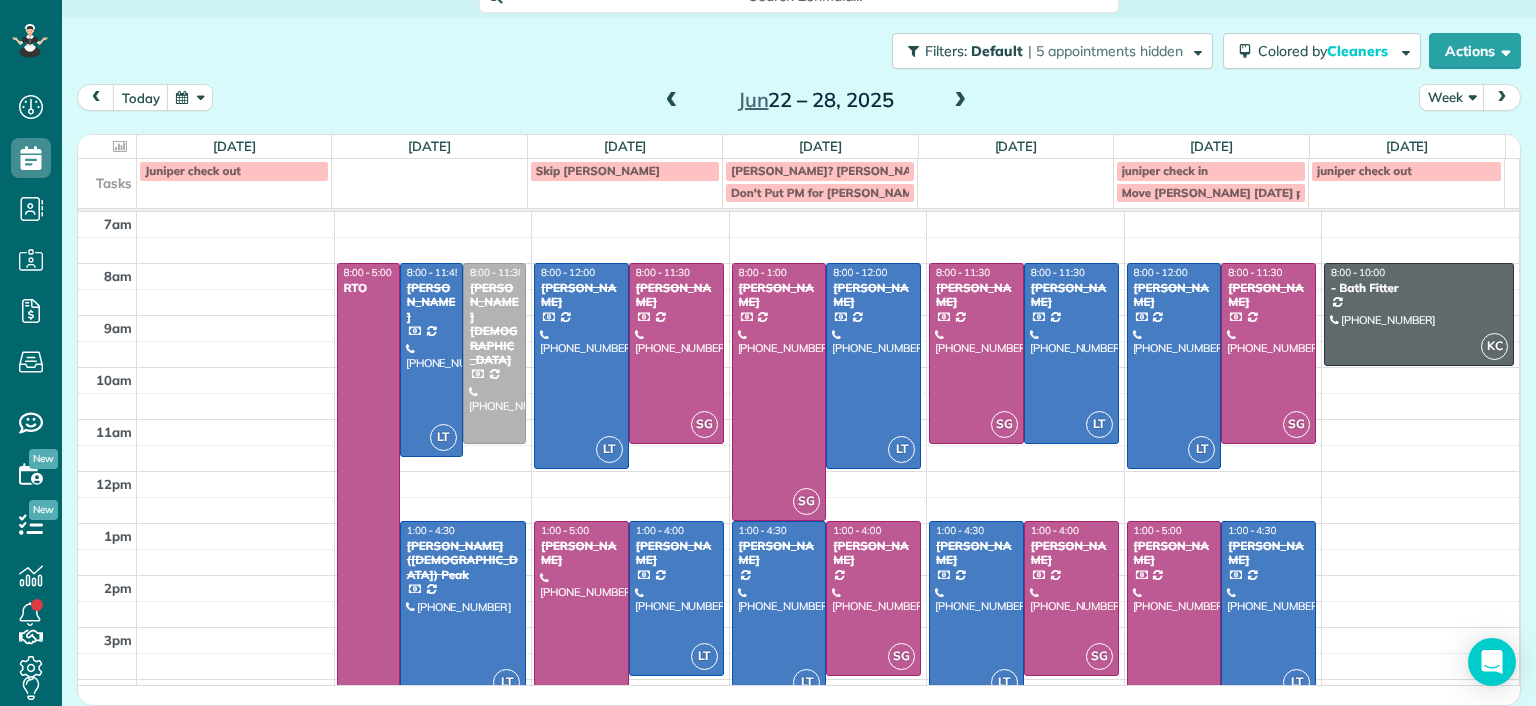 click at bounding box center (463, 611) 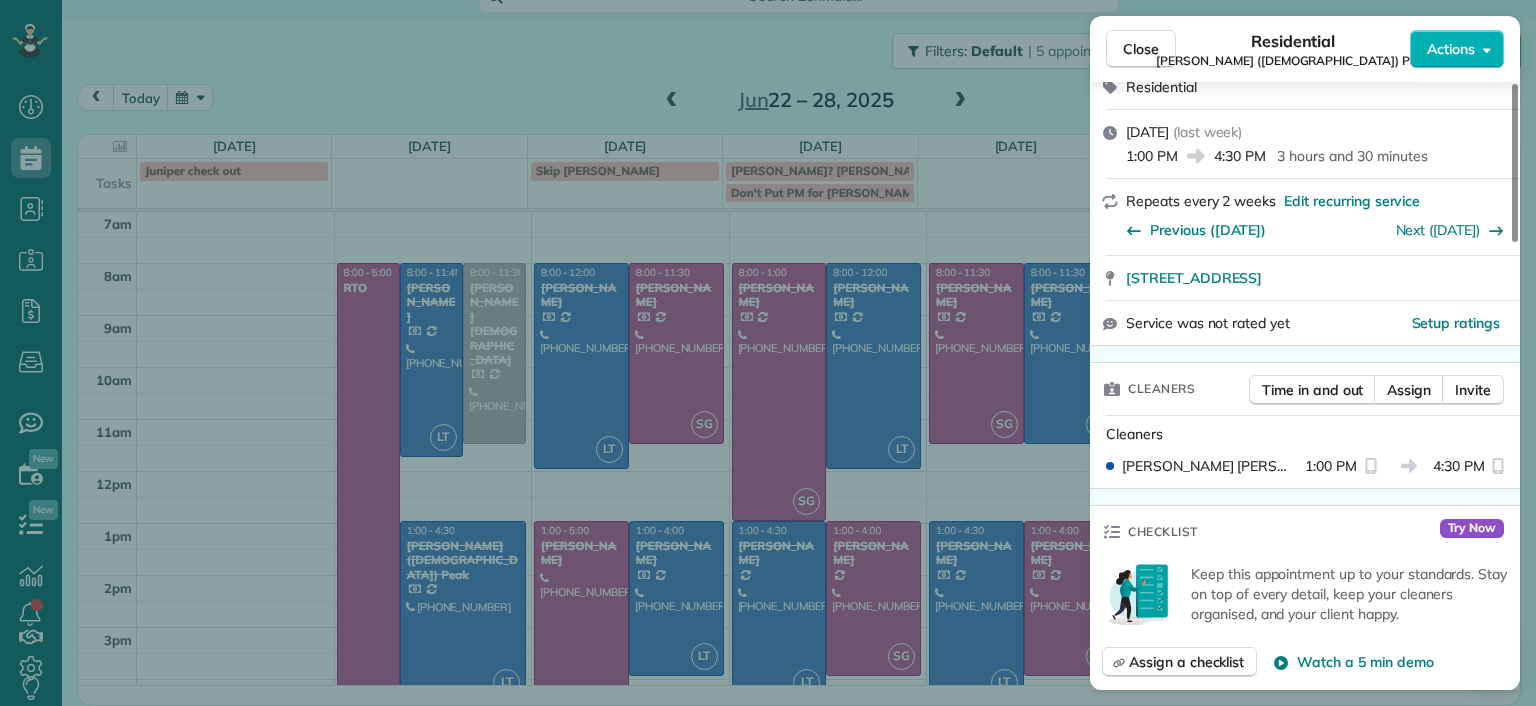 scroll, scrollTop: 300, scrollLeft: 0, axis: vertical 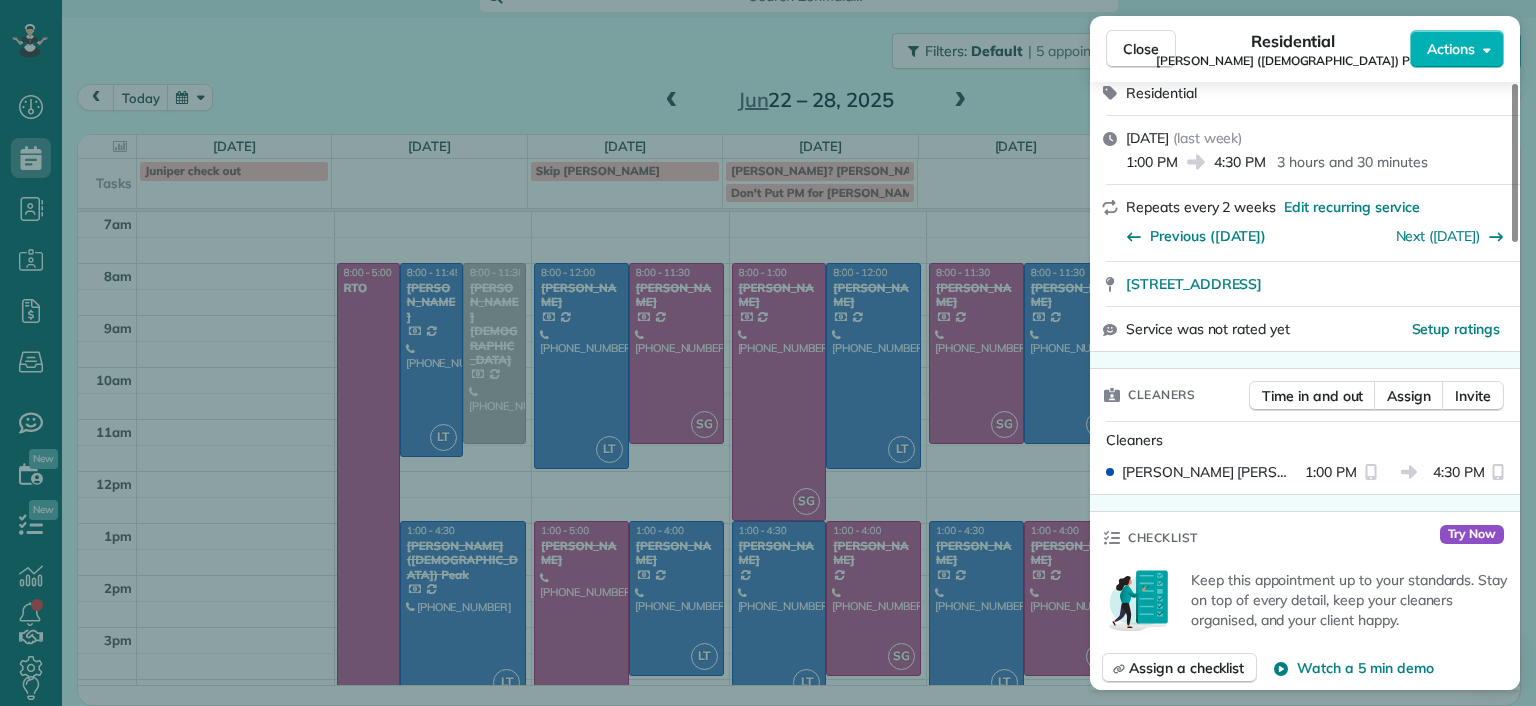 click on "Close Residential Paige (Gay) Peak Actions Status Completed Paige (Gay) Peak · Open profile Mobile (804) 319-5916 Copy tgay0123@gmail.com Copy paigegay992@gmail.com Copy View Details Residential Monday, June 23, 2025 ( last week ) 1:00 PM 4:30 PM 3 hours and 30 minutes Repeats every 2 weeks Edit recurring service Previous (Jun 04) Next (Jul 02) 1017 Horsepen Road Richmond VA 23229 Service was not rated yet Setup ratings Cleaners Time in and out Assign Invite Cleaners Laura   Thaller 1:00 PM 4:30 PM Checklist Try Now Keep this appointment up to your standards. Stay on top of every detail, keep your cleaners organised, and your client happy. Assign a checklist Watch a 5 min demo Billing Billing actions Price $186.00 Overcharge $0.00 Discount $0.00 Coupon discount - Primary tax - Secondary tax - Total appointment price $186.00 Tips collected New feature! $0.00 Paid by card Total including tip $186.00 Get paid online in no-time! Send an invoice and reward your cleaners with tips Charge customer credit card - 0 6" at bounding box center (768, 353) 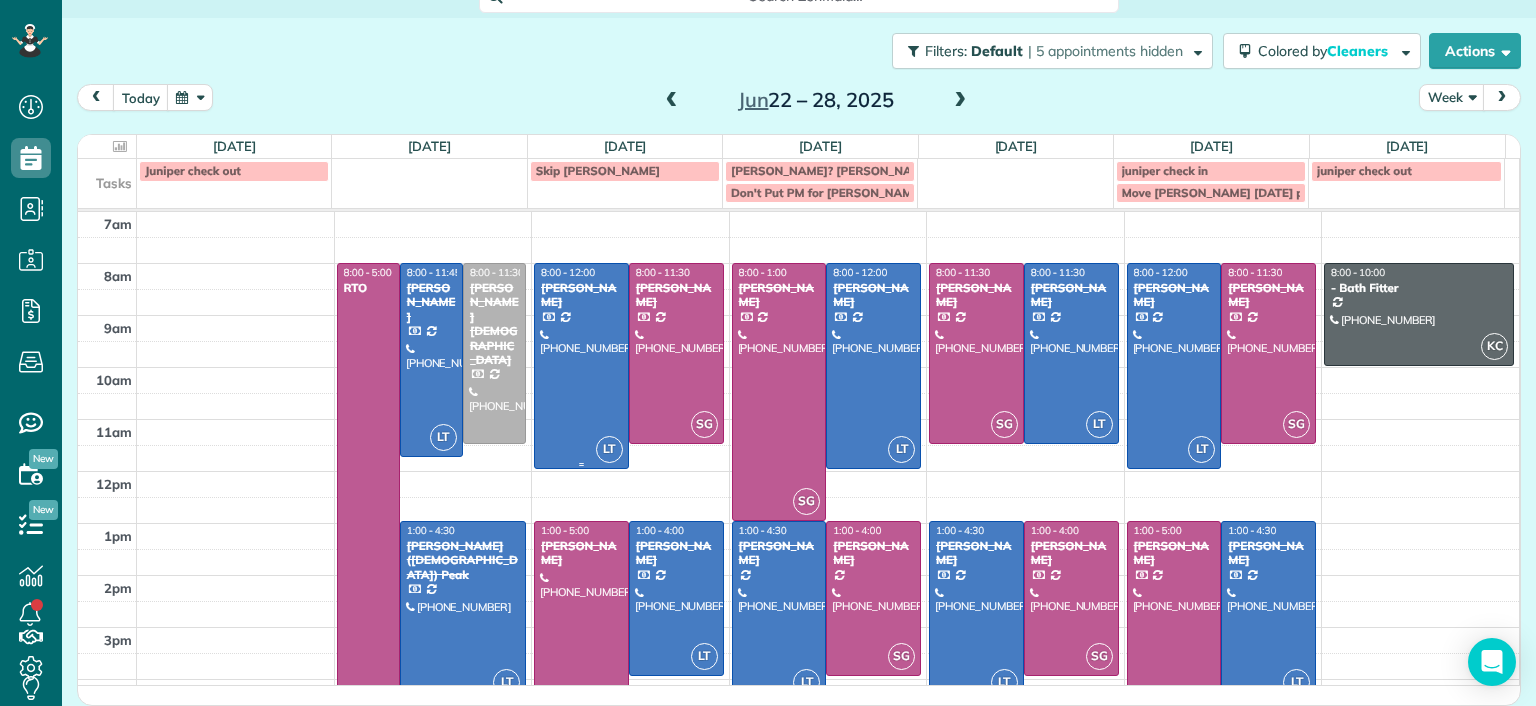 click at bounding box center (581, 366) 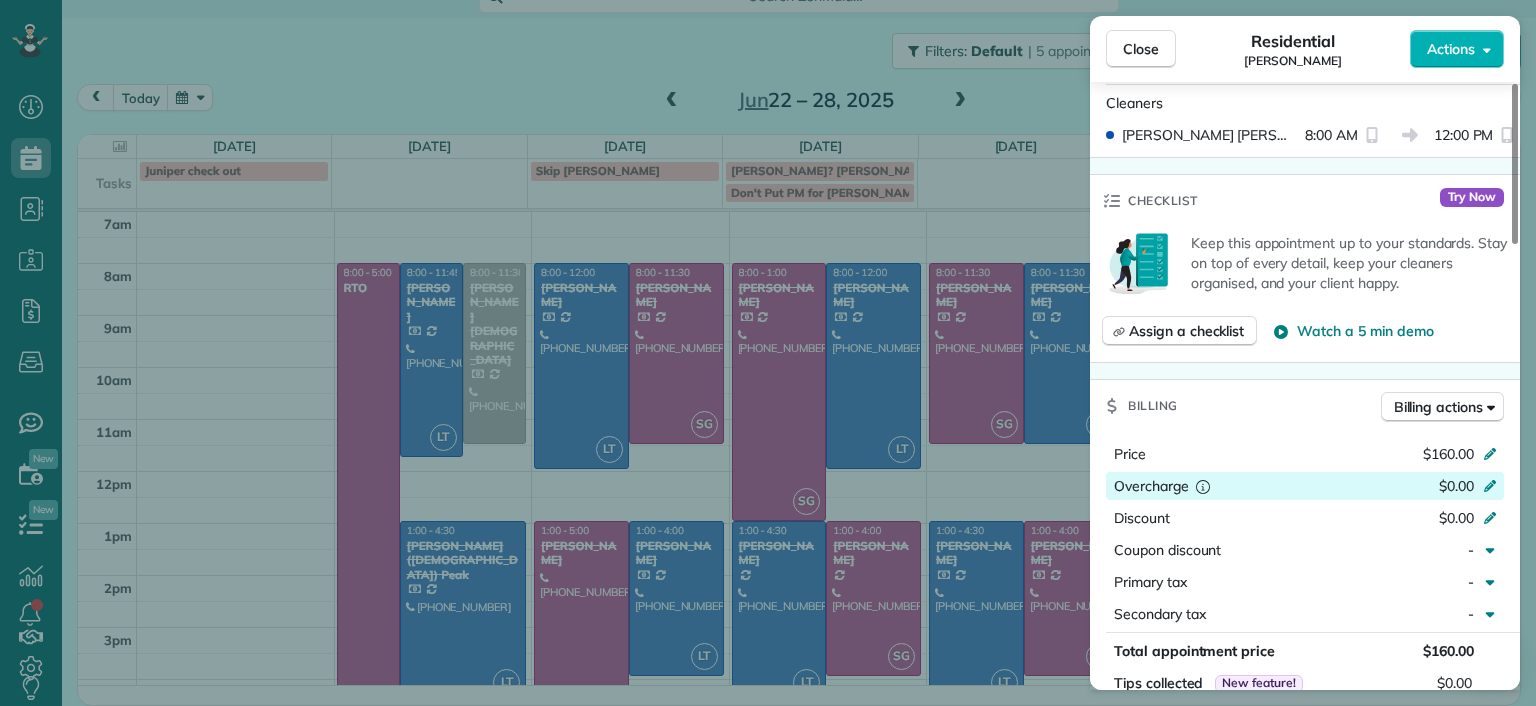 scroll, scrollTop: 600, scrollLeft: 0, axis: vertical 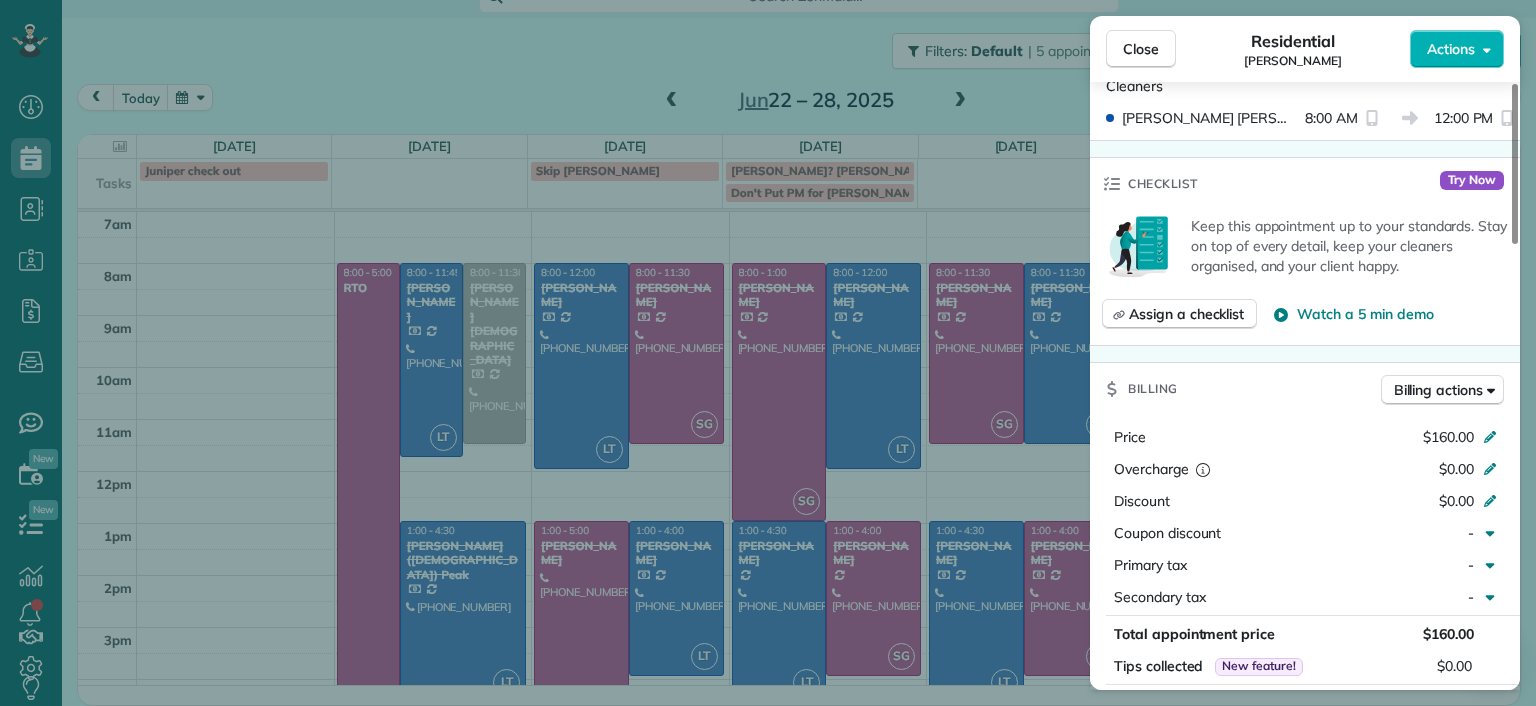 click on "Close Residential Hayley Morris Actions Status Completed Hayley Morris · Open profile Mobile (540) 908-0774 Copy hjhmorris@gmail.com Copy View Details Residential Tuesday, June 24, 2025 ( last week ) 8:00 AM 12:00 PM 4 hours and 0 minutes Repeats every 2 weeks Edit recurring service Previous (Jun 10) Next (Jul 08) 5111 Forest Hill Avenue Richmond VA 23225 Service was not rated yet Setup ratings Cleaners Time in and out Assign Invite Cleaners Laura   Thaller 8:00 AM 12:00 PM Checklist Try Now Keep this appointment up to your standards. Stay on top of every detail, keep your cleaners organised, and your client happy. Assign a checklist Watch a 5 min demo Billing Billing actions Price $160.00 Overcharge $0.00 Discount $0.00 Coupon discount - Primary tax - Secondary tax - Total appointment price $160.00 Tips collected New feature! $0.00 Paid by card Total including tip $160.00 Get paid online in no-time! Send an invoice and reward your cleaners with tips Charge customer credit card Appointment custom fields - 0" at bounding box center [768, 353] 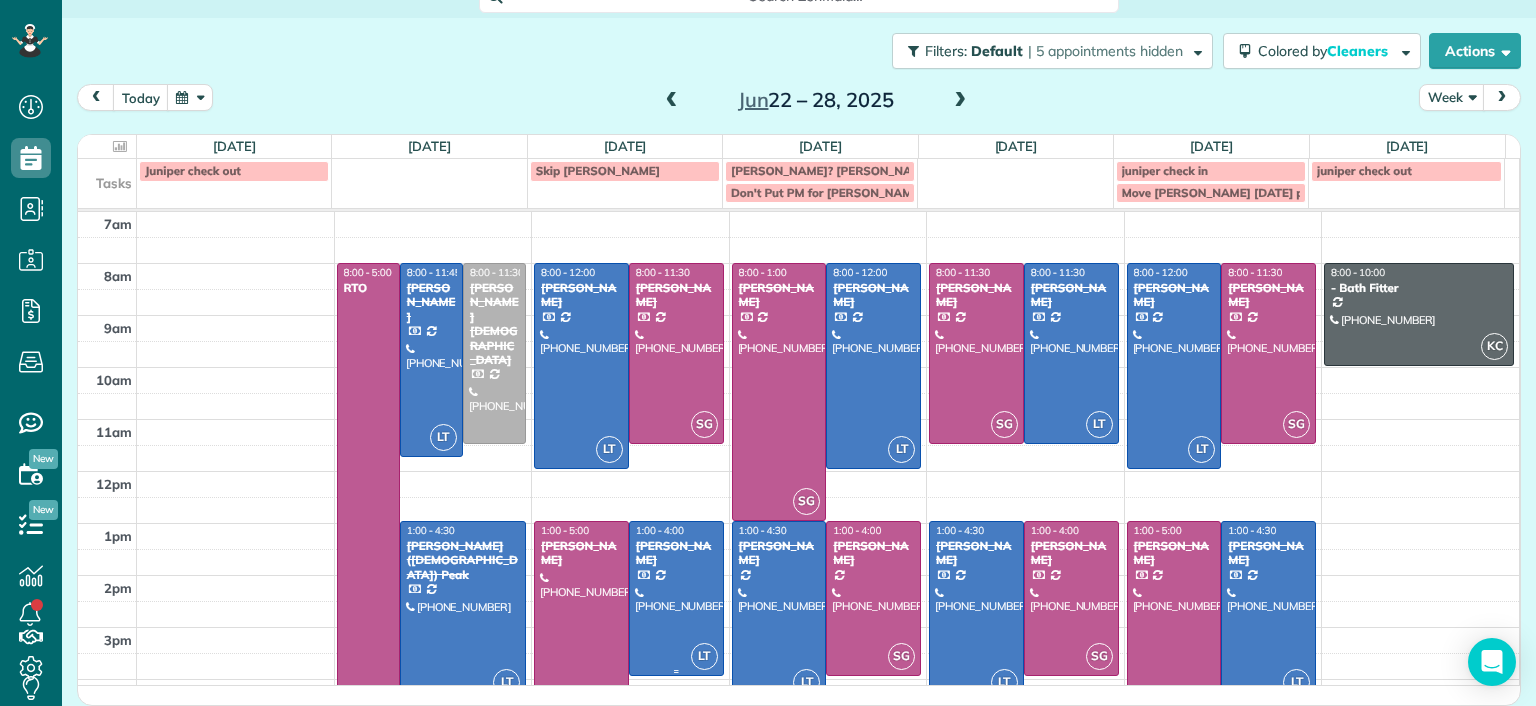 click at bounding box center [676, 598] 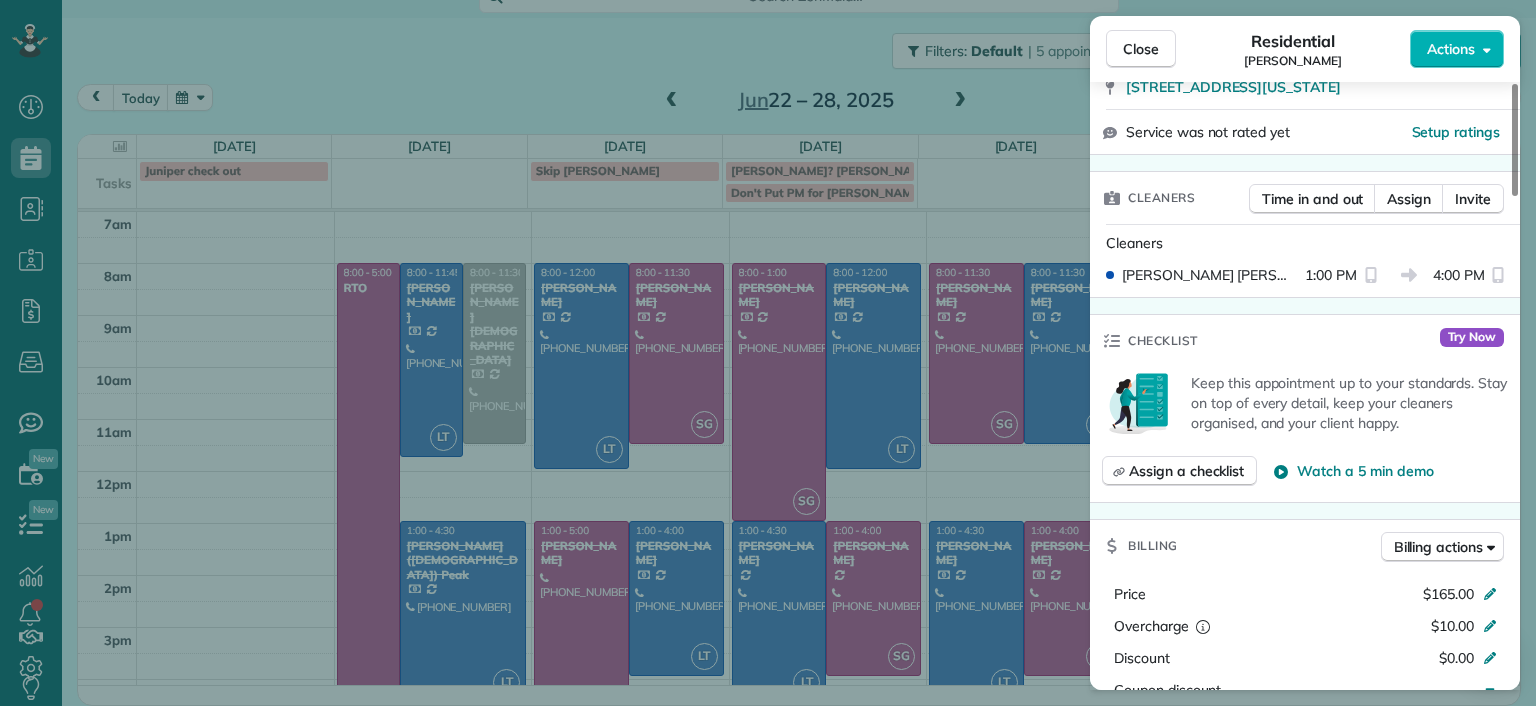 scroll, scrollTop: 500, scrollLeft: 0, axis: vertical 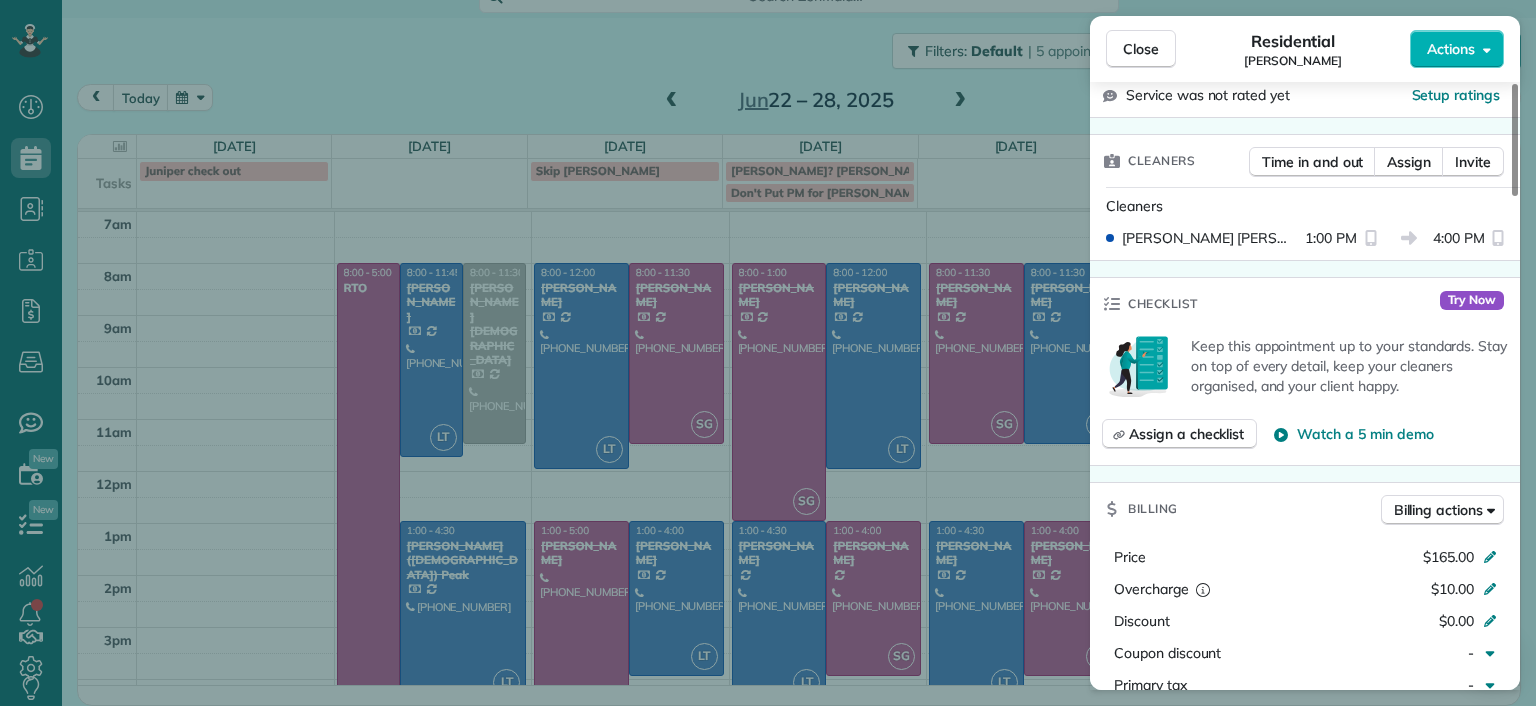 click on "Close Residential Tracy Jones Actions Status Completed Tracy Jones · Open profile Mobile (703) 231-6094 Prefers Text Message  Copy twolfjones@gmail.com Copy View Details Residential Tuesday, June 24, 2025 ( last week ) 1:00 PM 4:00 PM 3 hours and 0 minutes Repeats weekly Edit recurring service Previous (Jun 17) Next (Jul 01) 301 Virginia Street Unit 801 Richmond VA 23219 Service was not rated yet Setup ratings Cleaners Time in and out Assign Invite Cleaners Laura   Thaller 1:00 PM 4:00 PM Checklist Try Now Keep this appointment up to your standards. Stay on top of every detail, keep your cleaners organised, and your client happy. Assign a checklist Watch a 5 min demo Billing Billing actions Price $165.00 Overcharge $10.00 Discount $0.00 Coupon discount - Primary tax - Secondary tax - Total appointment price $175.00 Tips collected New feature! $0.00 Paid by card Total including tip $175.00 Get paid online in no-time! Send an invoice and reward your cleaners with tips Charge customer credit card Man Hours 3.0" at bounding box center [768, 353] 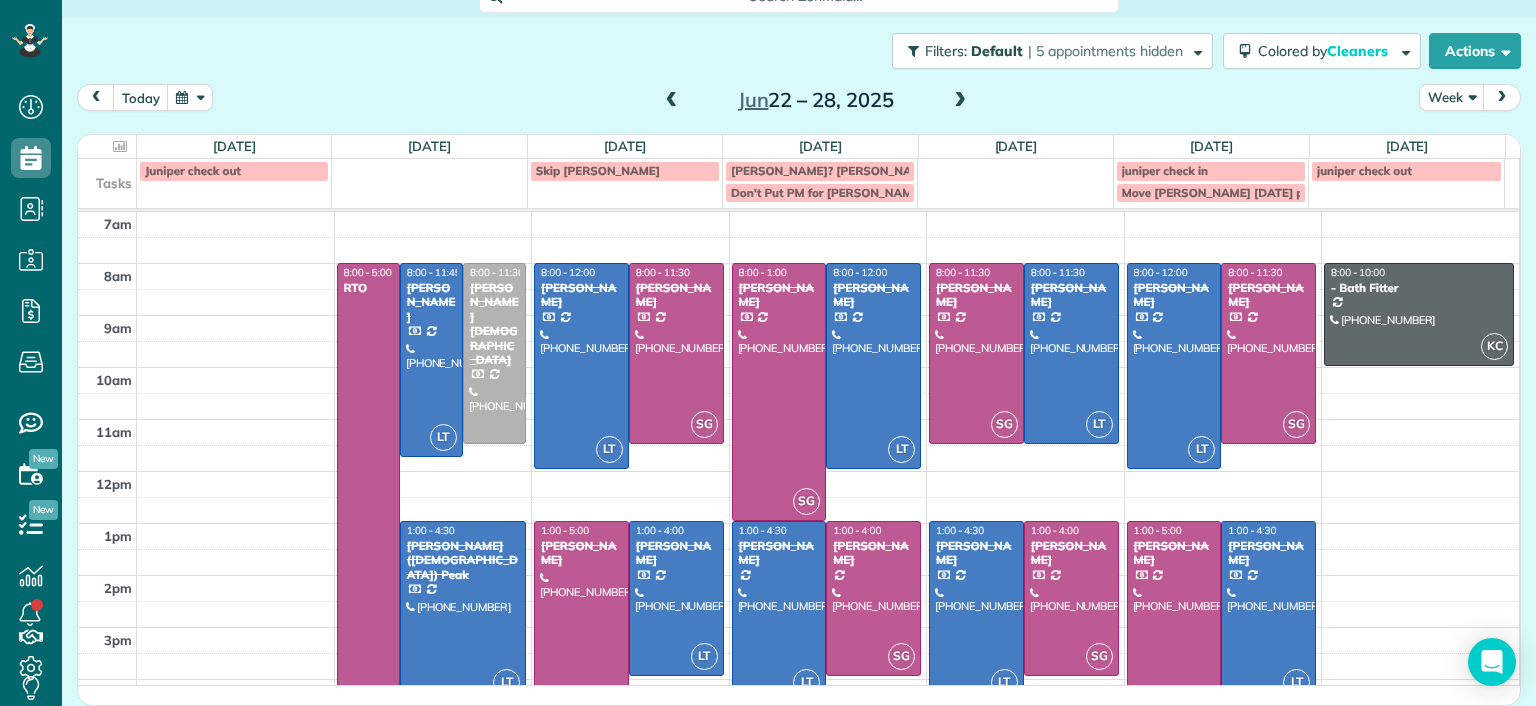 click on "Dashboard
Scheduling
Calendar View
List View
Dispatch View - Weekly scheduling (Beta)" at bounding box center (768, 353) 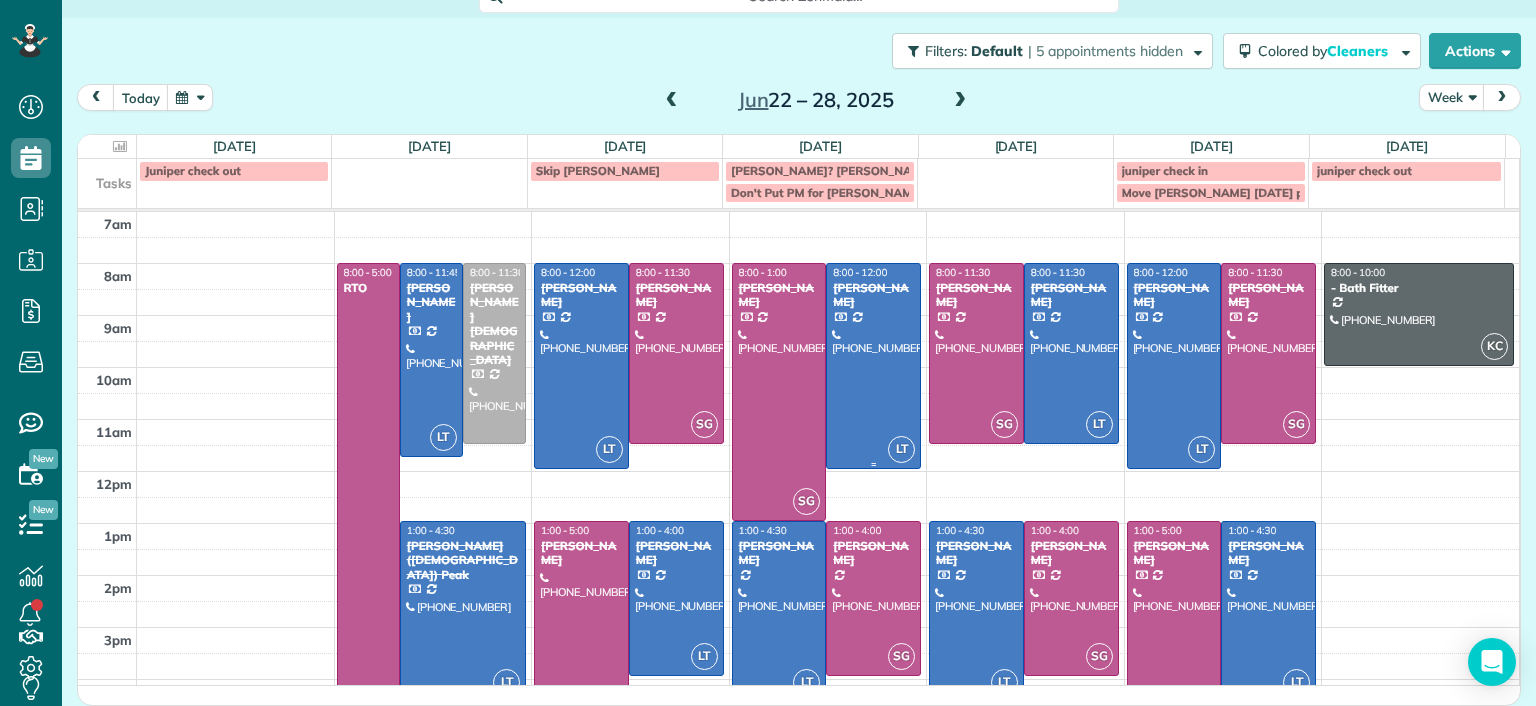 click at bounding box center (873, 366) 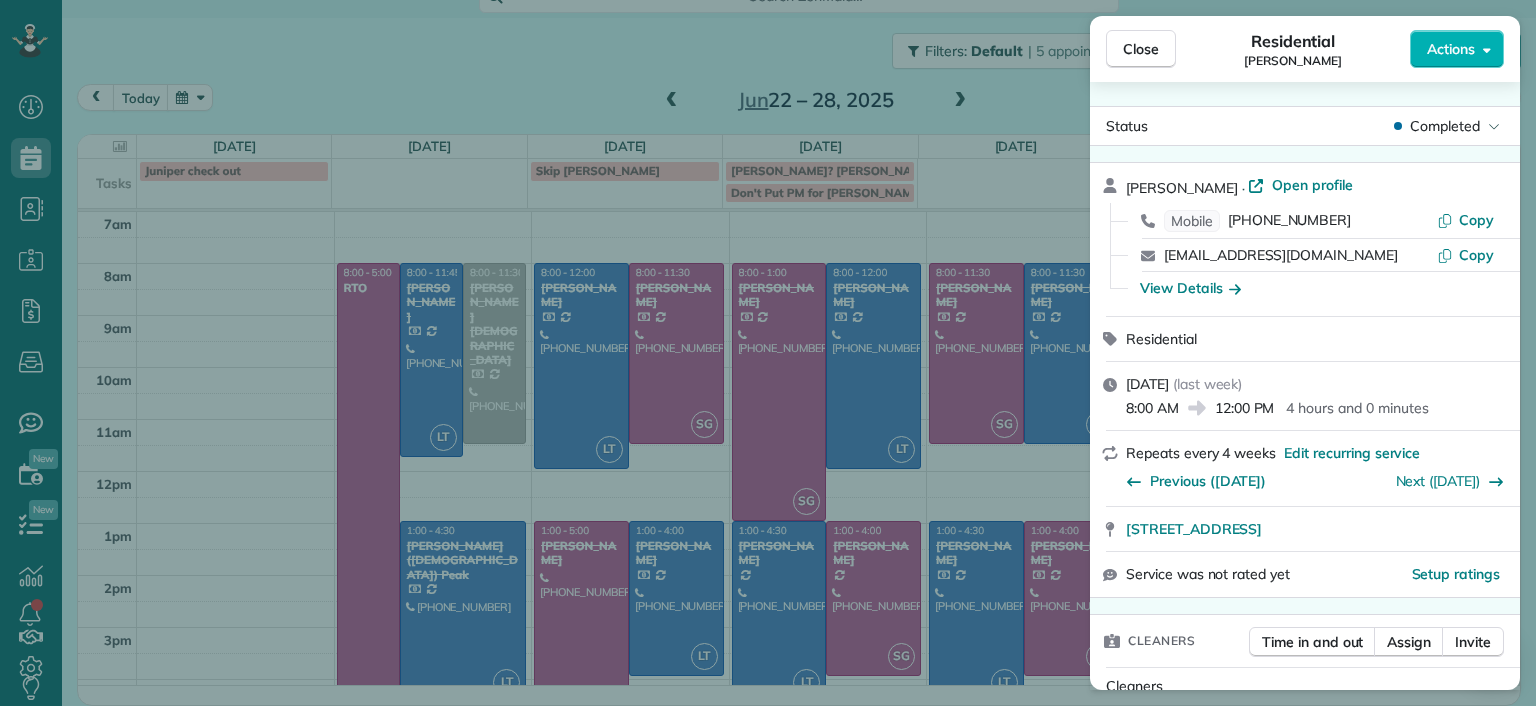 scroll, scrollTop: 79, scrollLeft: 0, axis: vertical 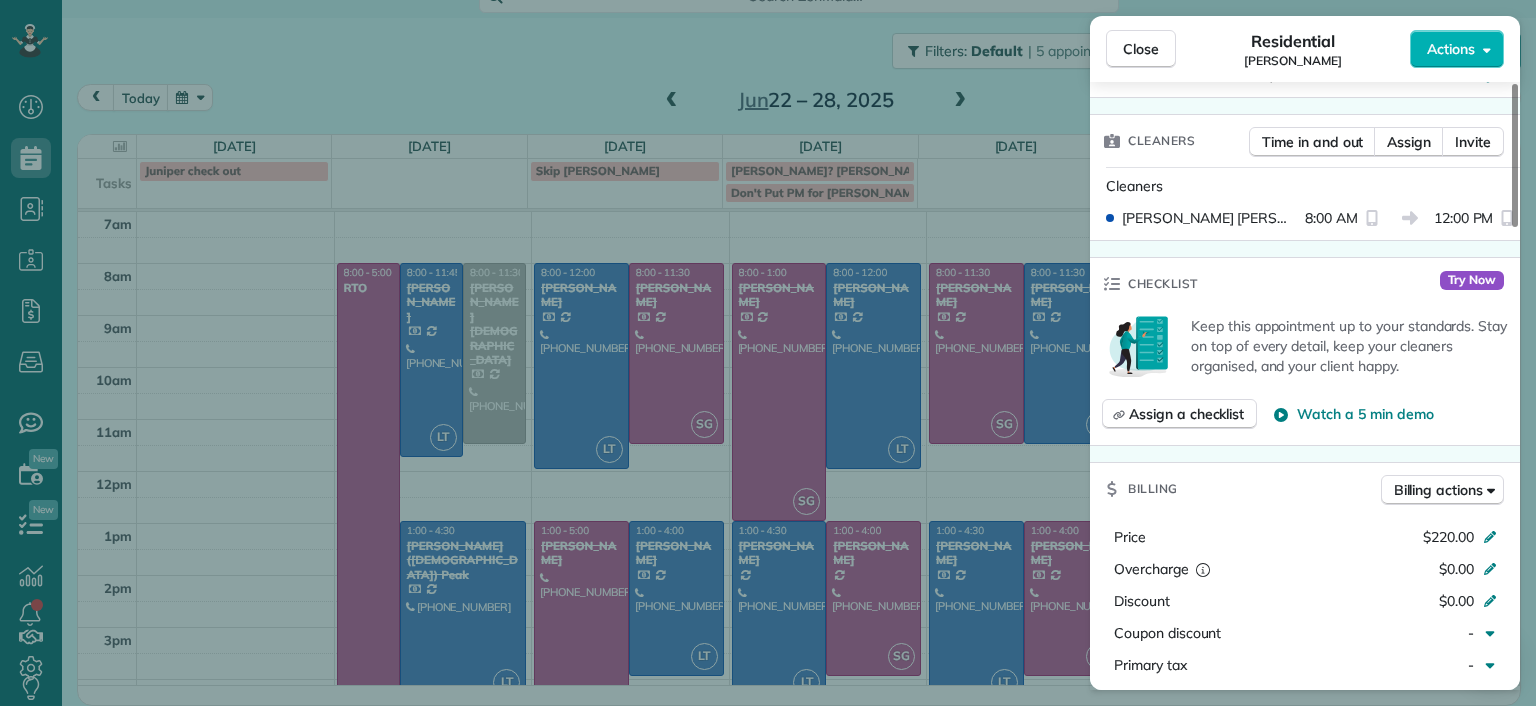 click on "Close Residential Julie Bowman Actions Status Completed Julie Bowman · Open profile Mobile (804) 380-9935 Copy jrbowman90@gmail.com Copy View Details Residential Wednesday, June 25, 2025 ( last week ) 8:00 AM 12:00 PM 4 hours and 0 minutes Repeats every 4 weeks Edit recurring service Previous (May 06) Next (Jul 29) 3326 Kensington Avenue Richmond VA 23221 Service was not rated yet Setup ratings Cleaners Time in and out Assign Invite Cleaners Laura   Thaller 8:00 AM 12:00 PM Checklist Try Now Keep this appointment up to your standards. Stay on top of every detail, keep your cleaners organised, and your client happy. Assign a checklist Watch a 5 min demo Billing Billing actions Price $220.00 Overcharge $0.00 Discount $0.00 Coupon discount - Primary tax - Secondary tax - Total appointment price $220.00 Tips collected New feature! $0.00 Paid by card Total including tip $220.00 Get paid online in no-time! Send an invoice and reward your cleaners with tips Charge customer credit card Appointment custom fields 4 -" at bounding box center [768, 353] 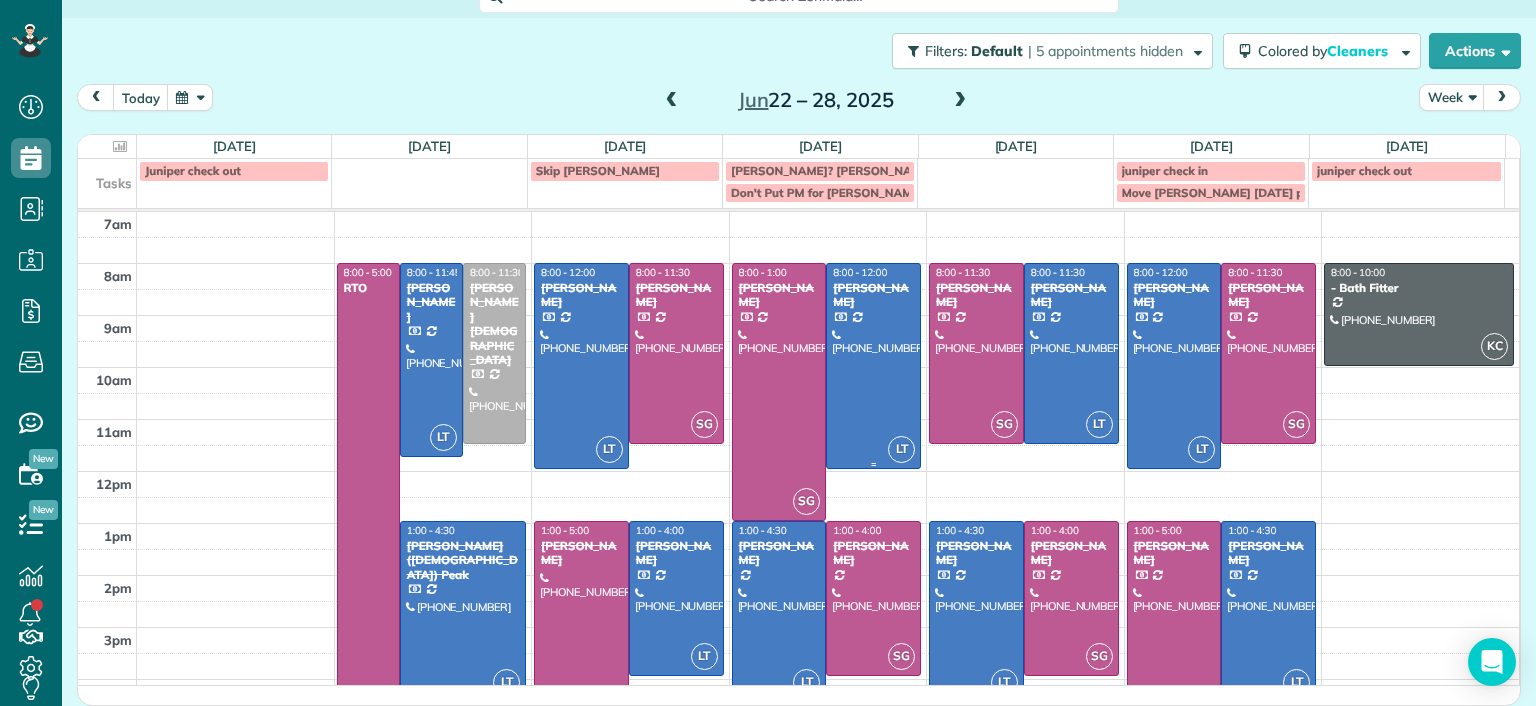 click at bounding box center [873, 366] 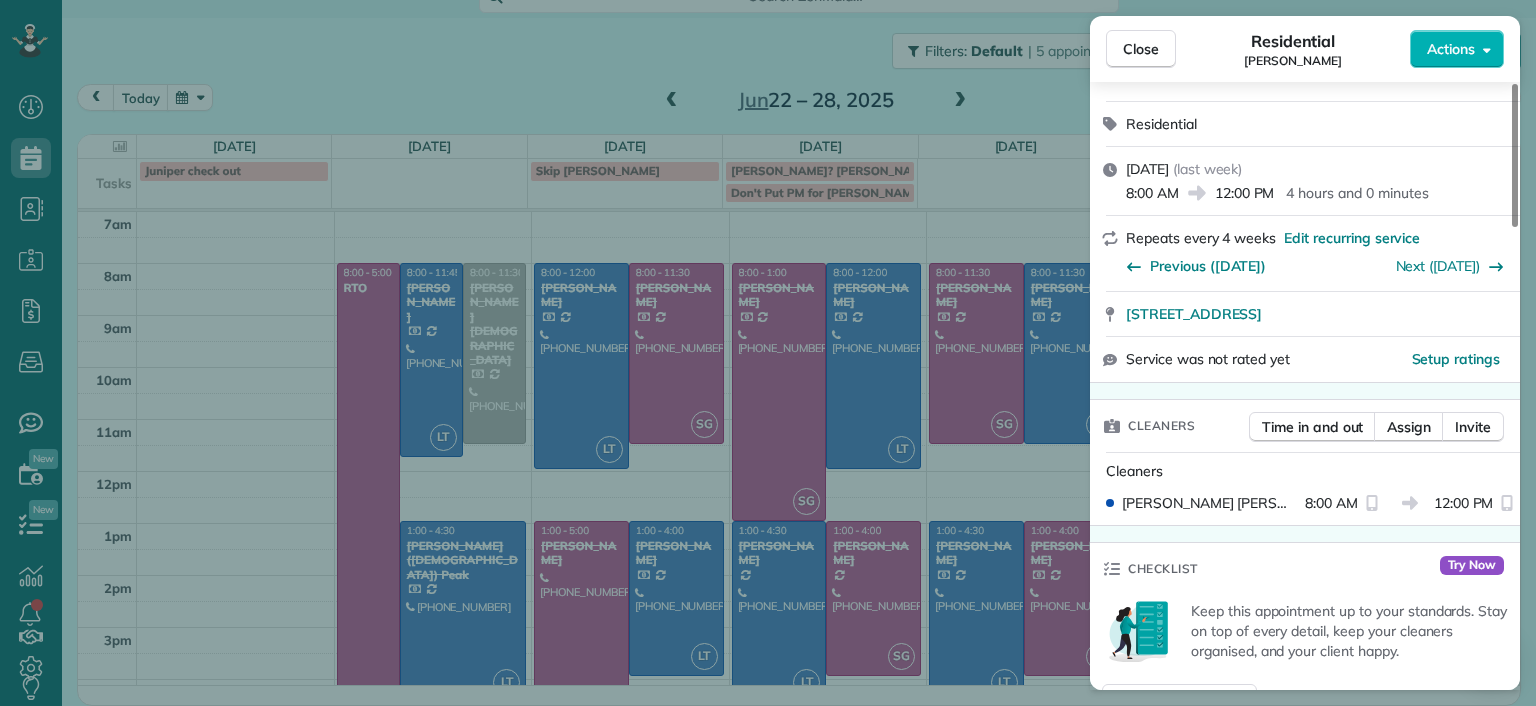 scroll, scrollTop: 200, scrollLeft: 0, axis: vertical 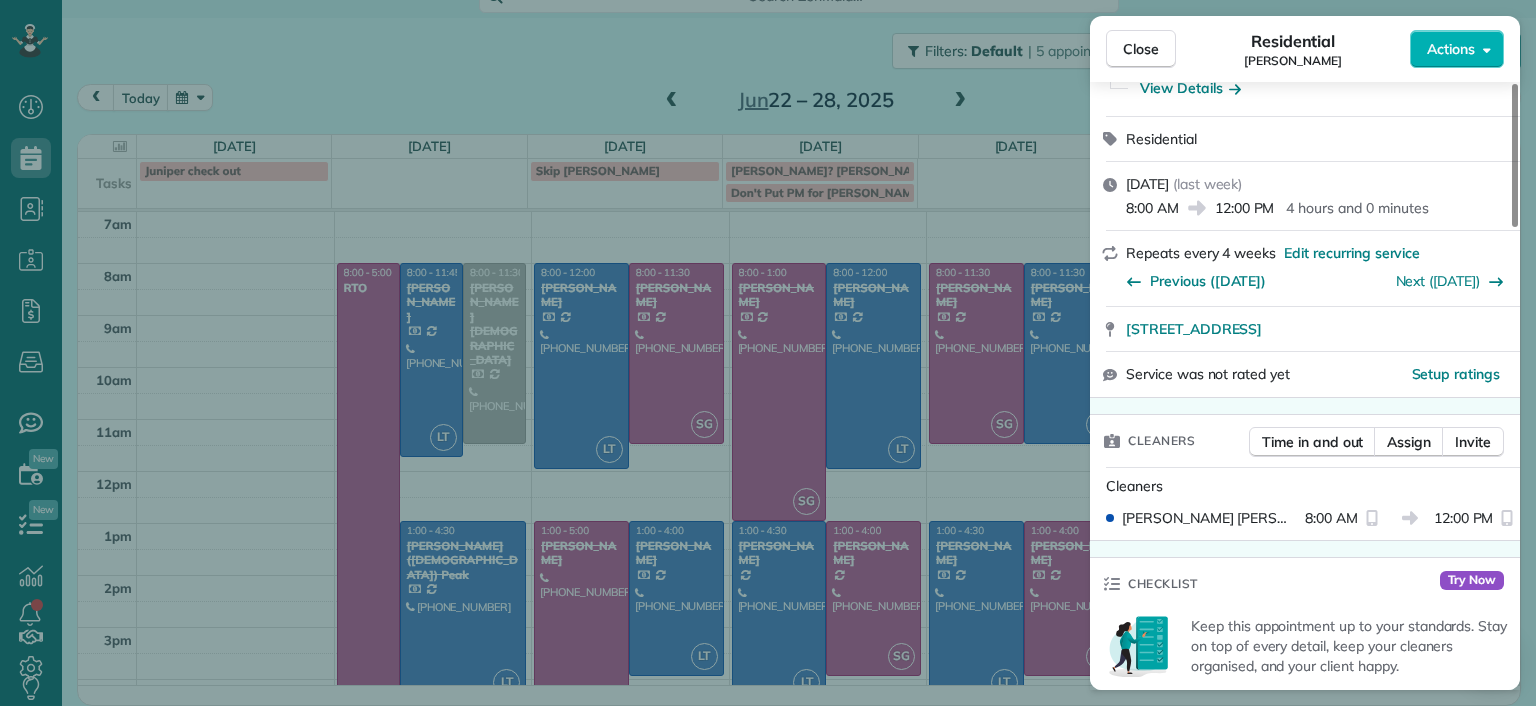 drag, startPoint x: 901, startPoint y: 527, endPoint x: 838, endPoint y: 563, distance: 72.56032 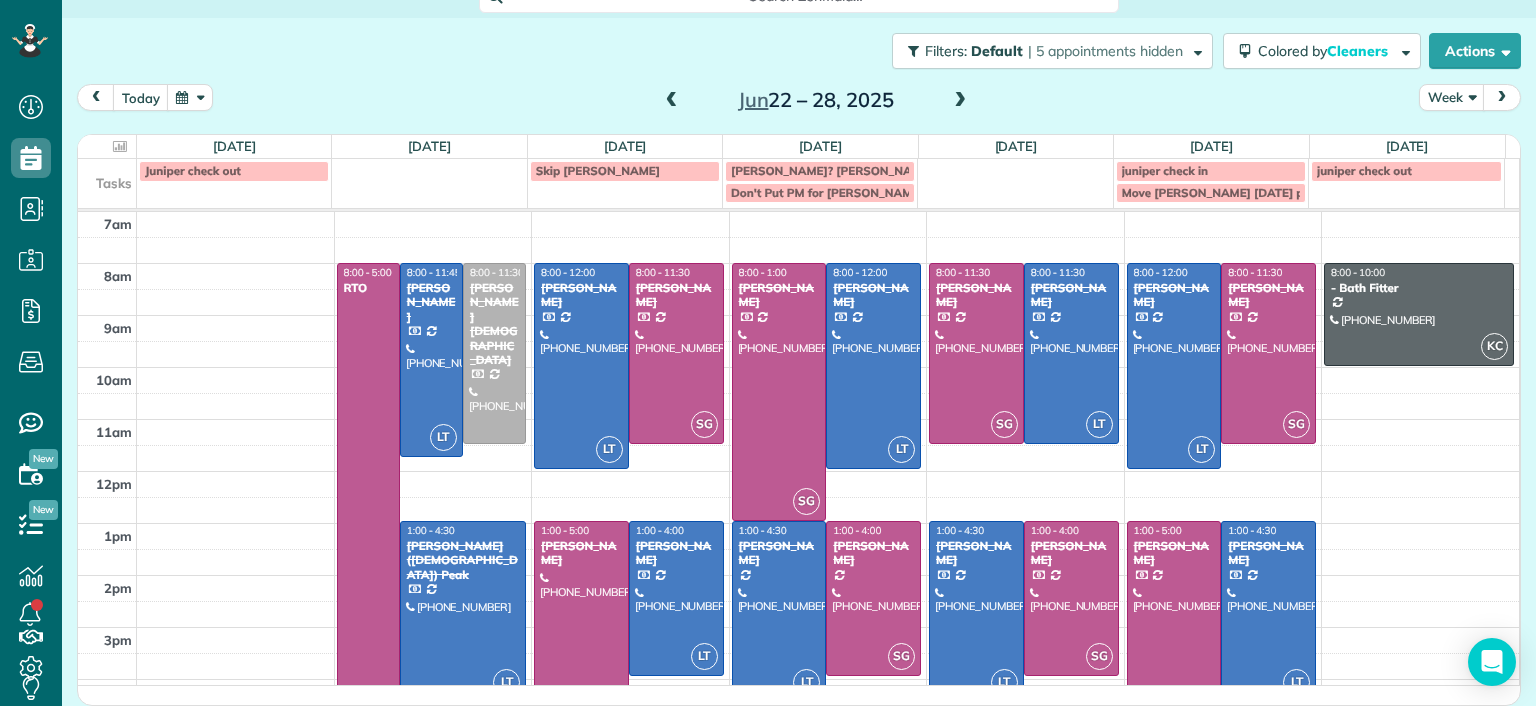 click on "Dashboard
Scheduling
Calendar View
List View
Dispatch View - Weekly scheduling (Beta)" at bounding box center [768, 353] 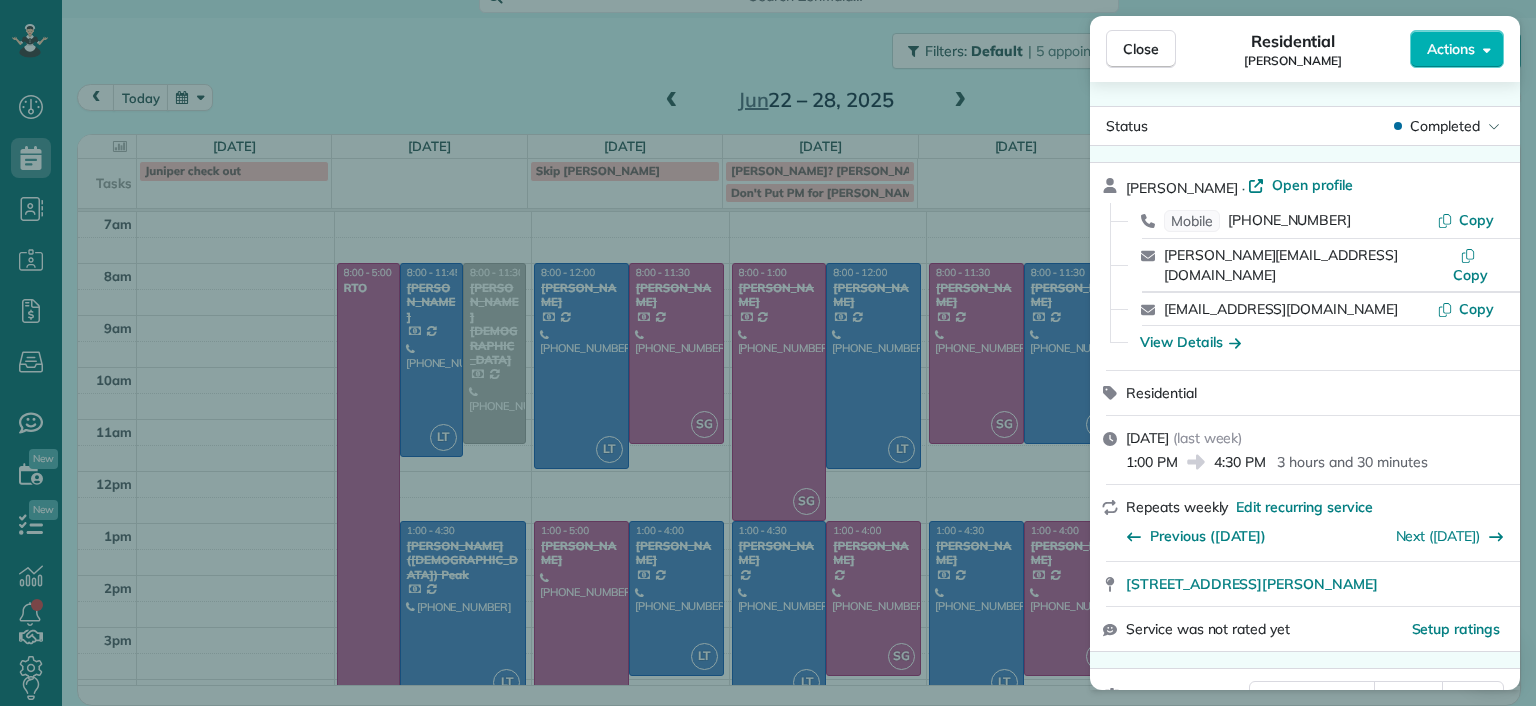 scroll, scrollTop: 0, scrollLeft: 0, axis: both 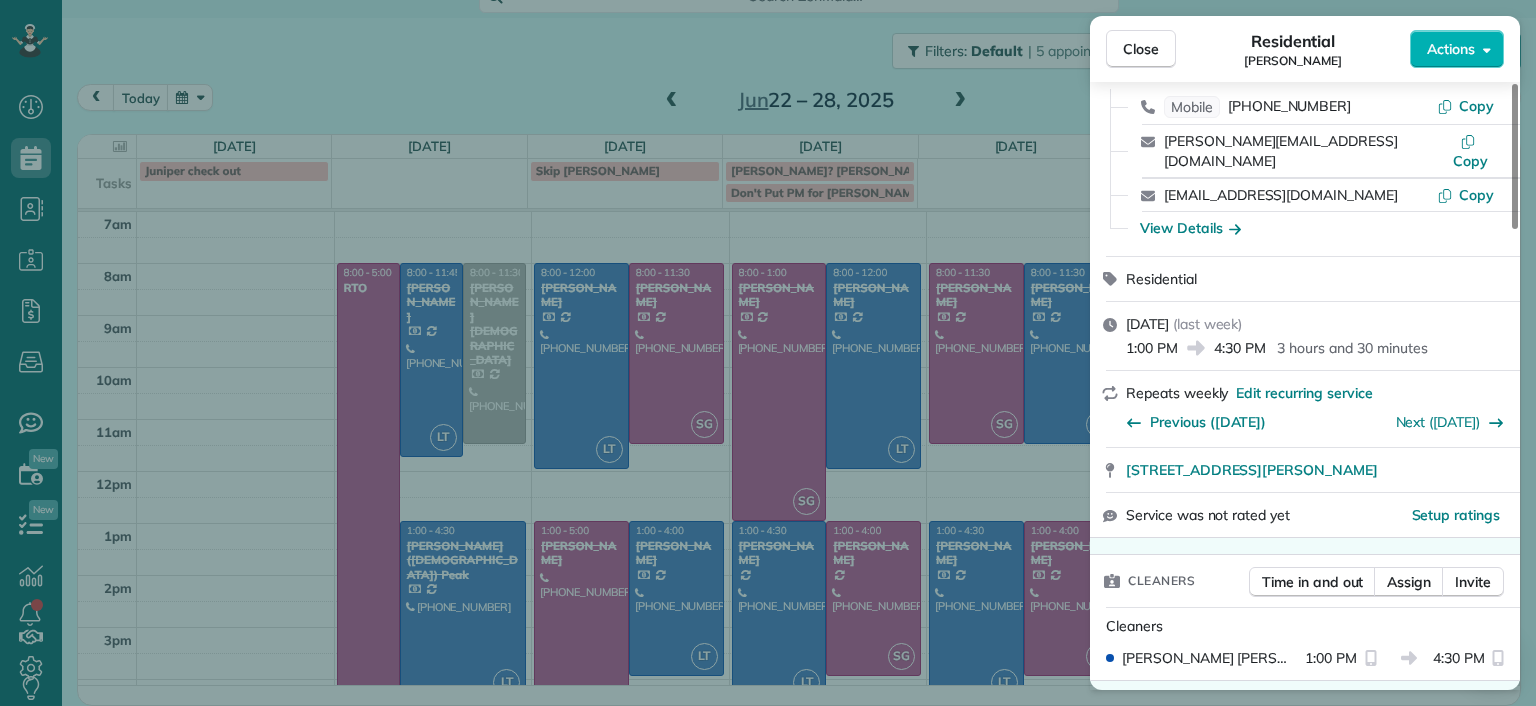 click on "Close Residential James Crenshaw Actions Status Completed James Crenshaw · Open profile Mobile (804) 347-0886 Copy james@gatherrva.com Copy elizasimp@gmail.com Copy View Details Residential Wednesday, June 25, 2025 ( last week ) 1:00 PM 4:30 PM 3 hours and 30 minutes Repeats weekly Edit recurring service Previous (Jun 23) Next (Jun 30) 2911 Moss Side Avenue Richmond VA 23222 Service was not rated yet Setup ratings Cleaners Time in and out Assign Invite Cleaners Laura   Thaller 1:00 PM 4:30 PM Checklist Try Now Keep this appointment up to your standards. Stay on top of every detail, keep your cleaners organised, and your client happy. Assign a checklist Watch a 5 min demo Billing Billing actions Price $180.00 Overcharge $0.00 Discount $0.00 Coupon discount - Primary tax - Secondary tax - Total appointment price $180.00 Tips collected New feature! $0.00 Unpaid Mark as paid Total including tip $180.00 Get paid online in no-time! Send an invoice and reward your cleaners with tips Charge customer credit card - 1" at bounding box center (768, 353) 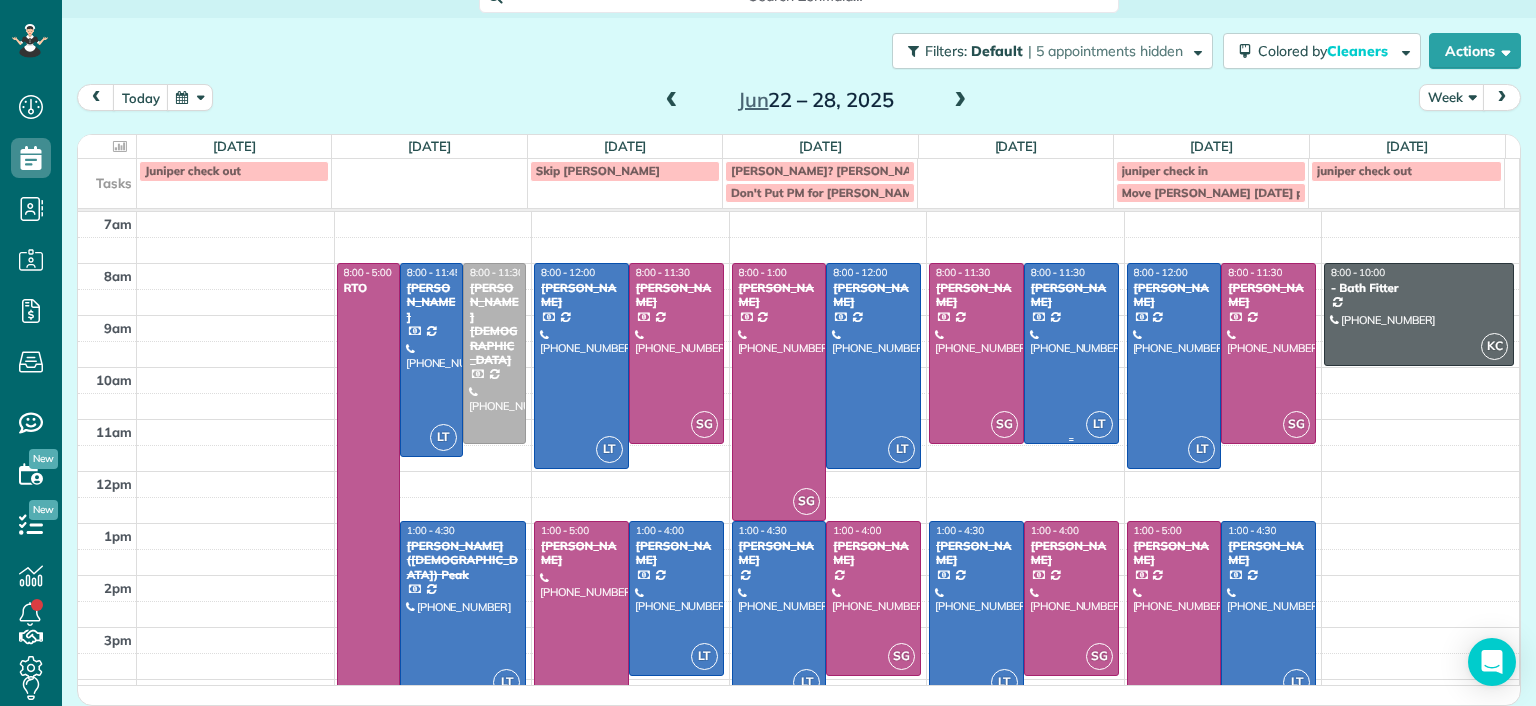 click at bounding box center (1071, 353) 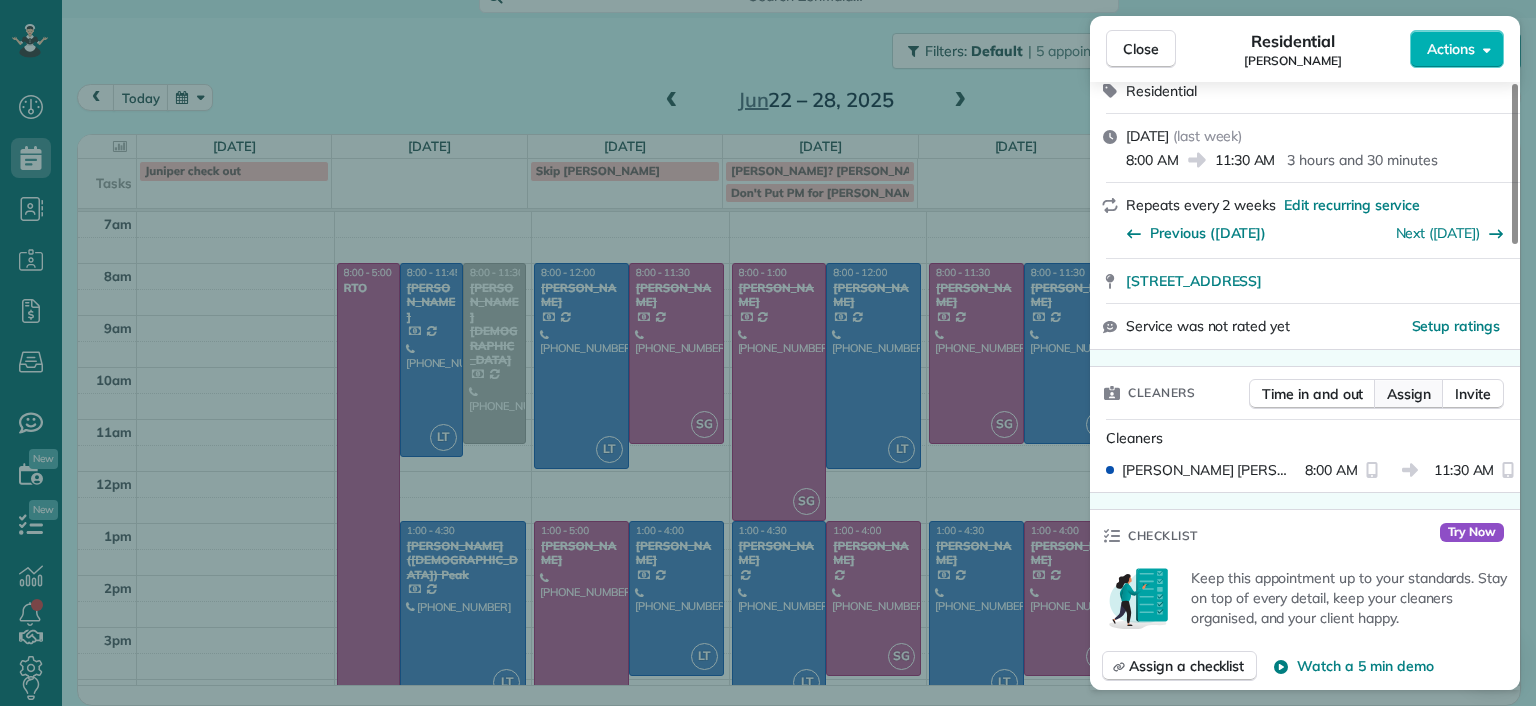scroll, scrollTop: 200, scrollLeft: 0, axis: vertical 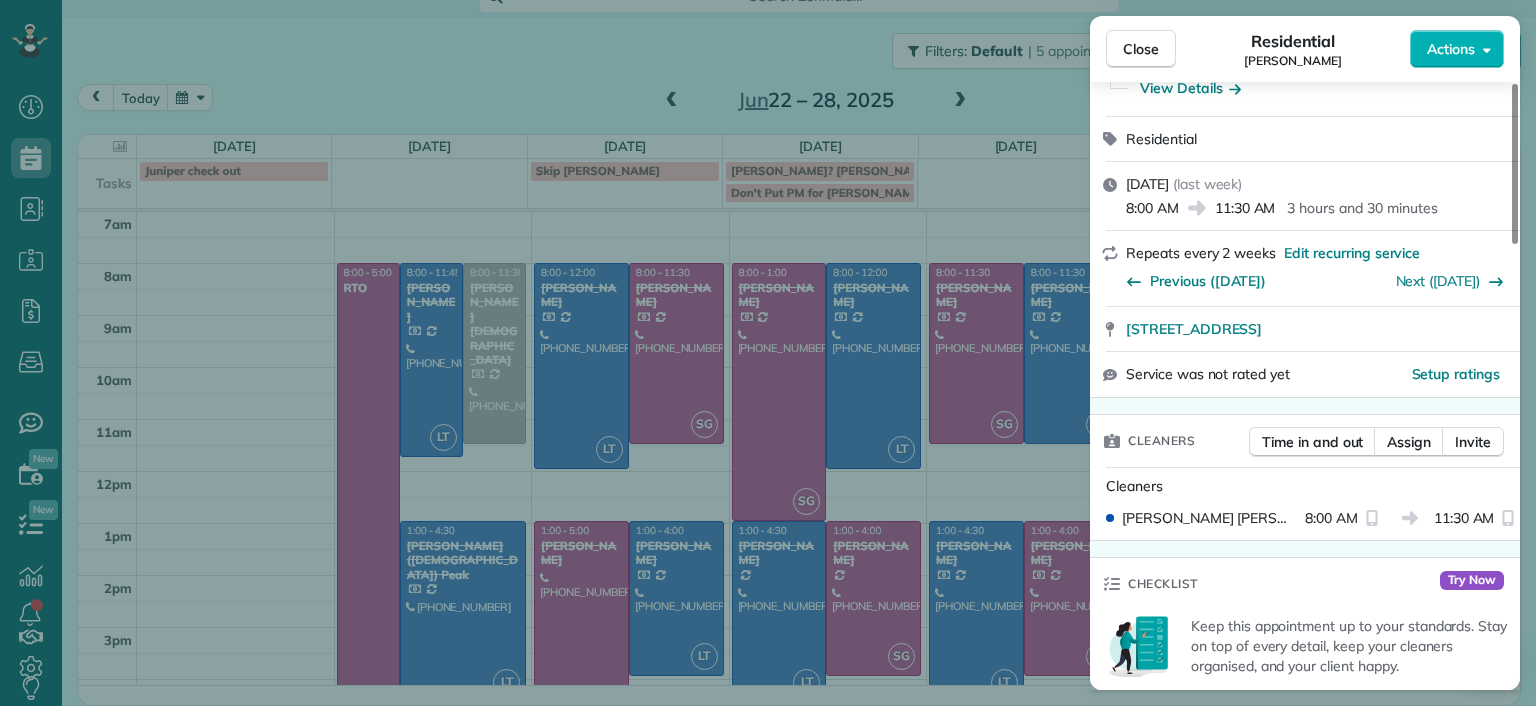 click on "Close Residential Ryan Lewandowski Actions Status Completed Ryan Lewandowski · Open profile Mobile (434) 610-8508 Copy rblewandowski@gmail.com Copy View Details Residential Thursday, June 26, 2025 ( last week ) 8:00 AM 11:30 AM 3 hours and 30 minutes Repeats every 2 weeks Edit recurring service Previous (Jun 12) Next (Jul 10) 9403 Lakeland Drive Richmond VA 23229 Service was not rated yet Setup ratings Cleaners Time in and out Assign Invite Cleaners Laura   Thaller 8:00 AM 11:30 AM Checklist Try Now Keep this appointment up to your standards. Stay on top of every detail, keep your cleaners organised, and your client happy. Assign a checklist Watch a 5 min demo Billing Billing actions Price $190.00 Overcharge $0.00 Discount $0.00 Coupon discount - Primary tax - Secondary tax - Total appointment price $190.00 Tips collected New feature! $0.00 Paid by card Total including tip $190.00 Get paid online in no-time! Send an invoice and reward your cleaners with tips Charge customer credit card Man Hours 3.5 hours -" at bounding box center (768, 353) 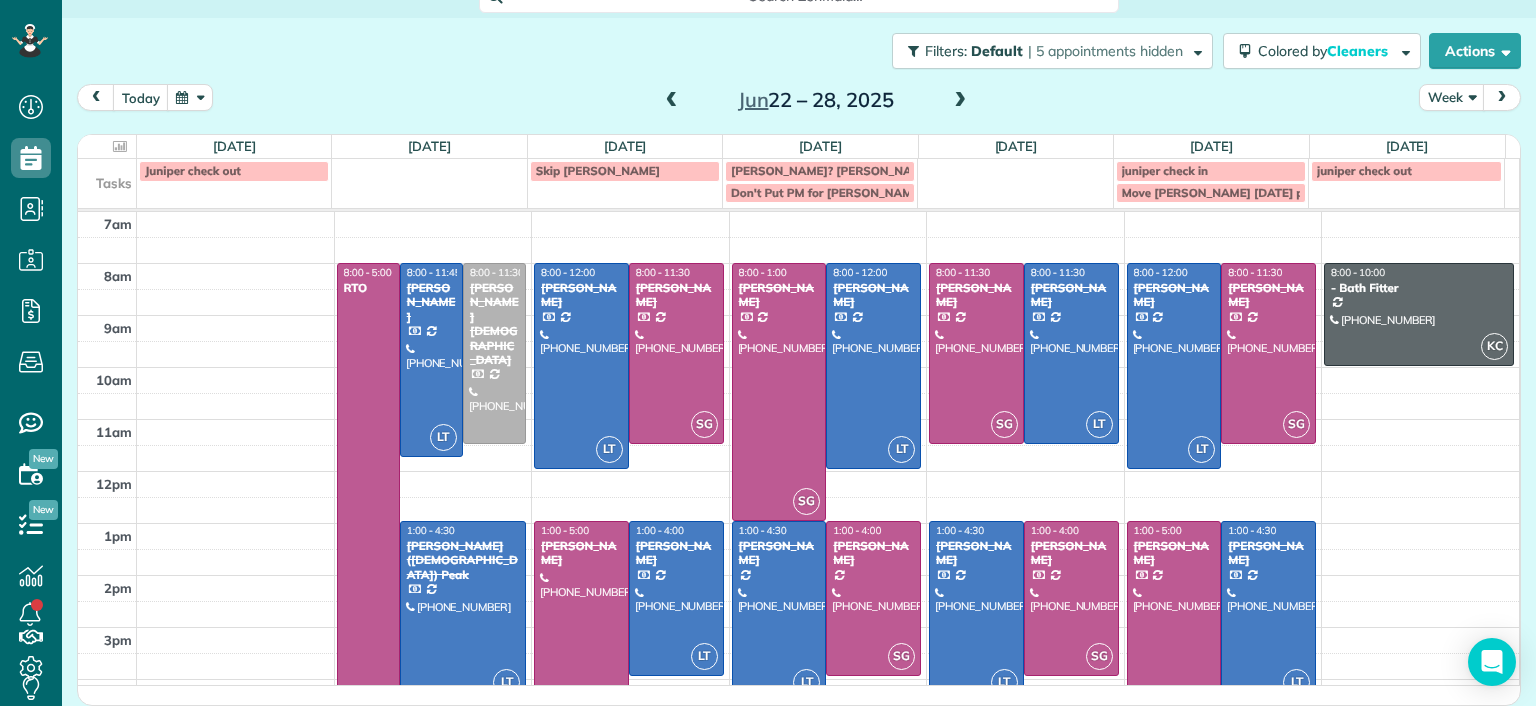 click at bounding box center [779, 611] 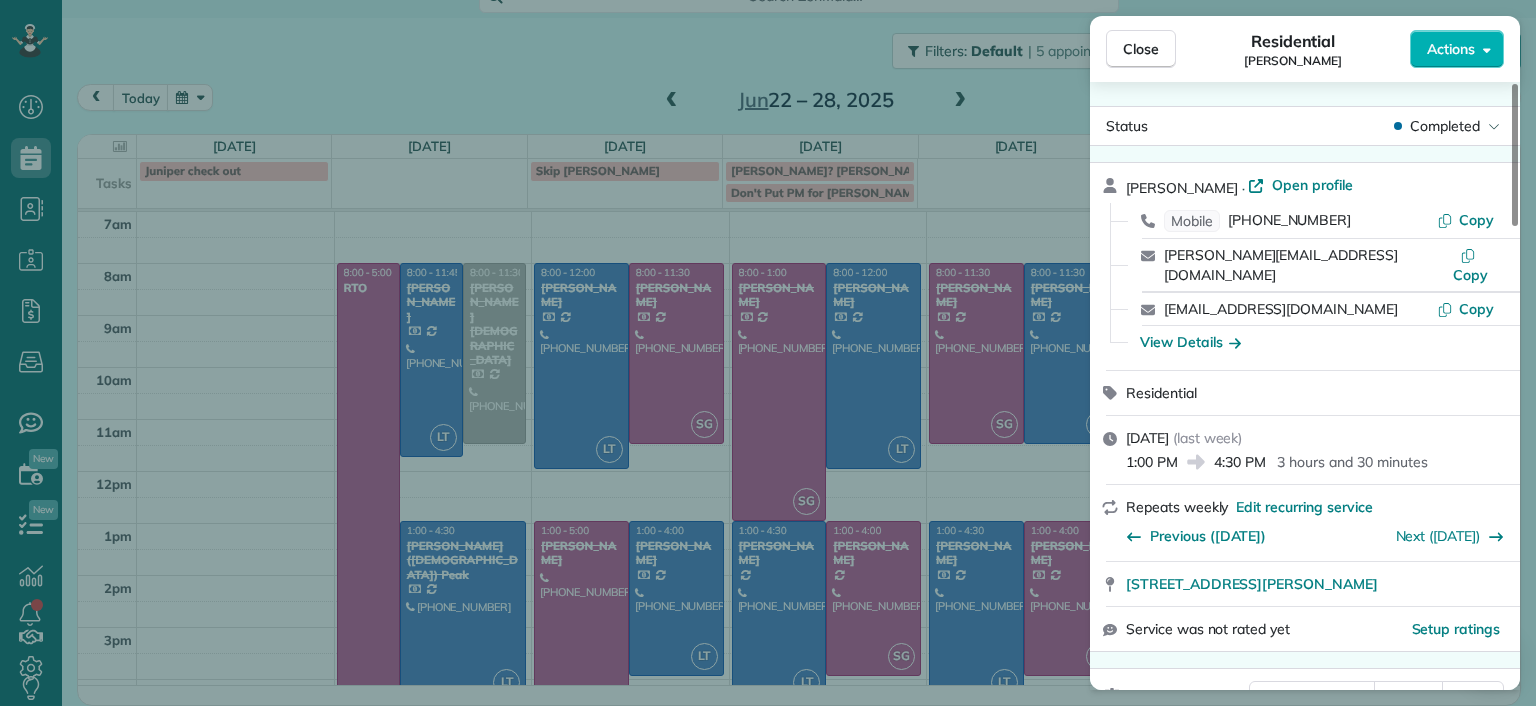 click on "Close Residential James Crenshaw Actions Status Completed James Crenshaw · Open profile Mobile (804) 347-0886 Copy james@gatherrva.com Copy elizasimp@gmail.com Copy View Details Residential Wednesday, June 25, 2025 ( last week ) 1:00 PM 4:30 PM 3 hours and 30 minutes Repeats weekly Edit recurring service Previous (Jun 23) Next (Jun 30) 2911 Moss Side Avenue Richmond VA 23222 Service was not rated yet Setup ratings Cleaners Time in and out Assign Invite Cleaners Laura   Thaller 1:00 PM 4:30 PM Checklist Try Now Keep this appointment up to your standards. Stay on top of every detail, keep your cleaners organised, and your client happy. Assign a checklist Watch a 5 min demo Billing Billing actions Price $180.00 Overcharge $0.00 Discount $0.00 Coupon discount - Primary tax - Secondary tax - Total appointment price $180.00 Tips collected New feature! $0.00 Unpaid Mark as paid Total including tip $180.00 Get paid online in no-time! Send an invoice and reward your cleaners with tips Charge customer credit card - 1" at bounding box center (768, 353) 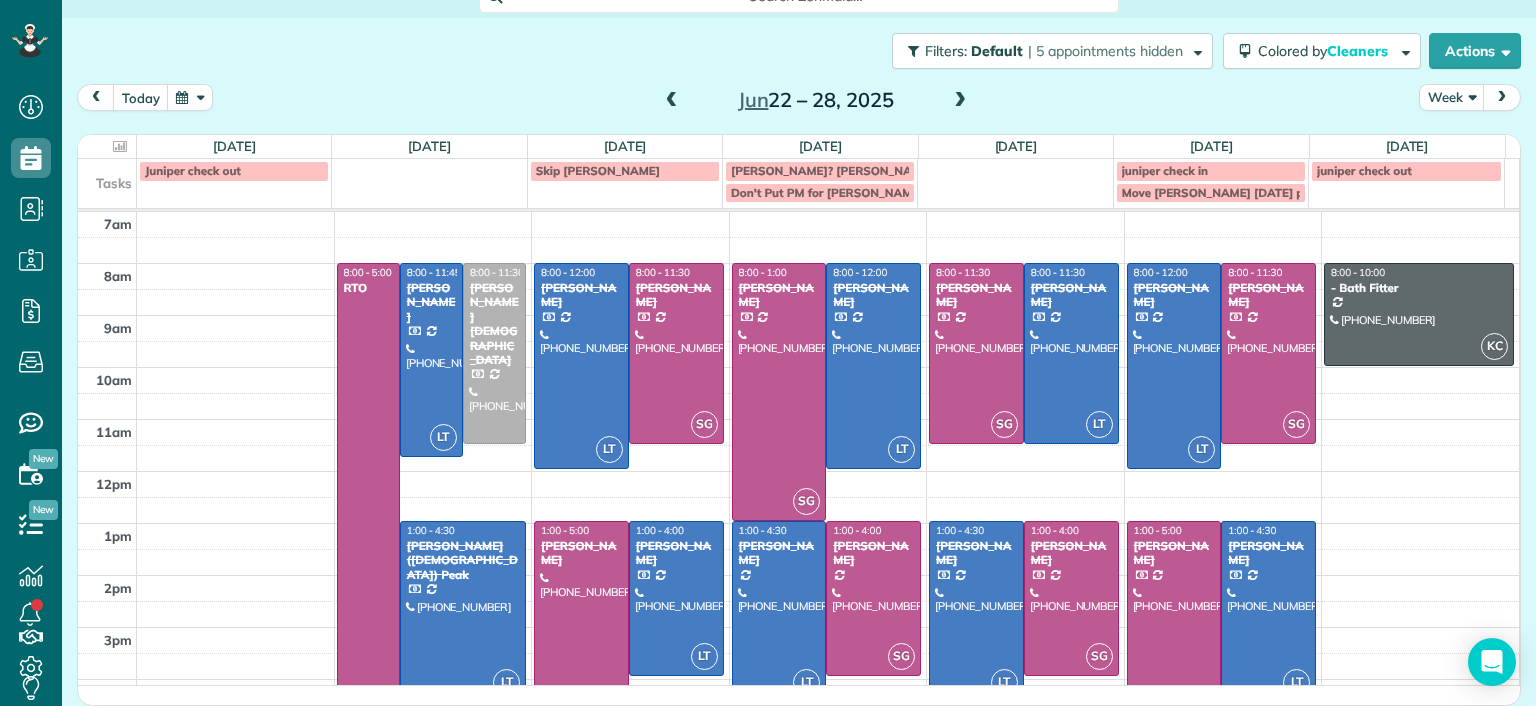 click on "Dashboard
Scheduling
Calendar View
List View
Dispatch View - Weekly scheduling (Beta)" at bounding box center [768, 353] 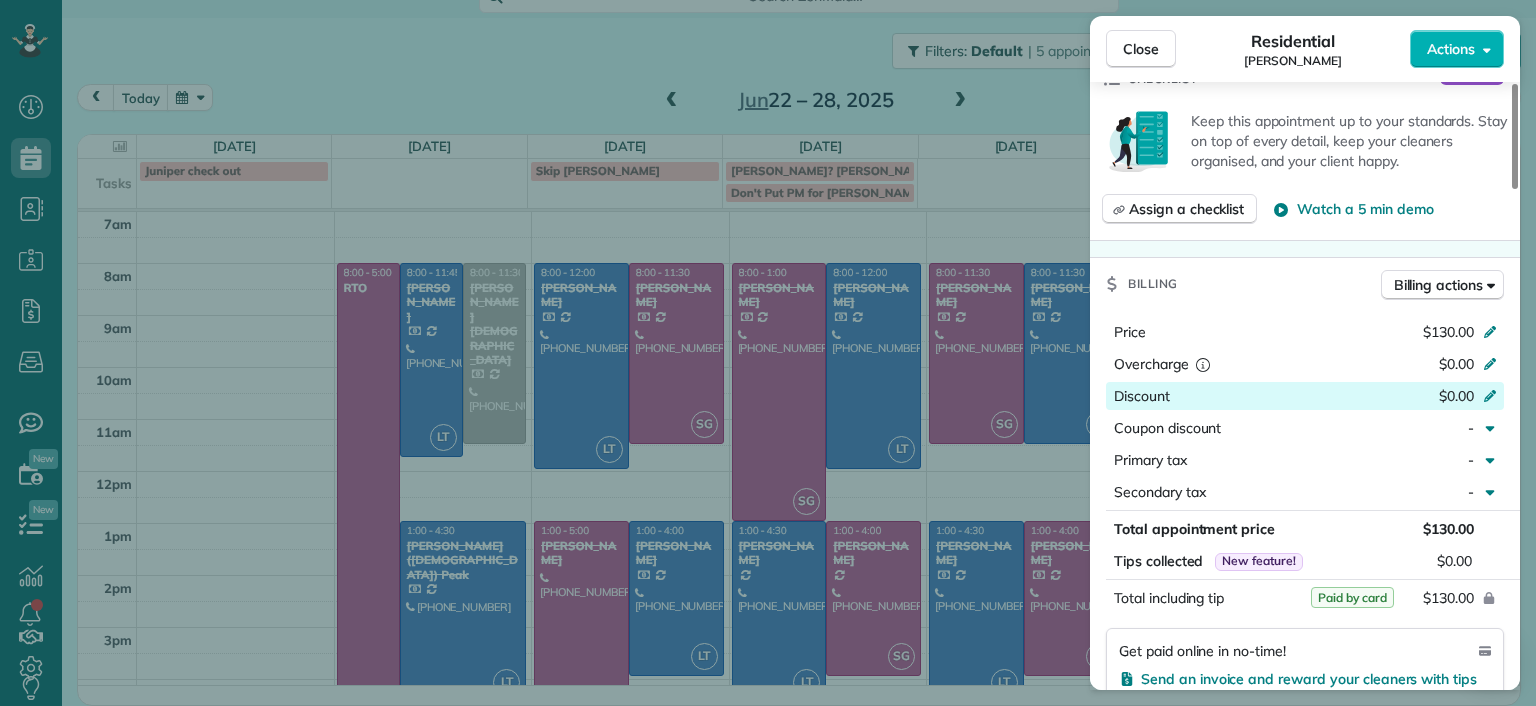 scroll, scrollTop: 800, scrollLeft: 0, axis: vertical 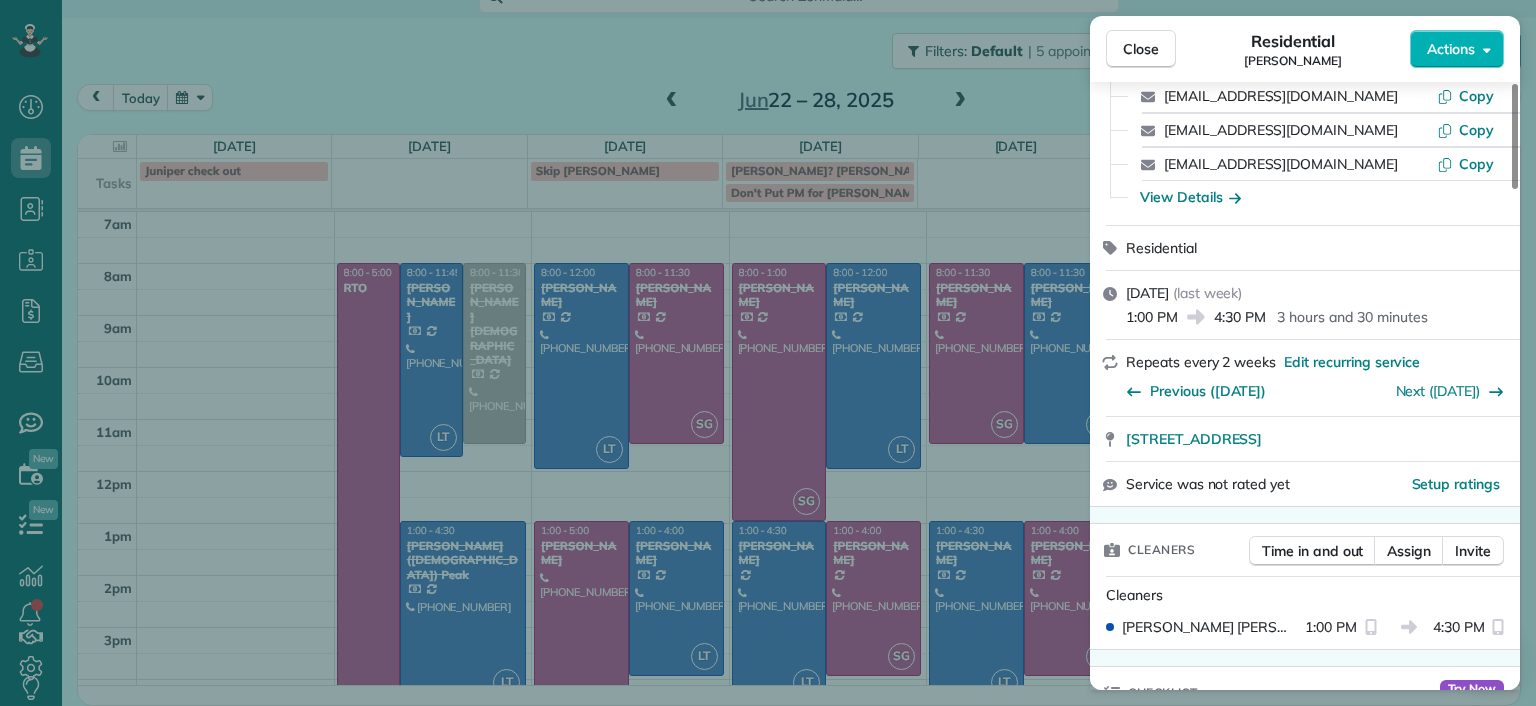 click on "Close Residential Julie Davi Actions Status Completed Julie Davi · Open profile Home (804) 217-9317 Copy Mobile (804) 677-0129 Copy juliedavi127@gmail.com Copy juliedavi@verizon.net Copy juliedavi@trinityes.org Copy View Details Residential Thursday, June 26, 2025 ( last week ) 1:00 PM 4:30 PM 3 hours and 30 minutes Repeats every 2 weeks Edit recurring service Previous (Jun 13) Next (Jul 11) 2967 Dragana Drive Henrico VA 23233 Service was not rated yet Setup ratings Cleaners Time in and out Assign Invite Cleaners Laura   Thaller 1:00 PM 4:30 PM Checklist Try Now Keep this appointment up to your standards. Stay on top of every detail, keep your cleaners organised, and your client happy. Assign a checklist Watch a 5 min demo Billing Billing actions Price $130.00 Overcharge $0.00 Discount $0.00 Coupon discount - Primary tax - Secondary tax - Total appointment price $130.00 Tips collected New feature! $0.00 Paid by card Total including tip $130.00 Get paid online in no-time! Charge customer credit card Man Hours" at bounding box center [768, 353] 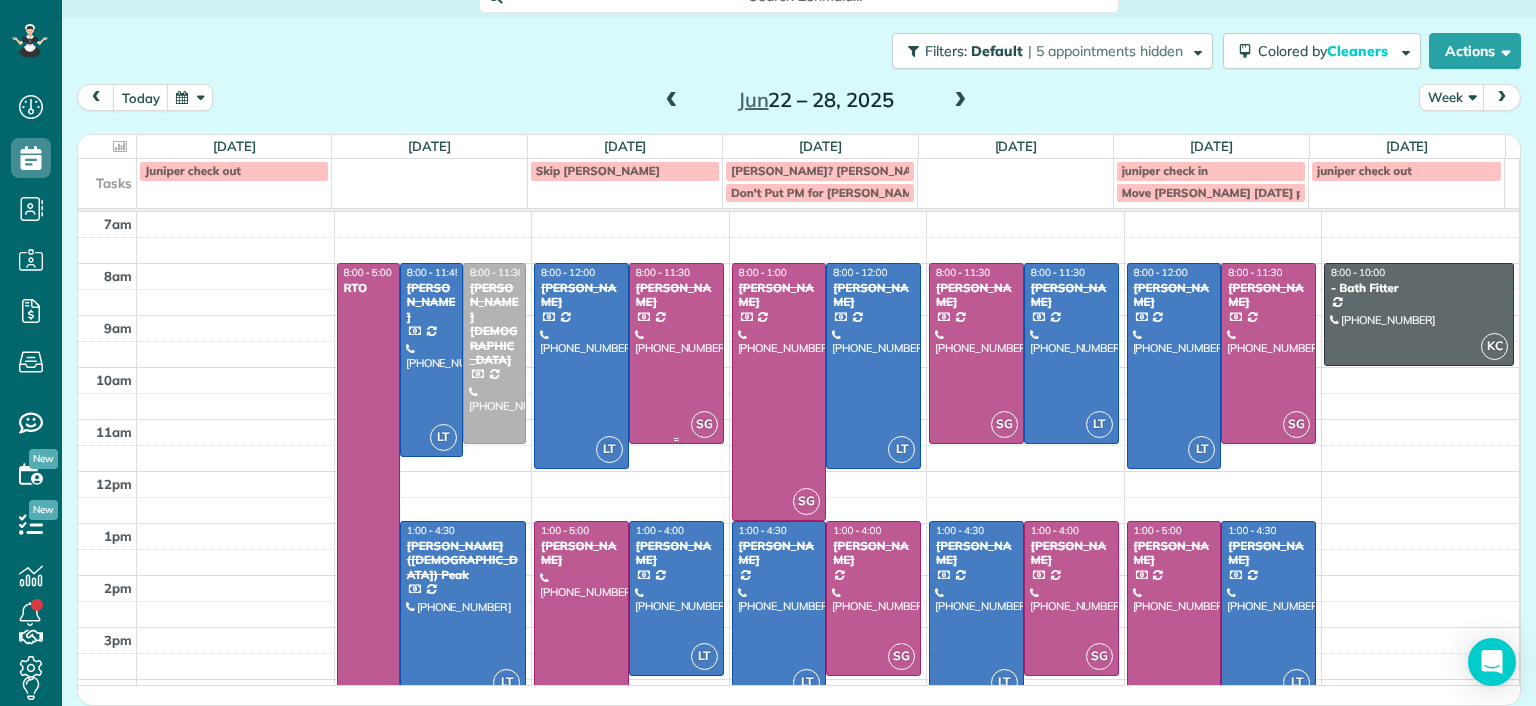 click at bounding box center (676, 353) 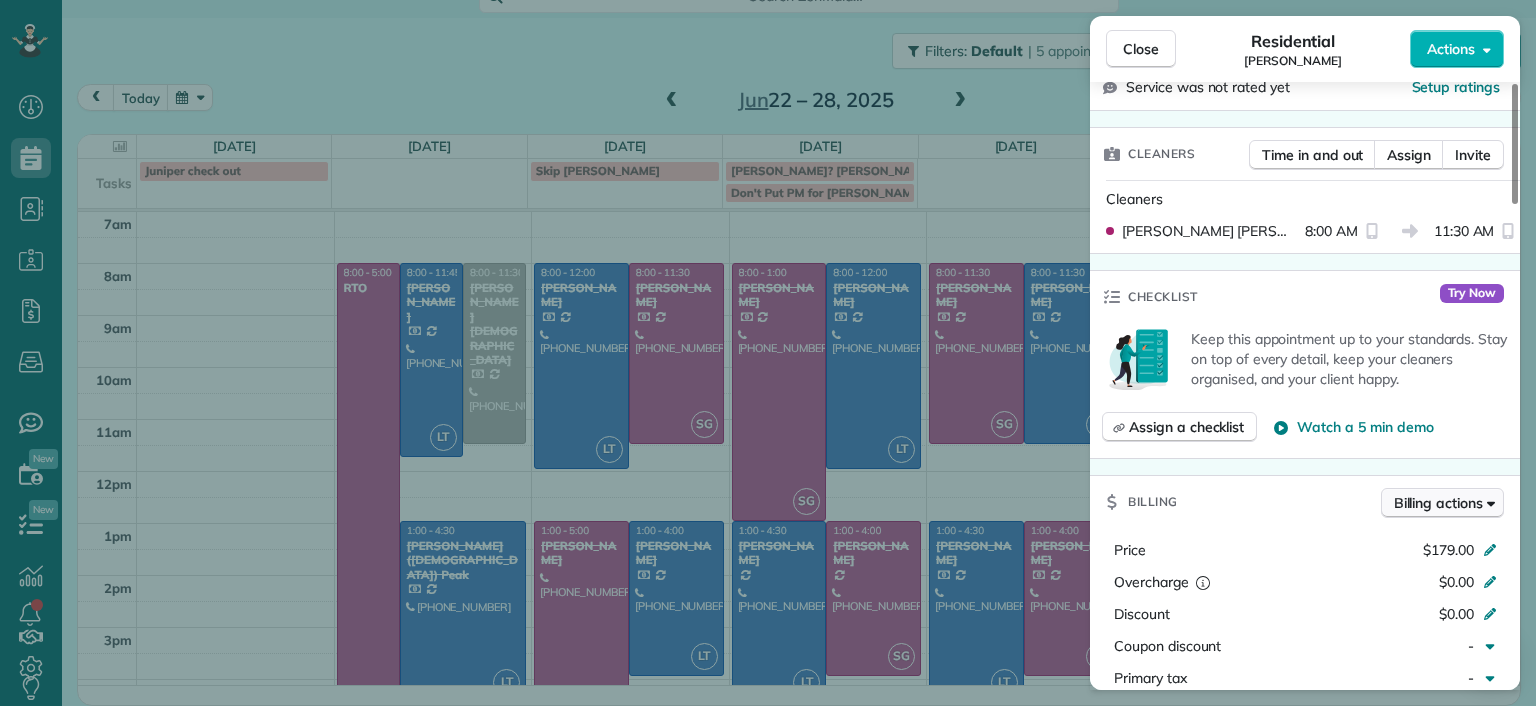 scroll, scrollTop: 600, scrollLeft: 0, axis: vertical 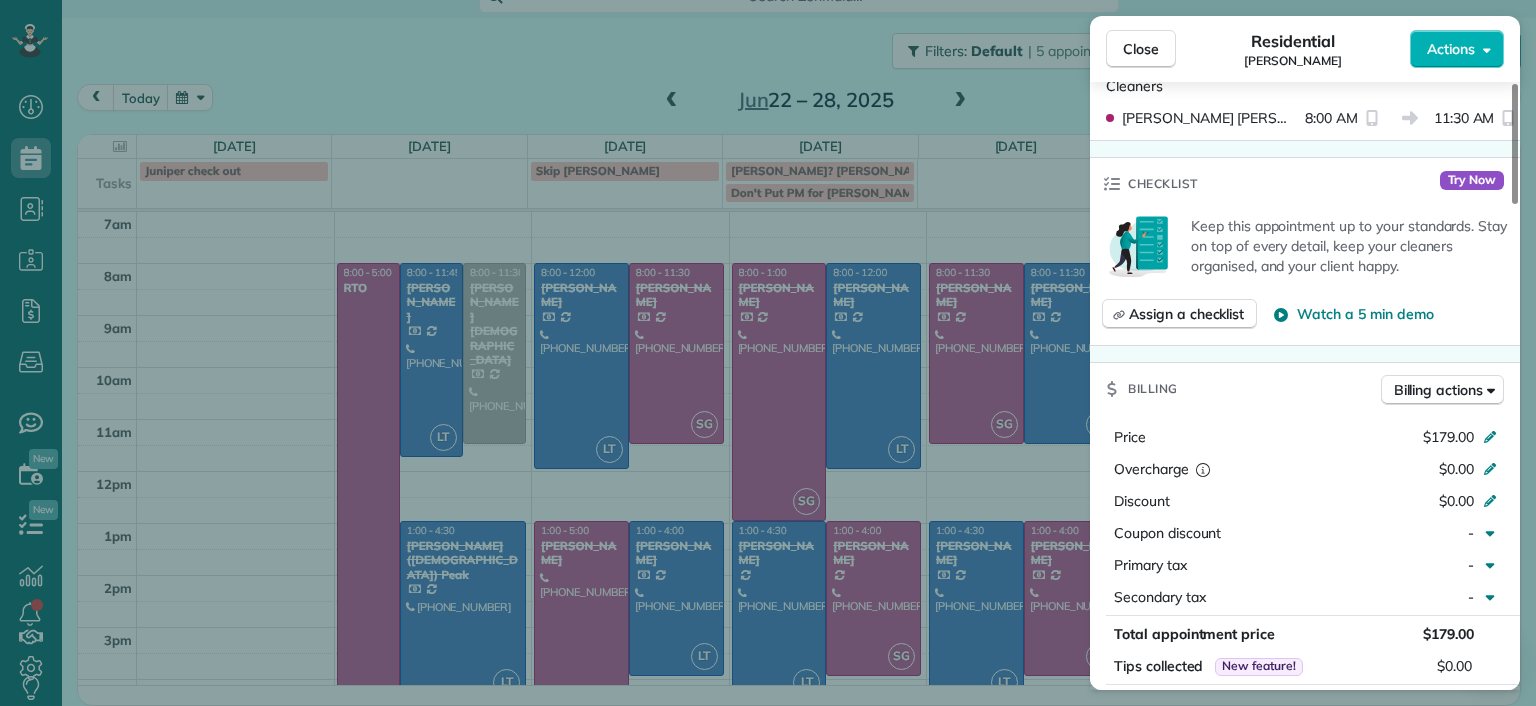 click on "Close Residential Jennifer Johnson Actions Status Completed Jennifer Johnson · Open profile Mobile (804) 357-0697 Copy trippandjenny@verizon.net Copy View Details Residential Tuesday, June 24, 2025 ( last week ) 8:00 AM 11:30 AM 3 hours and 30 minutes Repeats every 2 weeks Edit recurring service Previous (Jun 10) Next (Jul 08) 4008 Clinton Avenue Richmond VA 23227 Service was not rated yet Setup ratings Cleaners Time in and out Assign Invite Cleaners Sophie   Gibbs 8:00 AM 11:30 AM Checklist Try Now Keep this appointment up to your standards. Stay on top of every detail, keep your cleaners organised, and your client happy. Assign a checklist Watch a 5 min demo Billing Billing actions Price $179.00 Overcharge $0.00 Discount $0.00 Coupon discount - Primary tax - Secondary tax - Total appointment price $179.00 Tips collected New feature! $0.00 Paid by card Total including tip $179.00 Get paid online in no-time! Send an invoice and reward your cleaners with tips Charge customer credit card Man Hours - Work items" at bounding box center [768, 353] 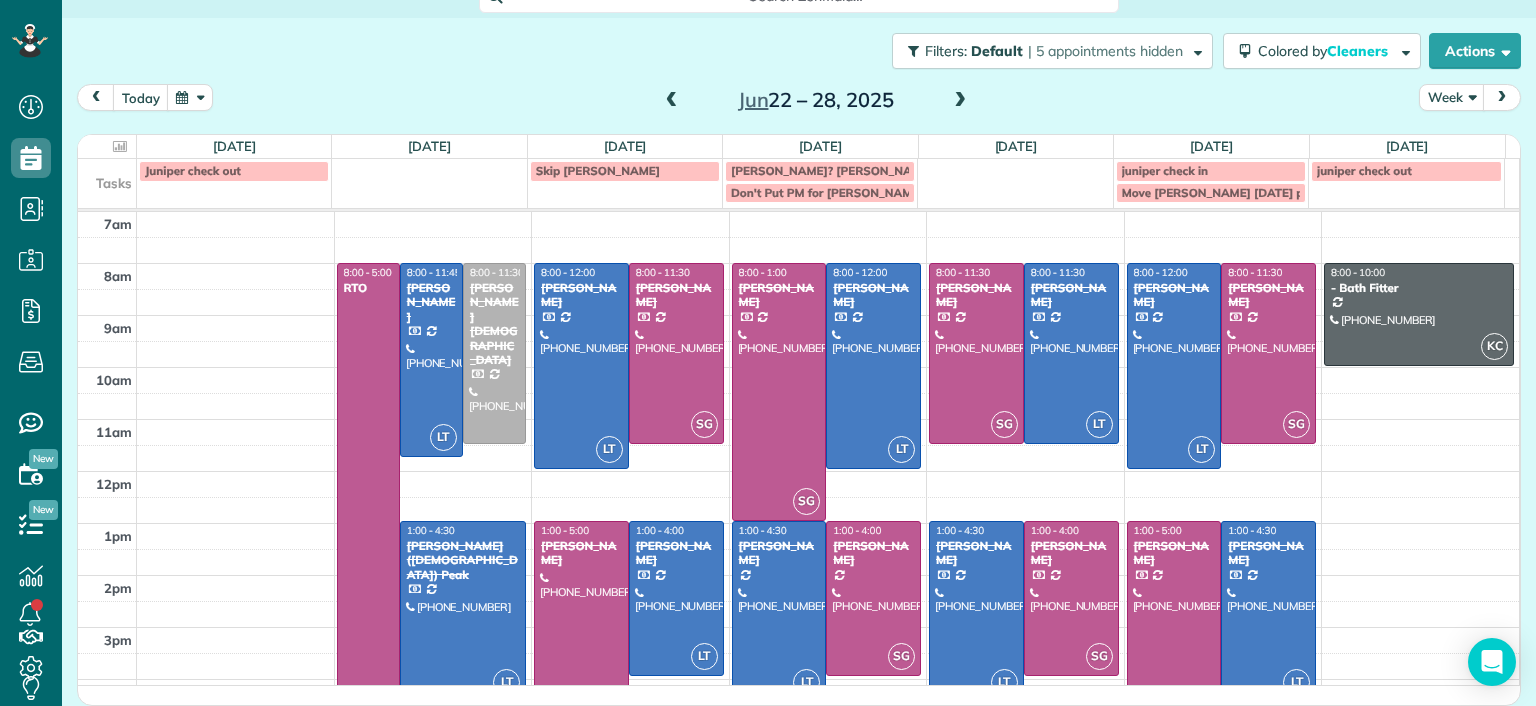 click at bounding box center [581, 624] 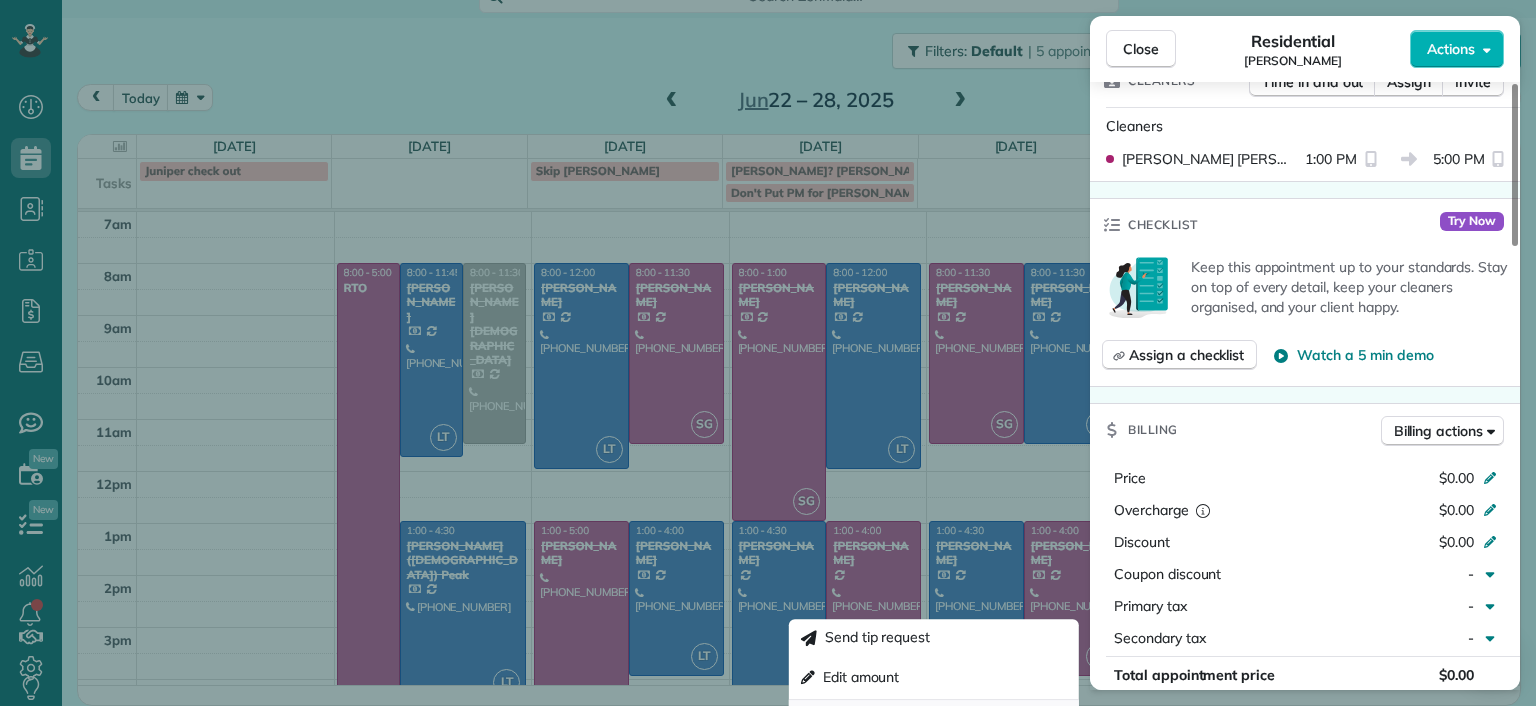 scroll, scrollTop: 500, scrollLeft: 0, axis: vertical 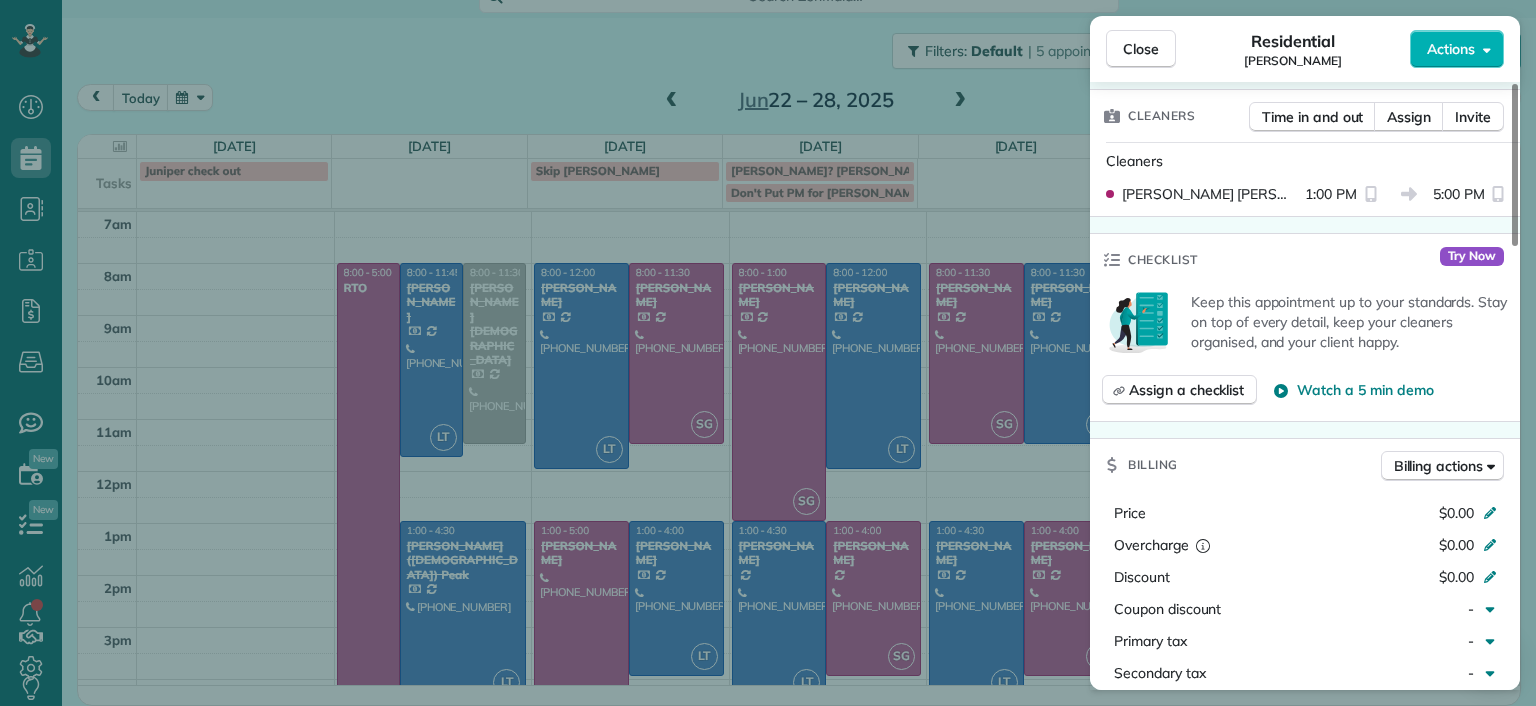 click on "Close Residential Lila Jenkins Actions Status Completed Lila Jenkins · Open profile Mobile (301) 357-4299 Copy No email on record Add email View Details Residential Tuesday, June 24, 2025 ( last week ) 1:00 PM 5:00 PM 4 hours and 0 minutes One time 109 North Juniper Avenue Highland Springs VA 23075 Service was not rated yet Setup ratings Cleaners Time in and out Assign Invite Cleaners Sophie   Gibbs 1:00 PM 5:00 PM Checklist Try Now Keep this appointment up to your standards. Stay on top of every detail, keep your cleaners organised, and your client happy. Assign a checklist Watch a 5 min demo Billing Billing actions Price $0.00 Overcharge $0.00 Discount $0.00 Coupon discount - Primary tax - Secondary tax - Total appointment price $0.00 Tips collected New feature! $0.00 Mark as paid Total including tip $0.00 Get paid online in no-time! Send an invoice and reward your cleaners with tips Charge customer credit card Appointment custom fields Man Hours - Type of Cleaning  - Reason for Skip - Hidden from cleaners" at bounding box center (768, 353) 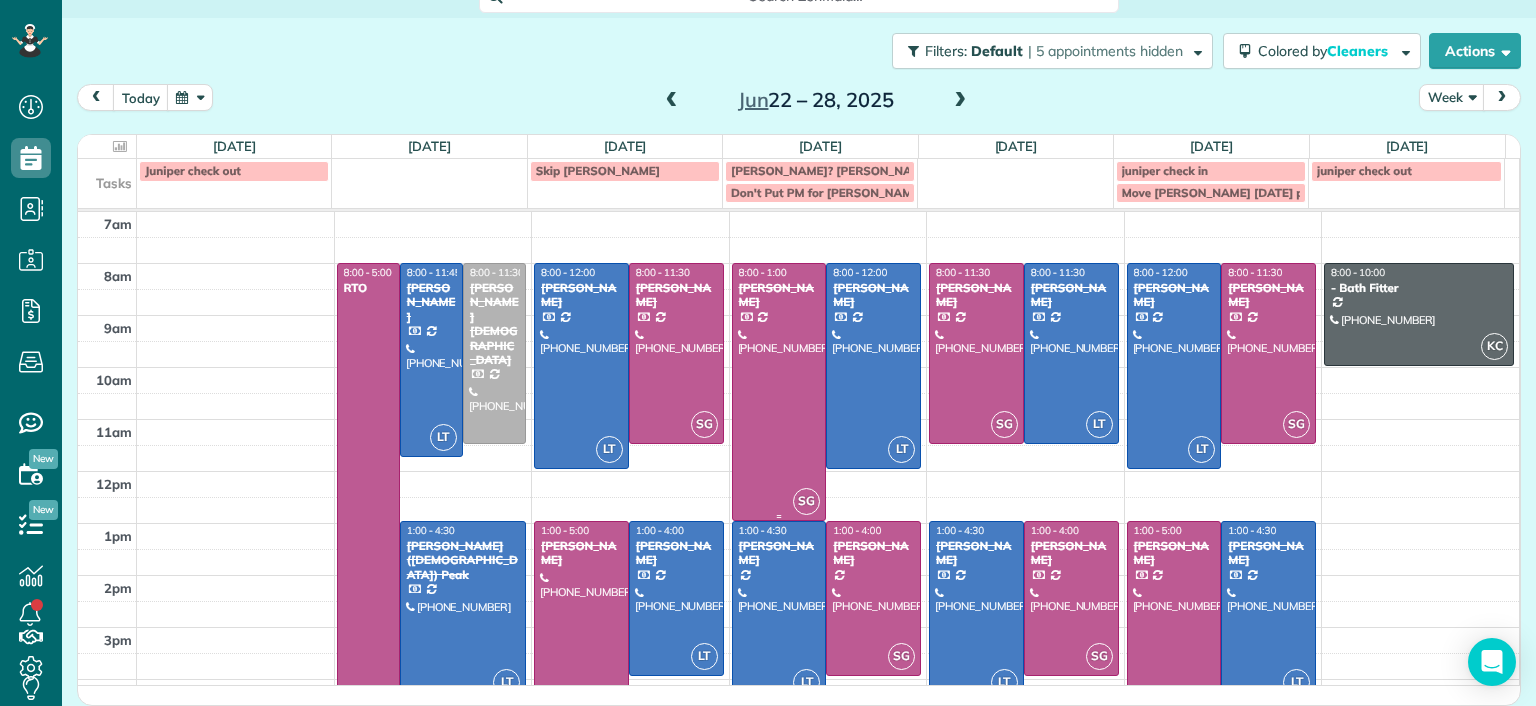 click at bounding box center [779, 392] 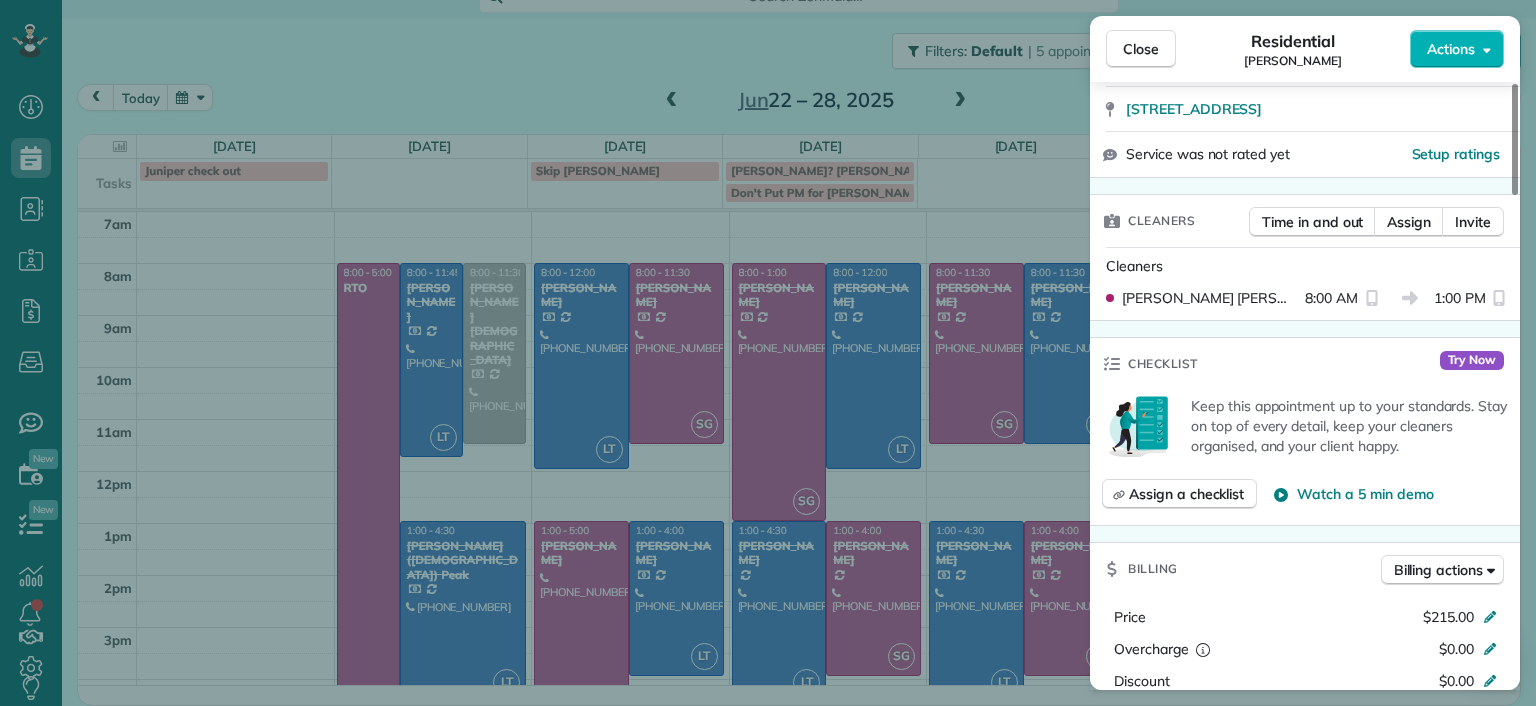 scroll, scrollTop: 600, scrollLeft: 0, axis: vertical 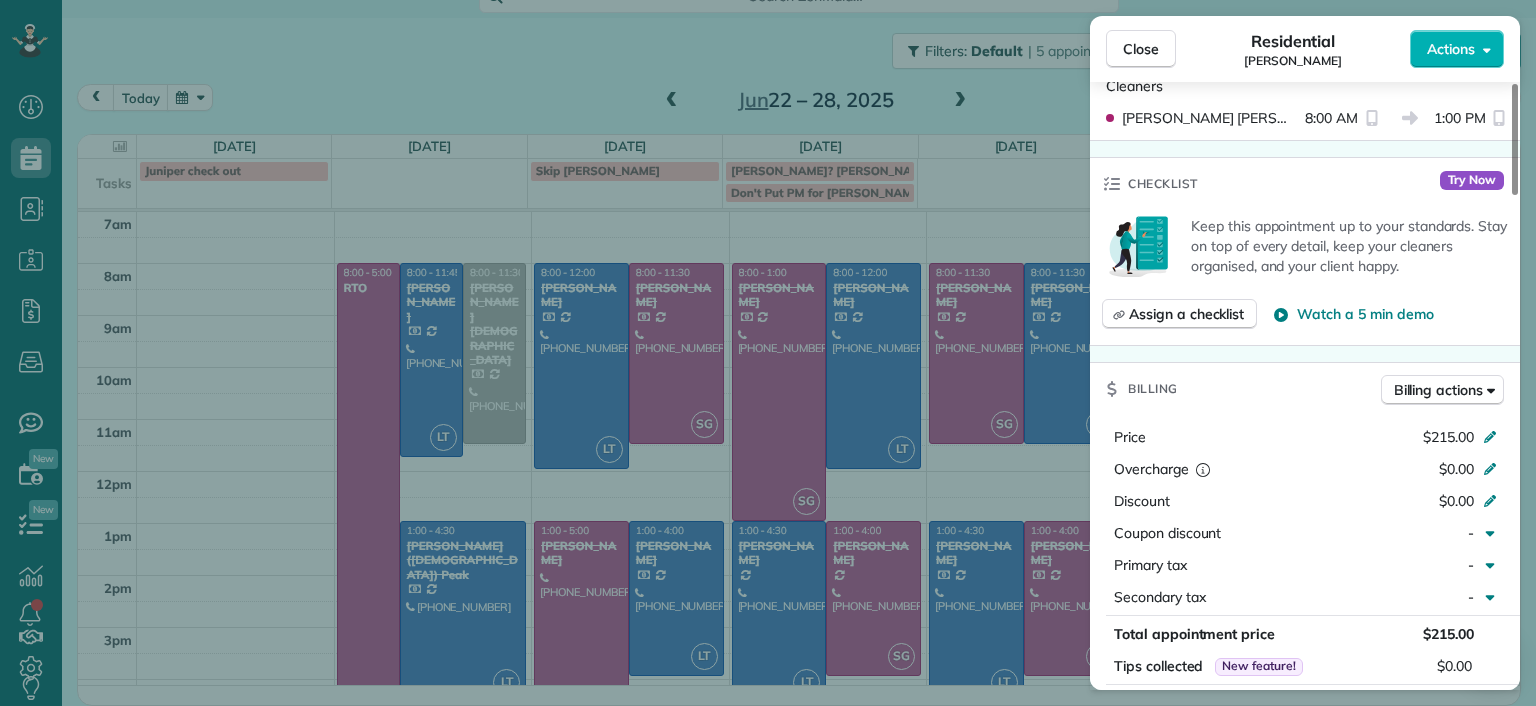 click on "Close Residential Denise Nelson Actions Status Completed Denise Nelson · Open profile Mobile (804) 363-7437 Copy denisenelson2005@gmail.com Copy View Details Residential Wednesday, June 25, 2025 ( last week ) 8:00 AM 1:00 PM 5 hours and 0 minutes Repeats every 2 weeks Edit recurring service Previous (Jun 11) Next (Jul 09) 9625 Kingussle Lane Richmond VA 23236 Service was not rated yet Setup ratings Cleaners Time in and out Assign Invite Cleaners Sophie   Gibbs 8:00 AM 1:00 PM Checklist Try Now Keep this appointment up to your standards. Stay on top of every detail, keep your cleaners organised, and your client happy. Assign a checklist Watch a 5 min demo Billing Billing actions Price $215.00 Overcharge $0.00 Discount $0.00 Coupon discount - Primary tax - Secondary tax - Total appointment price $215.00 Tips collected New feature! $0.00 Paid by card Total including tip $215.00 Get paid online in no-time! Send an invoice and reward your cleaners with tips Charge customer credit card Appointment custom fields -" at bounding box center [768, 353] 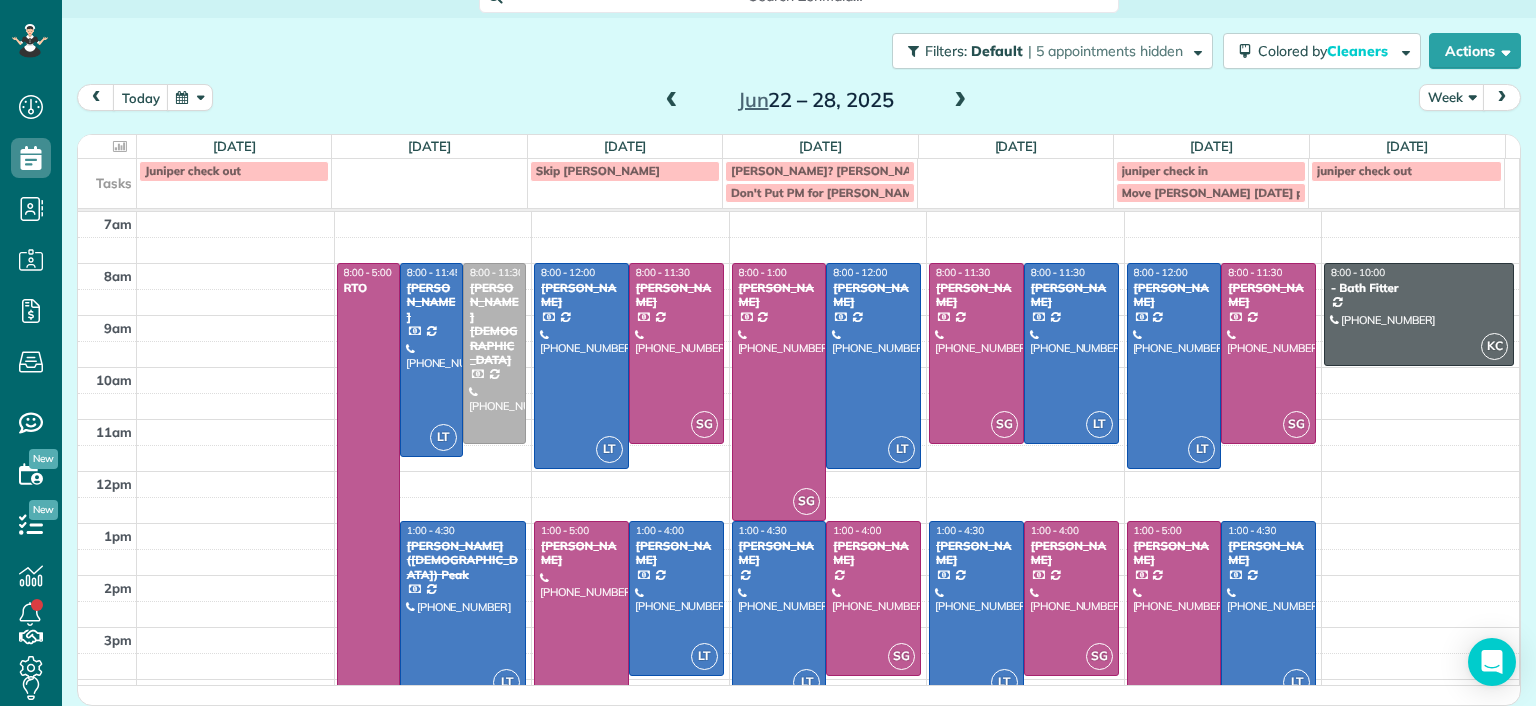 click at bounding box center (873, 598) 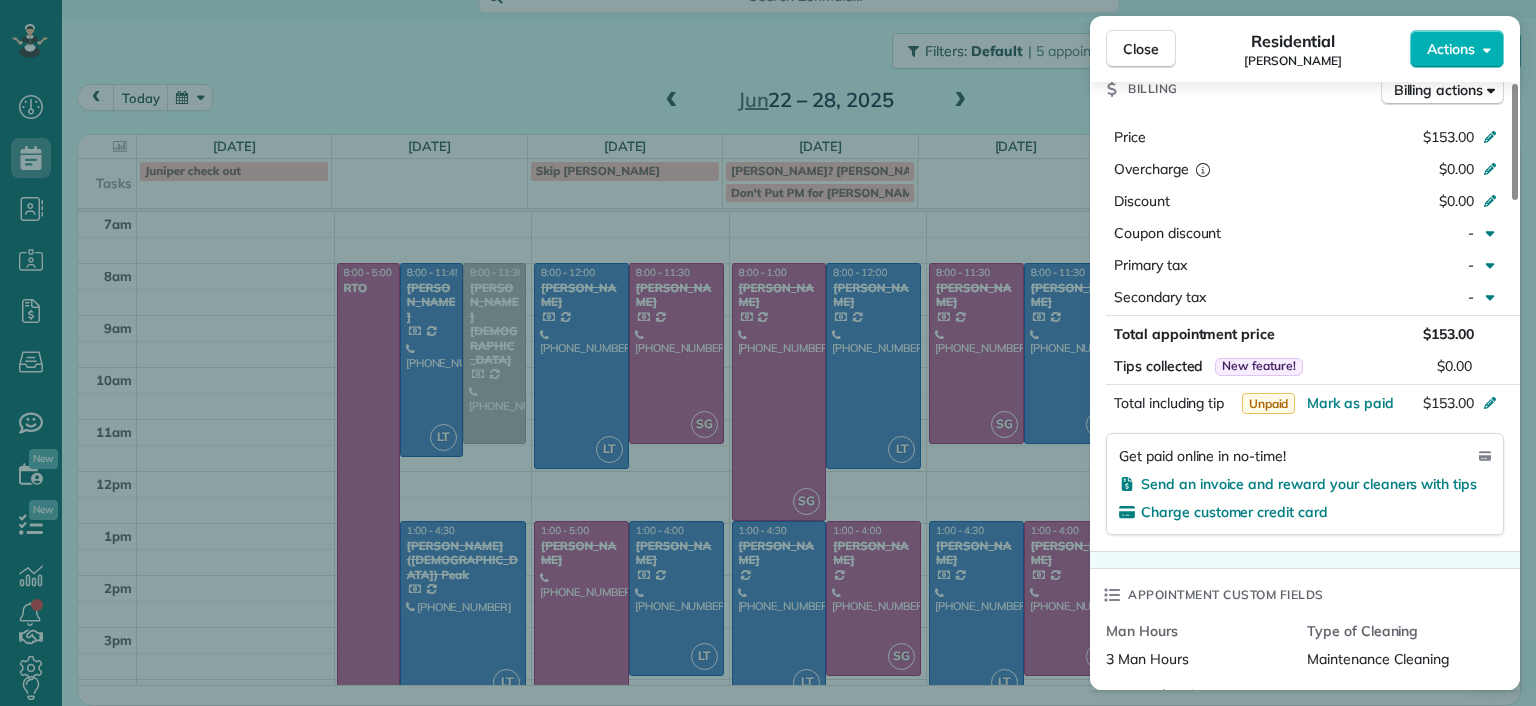 scroll, scrollTop: 1200, scrollLeft: 0, axis: vertical 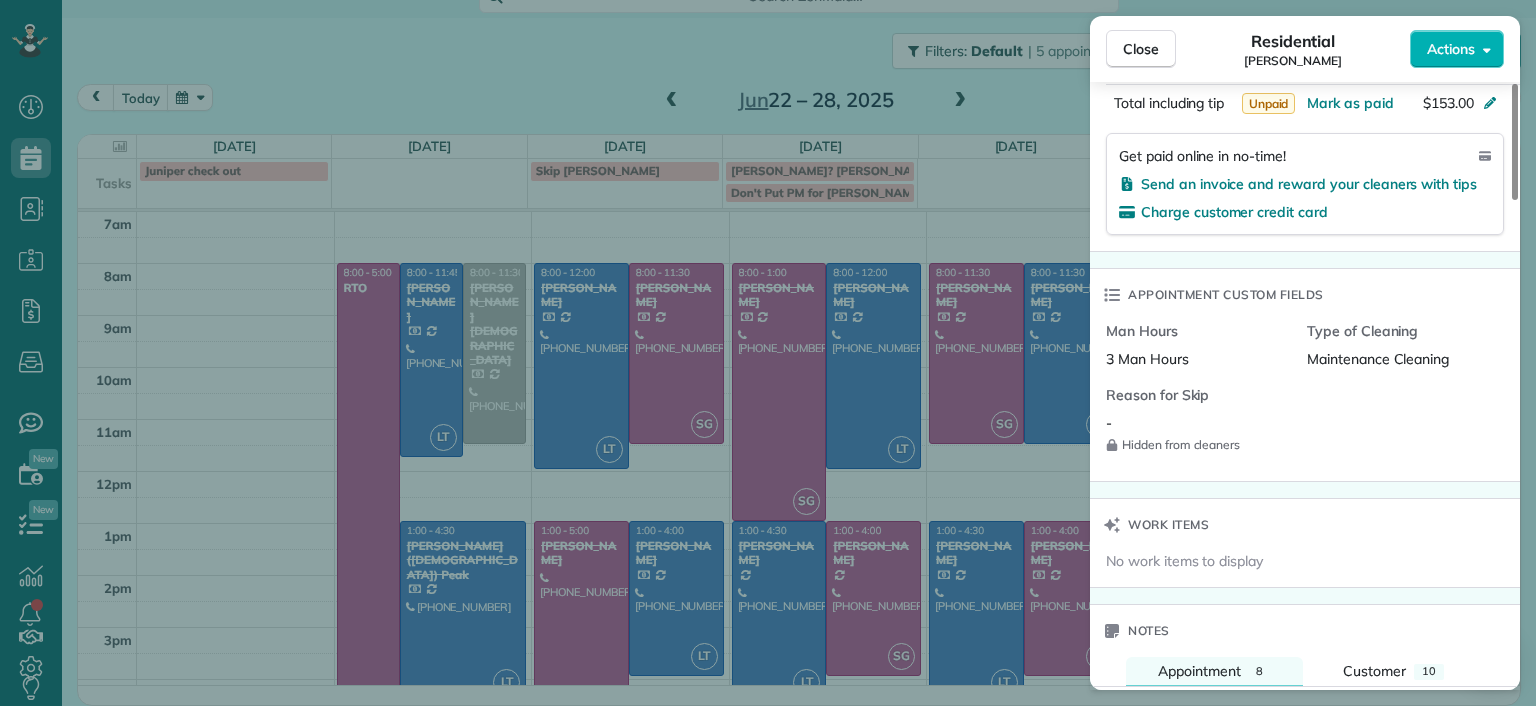 drag, startPoint x: 920, startPoint y: 566, endPoint x: 888, endPoint y: 572, distance: 32.55764 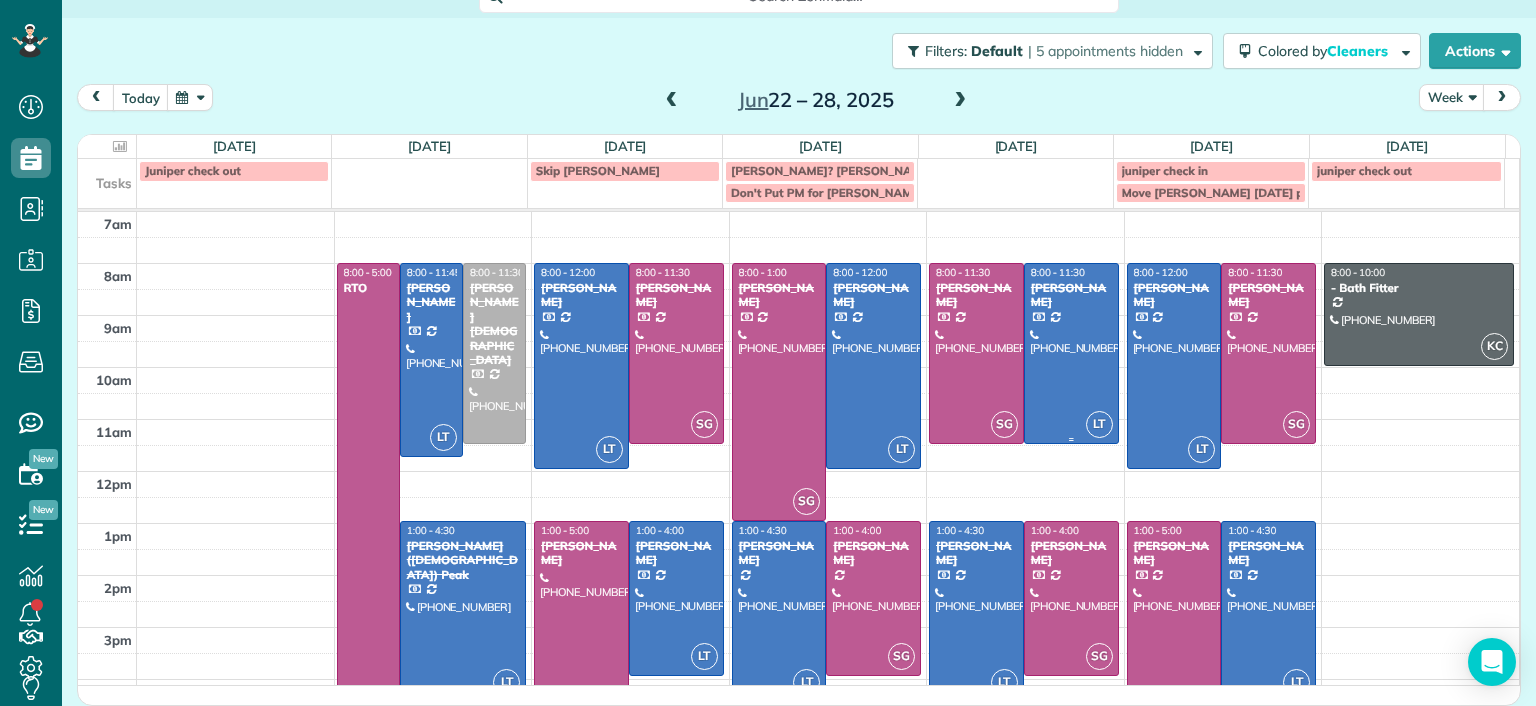 click at bounding box center [1071, 353] 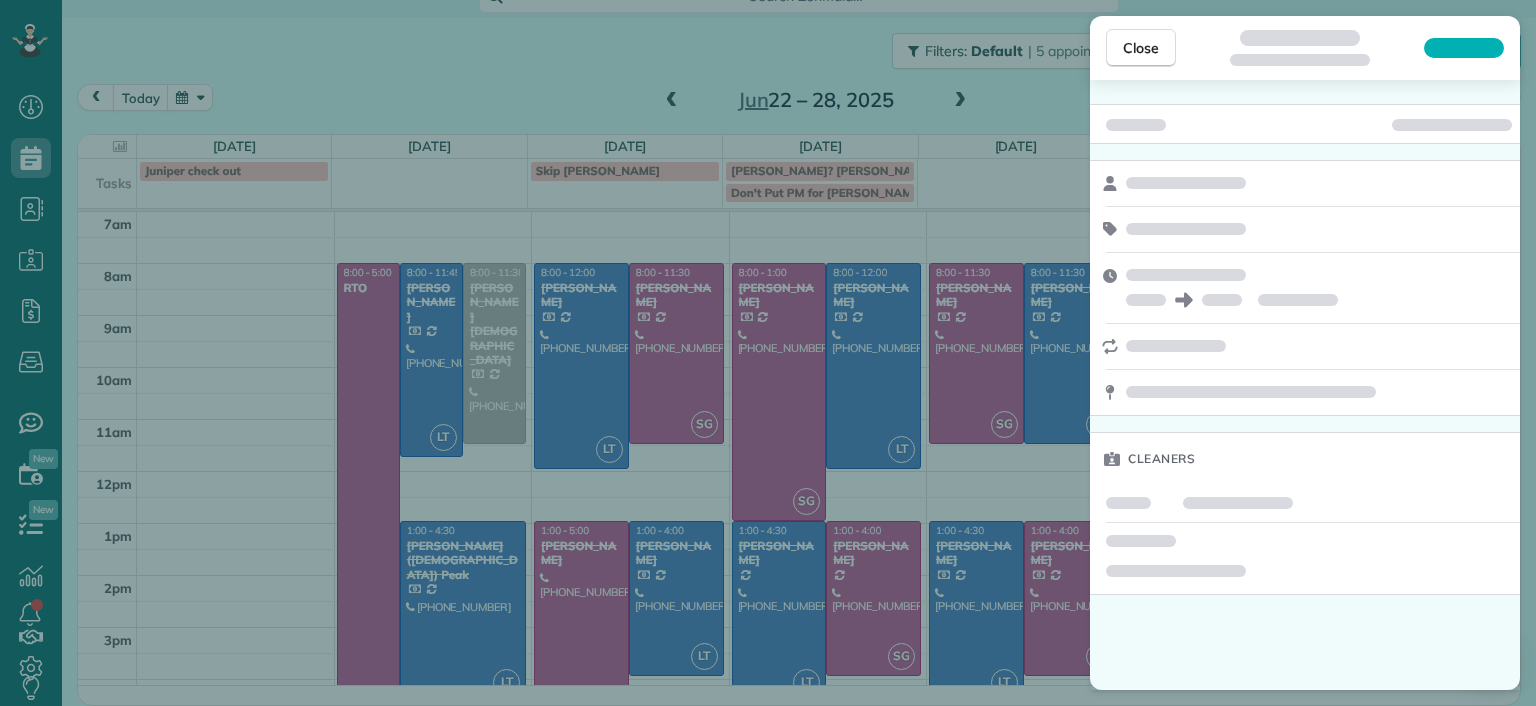 click on "Close   Cleaners" at bounding box center [768, 353] 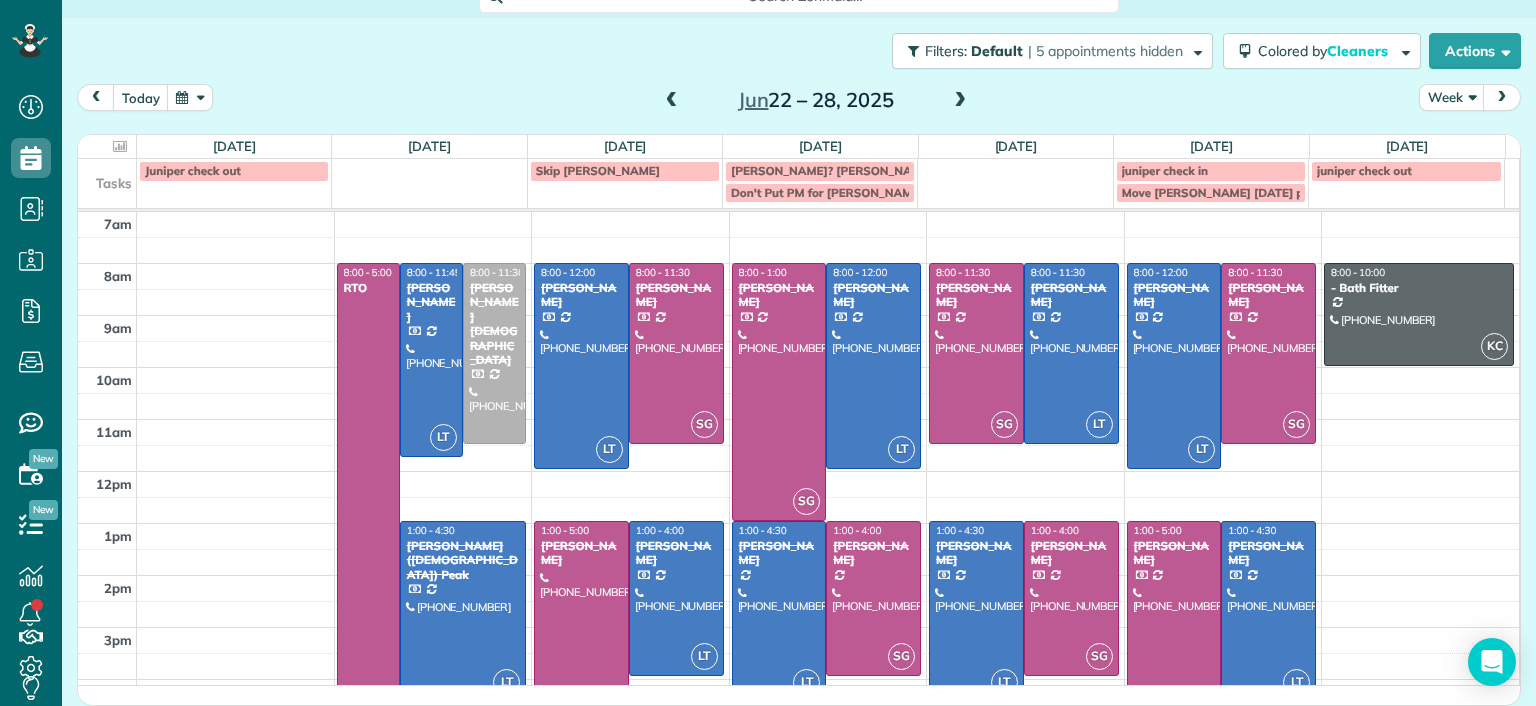 click on "Dashboard
Scheduling
Calendar View
List View
Dispatch View - Weekly scheduling (Beta)" at bounding box center (768, 353) 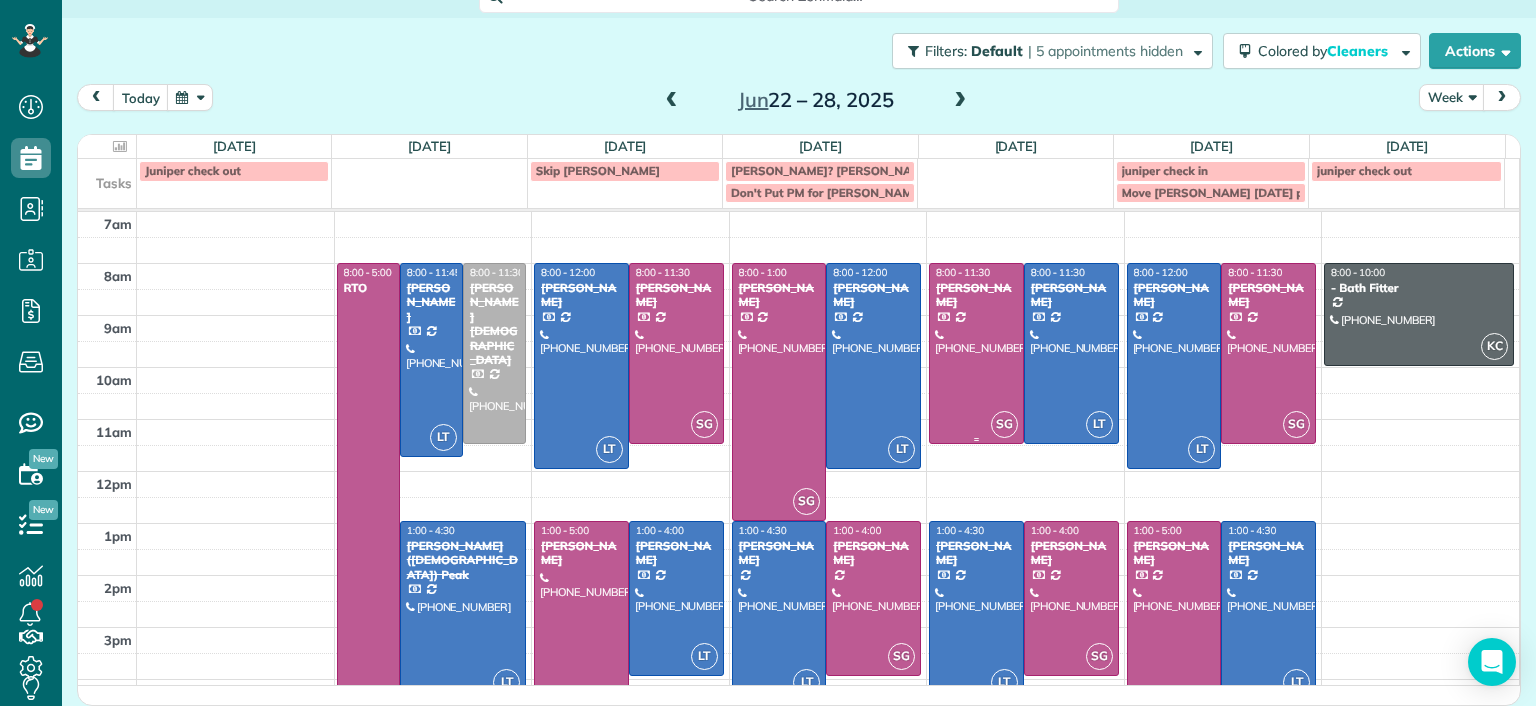 click at bounding box center [976, 353] 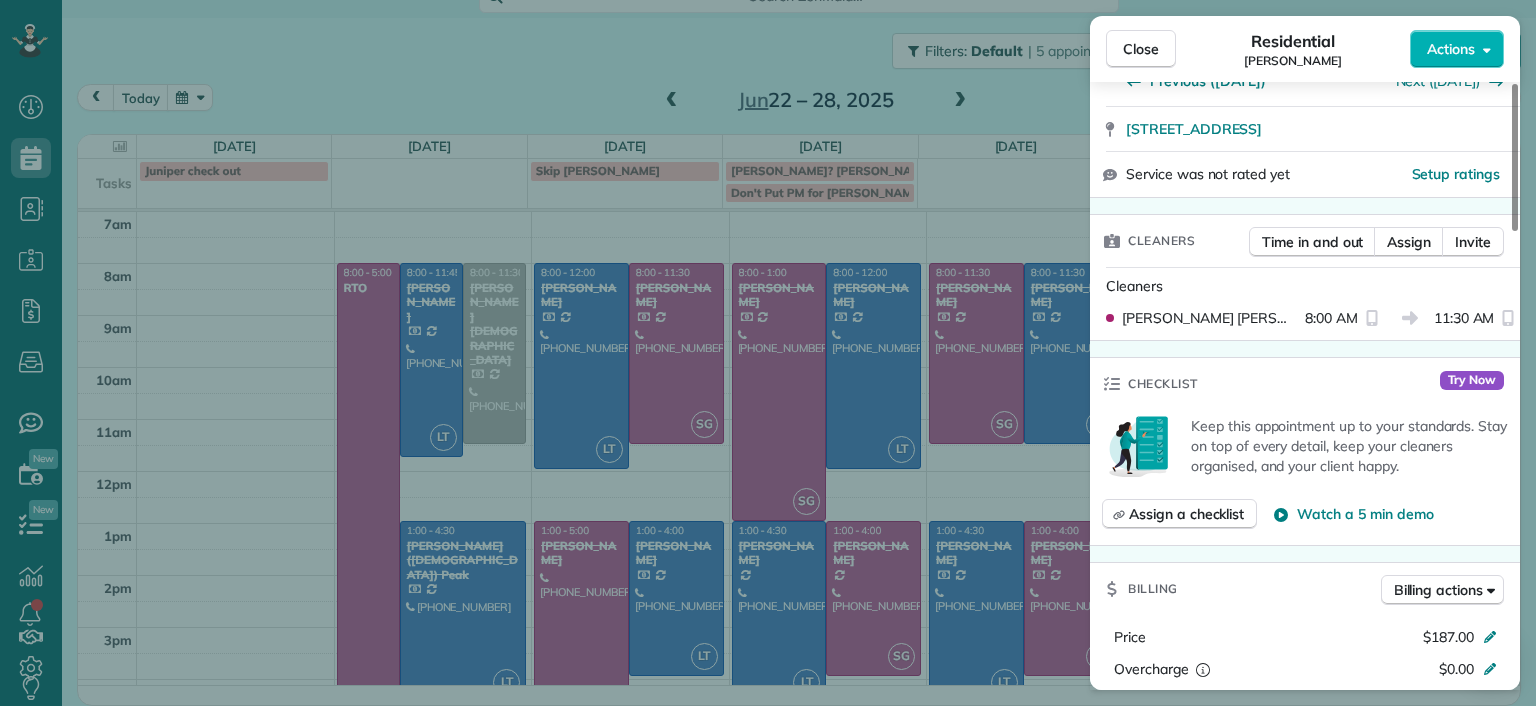 scroll, scrollTop: 500, scrollLeft: 0, axis: vertical 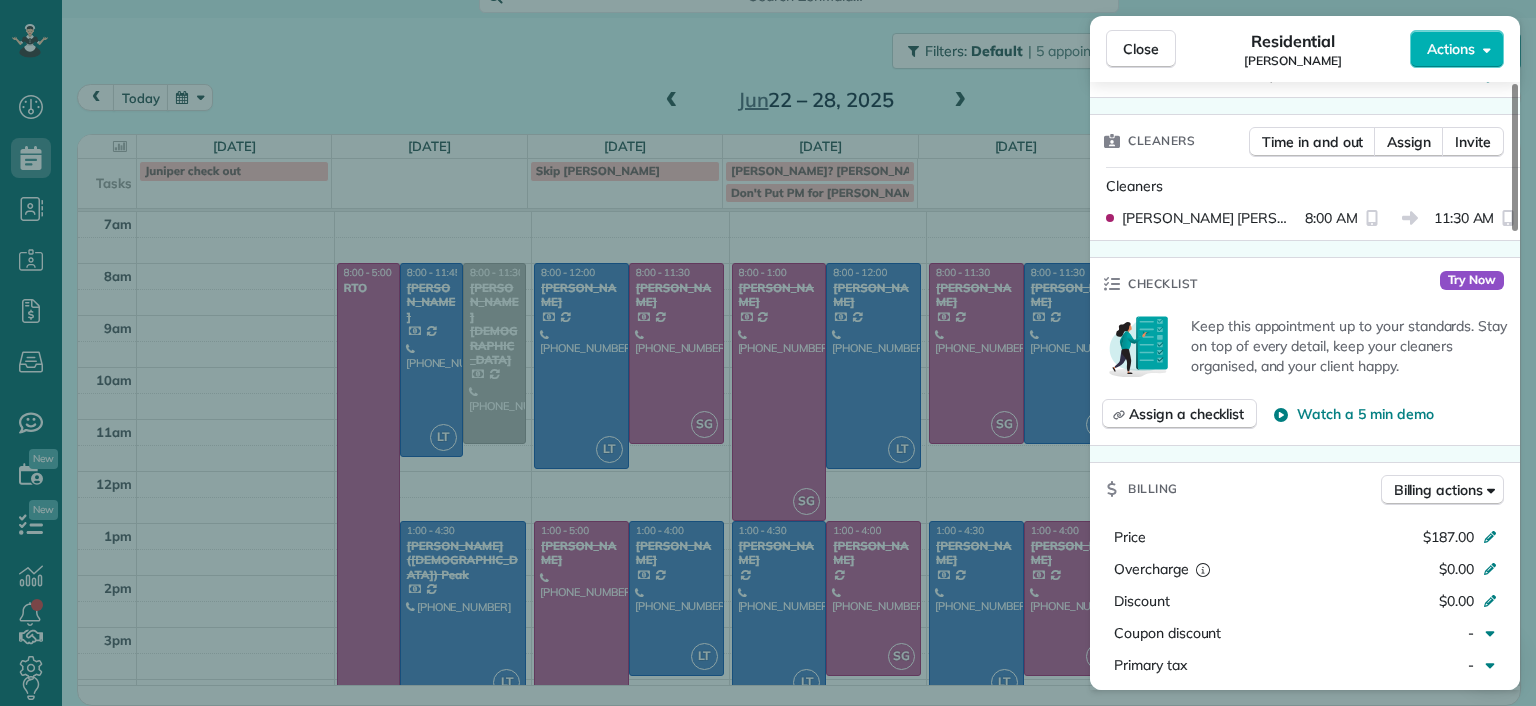 click on "Billing" at bounding box center [1140, 489] 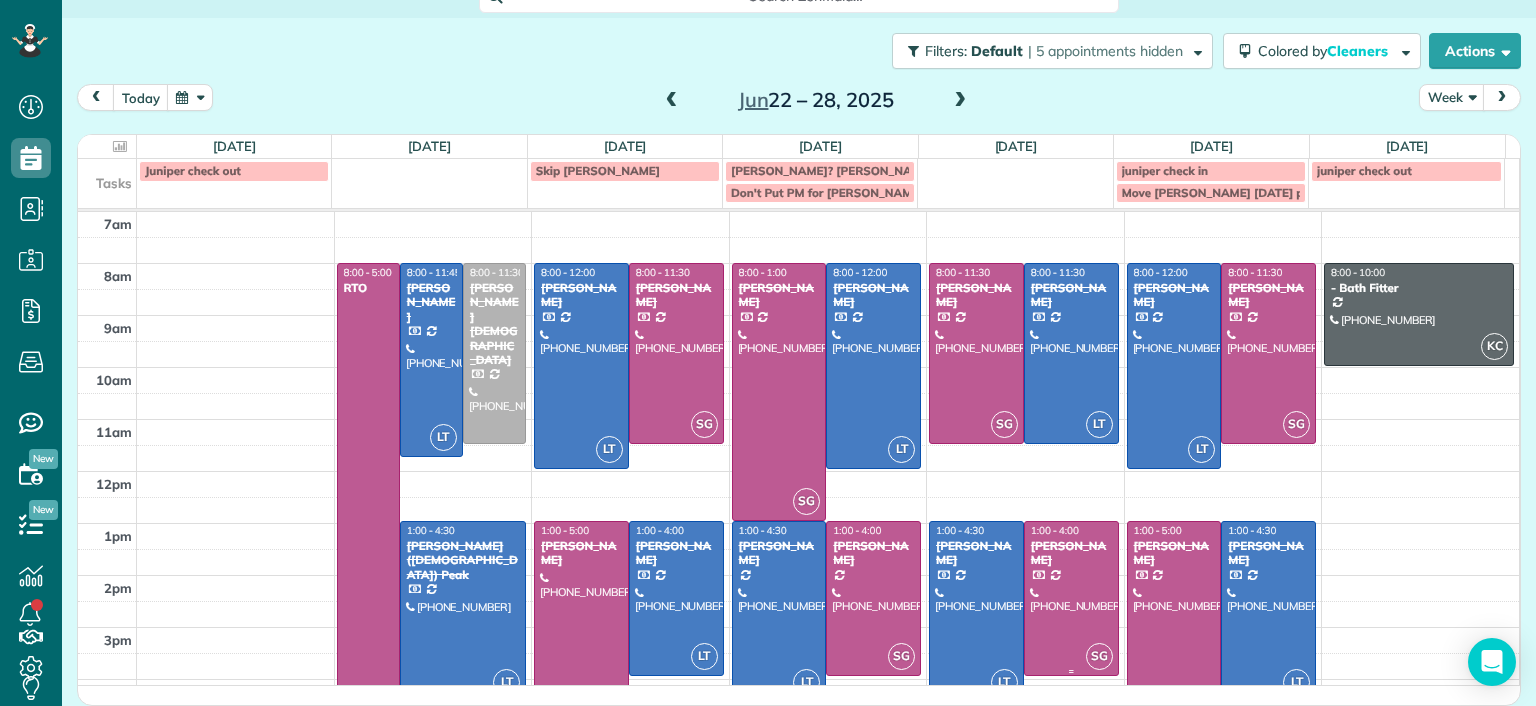 click at bounding box center [1071, 598] 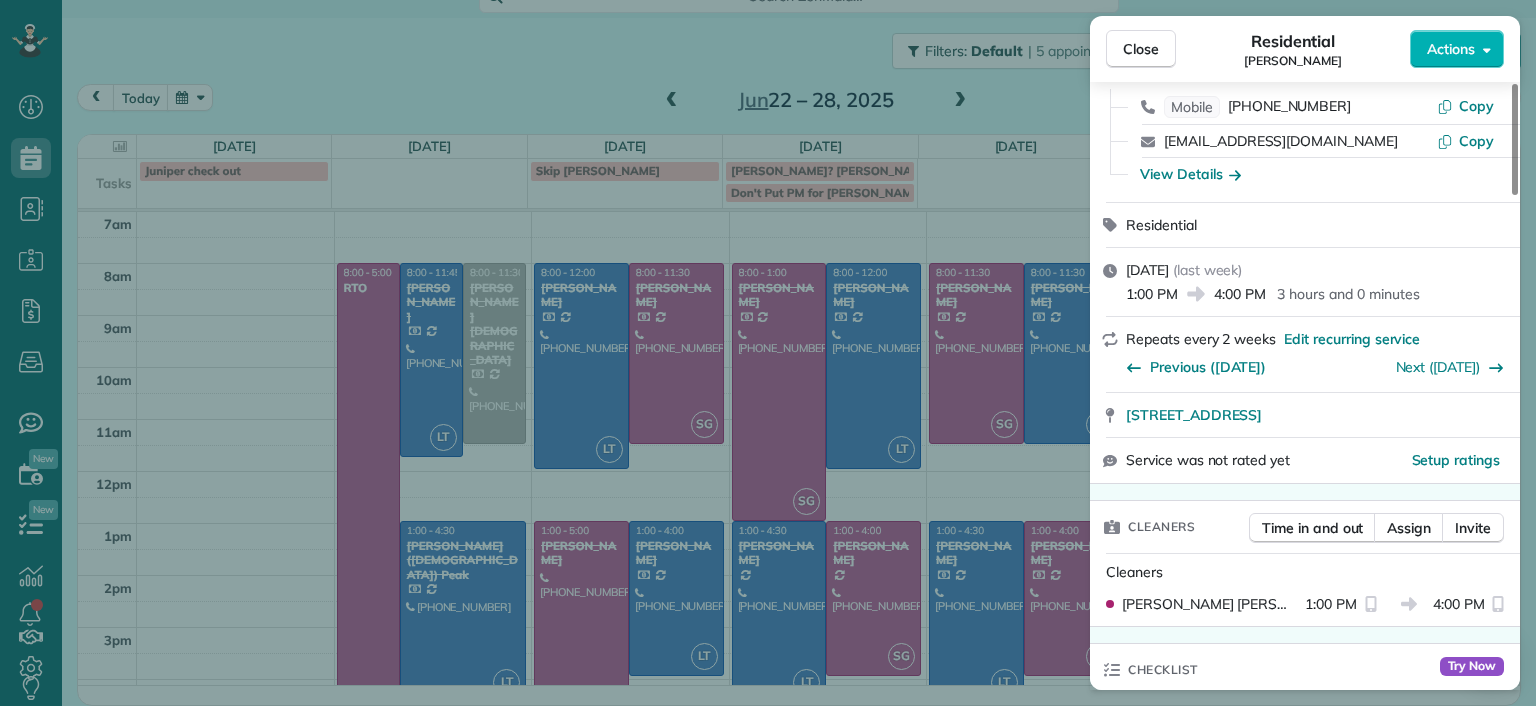 scroll, scrollTop: 100, scrollLeft: 0, axis: vertical 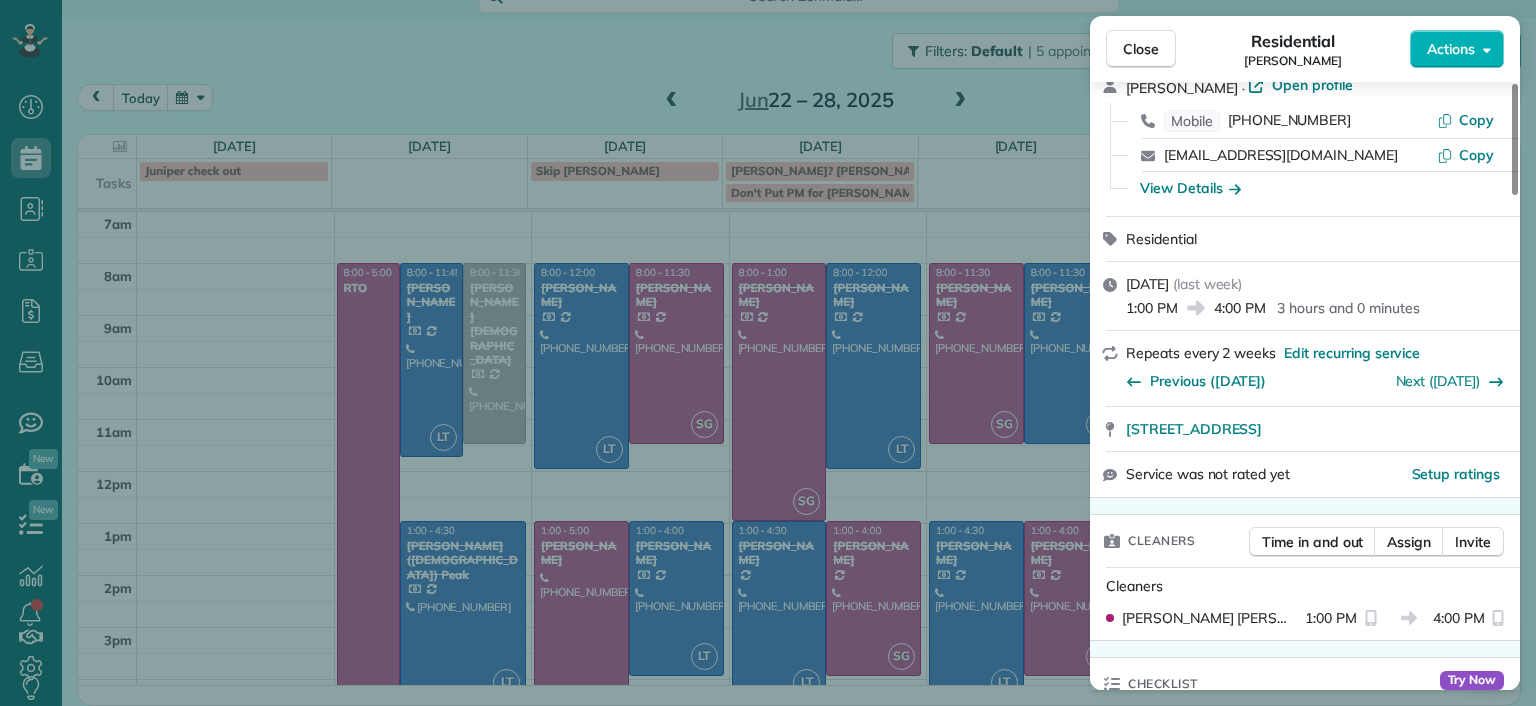 click on "Close Residential Hilary Begleiter Actions Status Completed Hilary Begleiter · Open profile Mobile (515) 770-5846 Copy hilz621@gmail.com Copy View Details Residential Thursday, June 26, 2025 ( last week ) 1:00 PM 4:00 PM 3 hours and 0 minutes Repeats every 2 weeks Edit recurring service Previous (Jun 12) Next (Jul 10) 5910 Gate House Drive Glen Allen VA 23059 Service was not rated yet Setup ratings Cleaners Time in and out Assign Invite Cleaners Sophie   Gibbs 1:00 PM 4:00 PM Checklist Try Now Keep this appointment up to your standards. Stay on top of every detail, keep your cleaners organised, and your client happy. Assign a checklist Watch a 5 min demo Billing Billing actions Price $153.00 Overcharge $0.00 Discount $0.00 Coupon discount - Primary tax - Secondary tax - Total appointment price $153.00 Tips collected New feature! $0.00 Paid by card Total including tip $153.00 Get paid online in no-time! Send an invoice and reward your cleaners with tips Charge customer credit card Appointment custom fields -" at bounding box center (768, 353) 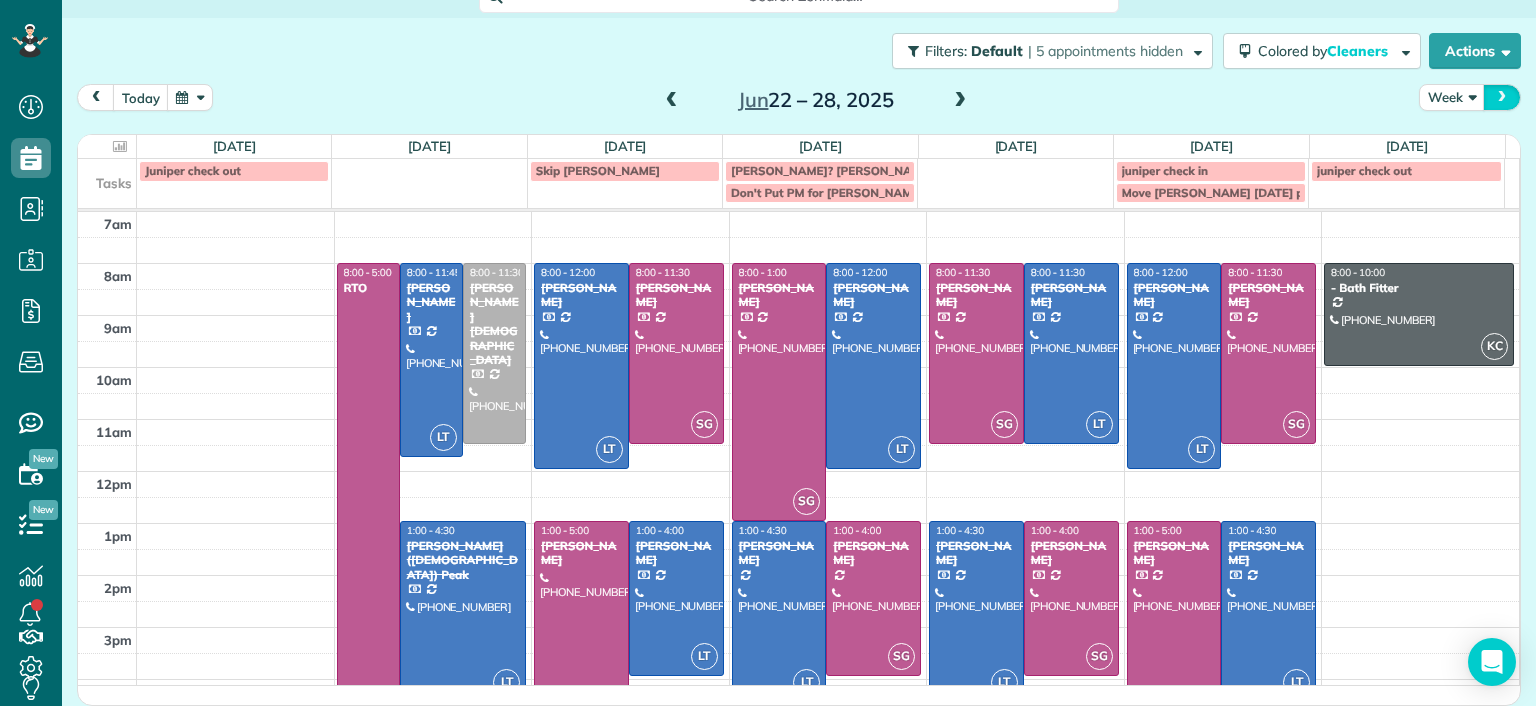 click at bounding box center [1502, 97] 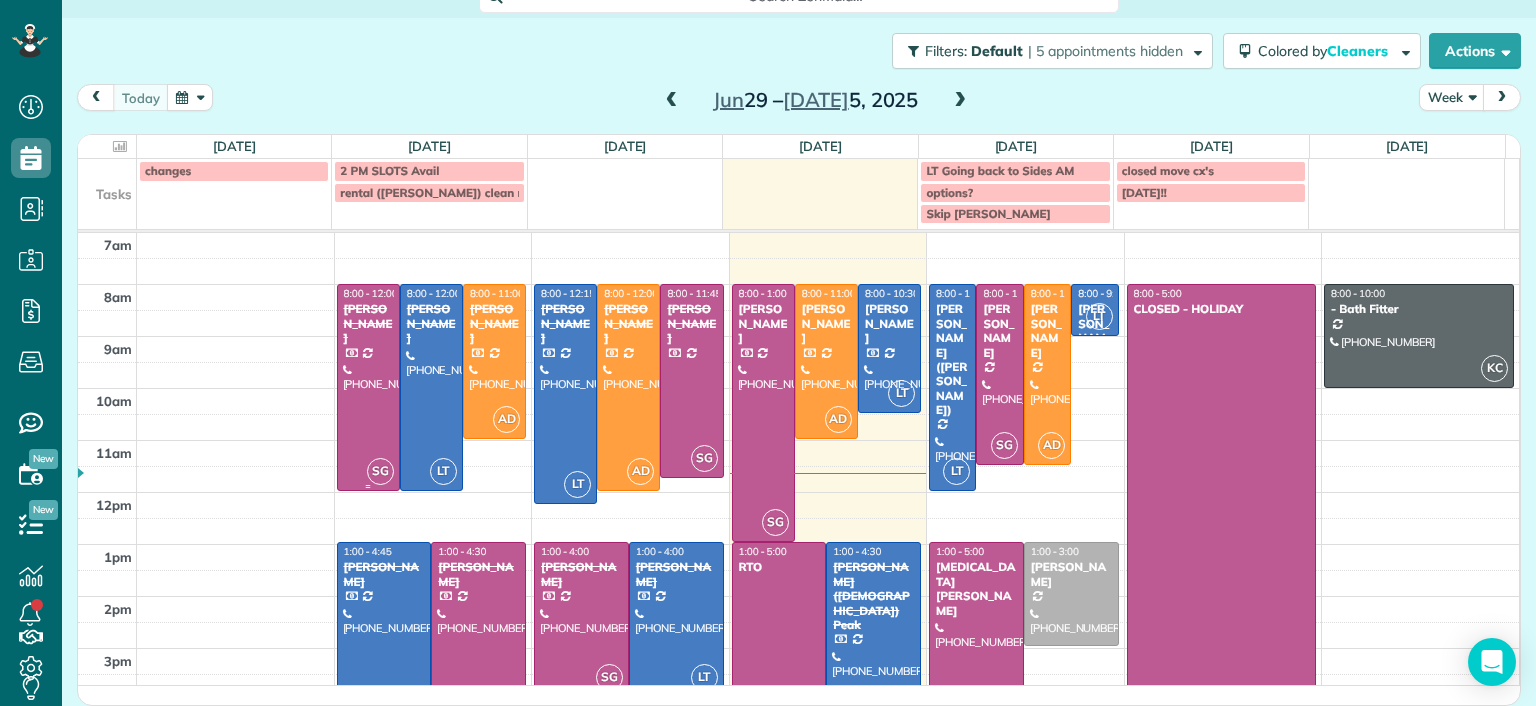 click at bounding box center (368, 387) 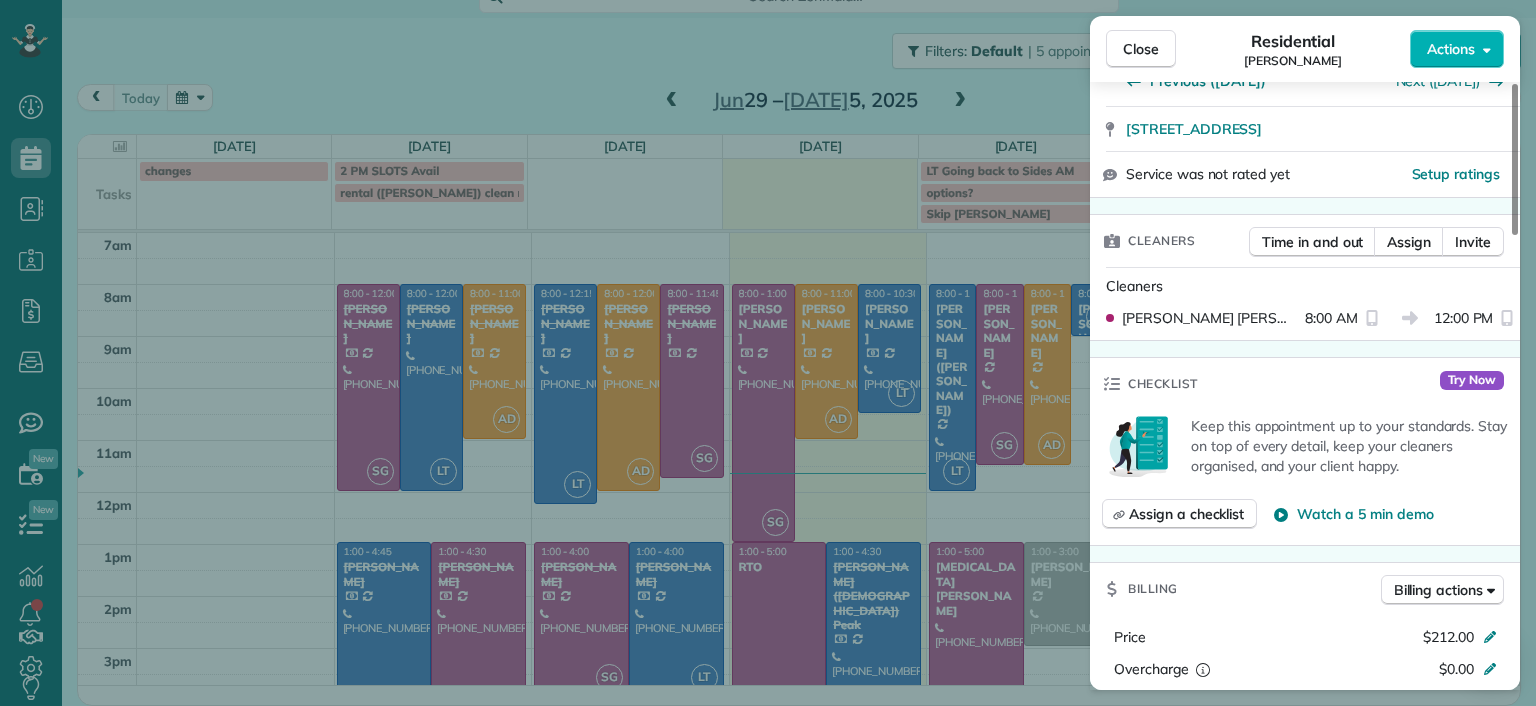 scroll, scrollTop: 100, scrollLeft: 0, axis: vertical 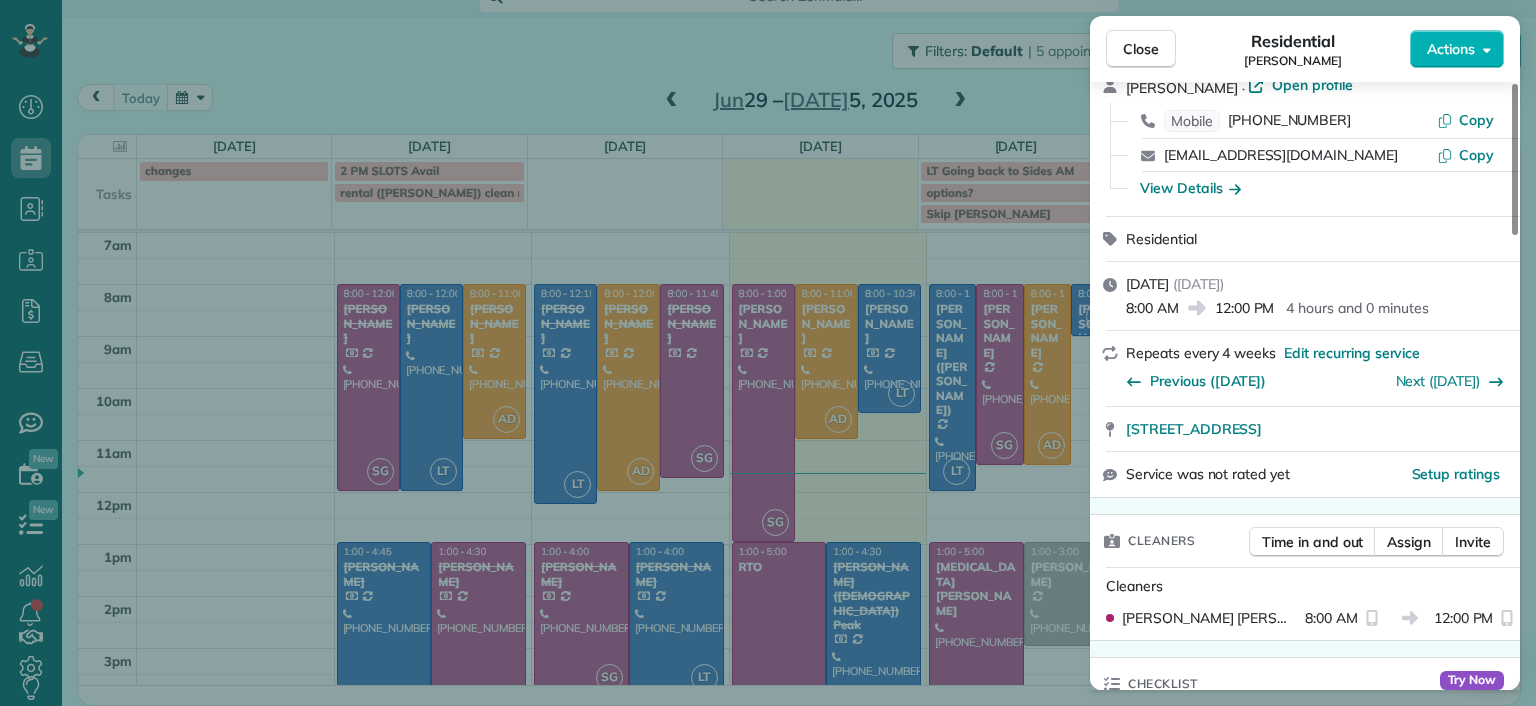 click on "Close Residential John Behen Actions Status Completed John Behen · Open profile Mobile (804) 378-1167 Copy johnandme31@verizon.net Copy View Details Residential Monday, June 30, 2025 ( 2 days ago ) 8:00 AM 12:00 PM 4 hours and 0 minutes Repeats every 4 weeks Edit recurring service Previous (Jun 17) Next (Jul 28) 11918 Nevis Drive Midlothian VA 23114 Service was not rated yet Setup ratings Cleaners Time in and out Assign Invite Cleaners Sophie   Gibbs 8:00 AM 12:00 PM Checklist Try Now Keep this appointment up to your standards. Stay on top of every detail, keep your cleaners organised, and your client happy. Assign a checklist Watch a 5 min demo Billing Billing actions Price $212.00 Overcharge $0.00 Discount $0.00 Coupon discount - Primary tax - Secondary tax - Total appointment price $212.00 Tips collected New feature! $0.00 Paid by card Total including tip $212.00 Get paid online in no-time! Send an invoice and reward your cleaners with tips Charge customer credit card Appointment custom fields Man Hours -" at bounding box center (768, 353) 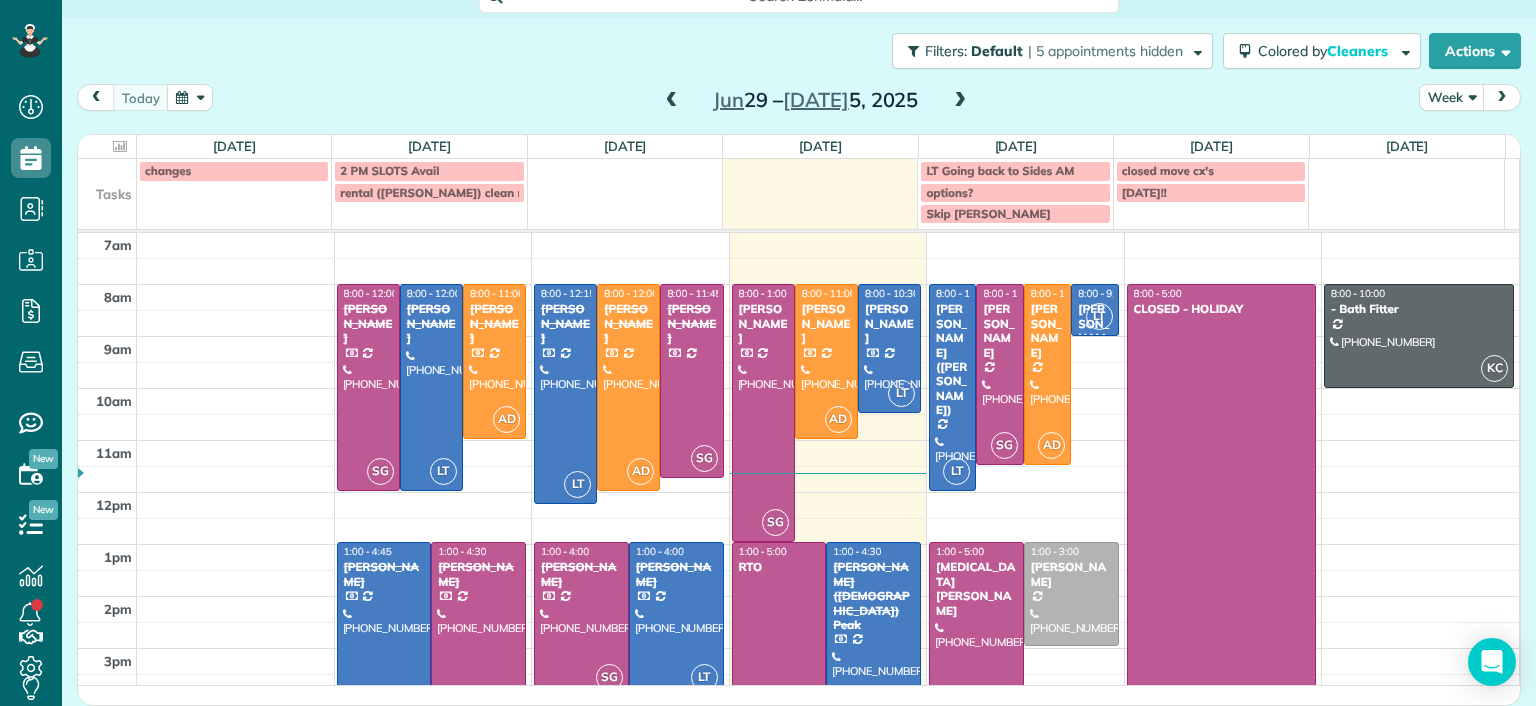 click on "[PERSON_NAME]" at bounding box center [384, 574] 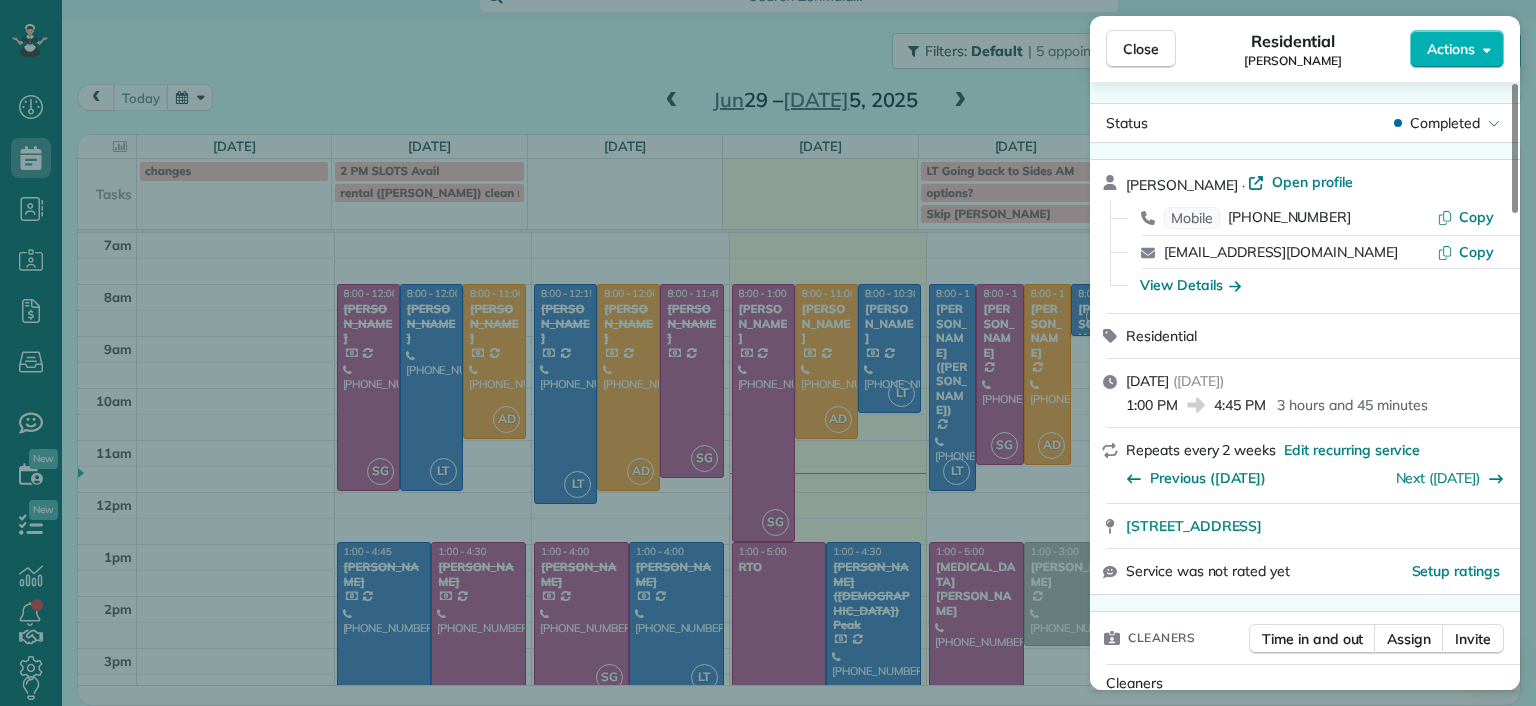 scroll, scrollTop: 0, scrollLeft: 0, axis: both 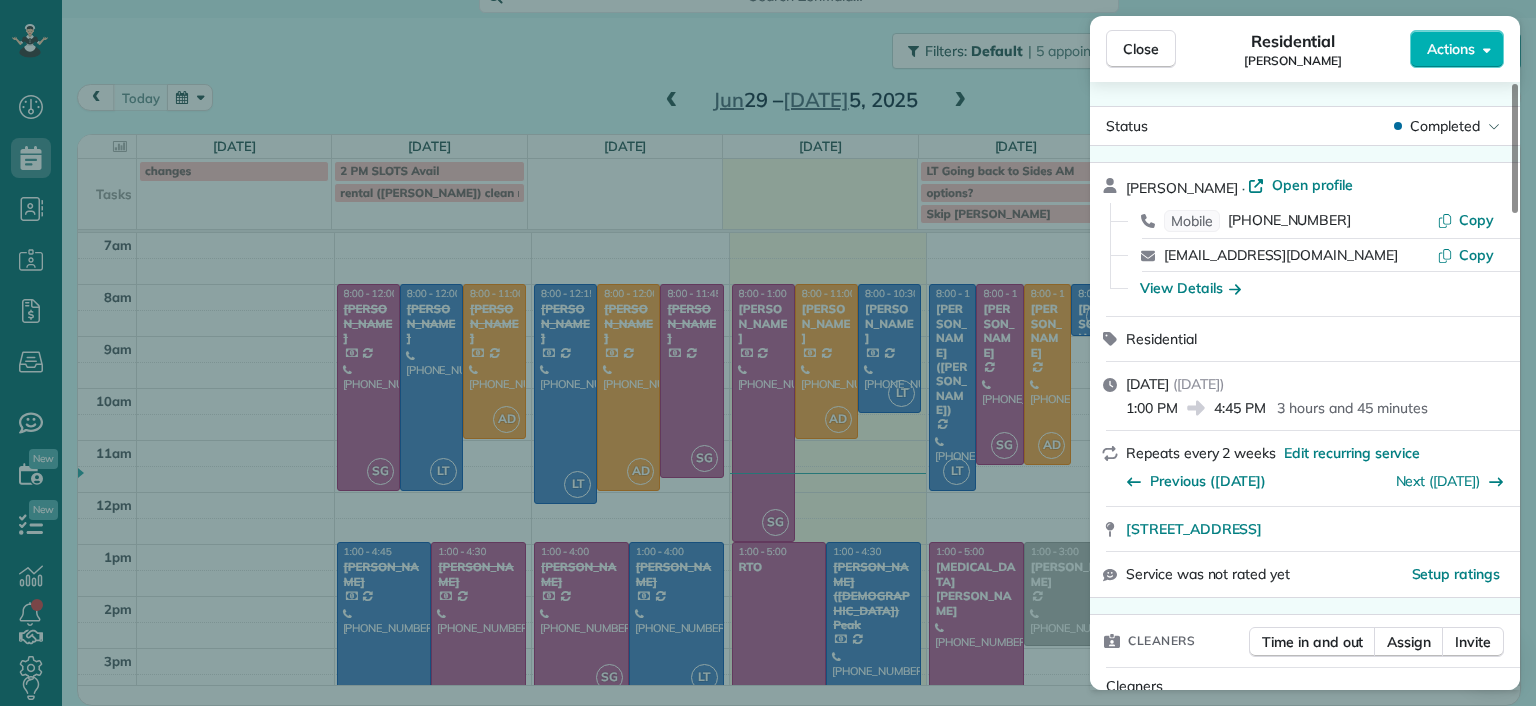 click on "Close Residential Benjamin Underwood Actions Status Completed Benjamin Underwood · Open profile Mobile (202) 615-3694 Copy bunderwo@gmail.com Copy View Details Residential Monday, June 30, 2025 ( 2 days ago ) 1:00 PM 4:45 PM 3 hours and 45 minutes Repeats every 2 weeks Edit recurring service Previous (Jun 13) Next (Jul 11) 4200 Grove Avenue Richmond VA 23221 Service was not rated yet Setup ratings Cleaners Time in and out Assign Invite Cleaners Laura   Thaller 1:00 PM 4:45 PM Checklist Try Now Keep this appointment up to your standards. Stay on top of every detail, keep your cleaners organised, and your client happy. Assign a checklist Watch a 5 min demo Billing Billing actions Price $200.00 Overcharge $0.00 Discount $0.00 Coupon discount - Primary tax - Secondary tax - Total appointment price $200.00 Tips collected New feature! $0.00 Paid by card Total including tip $200.00 Get paid online in no-time! Send an invoice and reward your cleaners with tips Charge customer credit card Appointment custom fields -" at bounding box center (768, 353) 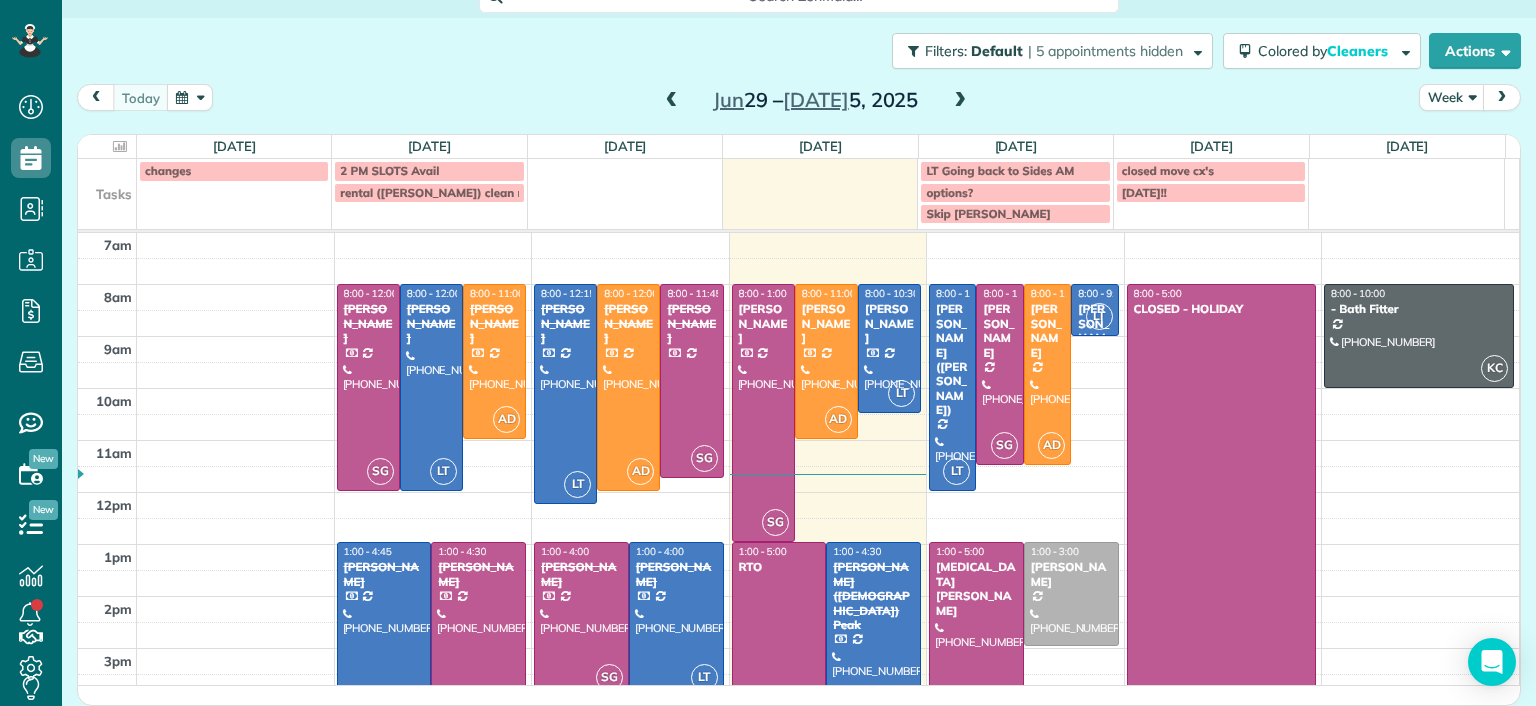 click at bounding box center (672, 101) 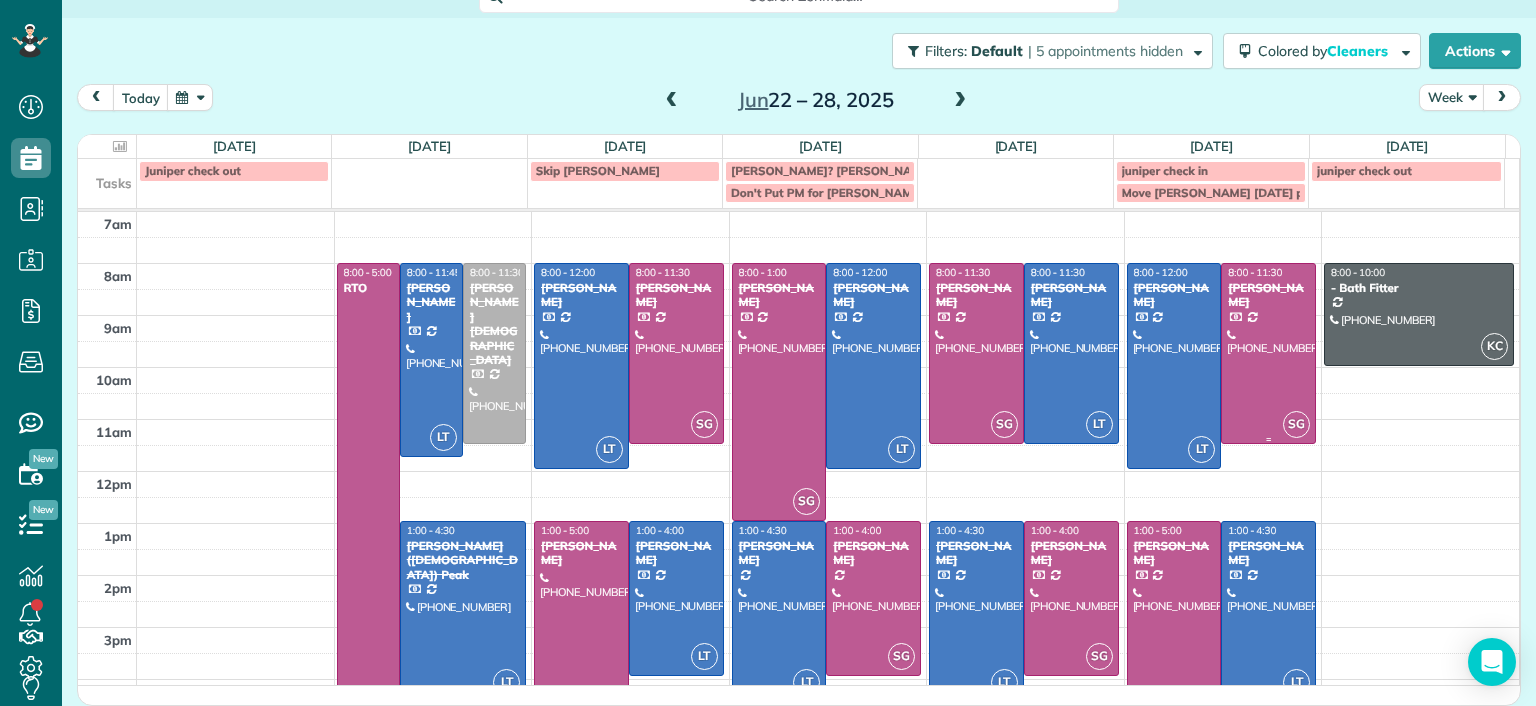 click at bounding box center [1268, 353] 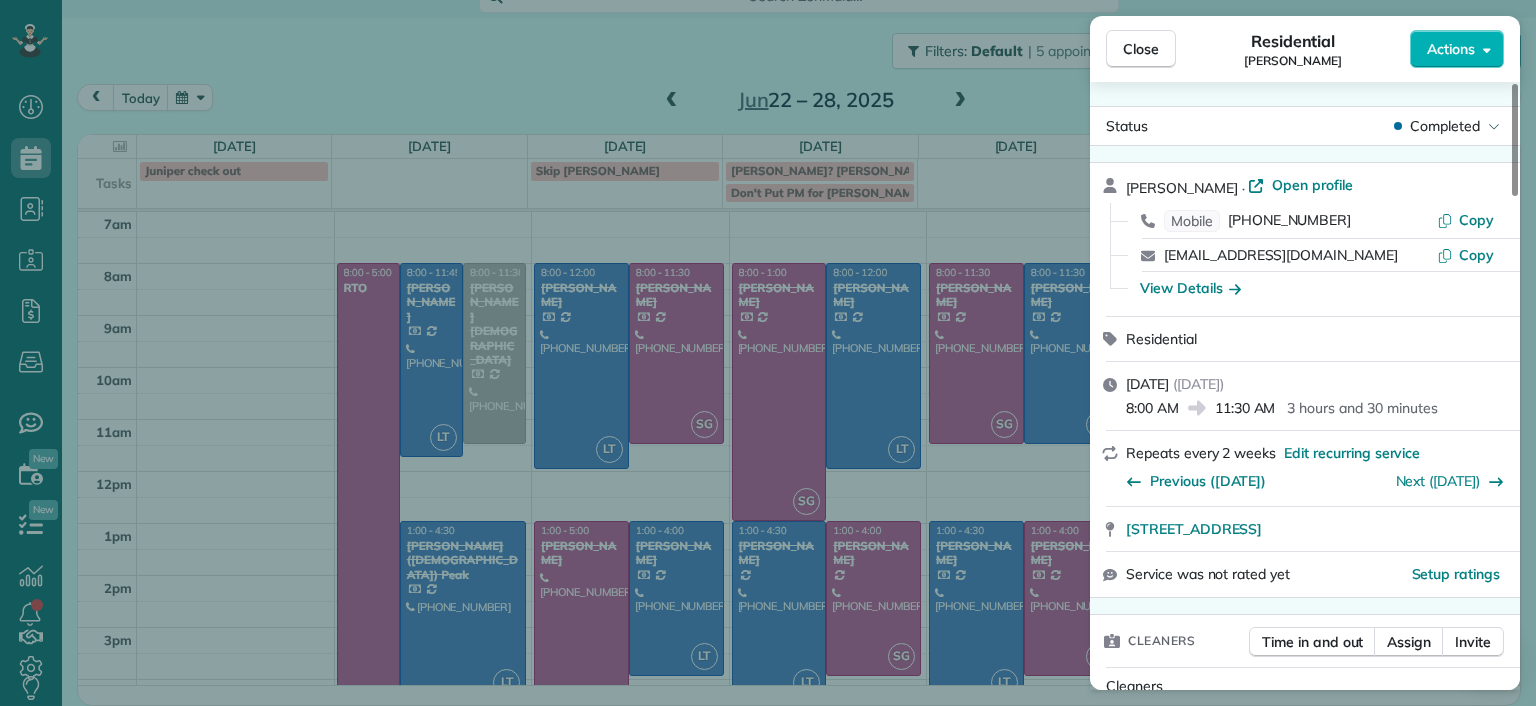 click on "Close Residential Jennifer Friedline Actions Status Completed Jennifer Friedline · Open profile Mobile (757) 903-6217 Copy jafriedline@gmail.com Copy View Details Residential Friday, June 27, 2025 ( 5 days ago ) 8:00 AM 11:30 AM 3 hours and 30 minutes Repeats every 2 weeks Edit recurring service Previous (Jun 13) Next (Jul 11) 6321 Broad Sky Circle Mechanicsville VA 23111 Service was not rated yet Setup ratings Cleaners Time in and out Assign Invite Cleaners Sophie   Gibbs 8:00 AM 11:30 AM Checklist Try Now Keep this appointment up to your standards. Stay on top of every detail, keep your cleaners organised, and your client happy. Assign a checklist Watch a 5 min demo Billing Billing actions Price $188.00 Overcharge $0.00 Discount $0.00 Coupon discount - Primary tax - Secondary tax - Total appointment price $188.00 Tips collected New feature! $0.00 Paid by card Total including tip $188.00 Get paid online in no-time! Send an invoice and reward your cleaners with tips Charge customer credit card Man Hours - 5" at bounding box center [768, 353] 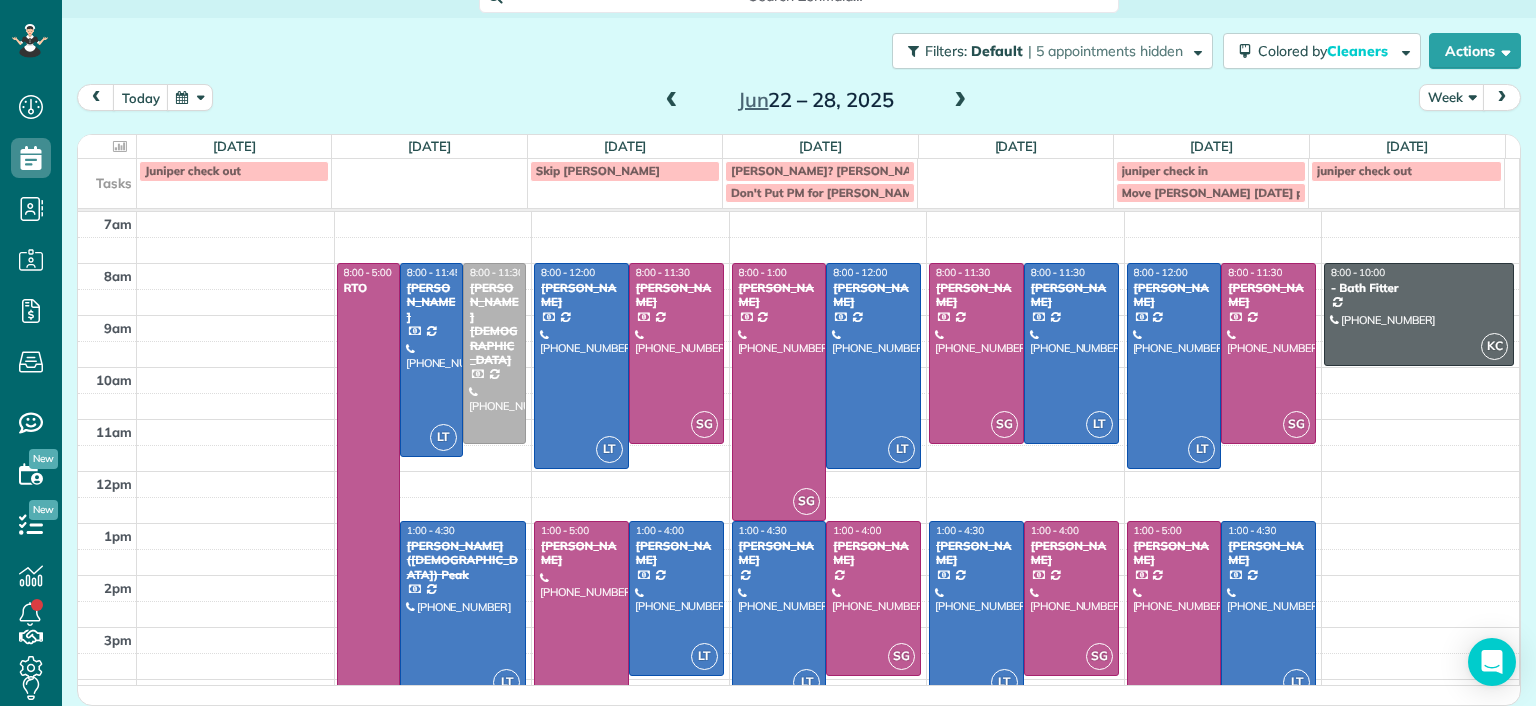 click at bounding box center (1174, 624) 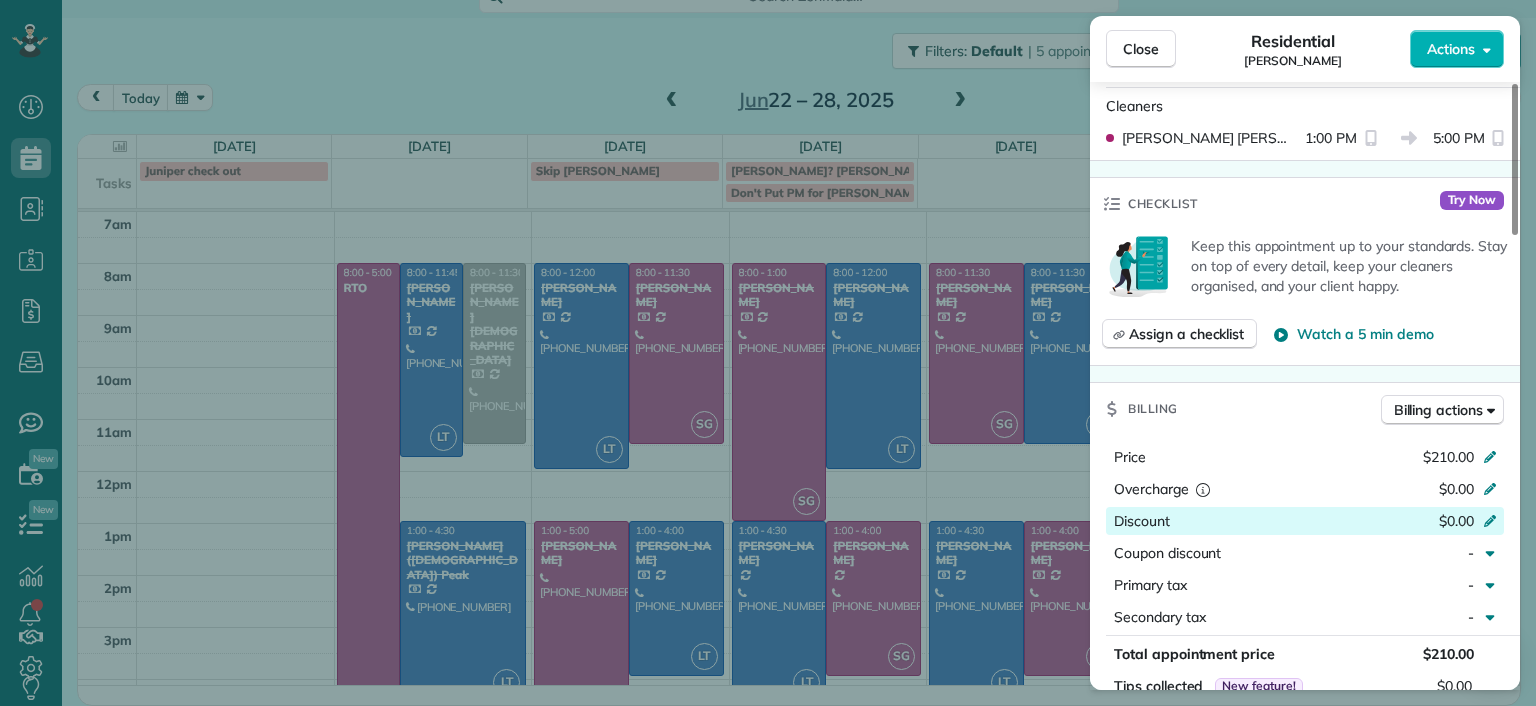 scroll, scrollTop: 200, scrollLeft: 0, axis: vertical 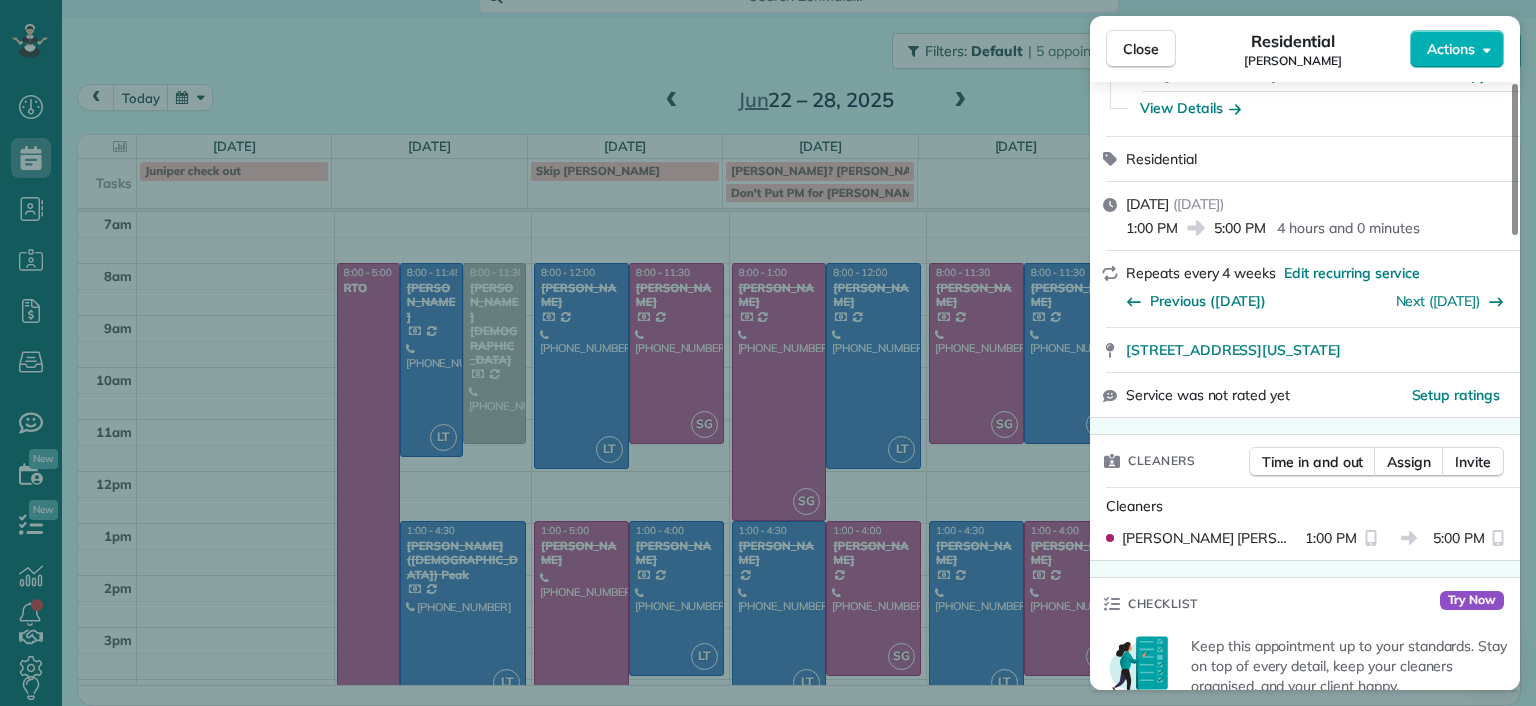 click on "Close Residential Emma Arata Actions Status Completed Emma Arata · Open profile Mobile (434) 249-0050 Copy emma.arata@gmail.com Copy View Details Residential Friday, June 27, 2025 ( 5 days ago ) 1:00 PM 5:00 PM 4 hours and 0 minutes Repeats every 4 weeks Edit recurring service Previous (May 16) Next (Jul 07) 3014 Noble Avenue Richmond Virginia 23222 Service was not rated yet Setup ratings Cleaners Time in and out Assign Invite Cleaners Sophie   Gibbs 1:00 PM 5:00 PM Checklist Try Now Keep this appointment up to your standards. Stay on top of every detail, keep your cleaners organised, and your client happy. Assign a checklist Watch a 5 min demo Billing Billing actions Price $210.00 Overcharge $0.00 Discount $0.00 Coupon discount - Primary tax - Secondary tax - Total appointment price $210.00 Tips collected New feature! $0.00 Paid by card Total including tip $210.00 Get paid online in no-time! Send an invoice and reward your cleaners with tips Charge customer credit card Appointment custom fields Man Hours -" at bounding box center (768, 353) 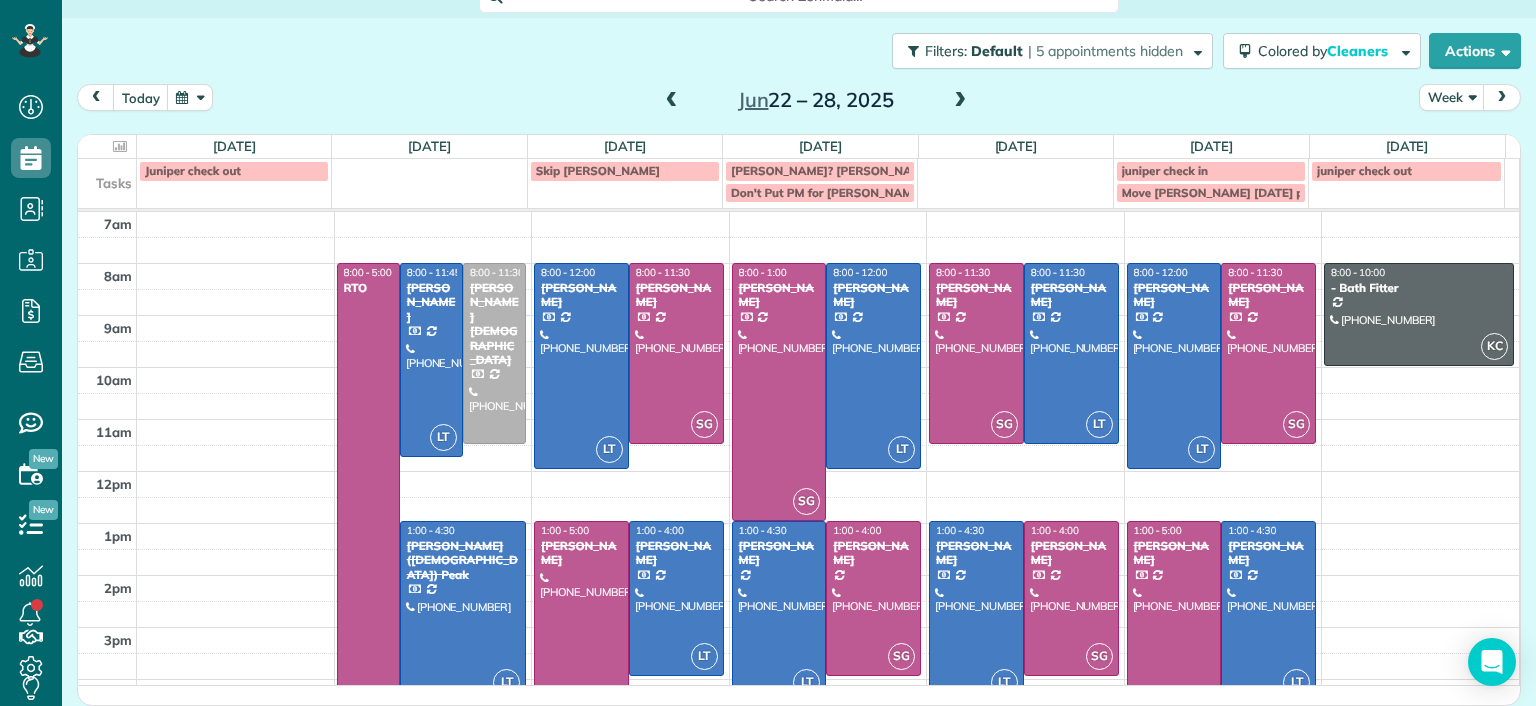 click at bounding box center [1502, 97] 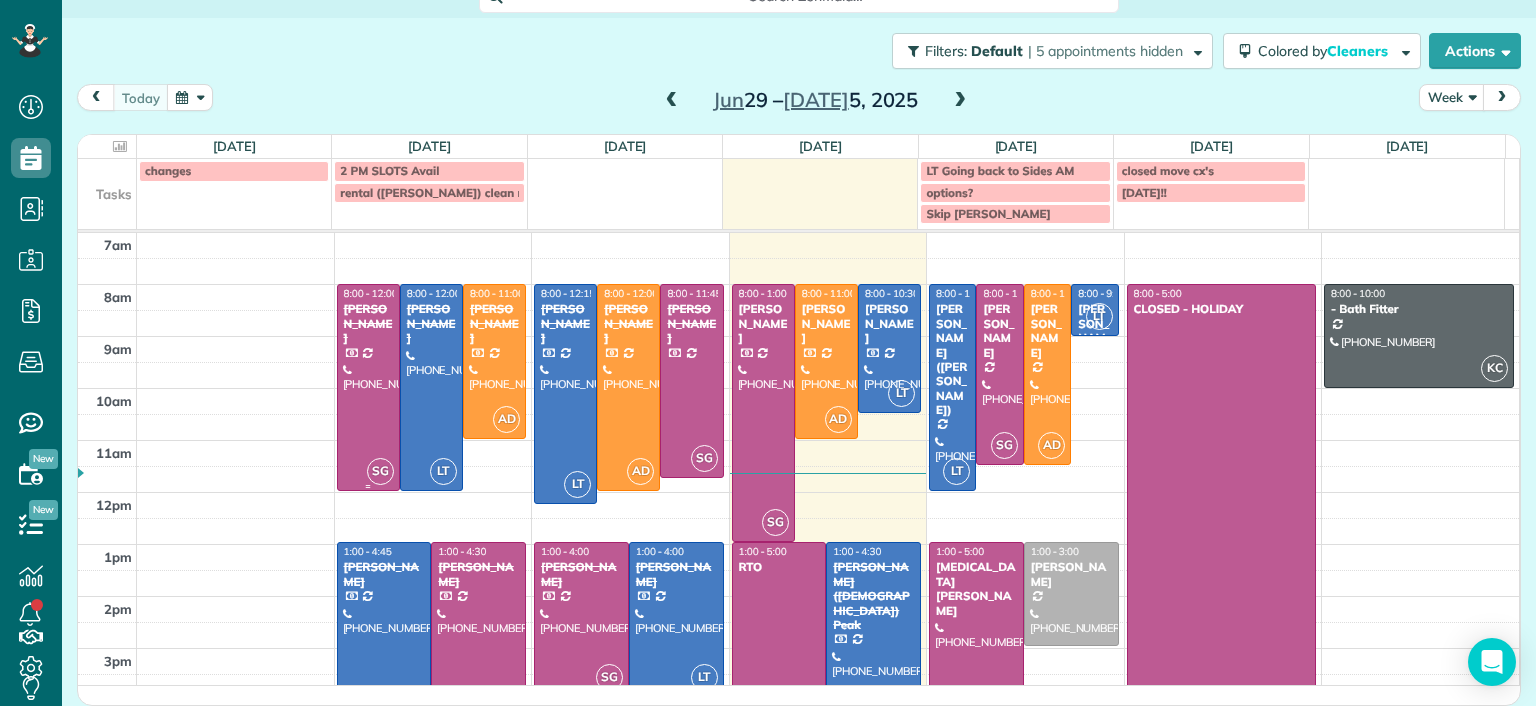 click at bounding box center (368, 387) 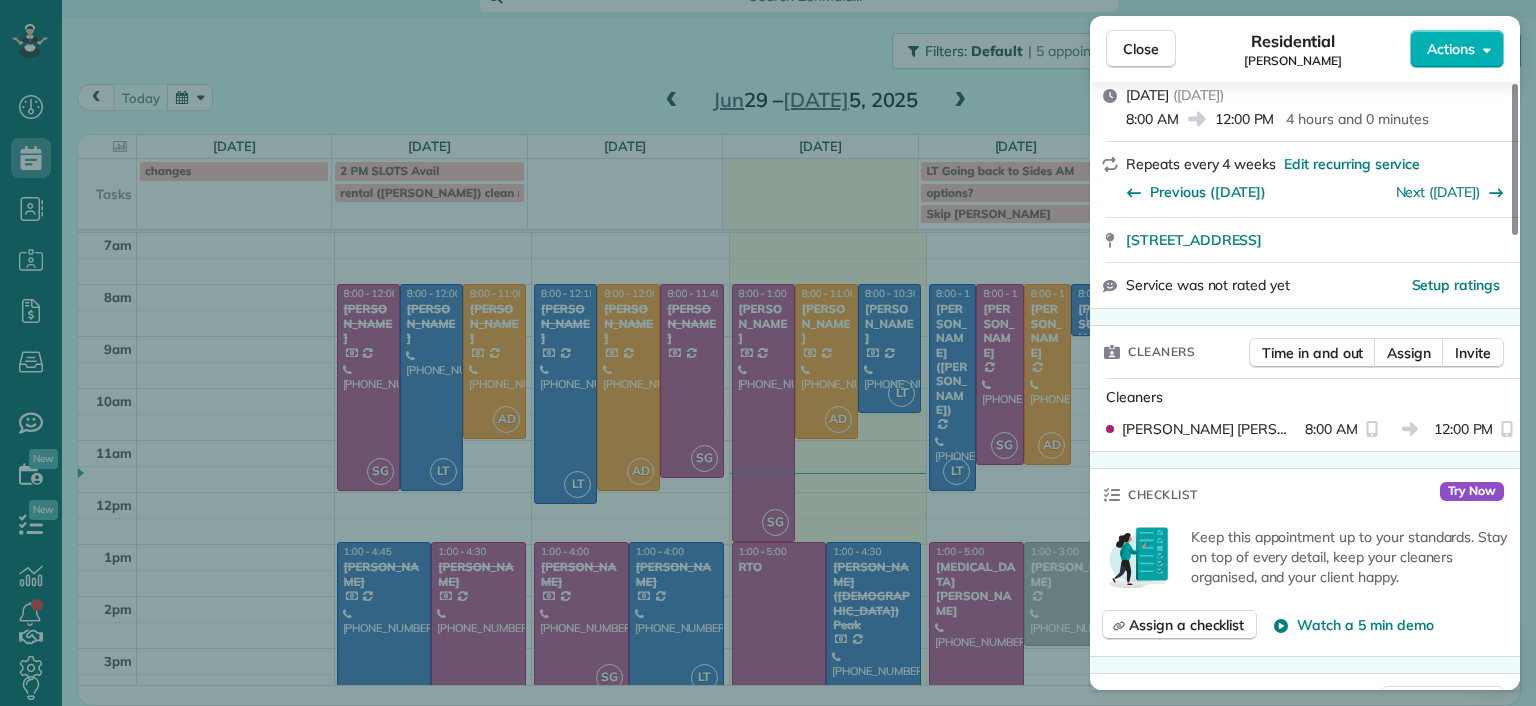 scroll, scrollTop: 300, scrollLeft: 0, axis: vertical 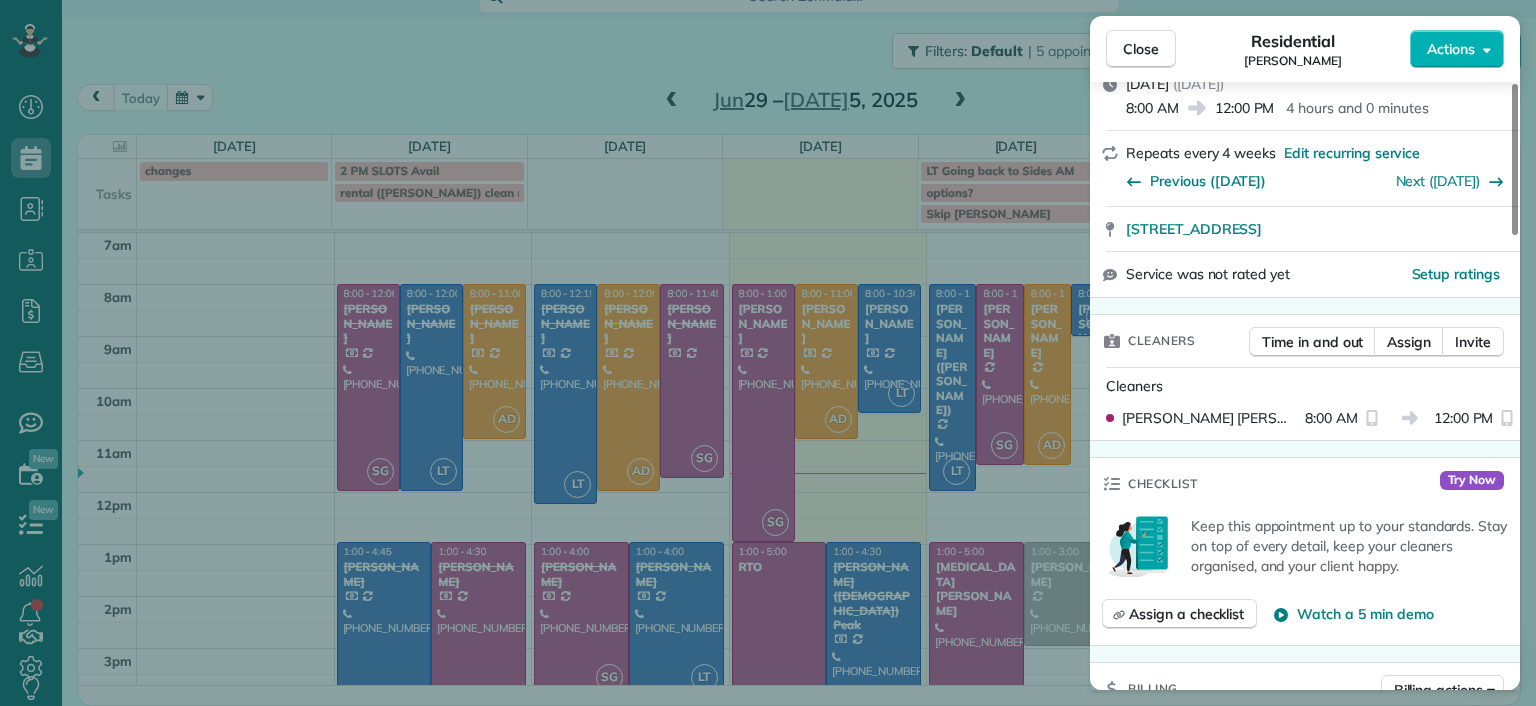 click on "Close Residential John Behen Actions Status Completed John Behen · Open profile Mobile (804) 378-1167 Copy johnandme31@verizon.net Copy View Details Residential Monday, June 30, 2025 ( 2 days ago ) 8:00 AM 12:00 PM 4 hours and 0 minutes Repeats every 4 weeks Edit recurring service Previous (Jun 17) Next (Jul 28) 11918 Nevis Drive Midlothian VA 23114 Service was not rated yet Setup ratings Cleaners Time in and out Assign Invite Cleaners Sophie   Gibbs 8:00 AM 12:00 PM Checklist Try Now Keep this appointment up to your standards. Stay on top of every detail, keep your cleaners organised, and your client happy. Assign a checklist Watch a 5 min demo Billing Billing actions Price $212.00 Overcharge $0.00 Discount $0.00 Coupon discount - Primary tax - Secondary tax - Total appointment price $212.00 Tips collected New feature! $0.00 Paid by card Total including tip $212.00 Get paid online in no-time! Send an invoice and reward your cleaners with tips Charge customer credit card Appointment custom fields Man Hours -" at bounding box center (768, 353) 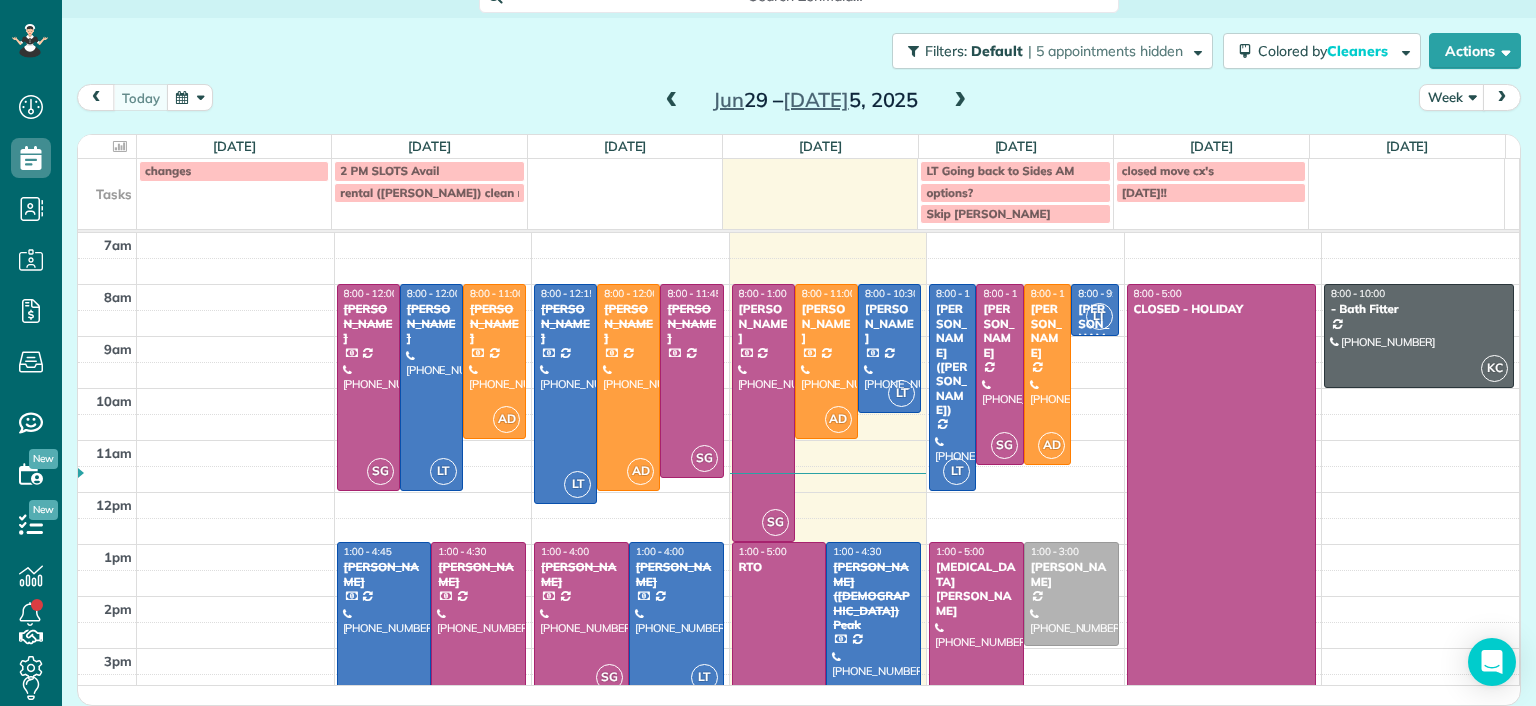 click at bounding box center [478, 632] 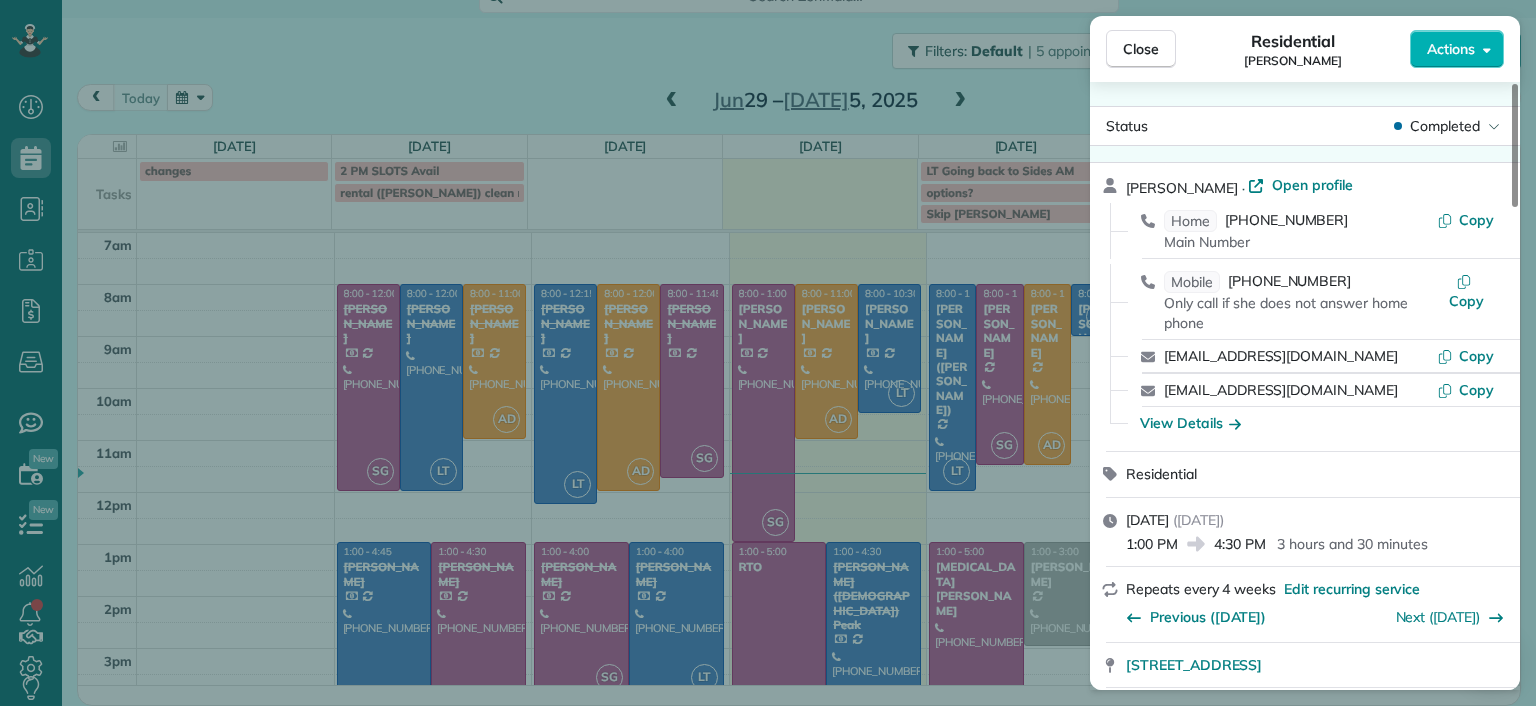 click on "Close Residential Mary Spencer Actions Status Completed Mary Spencer · Open profile Home (804) 740-7913 Main Number  Copy Mobile (804) 338-5275 Only call if she does not answer home phone Copy maryrosespencer@gmail.com Copy efg215@verizon.net Copy View Details Residential Monday, June 30, 2025 ( 2 days ago ) 1:00 PM 4:30 PM 3 hours and 30 minutes Repeats every 4 weeks Edit recurring service Previous (Jun 05) Next (Jul 31) 9309 Lakeland Terrace Richmond VA 23229 Service was not rated yet Setup ratings Cleaners Time in and out Assign Invite Cleaners Sophie   Gibbs 1:00 PM 4:30 PM Checklist Try Now Keep this appointment up to your standards. Stay on top of every detail, keep your cleaners organised, and your client happy. Assign a checklist Watch a 5 min demo Billing Billing actions Price $186.00 Overcharge $0.00 Discount $0.00 Coupon discount - Primary tax - Secondary tax - Total appointment price $186.00 Tips collected New feature! $0.00 Paid by card Total including tip $186.00 Get paid online in no-time! 3.5" at bounding box center [768, 353] 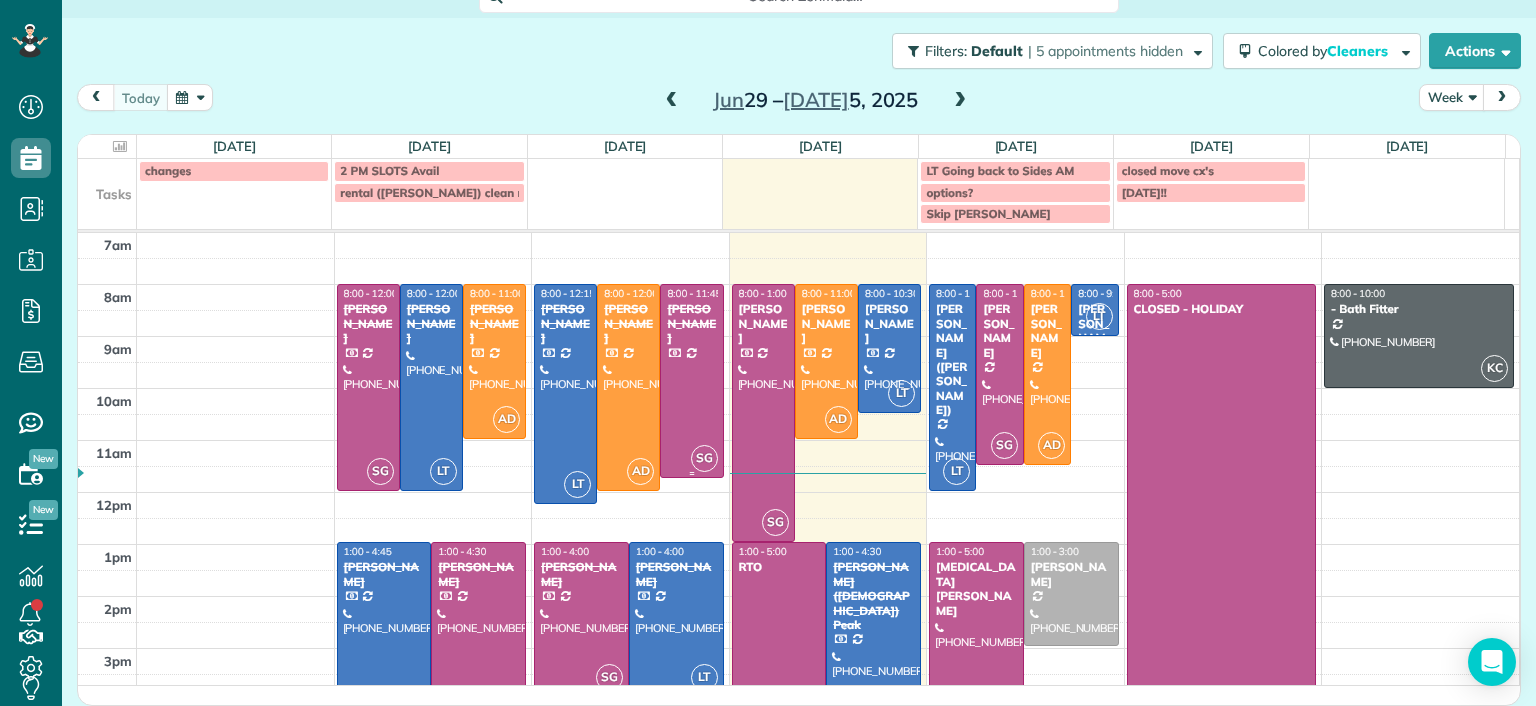 click at bounding box center (691, 381) 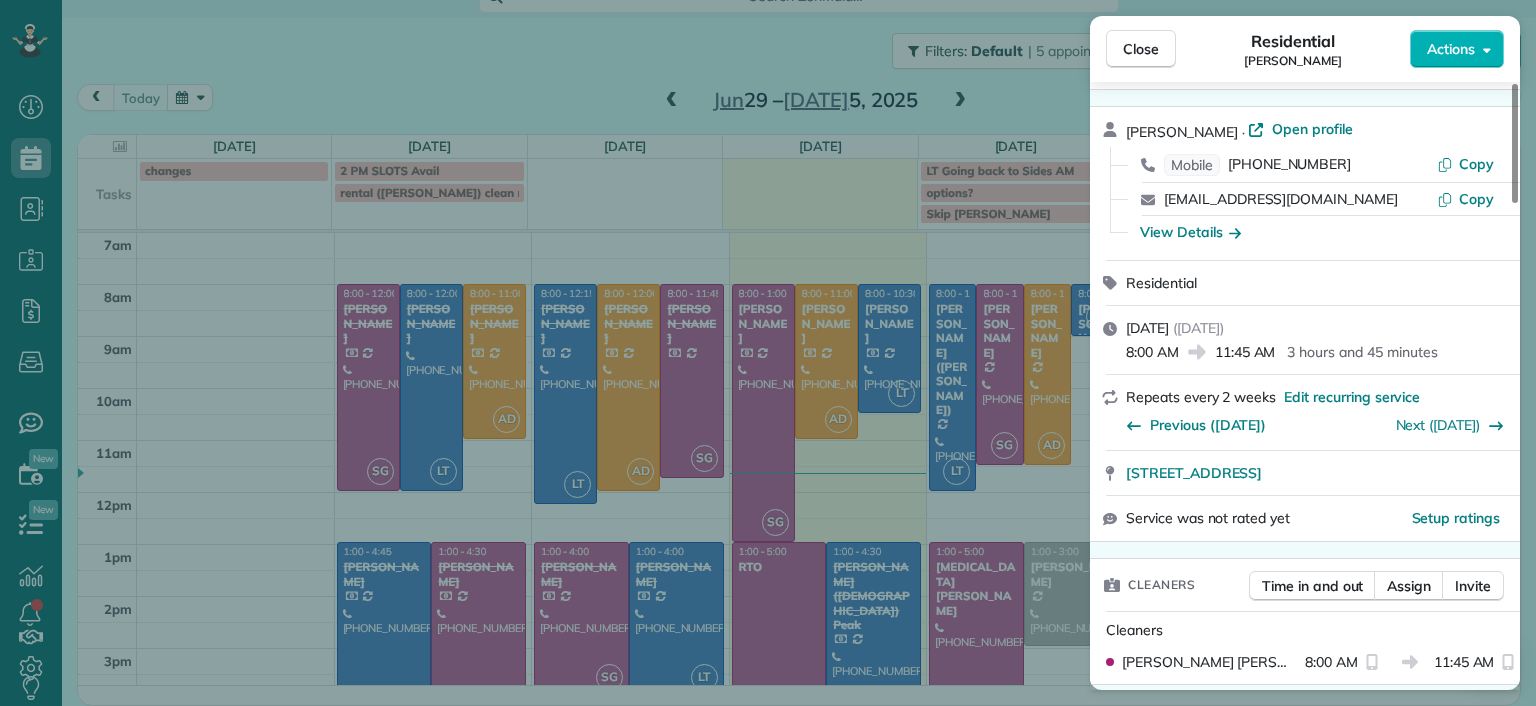 scroll, scrollTop: 100, scrollLeft: 0, axis: vertical 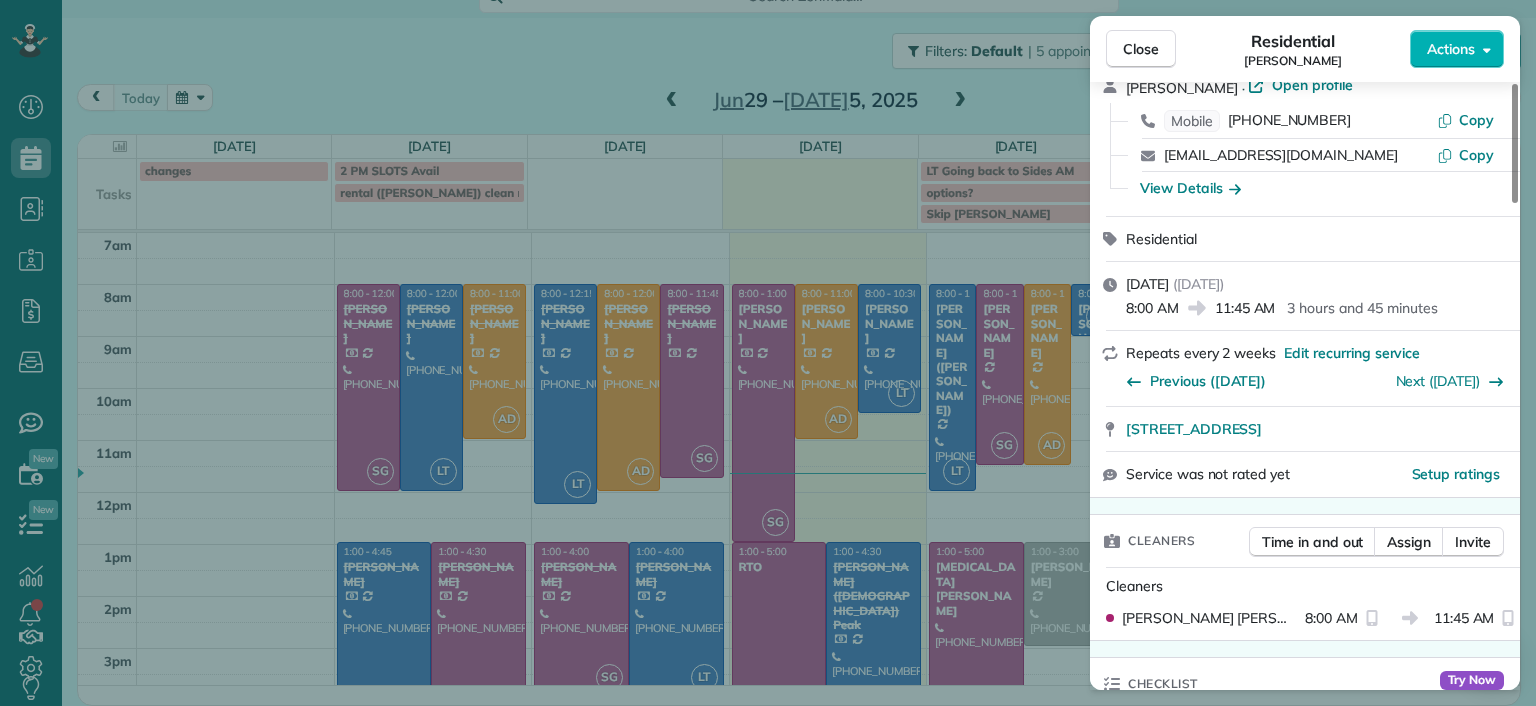 click on "Close Residential Jill McCormack Actions Status Completed Jill McCormack · Open profile Mobile (804) 304-6192 Copy jillmac3@gmail.com Copy View Details Residential Tuesday, July 01, 2025 ( yesterday ) 8:00 AM 11:45 AM 3 hours and 45 minutes Repeats every 2 weeks Edit recurring service Previous (Jun 20) Next (Jul 18) 1022 W 45th Street Richmond VA 23225 Service was not rated yet Setup ratings Cleaners Time in and out Assign Invite Cleaners Sophie   Gibbs 8:00 AM 11:45 AM Checklist Try Now Keep this appointment up to your standards. Stay on top of every detail, keep your cleaners organised, and your client happy. Assign a checklist Watch a 5 min demo Billing Billing actions Price $194.00 Overcharge $0.00 Discount $0.00 Coupon discount - Primary tax - Secondary tax - Total appointment price $194.00 Tips collected New feature! $0.00 Paid by card Total including tip $194.00 Get paid online in no-time! Send an invoice and reward your cleaners with tips Charge customer credit card Appointment custom fields - Notes" at bounding box center (768, 353) 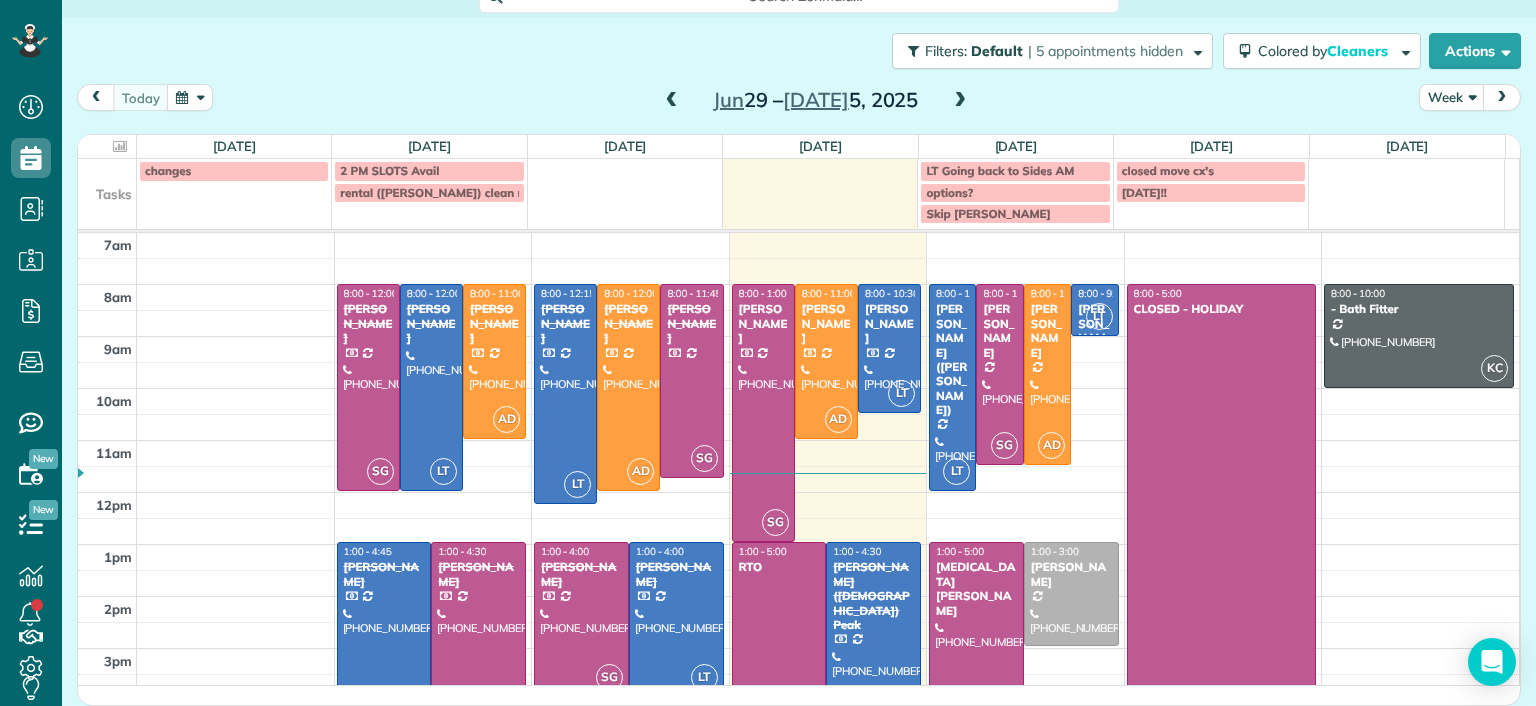 click at bounding box center (581, 619) 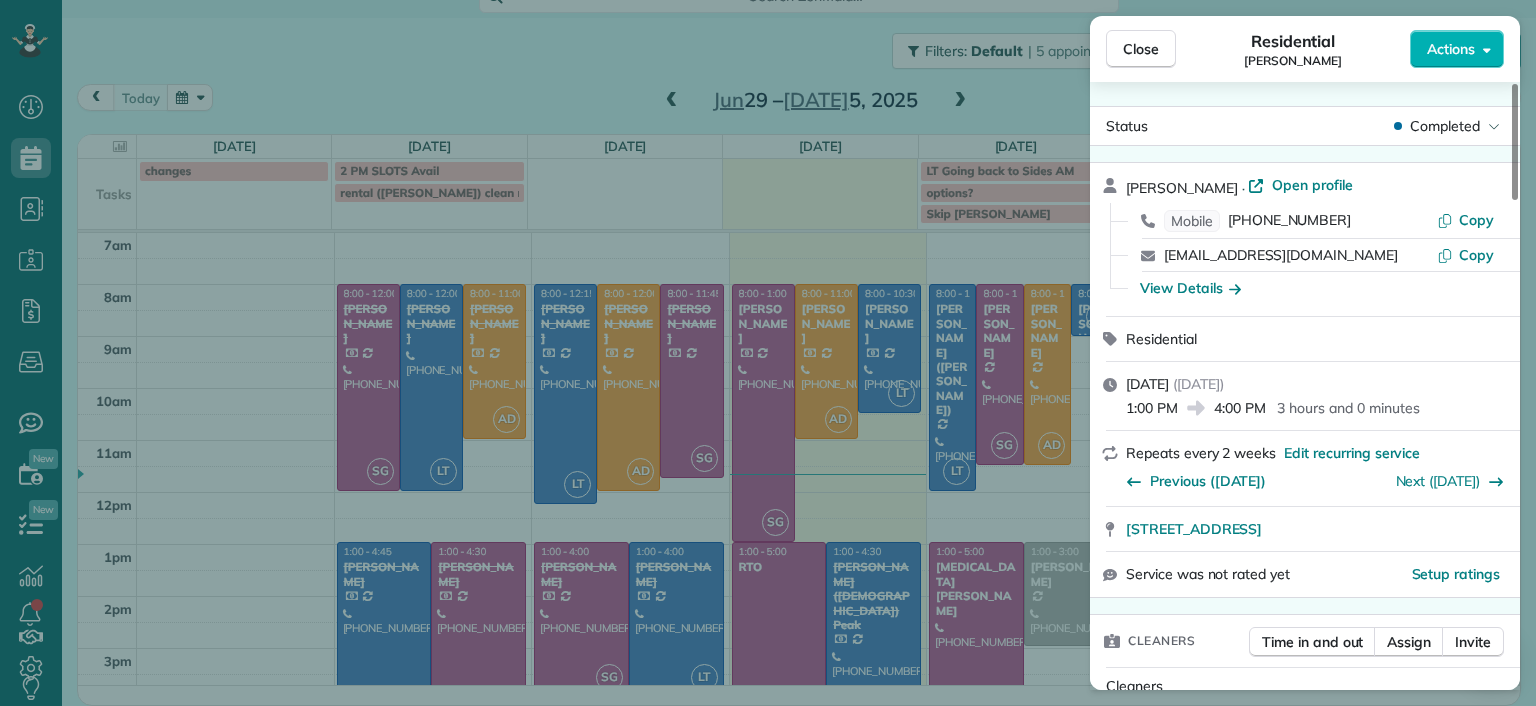 click on "Close Residential Deborah Bassett Actions Status Completed Deborah Bassett · Open profile Mobile (804) 393-2837 Copy dbassett97@gmail.com Copy View Details Residential Tuesday, July 01, 2025 ( yesterday ) 1:00 PM 4:00 PM 3 hours and 0 minutes Repeats every 2 weeks Edit recurring service Previous (Jun 17) Next (Jul 17) 8641 Devara Court Richmond VA 23235 Service was not rated yet Setup ratings Cleaners Time in and out Assign Invite Cleaners Sophie   Gibbs 1:00 PM 4:00 PM Checklist Try Now Keep this appointment up to your standards. Stay on top of every detail, keep your cleaners organised, and your client happy. Assign a checklist Watch a 5 min demo Billing Billing actions Price $170.00 Overcharge $0.00 Discount $0.00 Coupon discount - Primary tax - Secondary tax - Total appointment price $170.00 Tips collected New feature! $0.00 Paid by card Total including tip $170.00 Get paid online in no-time! Send an invoice and reward your cleaners with tips Charge customer credit card Appointment custom fields - Notes" at bounding box center (768, 353) 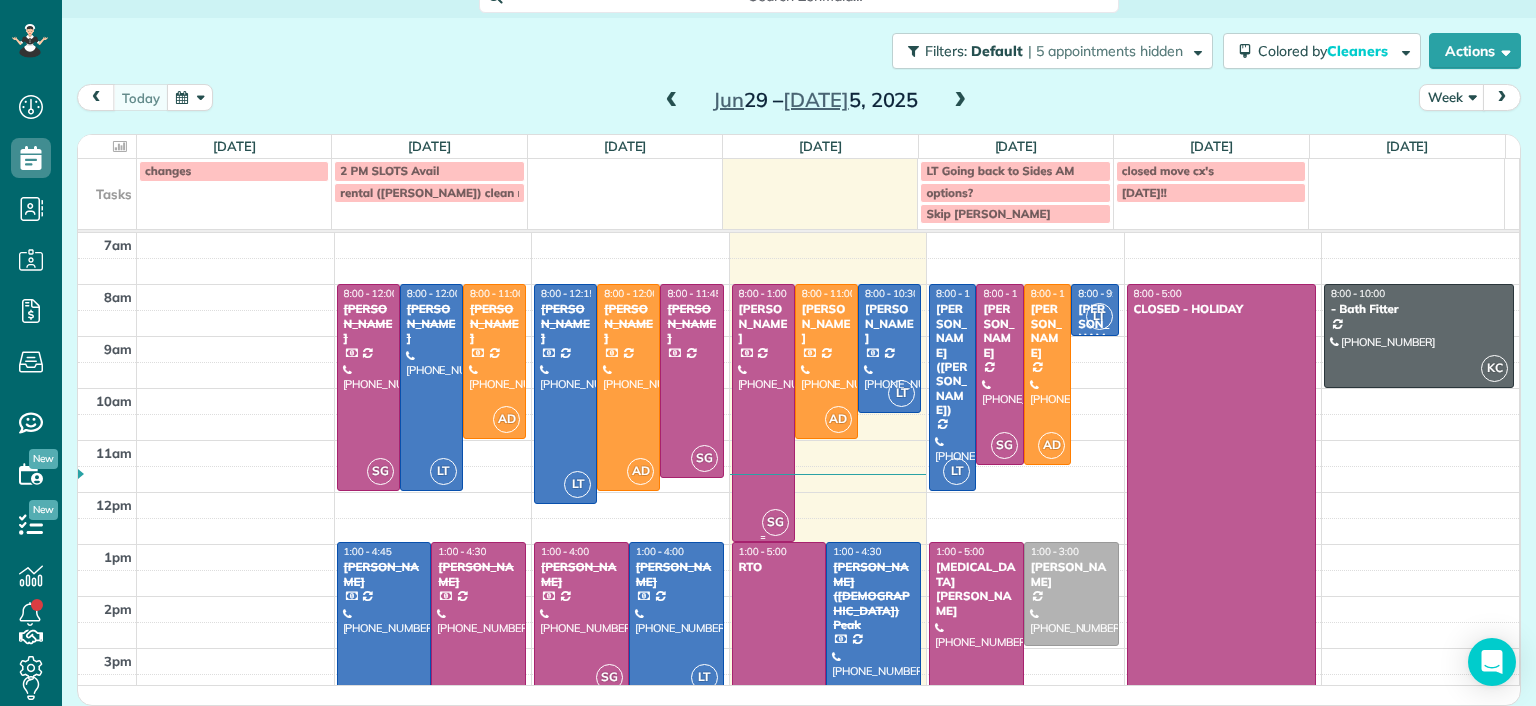 click at bounding box center (763, 413) 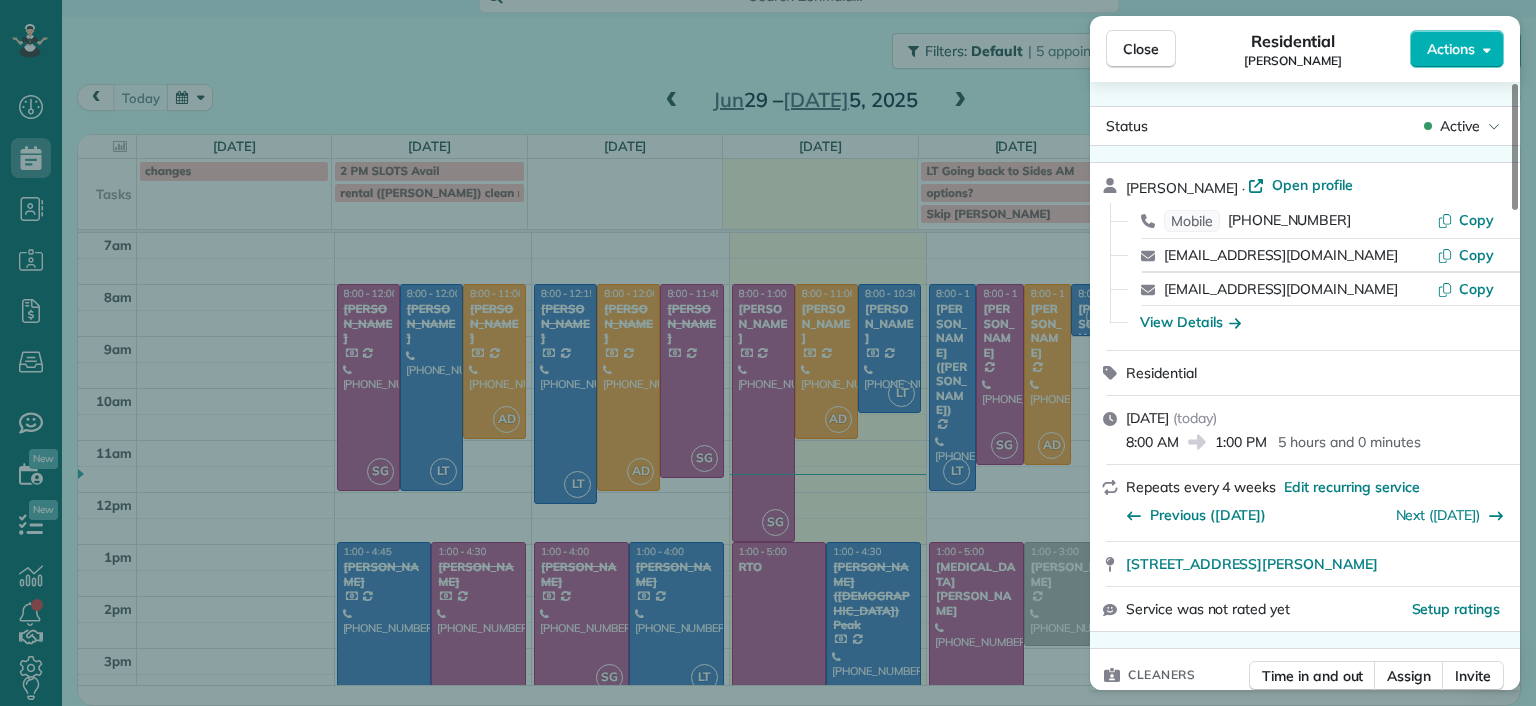 click on "Close Residential Elizabeth Outka Actions Status Active Elizabeth Outka · Open profile Mobile (804) 318-7494 Copy tripelizabeth@verizon.net Copy eoutka@richmond.edu Copy View Details Residential Wednesday, July 02, 2025 ( today ) 8:00 AM 1:00 PM 5 hours and 0 minutes Repeats every 4 weeks Edit recurring service Previous (Jun 04) Next (Jul 30) 3800 Darby Drive Midlothian VA 23113 Service was not rated yet Setup ratings Cleaners Time in and out Assign Invite Cleaners Sophie   Gibbs 8:00 AM 1:00 PM Checklist Try Now Keep this appointment up to your standards. Stay on top of every detail, keep your cleaners organised, and your client happy. Assign a checklist Watch a 5 min demo Billing Billing actions Price $280.00 Overcharge $0.00 Discount $0.00 Coupon discount - Primary tax - Secondary tax - Total appointment price $280.00 Tips collected New feature! $0.00 Paid by card Total including tip $280.00 Get paid online in no-time! Send an invoice and reward your cleaners with tips Charge customer credit card - Notes" at bounding box center [768, 353] 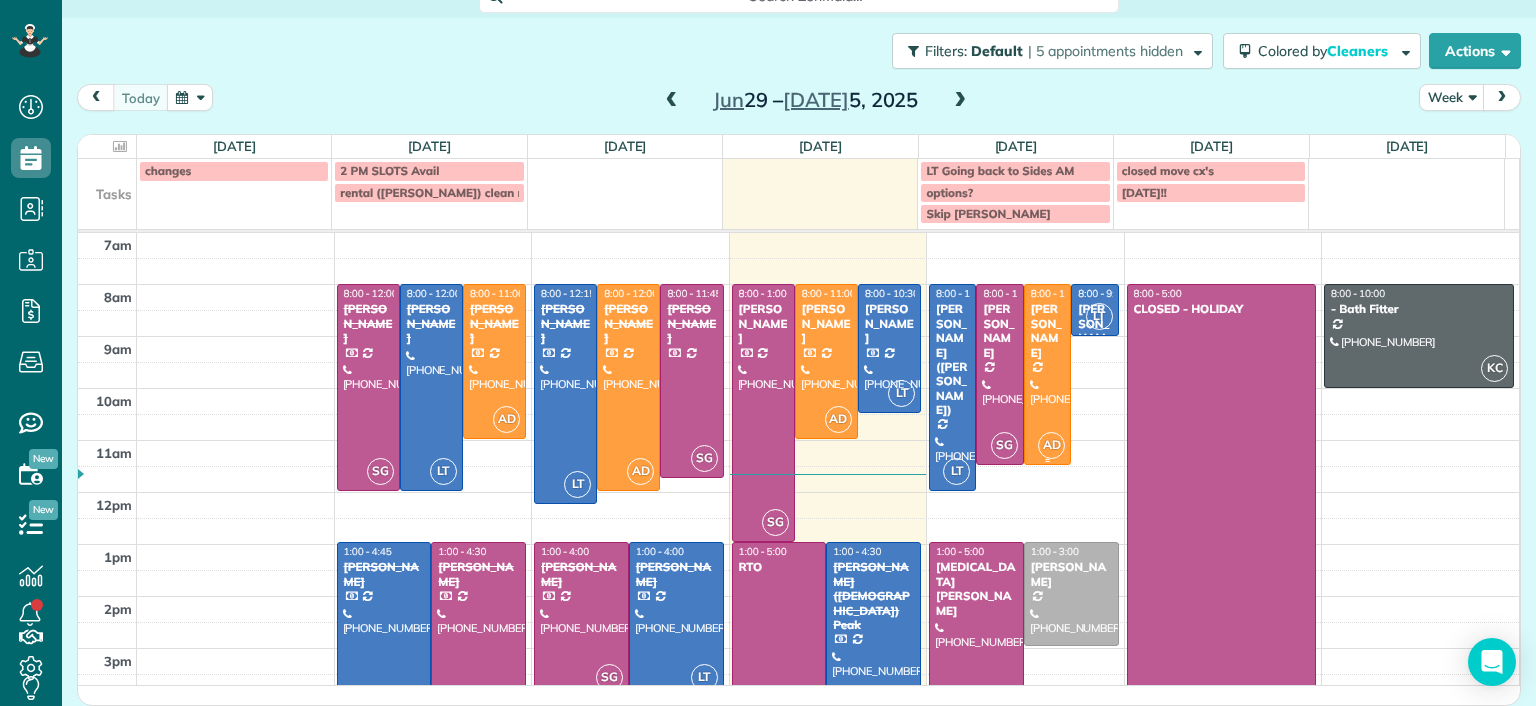 click at bounding box center [999, 374] 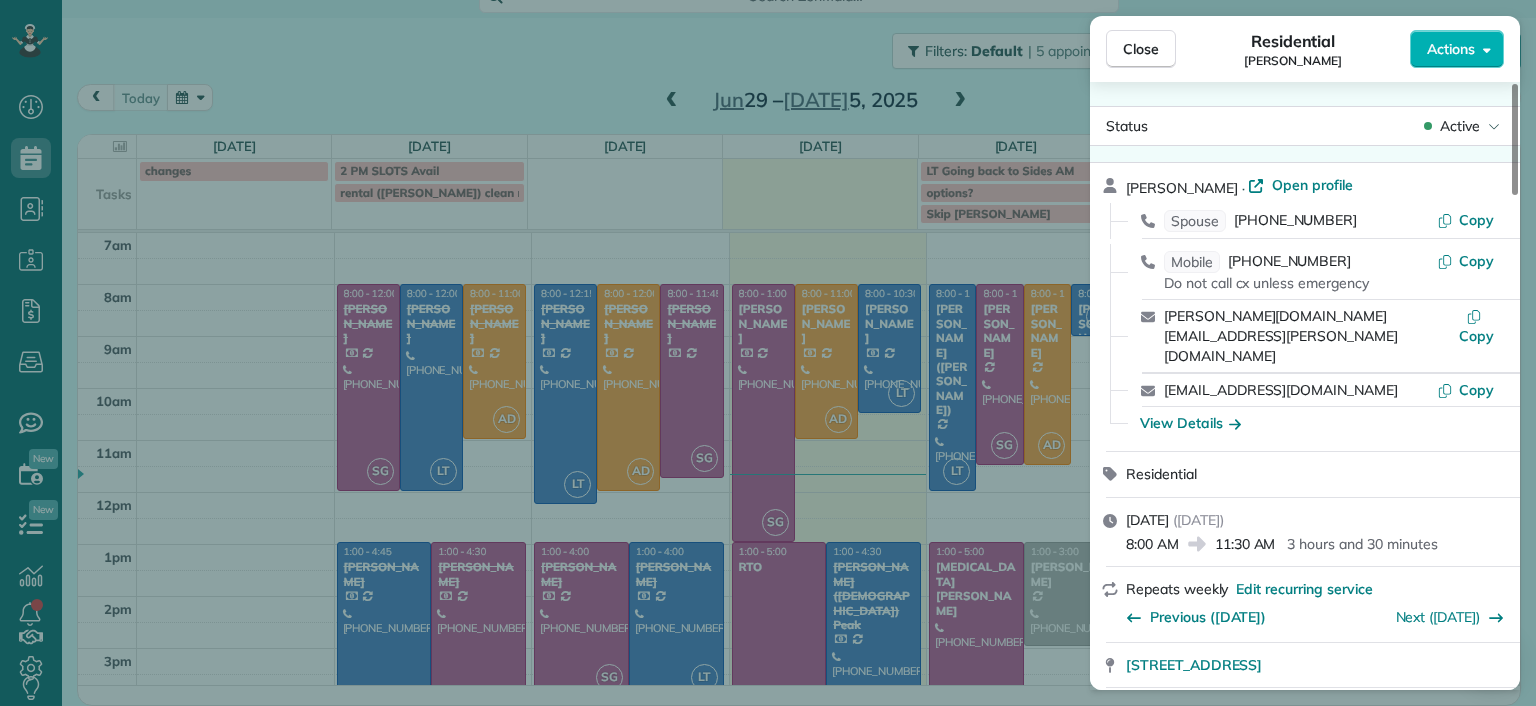 click on "Close Residential Brandon Fox Actions Status Active Brandon Fox · Open profile Spouse (804) 387-5344 Copy Mobile (804) 814-3598 Do not call cx unless emergency  Copy brandon.fox@comcast.net Copy arias3@comcast.net Copy View Details Residential Thursday, July 03, 2025 ( tomorrow ) 8:00 AM 11:30 AM 3 hours and 30 minutes Repeats weekly Edit recurring service Previous (Jun 27) Next (Jul 11) 3418 Hawthorne Avenue Richmond VA 23222 Service was not rated yet Setup ratings Cleaners Time in and out Assign Invite Cleaners Sophie   Gibbs 8:00 AM 11:30 AM Checklist Try Now Keep this appointment up to your standards. Stay on top of every detail, keep your cleaners organised, and your client happy. Assign a checklist Watch a 5 min demo Billing Billing actions Price $179.00 Overcharge $0.00 Discount $0.00 Coupon discount - Primary tax - Secondary tax - Total appointment price $179.00 Tips collected New feature! $0.00 Unpaid Mark as paid Total including tip $179.00 Get paid online in no-time! Charge customer credit card -" at bounding box center (768, 353) 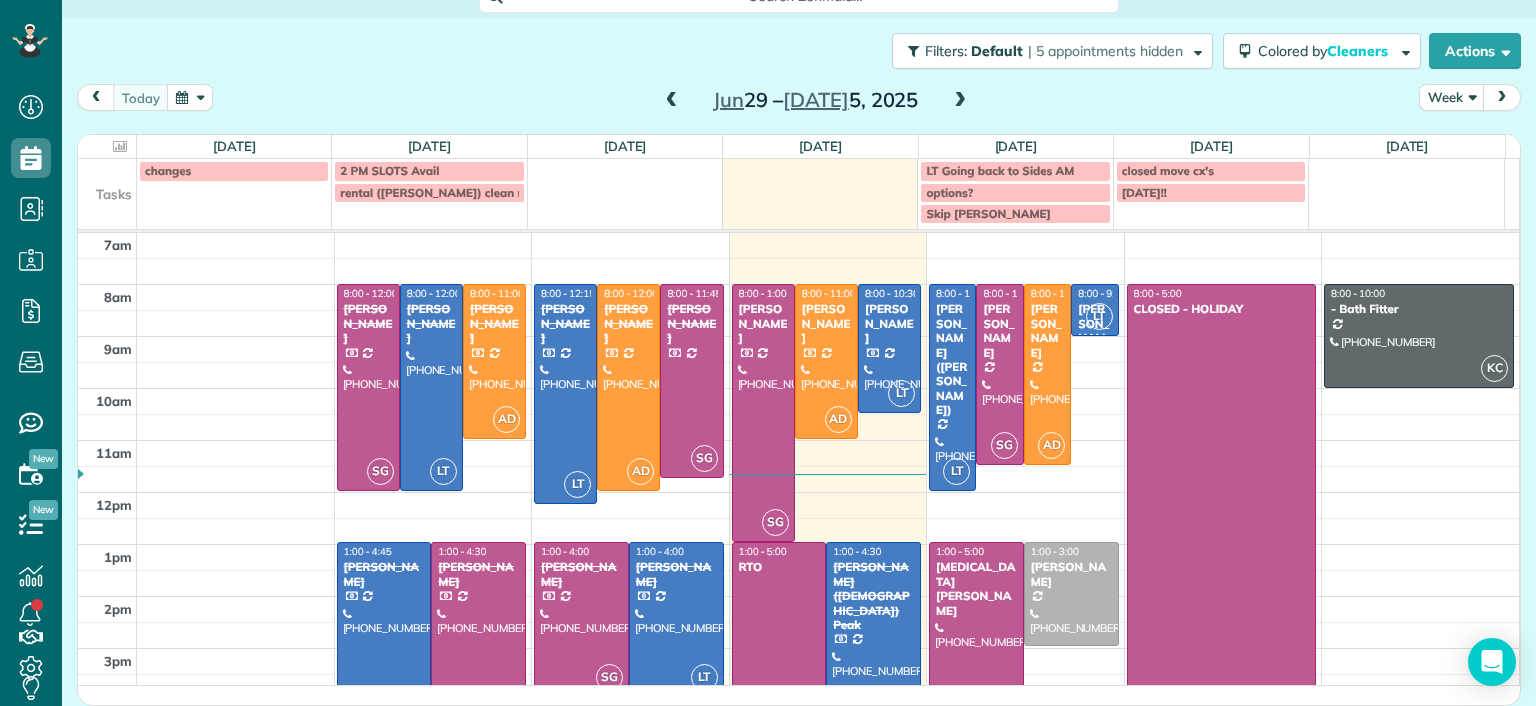click at bounding box center [976, 645] 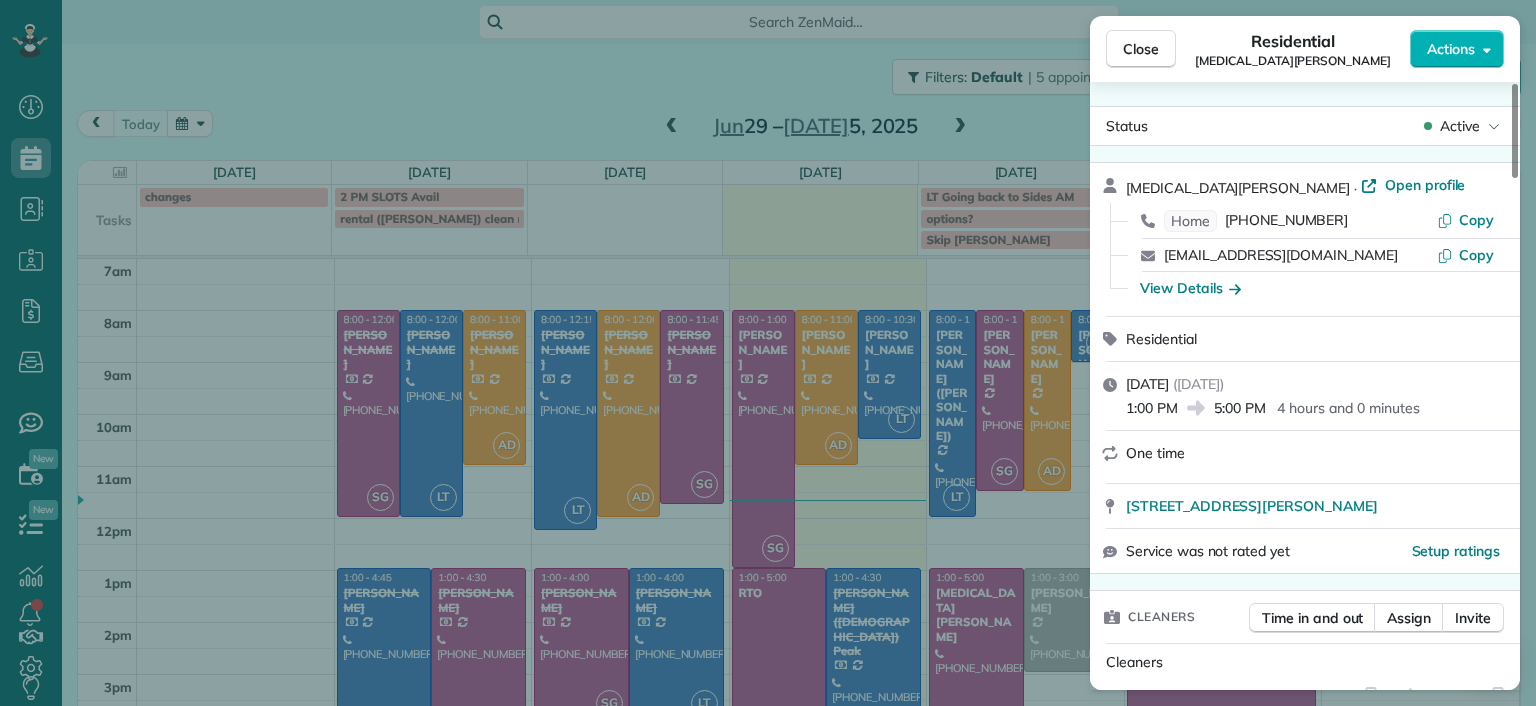 scroll, scrollTop: 0, scrollLeft: 0, axis: both 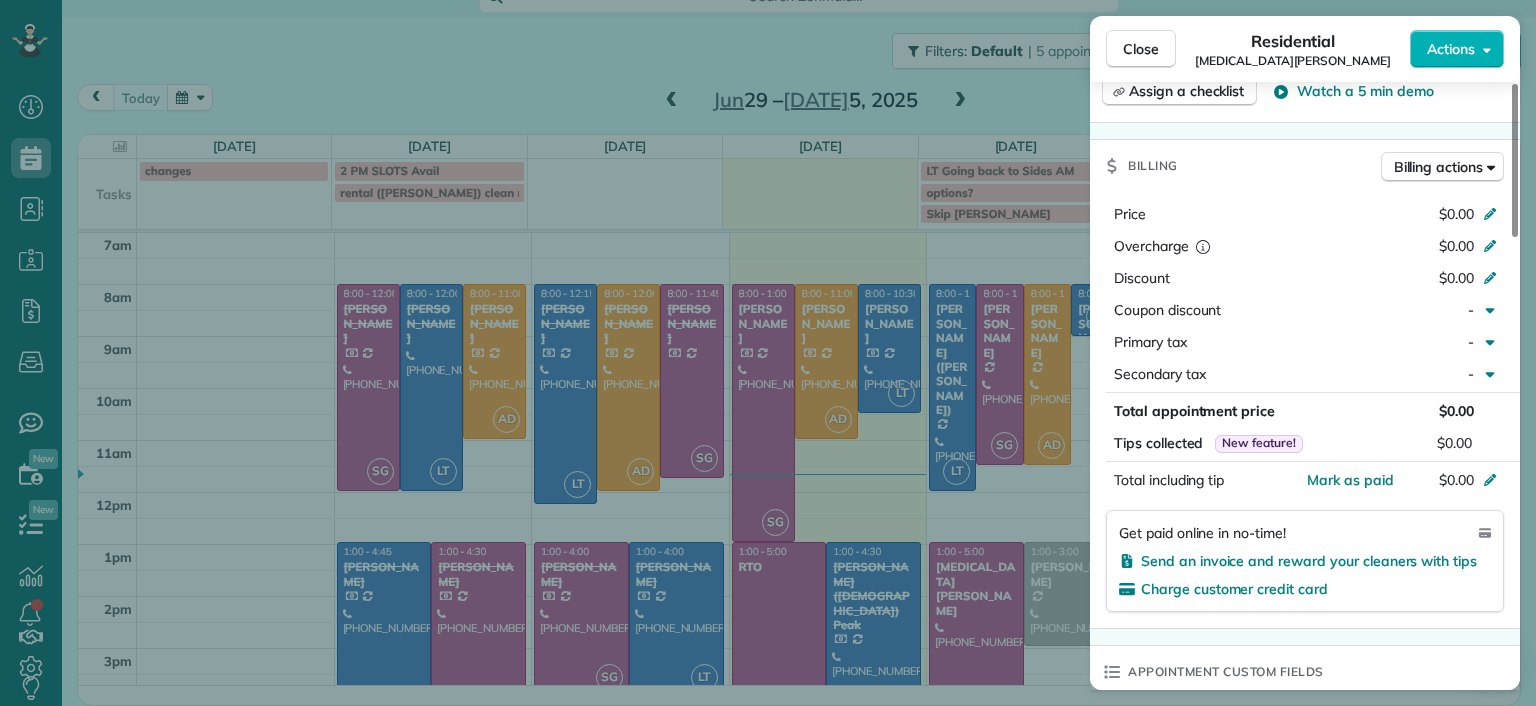 click on "Close Residential [MEDICAL_DATA][PERSON_NAME] Actions Status Active [MEDICAL_DATA][PERSON_NAME] · Open profile Home [PHONE_NUMBER] Copy [EMAIL_ADDRESS][DOMAIN_NAME] Copy View Details Residential [DATE] ( [DATE] ) 1:00 PM 5:00 PM 4 hours and 0 minutes One time [STREET_ADDRESS][PERSON_NAME] Service was not rated yet Setup ratings Cleaners Time in and out Assign Invite Cleaners [PERSON_NAME] 1:00 PM 5:00 PM Checklist Try Now Keep this appointment up to your standards. Stay on top of every detail, keep your cleaners organised, and your client happy. Assign a checklist Watch a 5 min demo Billing Billing actions Price $0.00 Overcharge $0.00 Discount $0.00 Coupon discount - Primary tax - Secondary tax - Total appointment price $0.00 Tips collected New feature! $0.00 [PERSON_NAME] as paid Total including tip $0.00 Get paid online in no-time! Send an invoice and reward your cleaners with tips Charge customer credit card Appointment custom fields Man Hours 4 Type of Cleaning  Maintenance Cleaning  Reason for Skip - Hidden from cleaners 1" at bounding box center (768, 353) 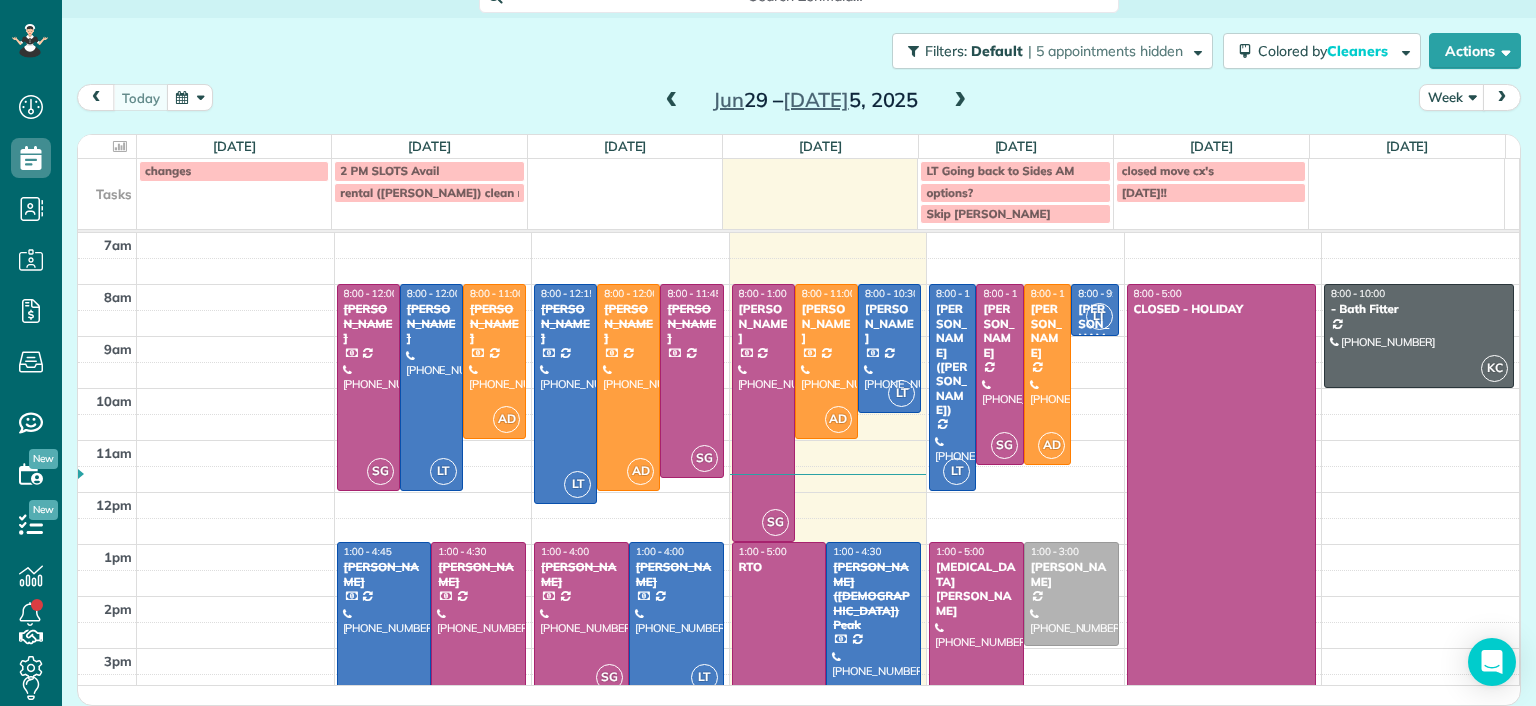 click at bounding box center (976, 645) 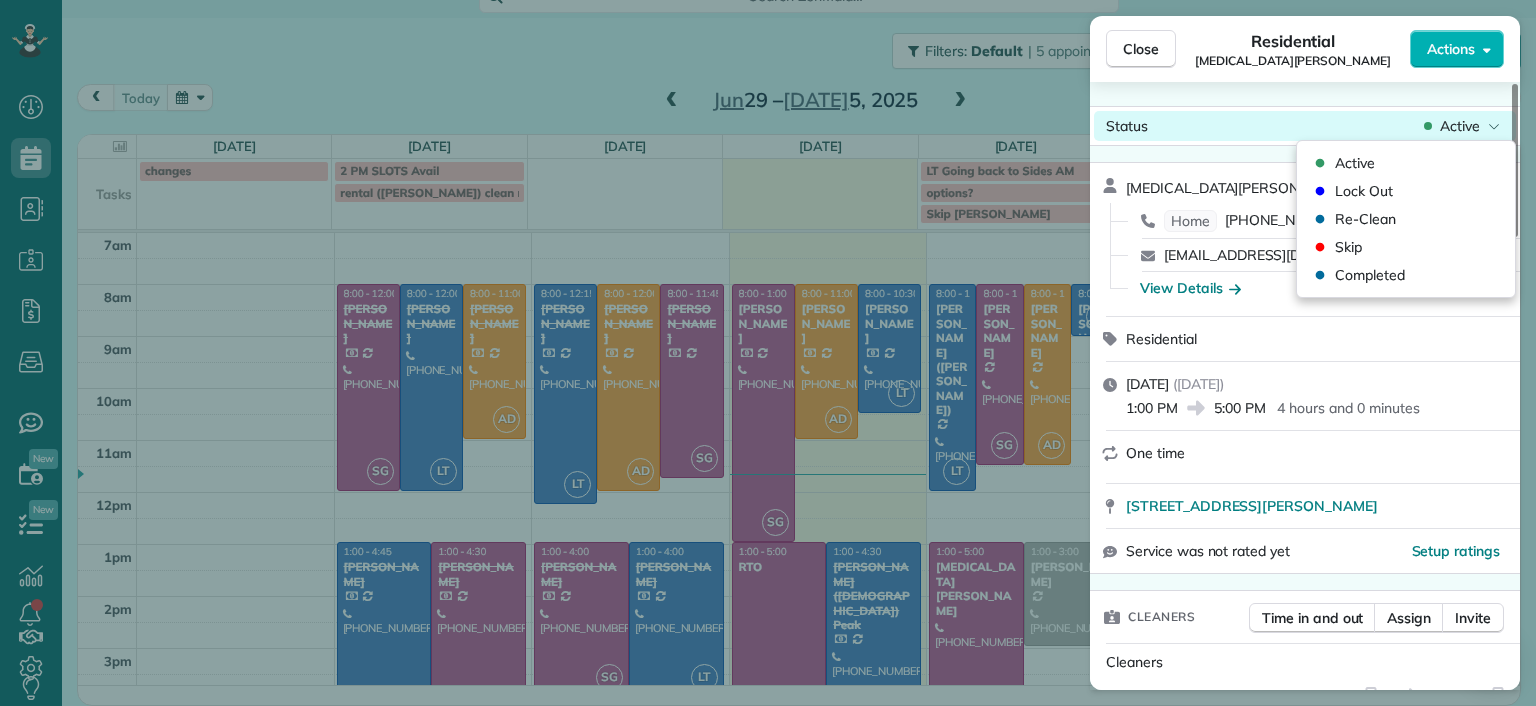 click on "Active" at bounding box center (1460, 126) 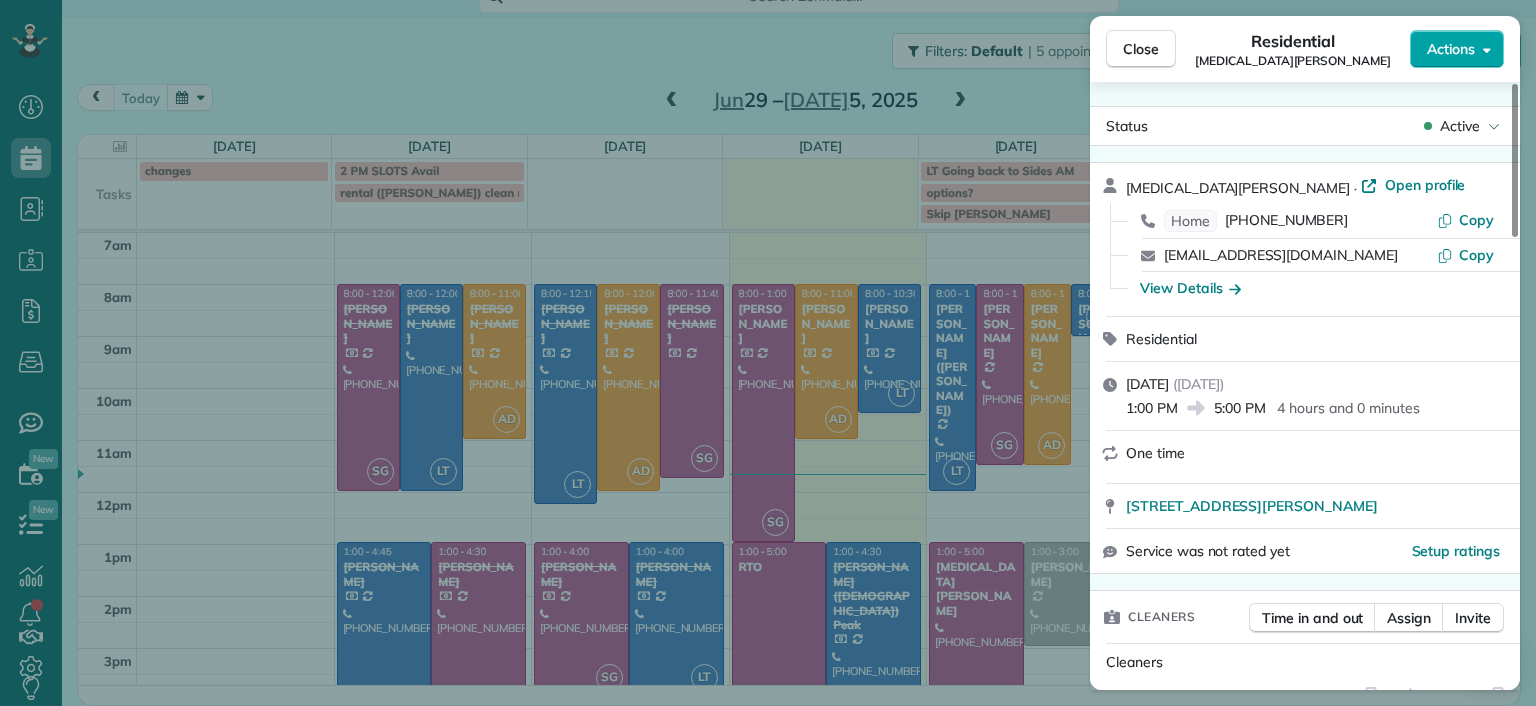 click on "Actions" at bounding box center (1457, 49) 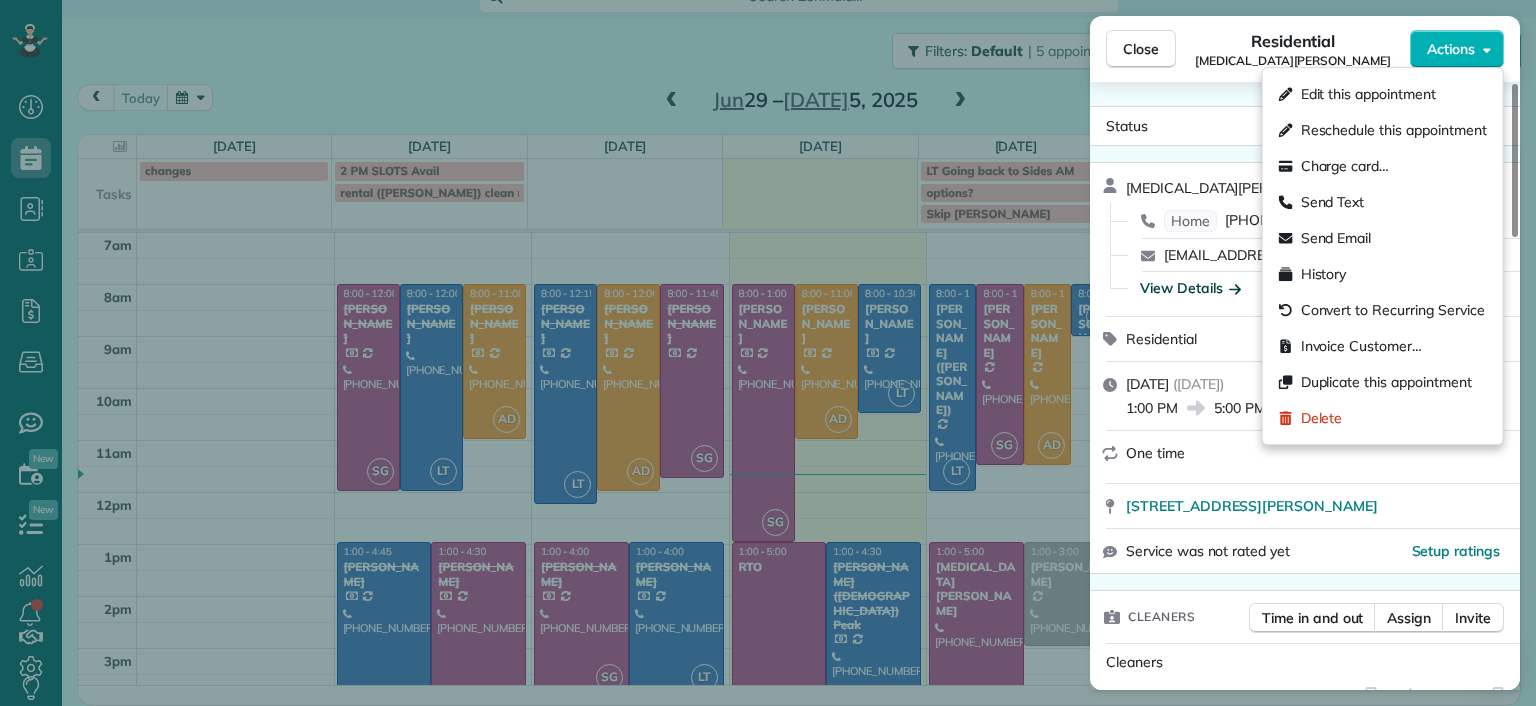 click on "View Details" at bounding box center (1190, 288) 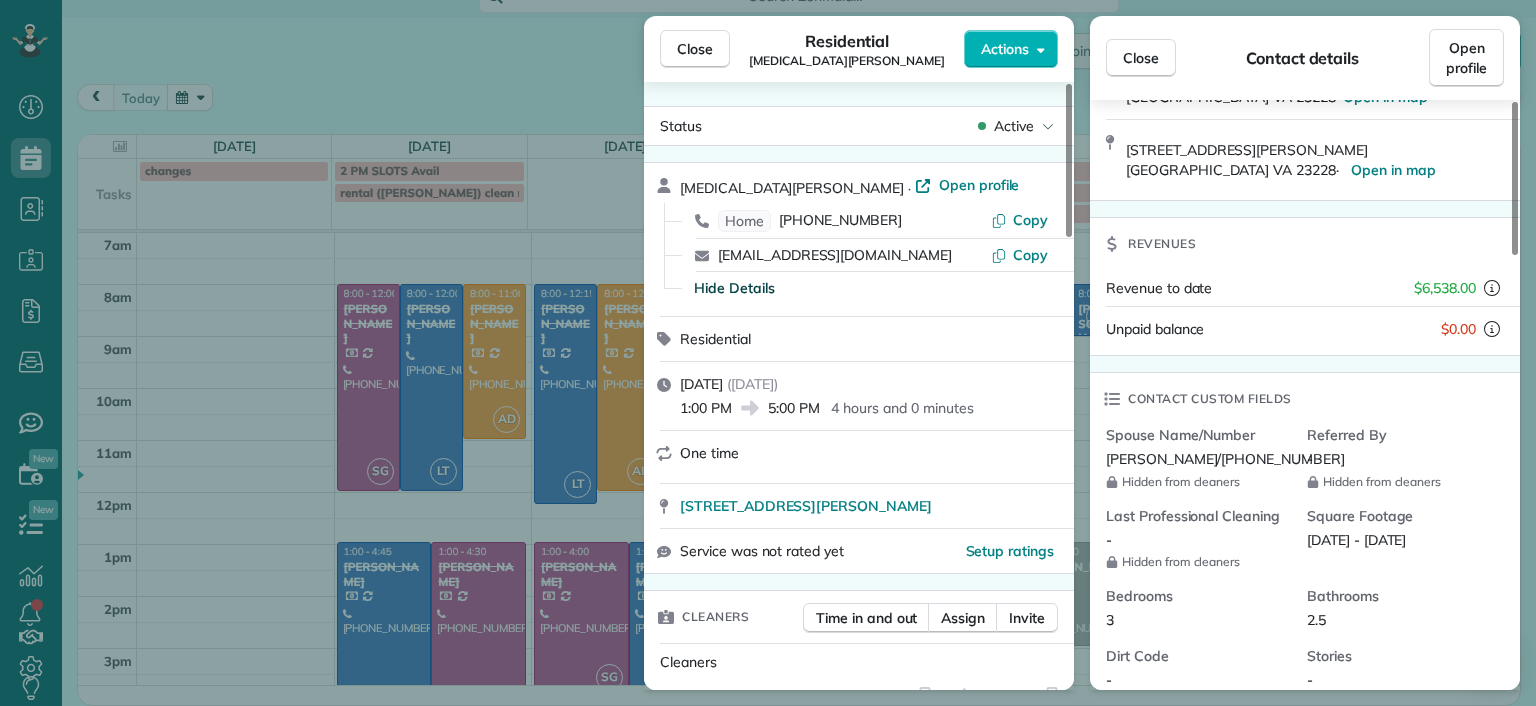 scroll, scrollTop: 400, scrollLeft: 0, axis: vertical 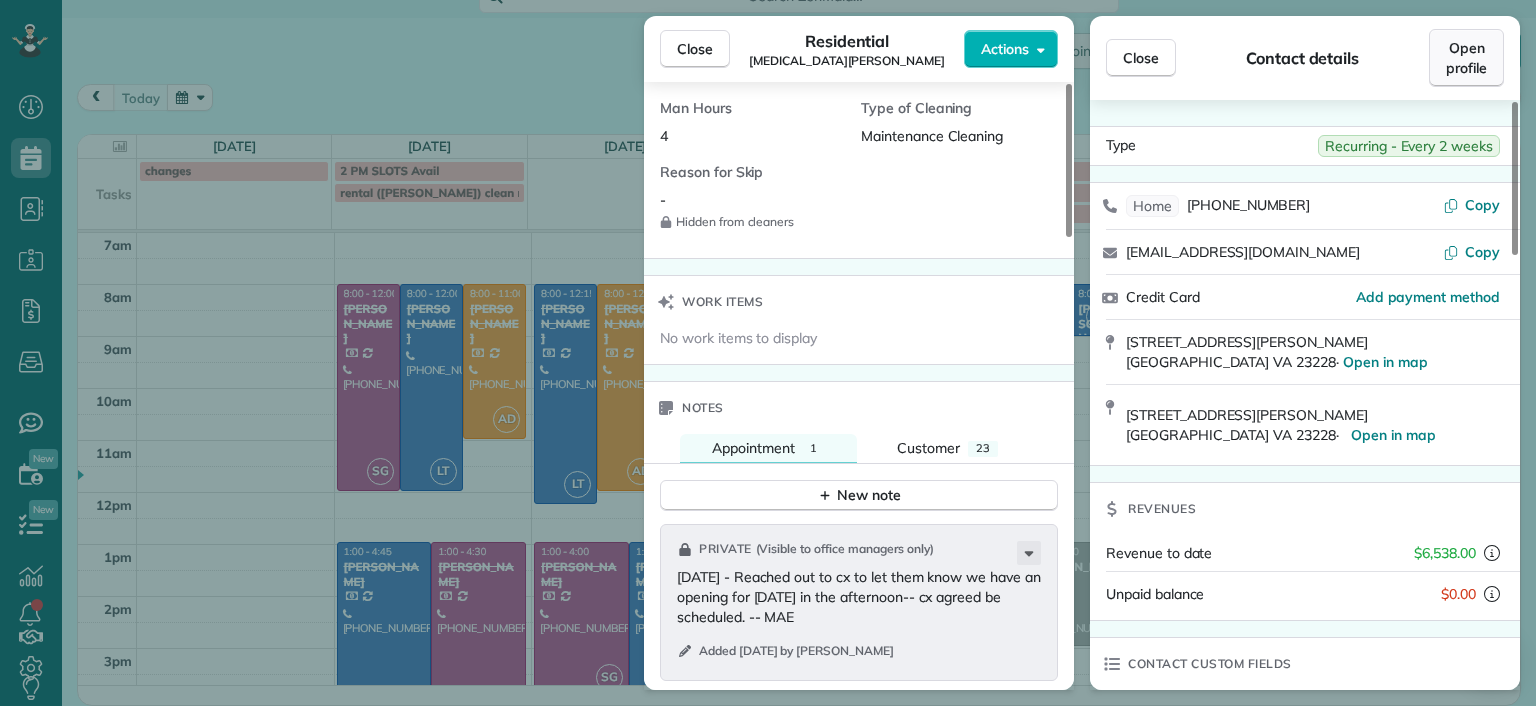 click on "Open profile" at bounding box center [1466, 58] 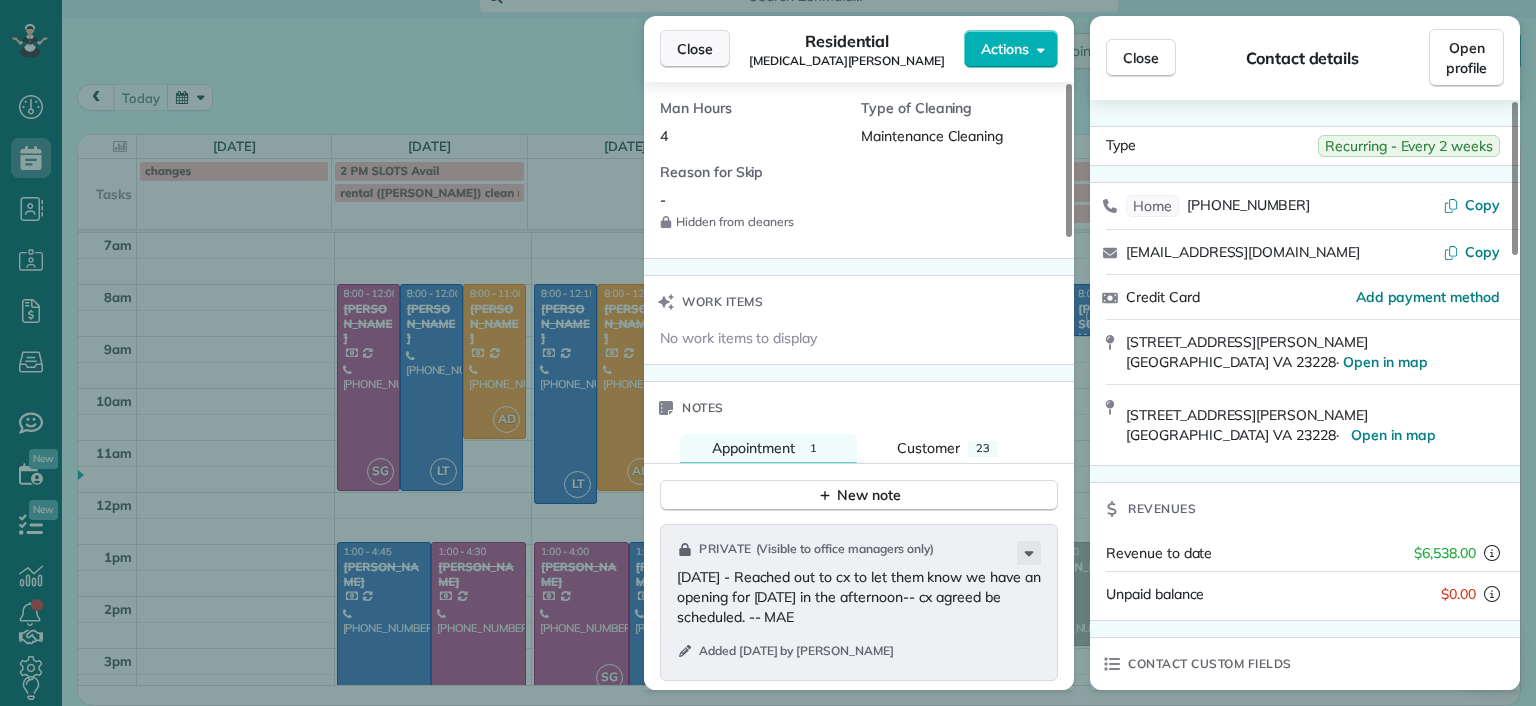 click on "Close" at bounding box center [695, 49] 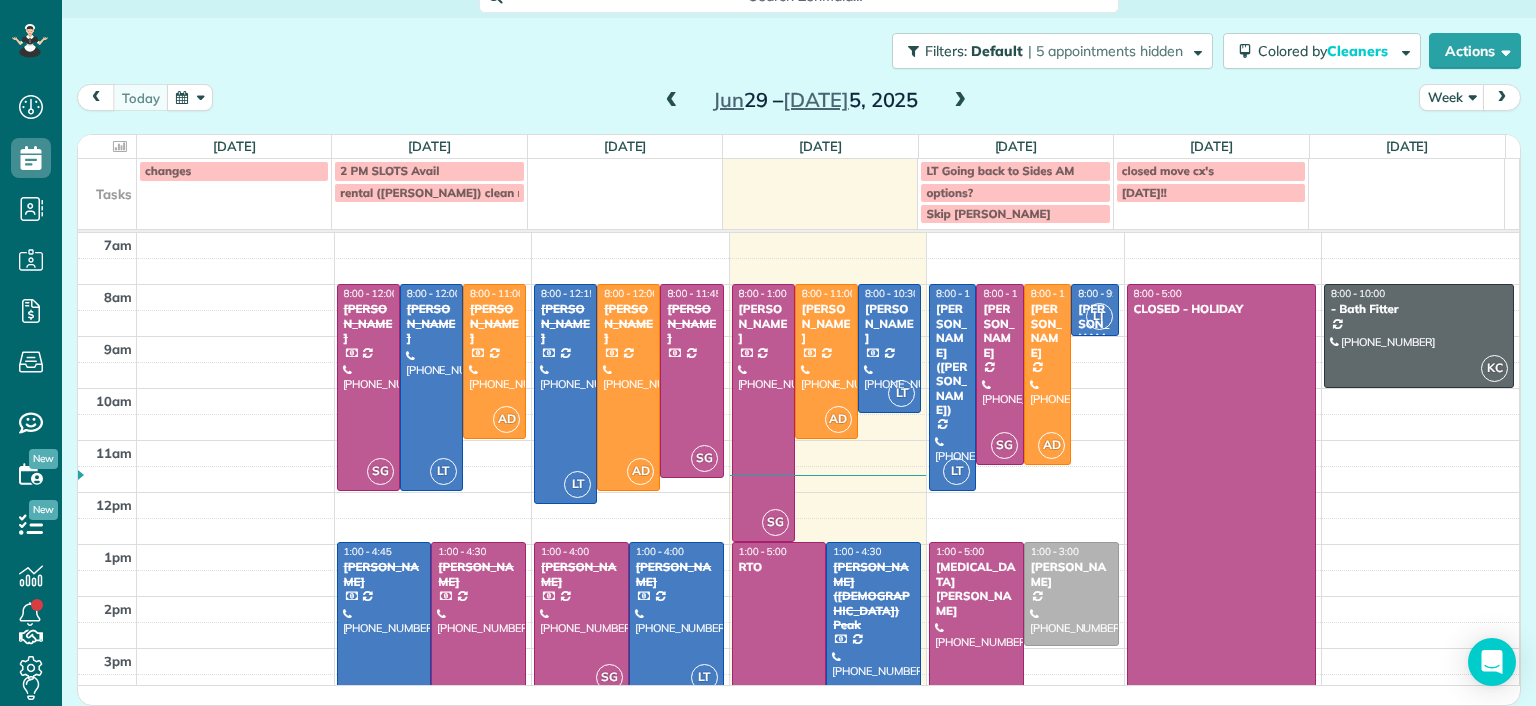 click at bounding box center [976, 645] 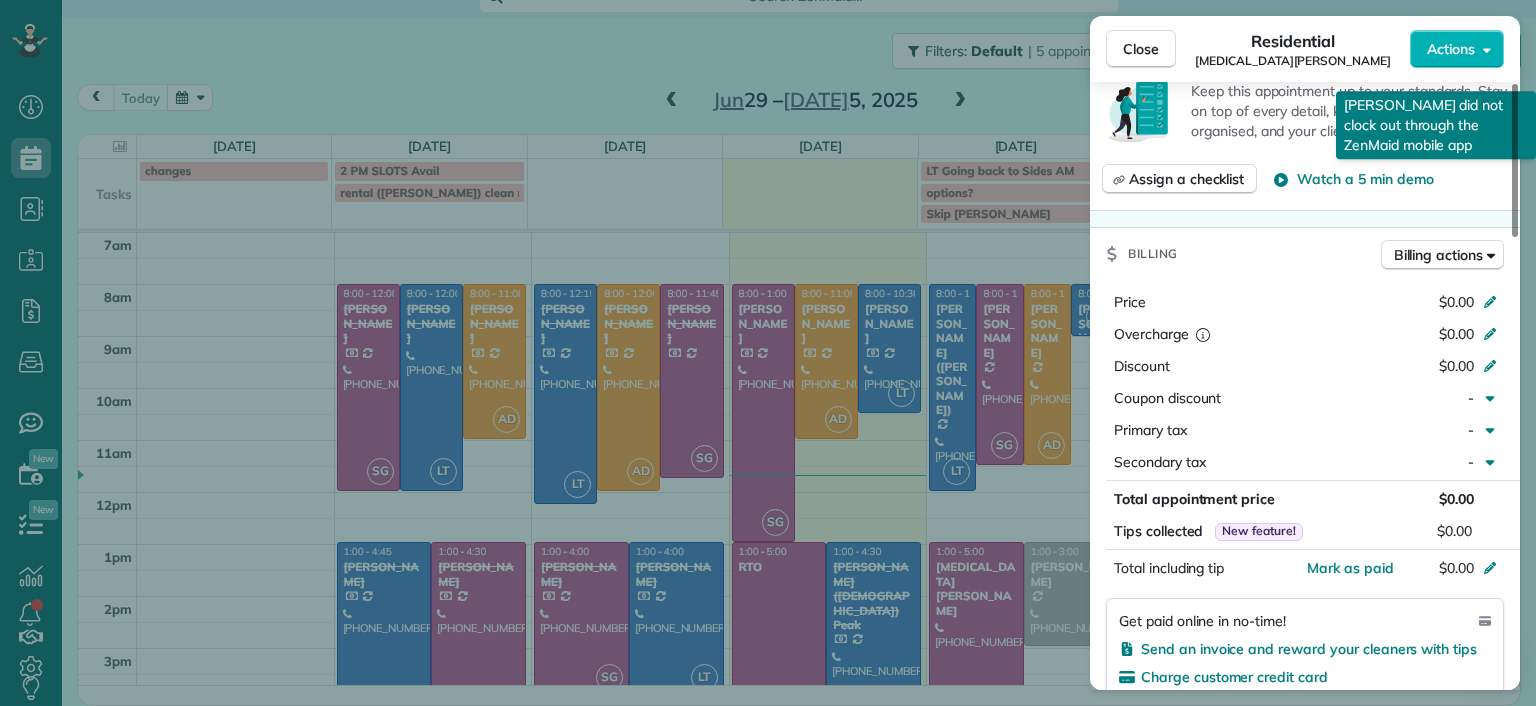 scroll, scrollTop: 800, scrollLeft: 0, axis: vertical 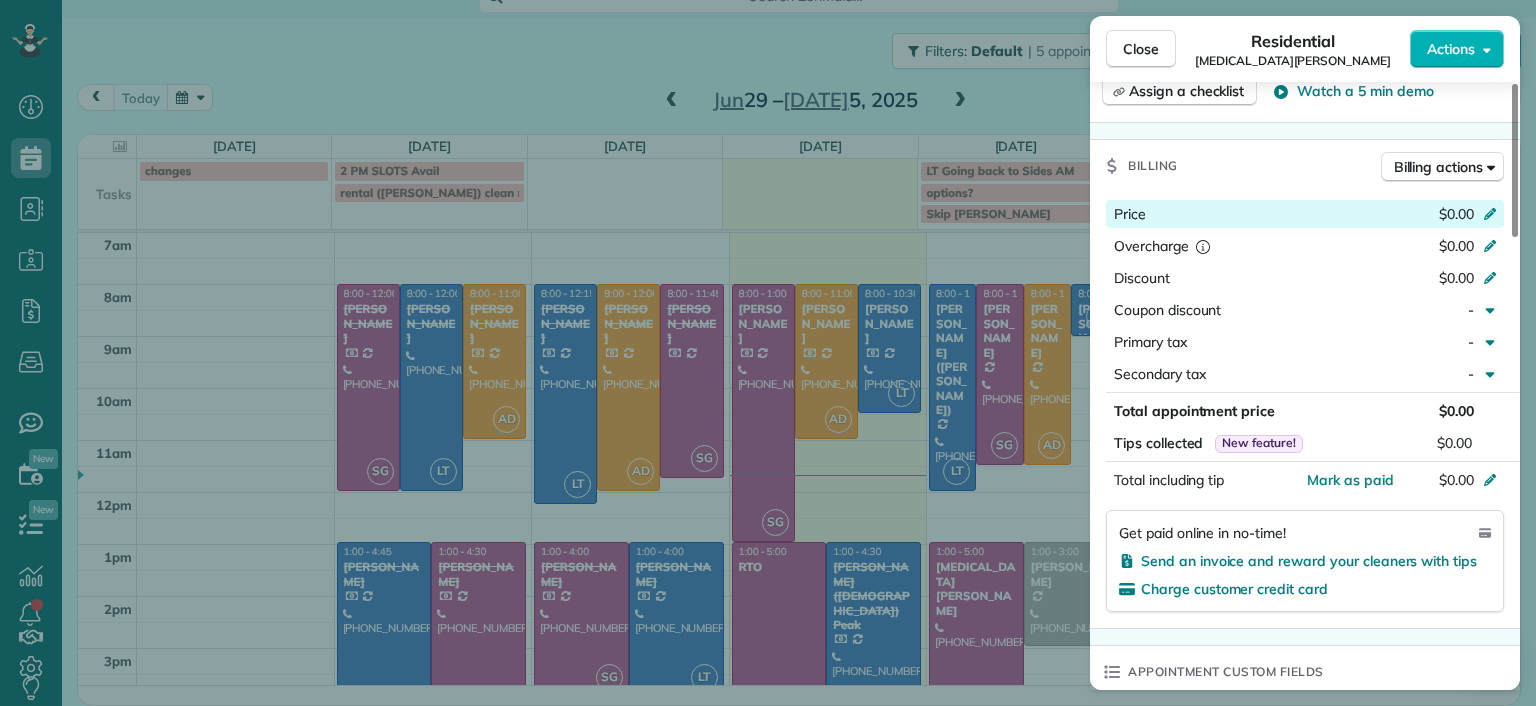 click 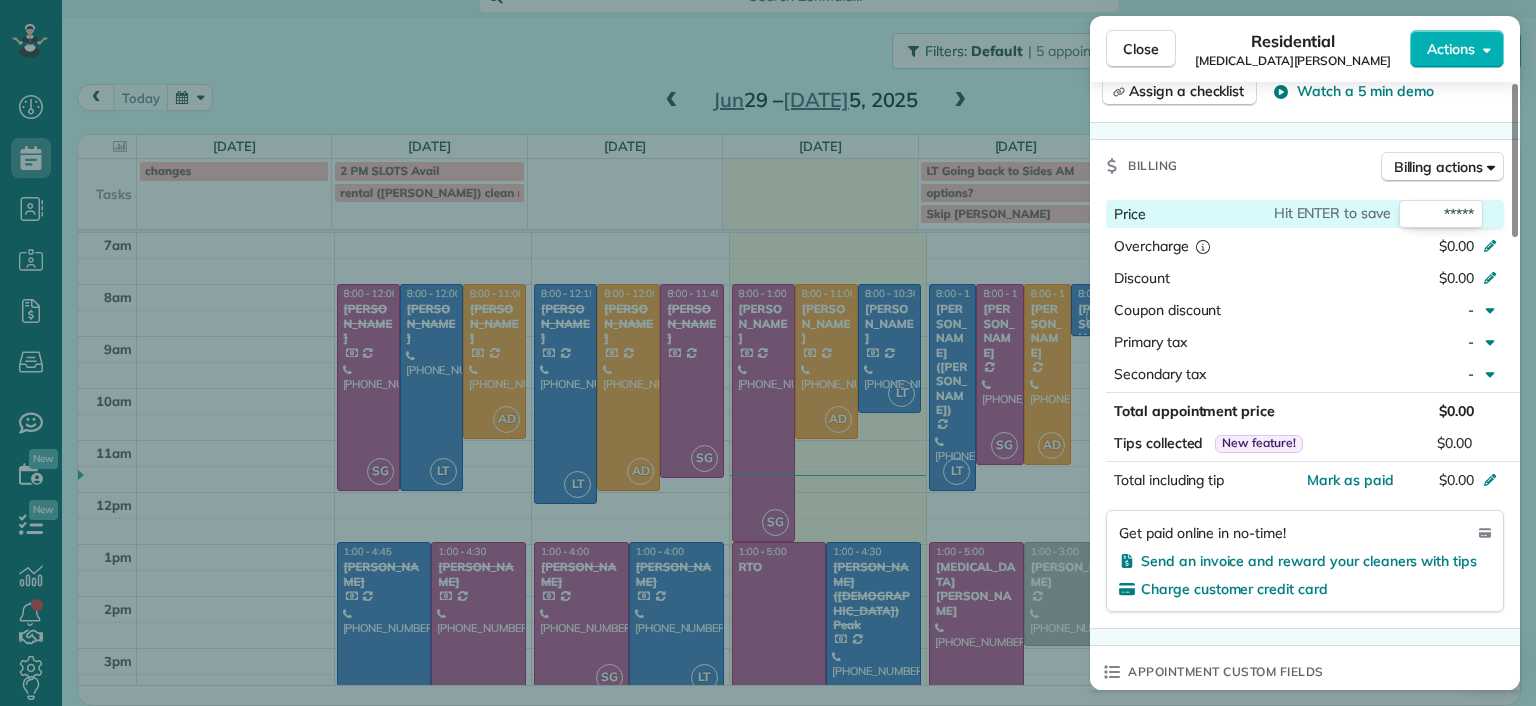 type on "*****" 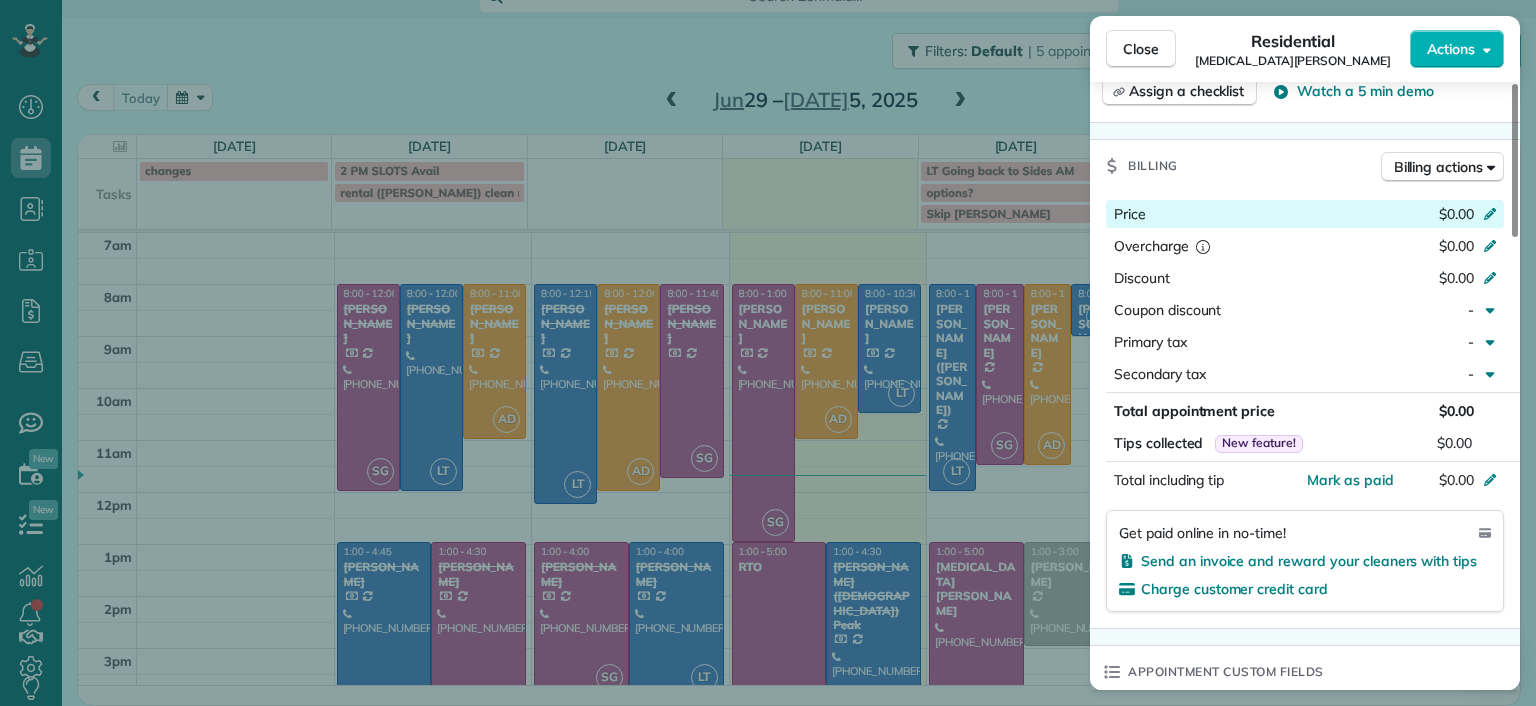 click on "$0.00" at bounding box center [1456, 214] 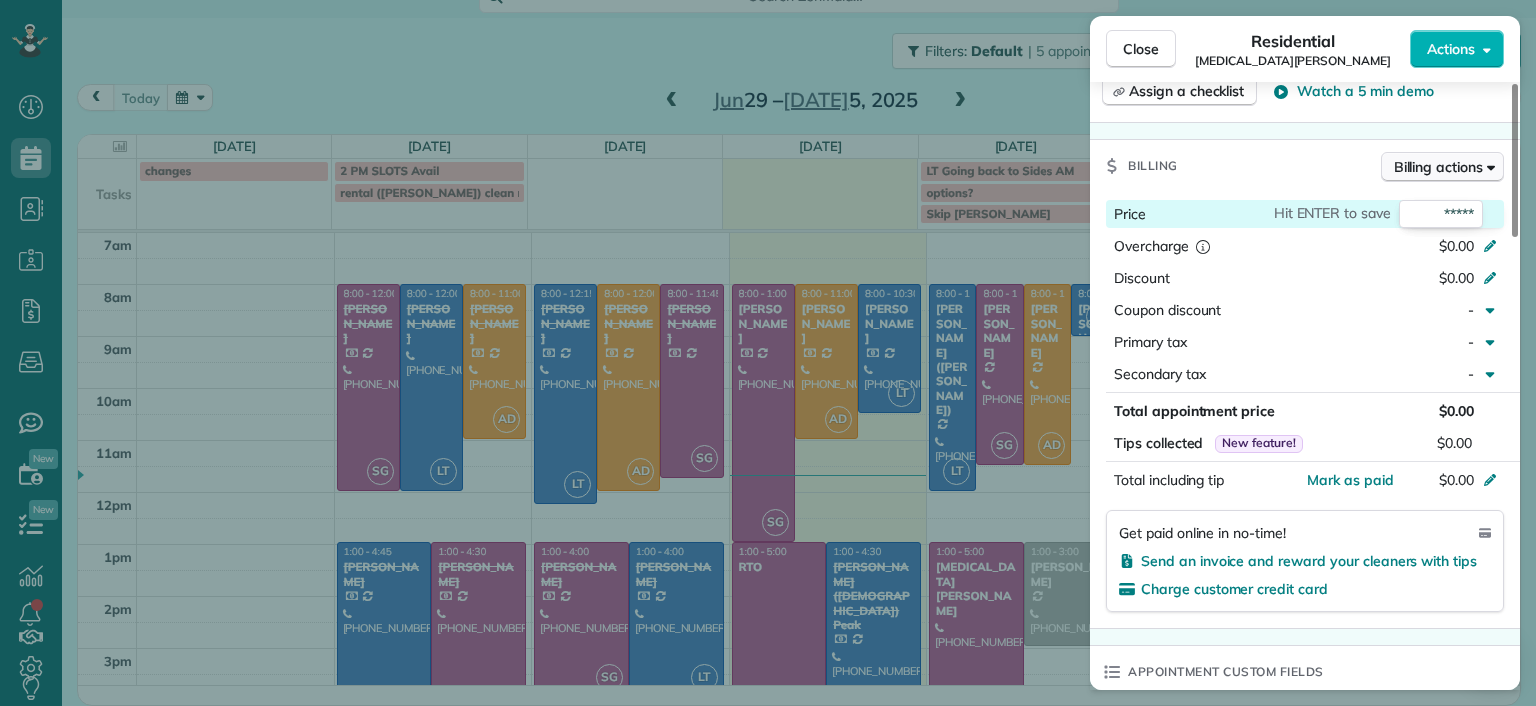 click on "Billing actions" at bounding box center (1438, 167) 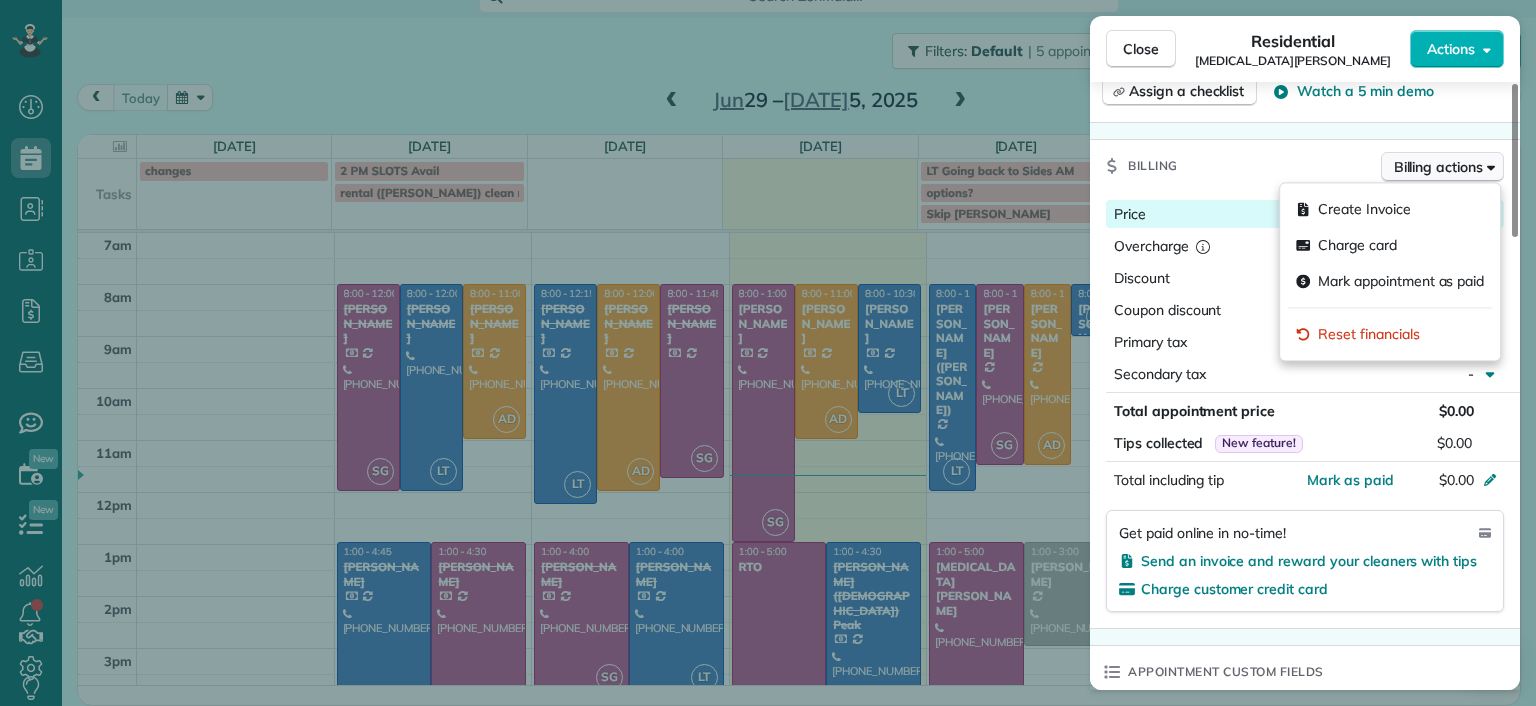 click on "Billing actions" at bounding box center [1438, 167] 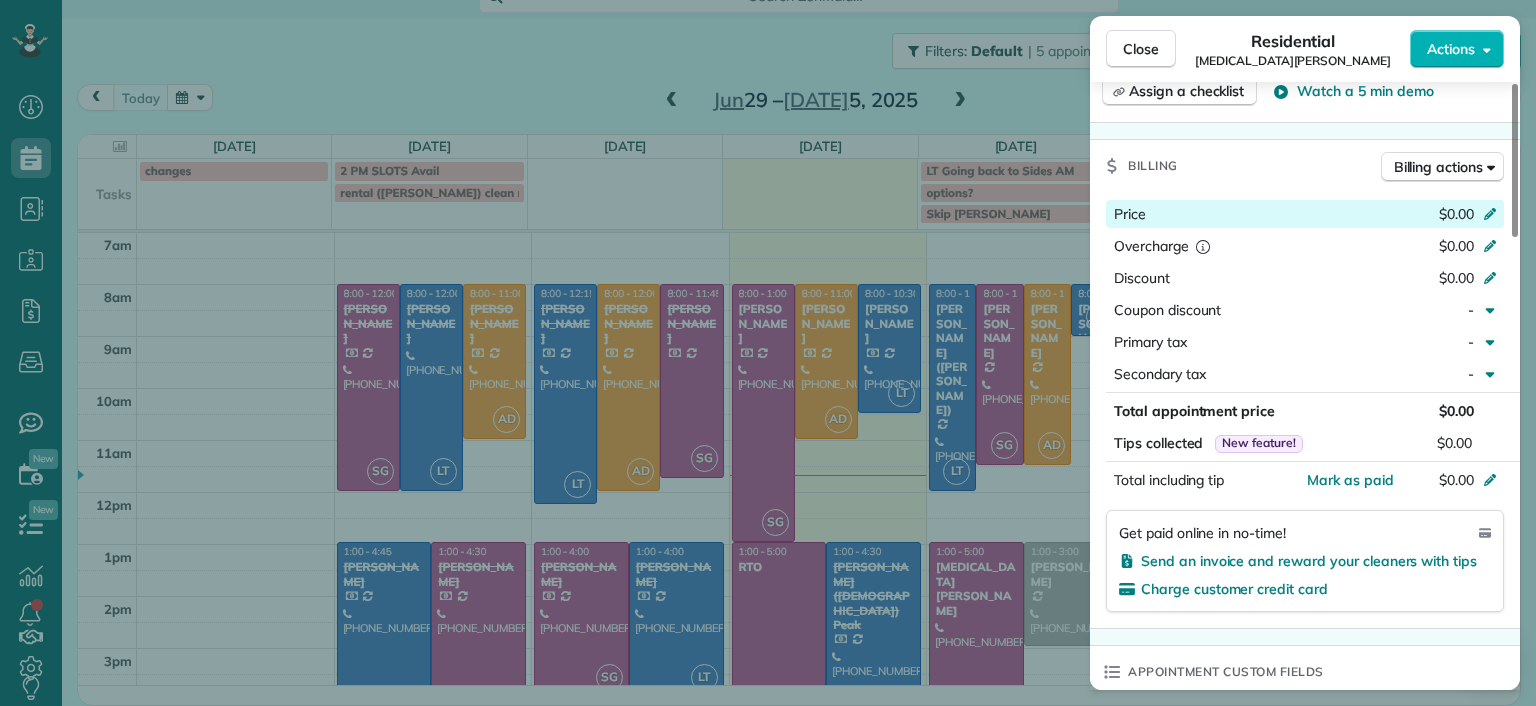 click 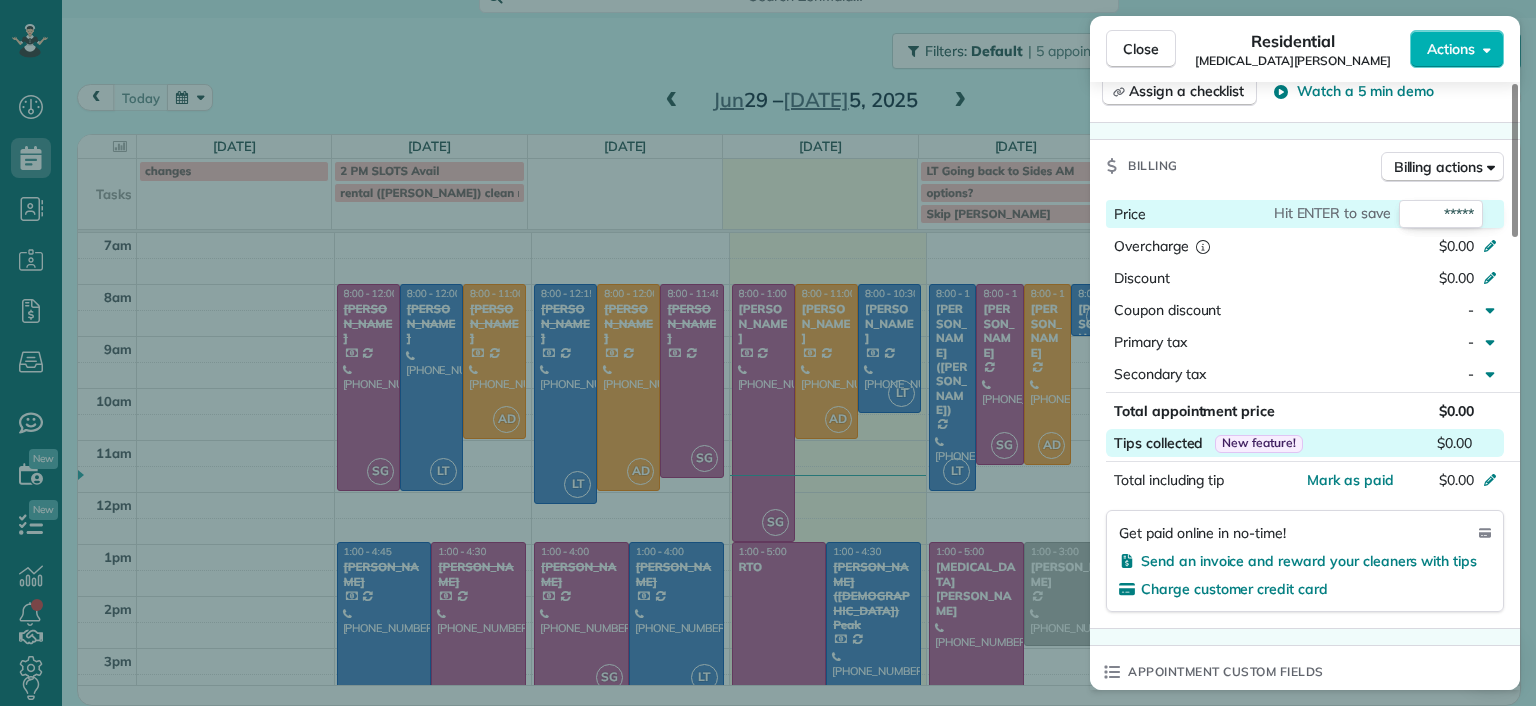 type on "*****" 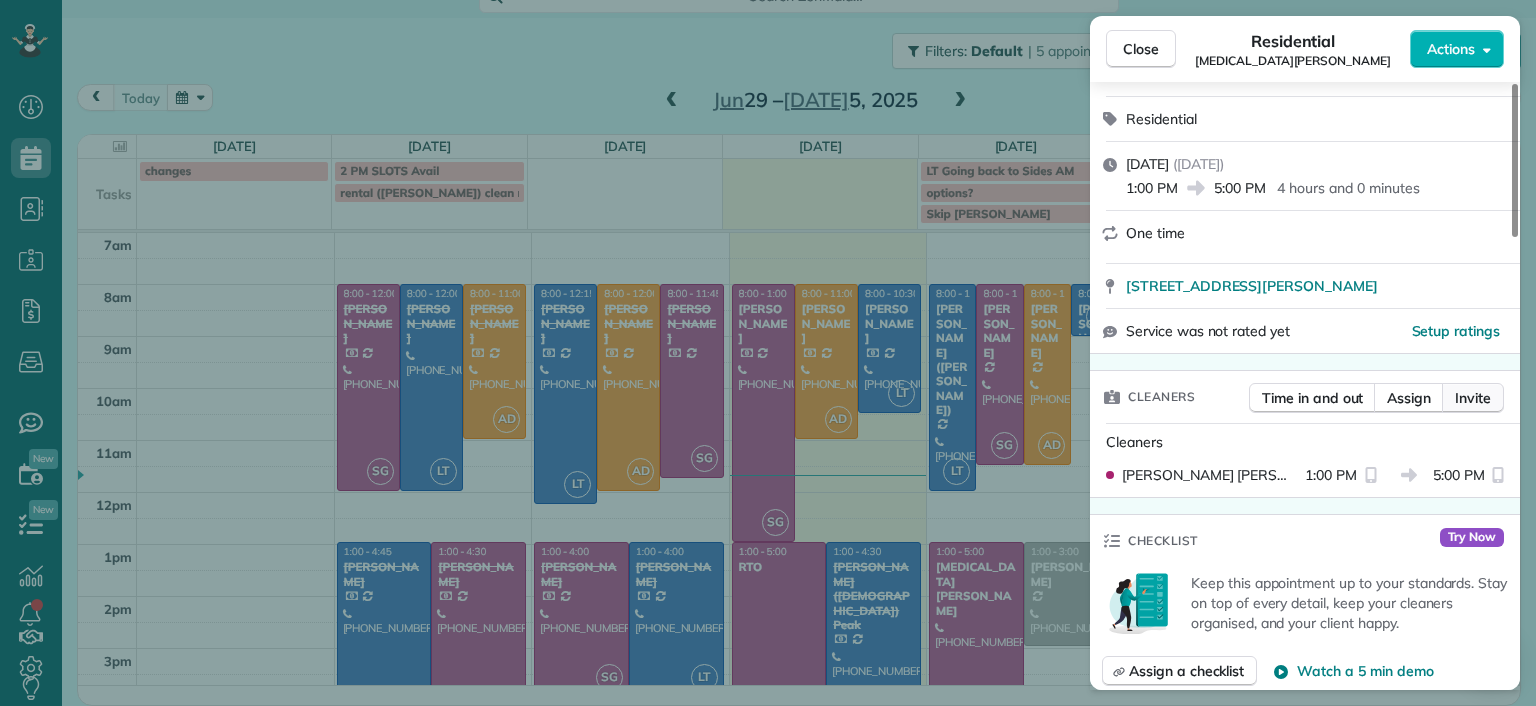 scroll, scrollTop: 200, scrollLeft: 0, axis: vertical 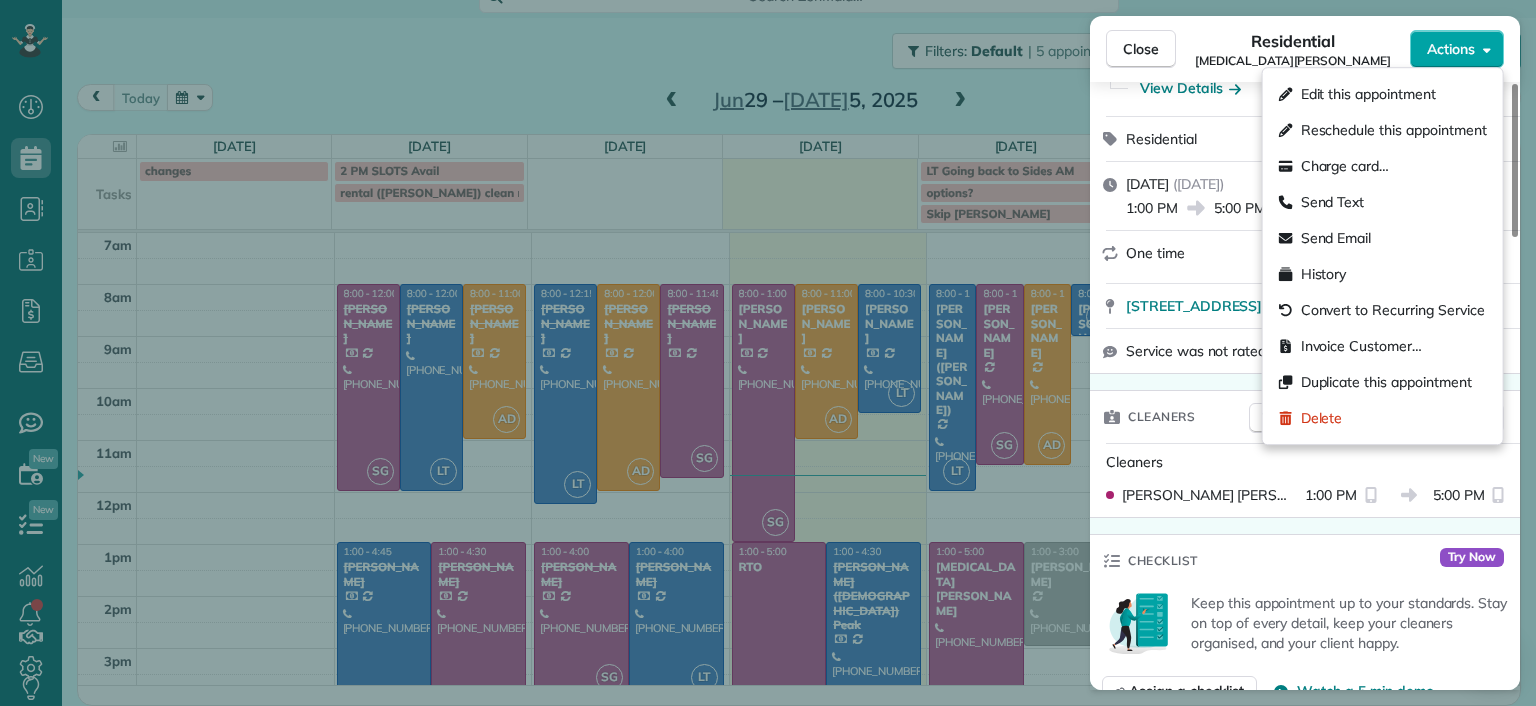 click on "Actions" at bounding box center [1457, 49] 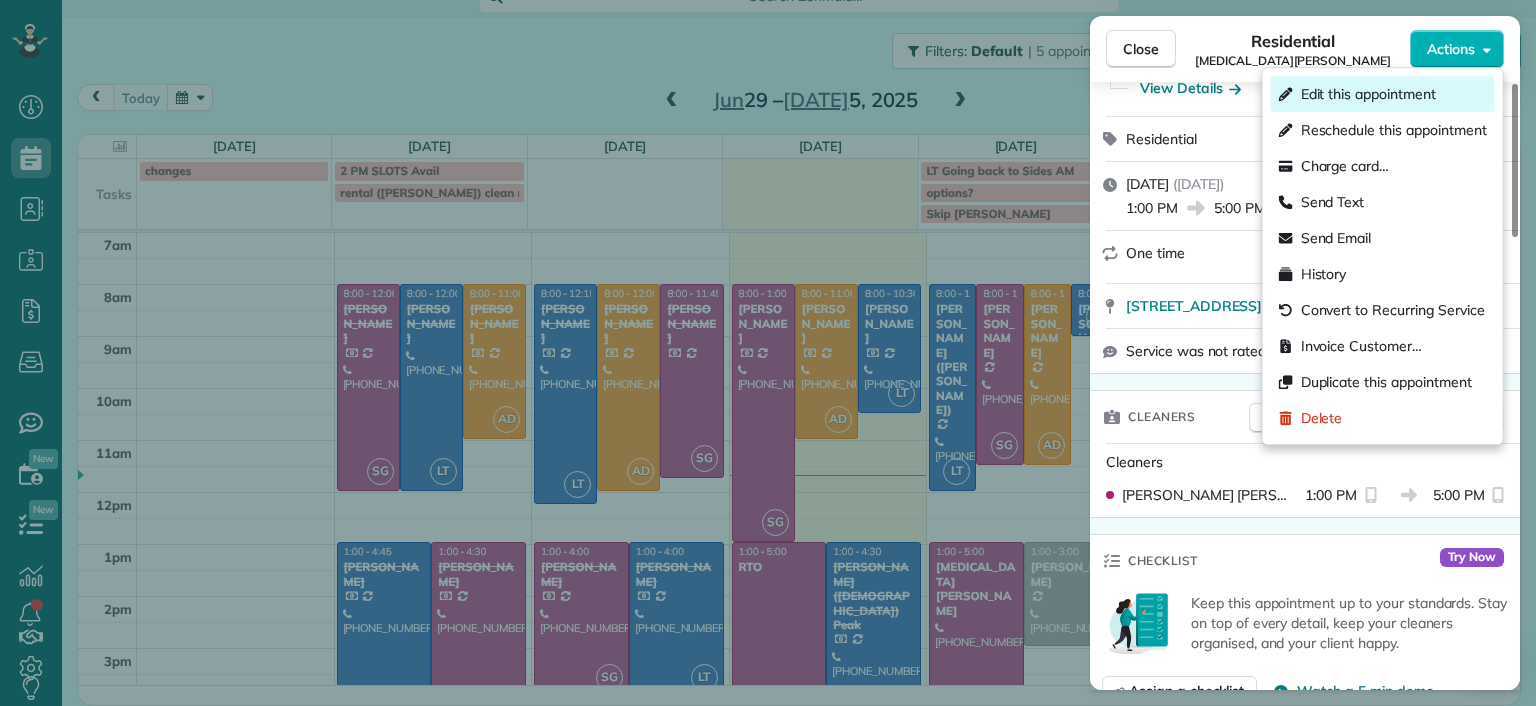 click on "Edit this appointment" at bounding box center [1368, 94] 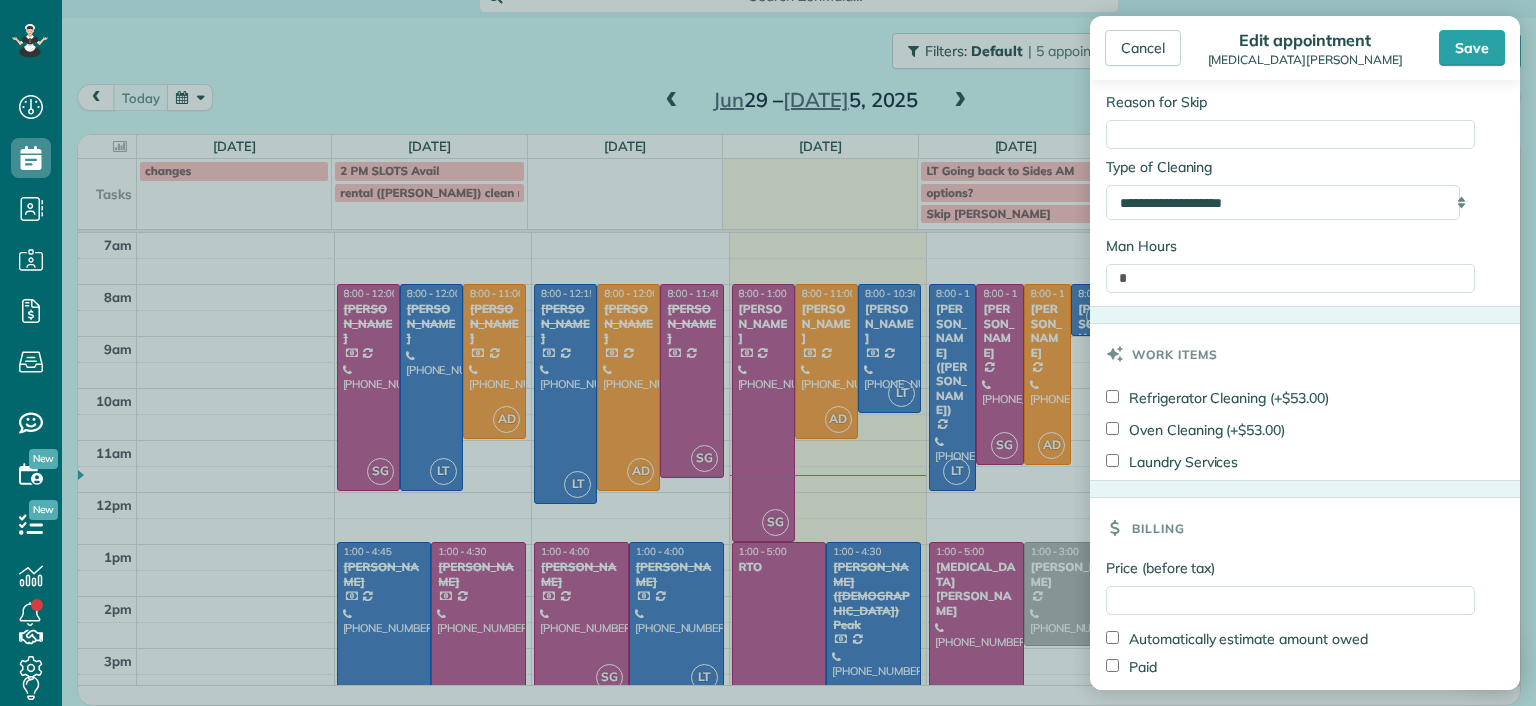scroll, scrollTop: 1279, scrollLeft: 0, axis: vertical 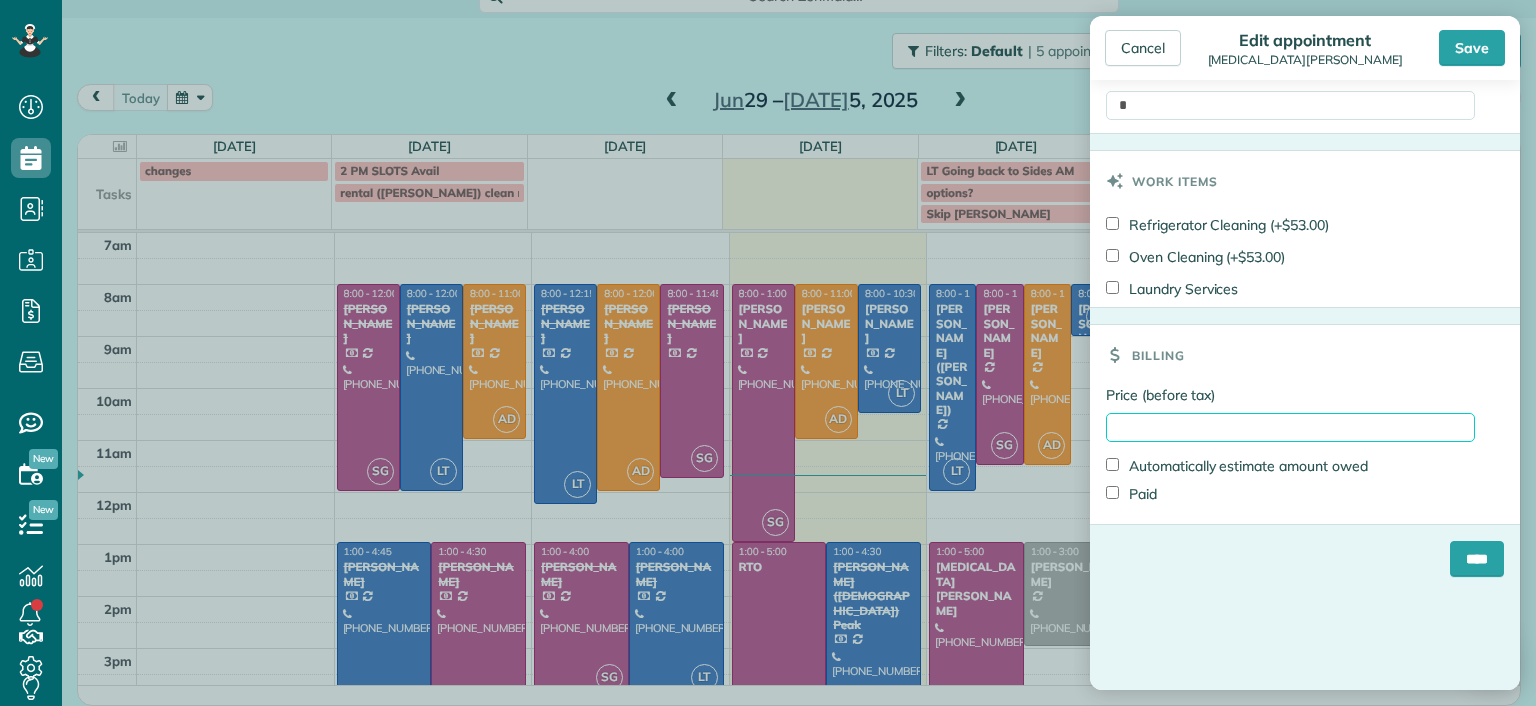 click on "Price (before tax)" at bounding box center [1290, 427] 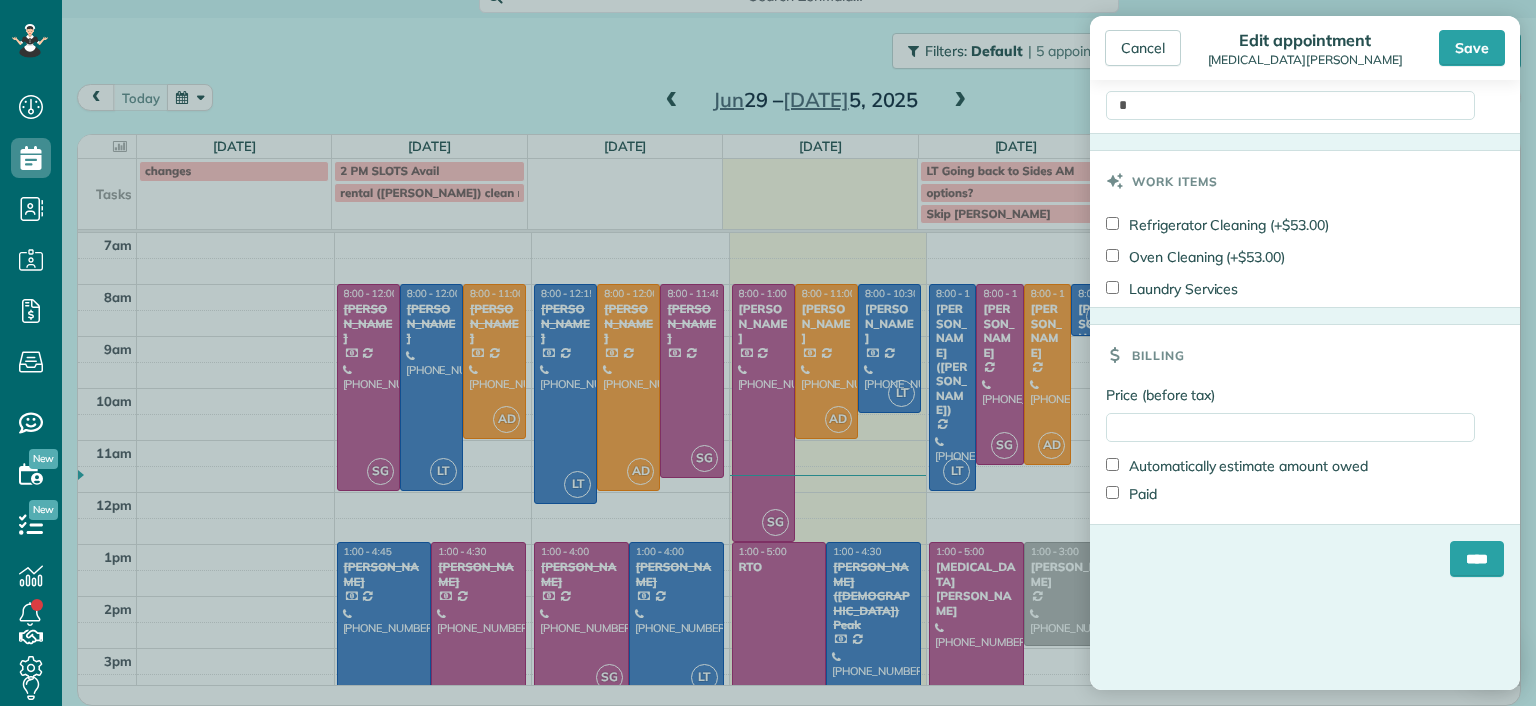 click on "Status
Active
Active
Lock Out
Re-Clean
Skip" at bounding box center (1305, 385) 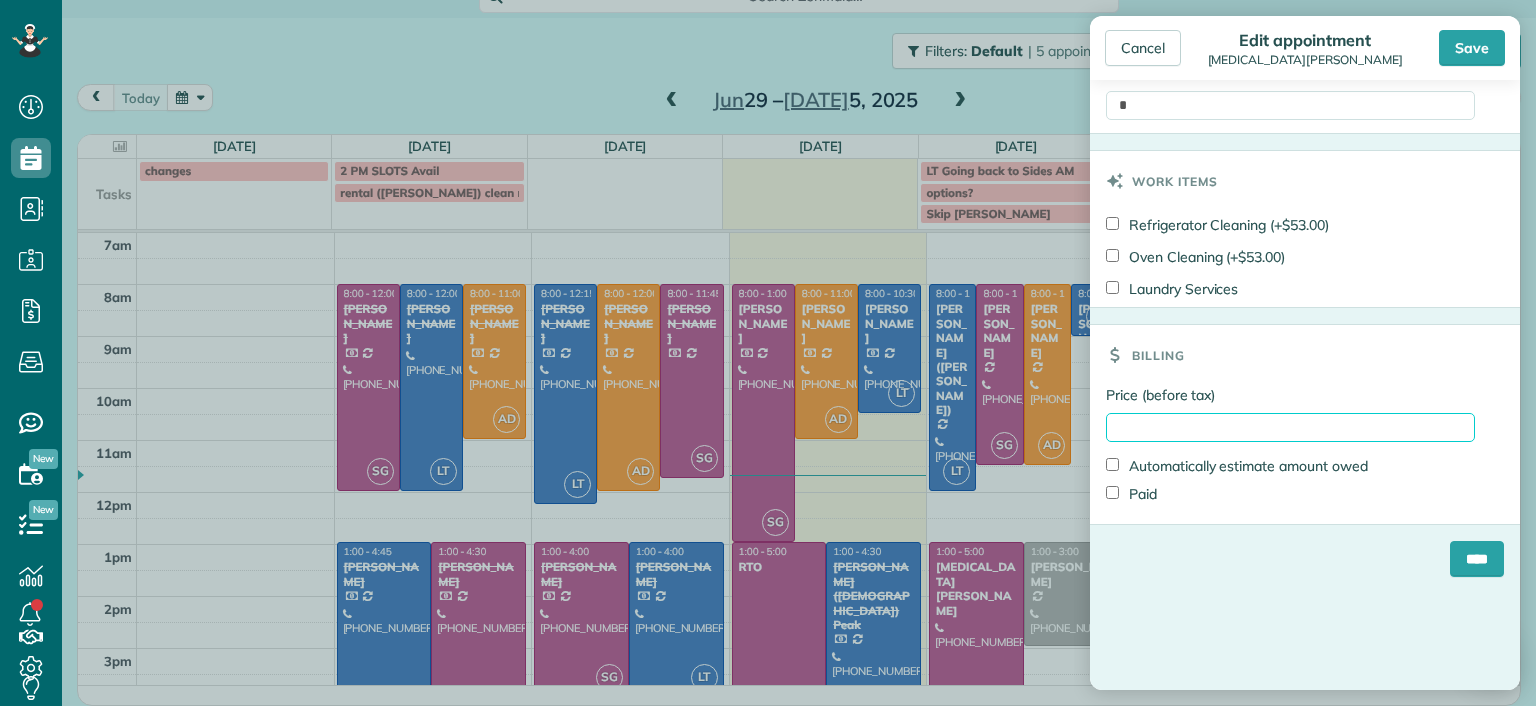 click on "Price (before tax)" at bounding box center (1290, 427) 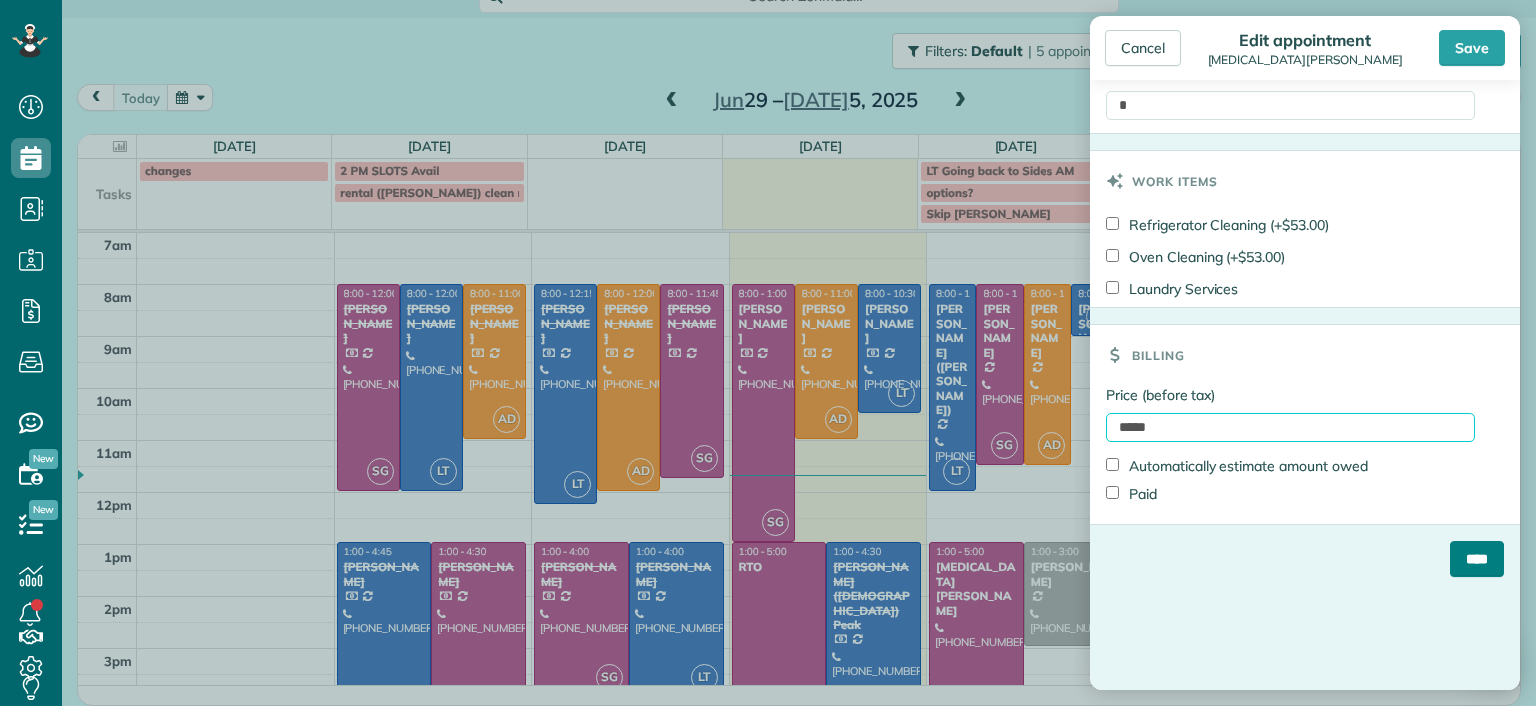type on "*****" 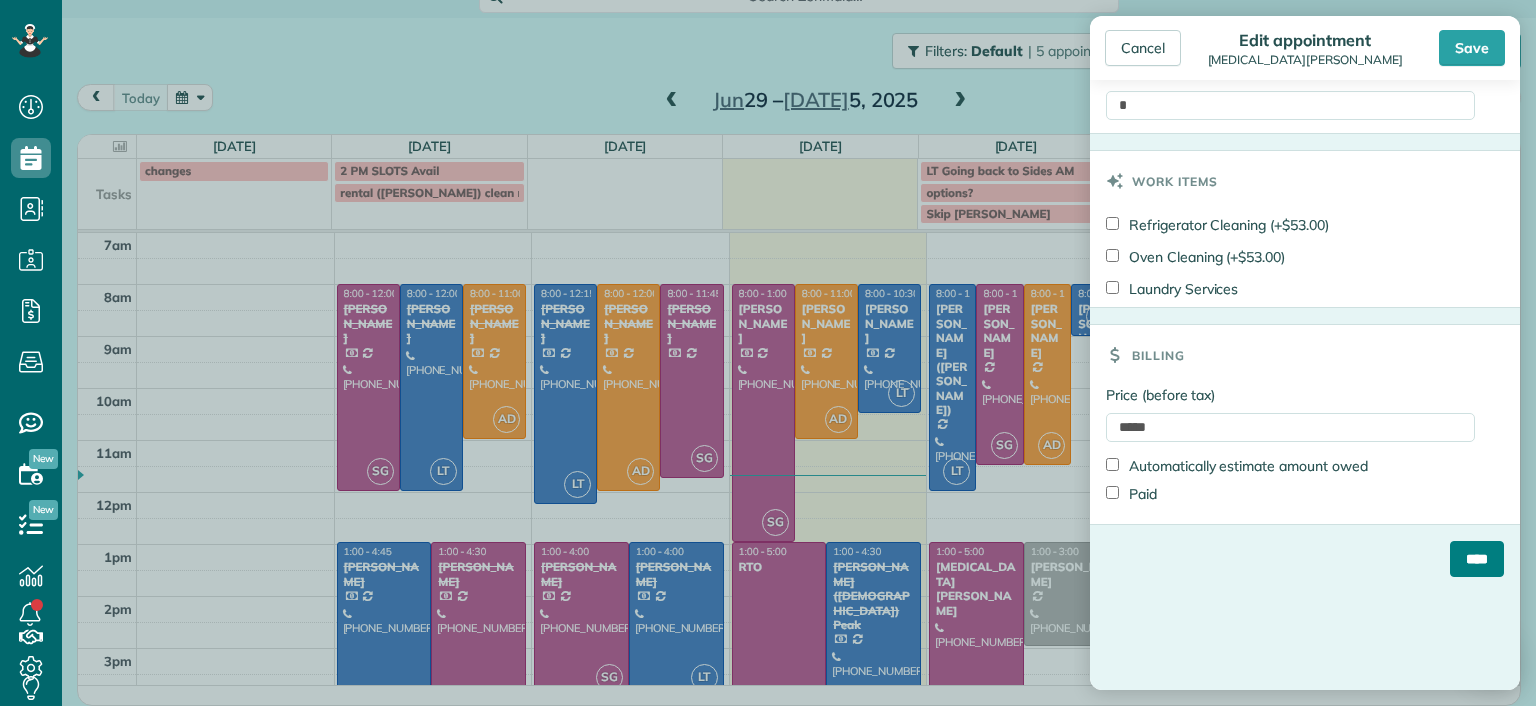 click on "****" at bounding box center [1477, 559] 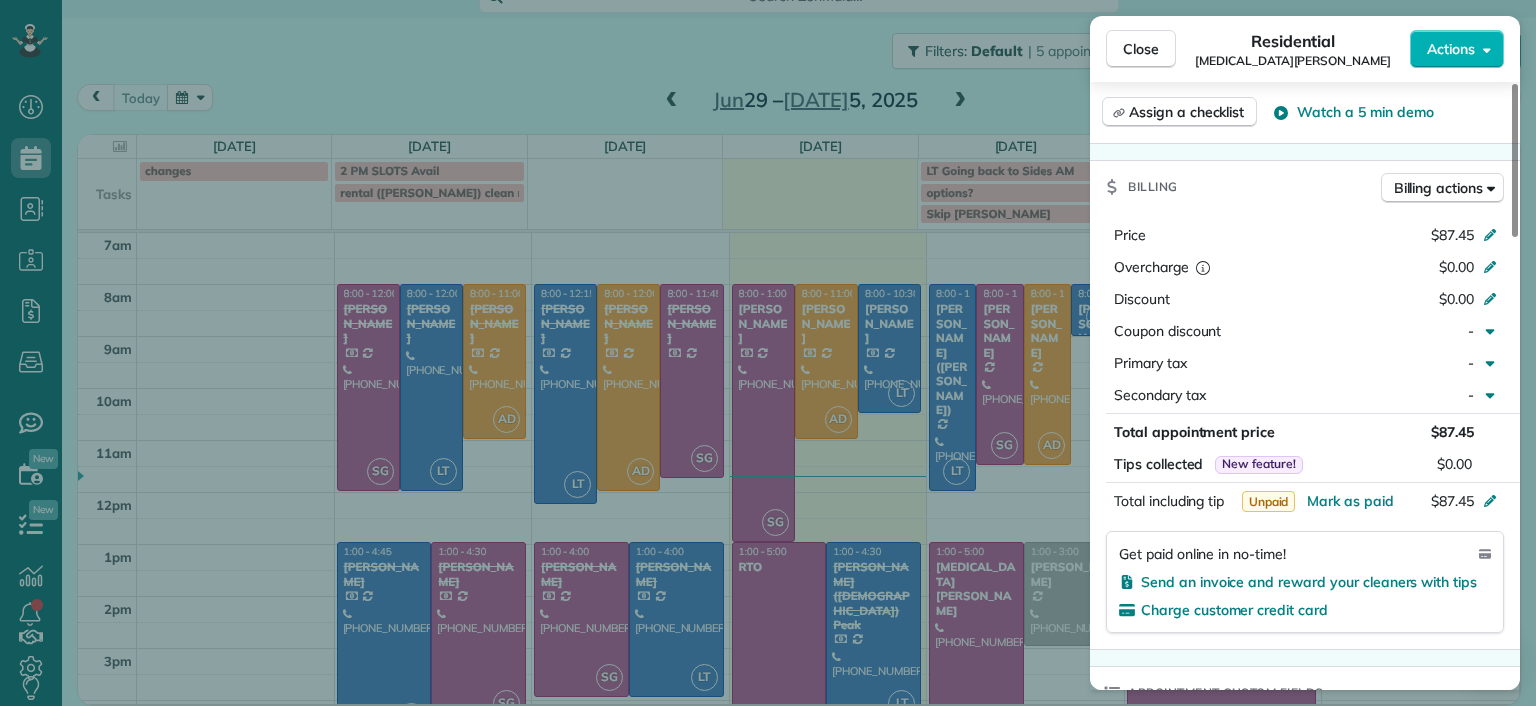 scroll, scrollTop: 800, scrollLeft: 0, axis: vertical 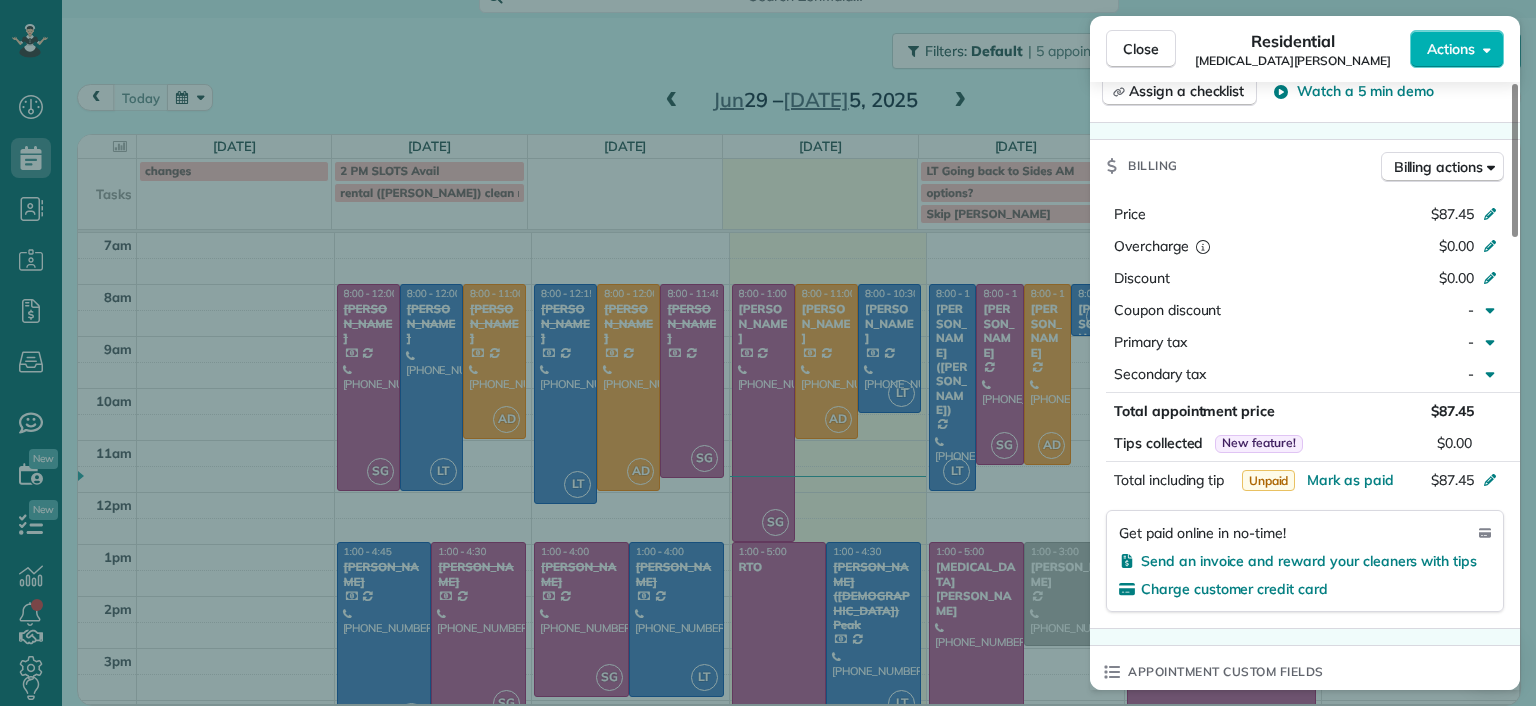 click on "Close Residential [MEDICAL_DATA][PERSON_NAME] Actions Status Active [MEDICAL_DATA][PERSON_NAME] · Open profile Home [PHONE_NUMBER] Copy [EMAIL_ADDRESS][DOMAIN_NAME] Copy View Details Residential [DATE] ( [DATE] ) 1:00 PM 5:00 PM 4 hours and 0 minutes One time [STREET_ADDRESS][PERSON_NAME] Service was not rated yet Setup ratings Cleaners Time in and out Assign Invite Cleaners [PERSON_NAME] 1:00 PM 5:00 PM Checklist Try Now Keep this appointment up to your standards. Stay on top of every detail, keep your cleaners organised, and your client happy. Assign a checklist Watch a 5 min demo Billing Billing actions Price $87.45 Overcharge $0.00 Discount $0.00 Coupon discount - Primary tax - Secondary tax - Total appointment price $87.45 Tips collected New feature! $0.00 Unpaid [PERSON_NAME] as paid Total including tip $87.45 Get paid online in no-time! Send an invoice and reward your cleaners with tips Charge customer credit card Appointment custom fields Man Hours 4 Type of Cleaning  Maintenance Cleaning  Reason for Skip - Work items 1" at bounding box center (768, 353) 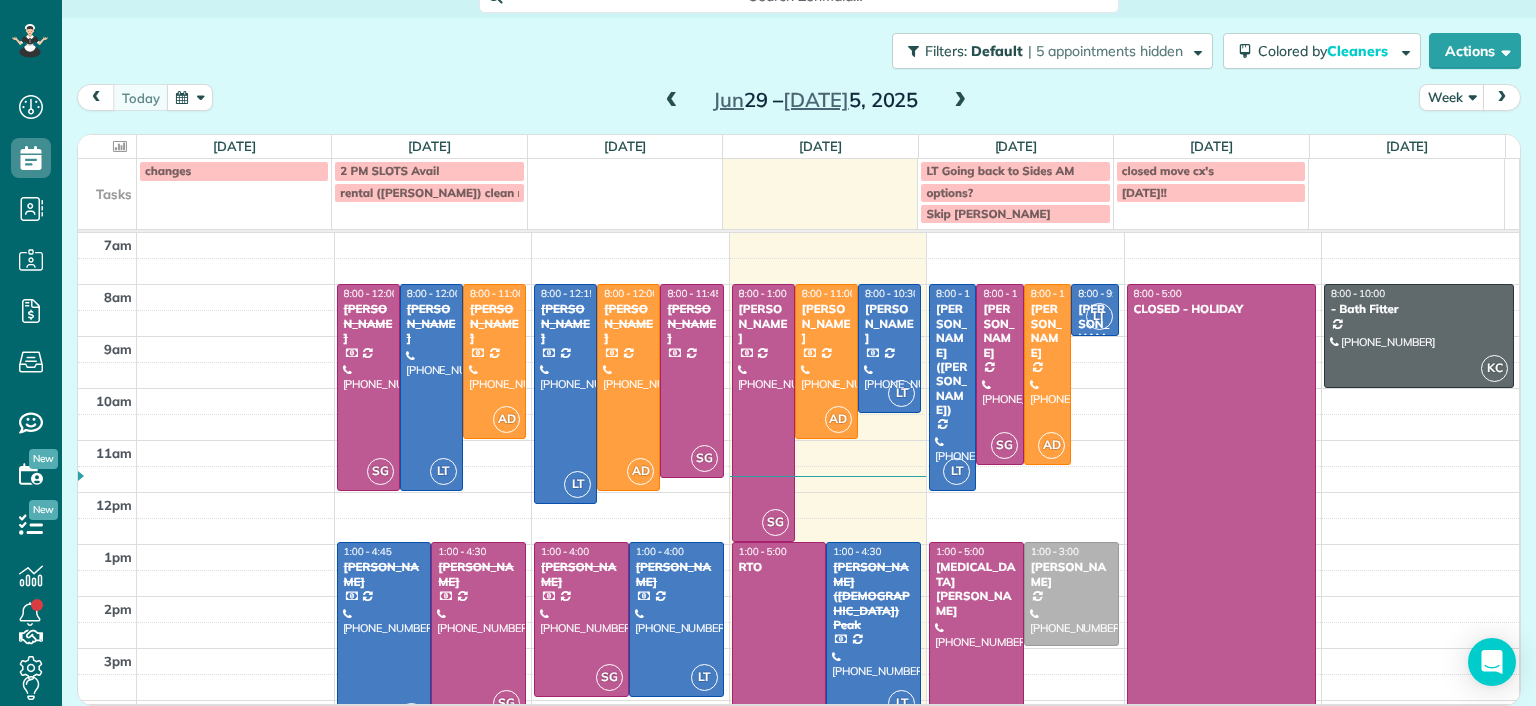 click at bounding box center (120, 146) 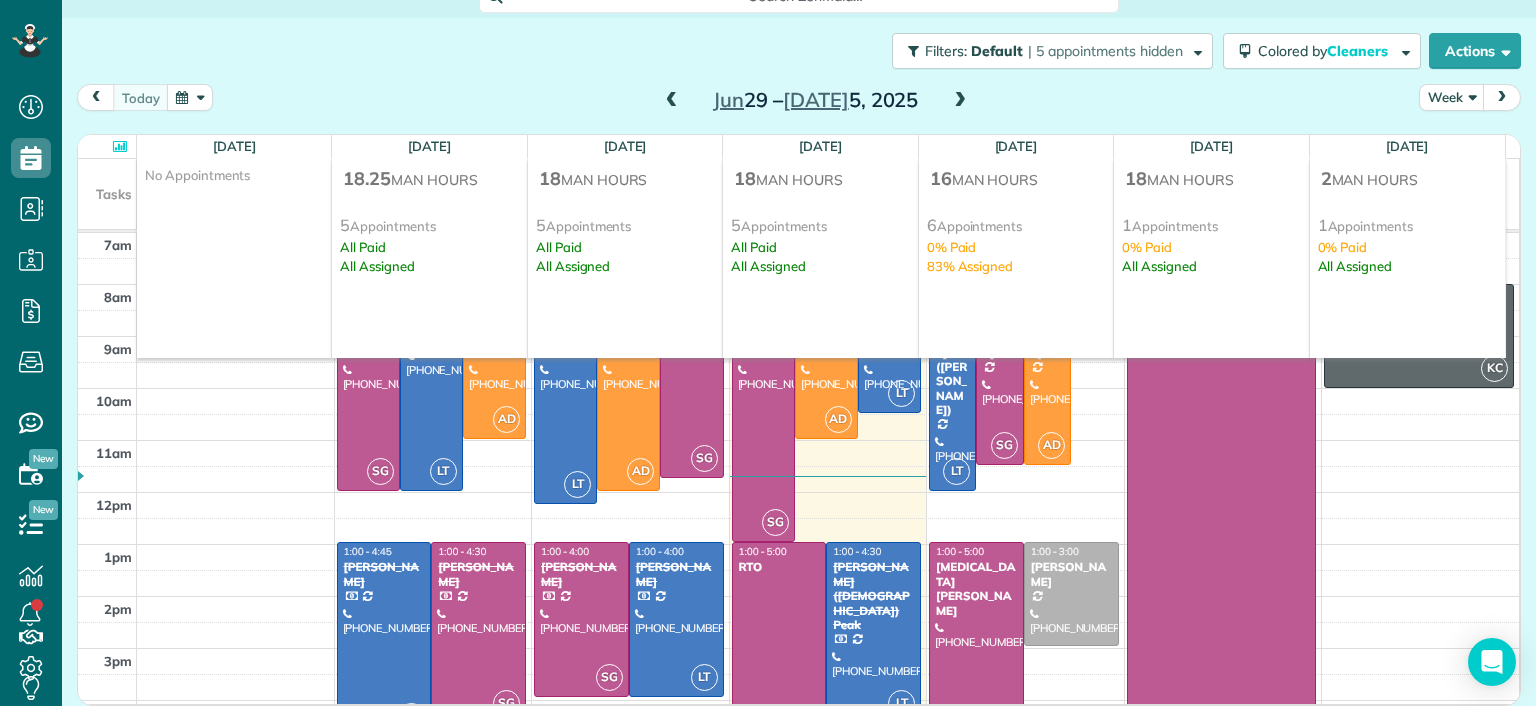 click at bounding box center (120, 146) 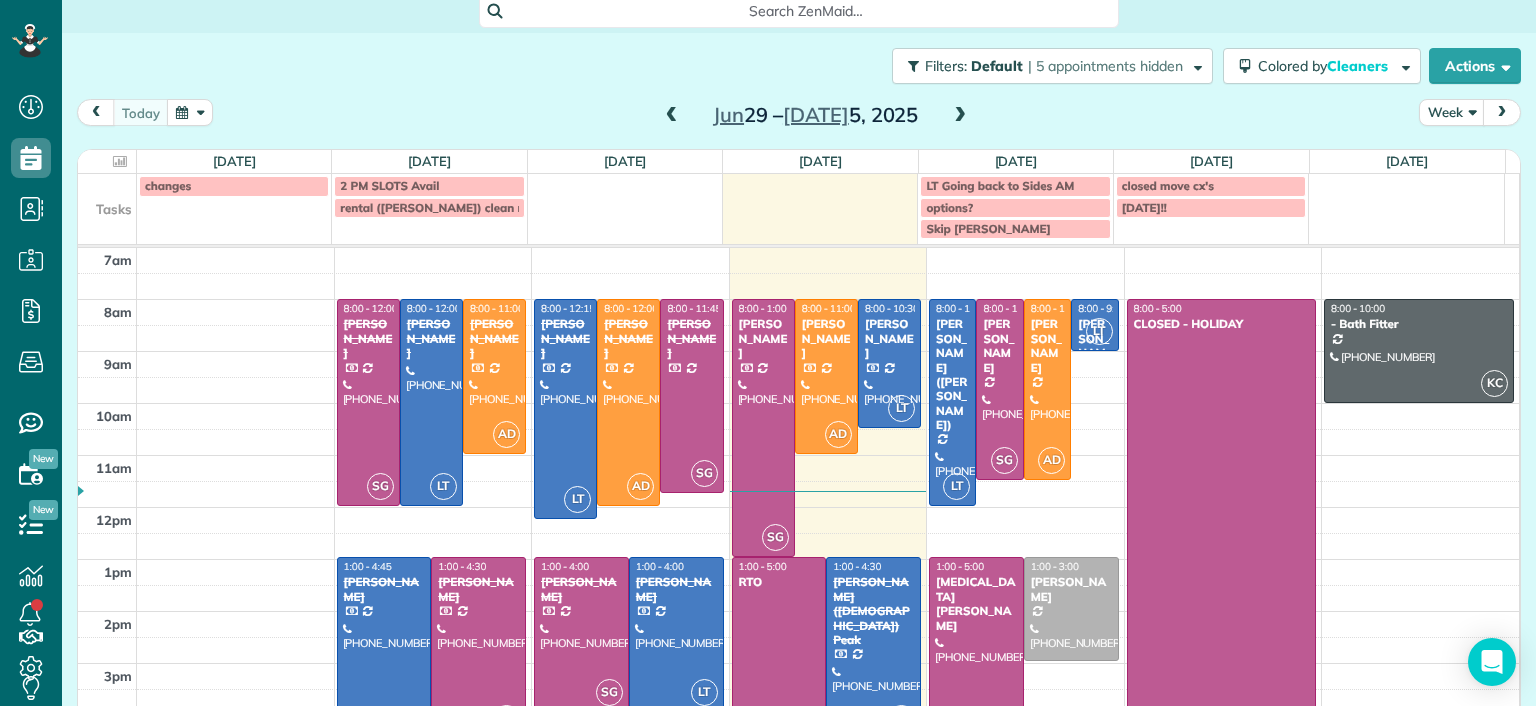 scroll, scrollTop: 0, scrollLeft: 0, axis: both 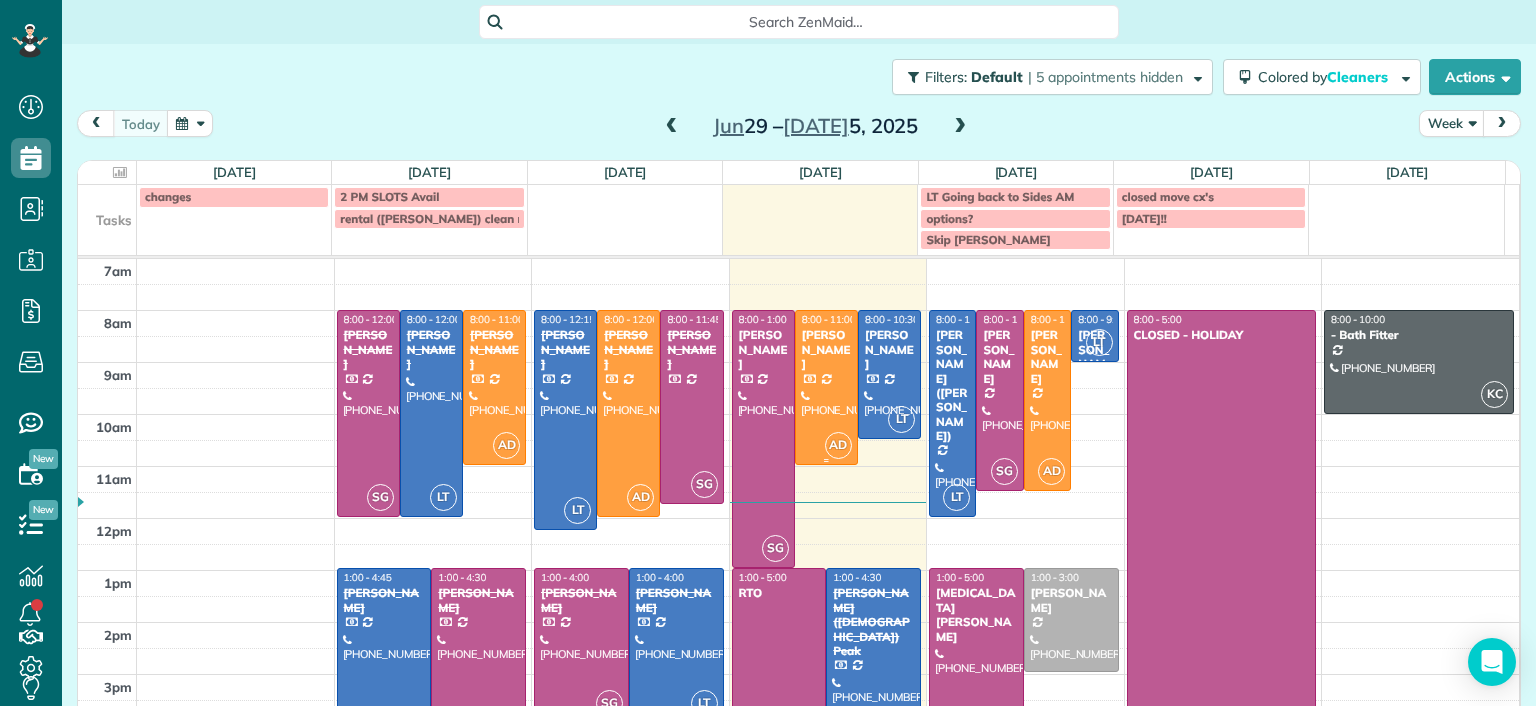click at bounding box center [826, 387] 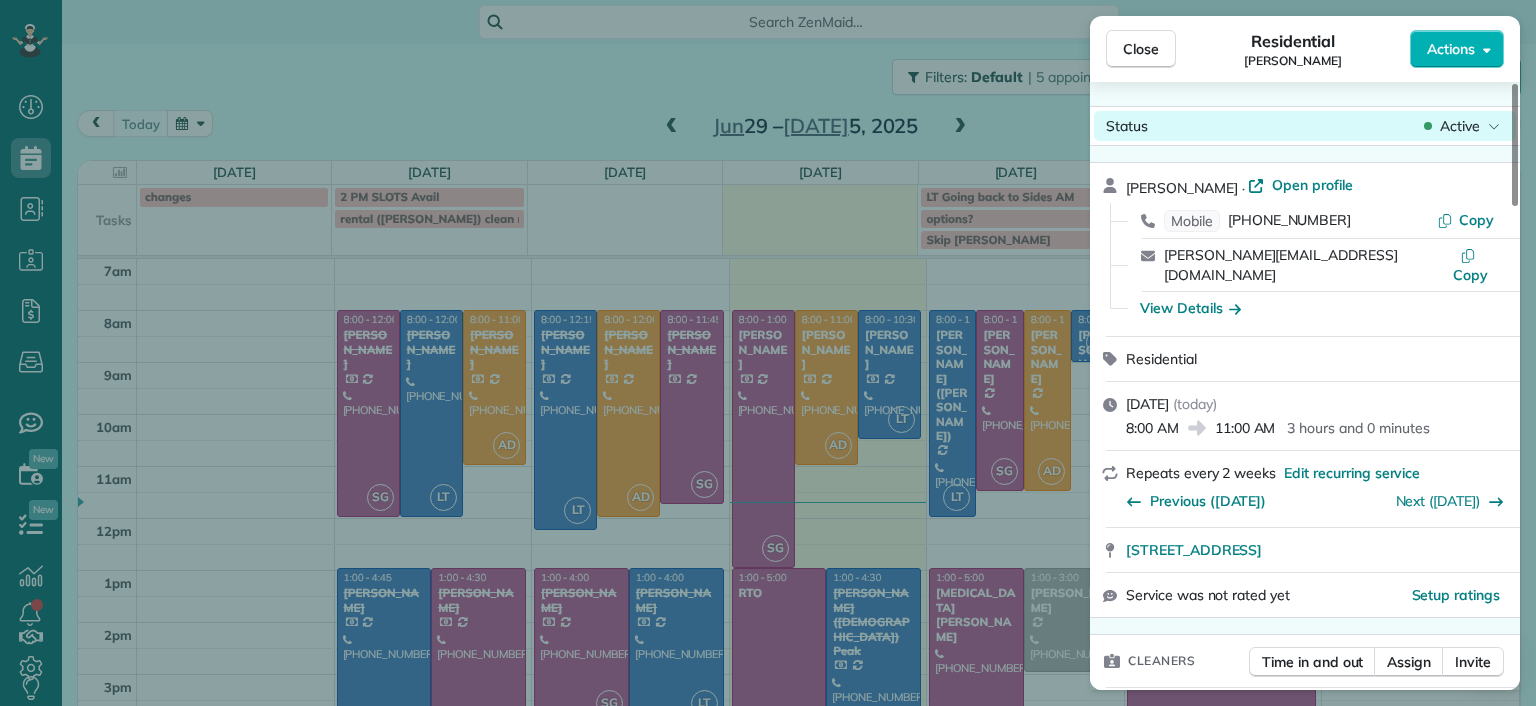 click on "Active" at bounding box center (1462, 126) 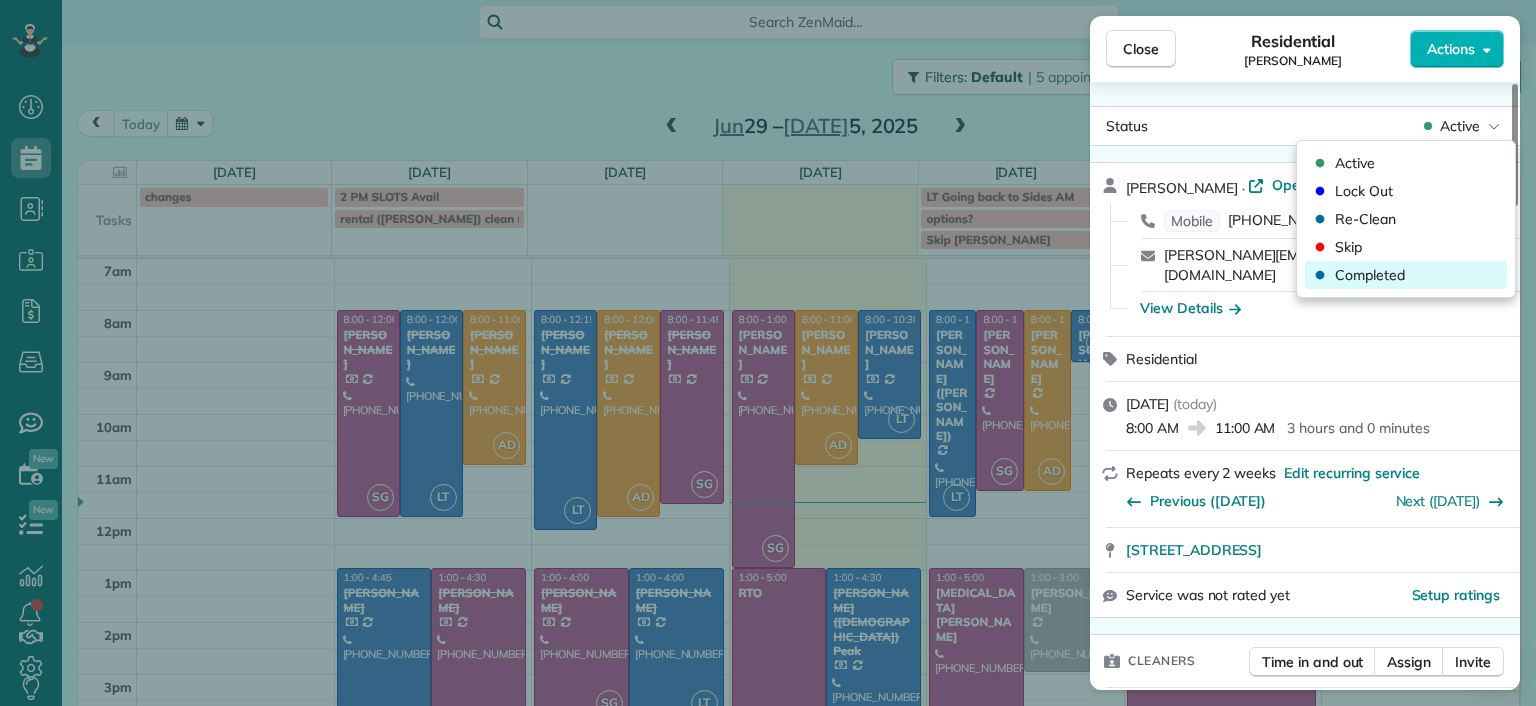 click on "Completed" at bounding box center [1370, 275] 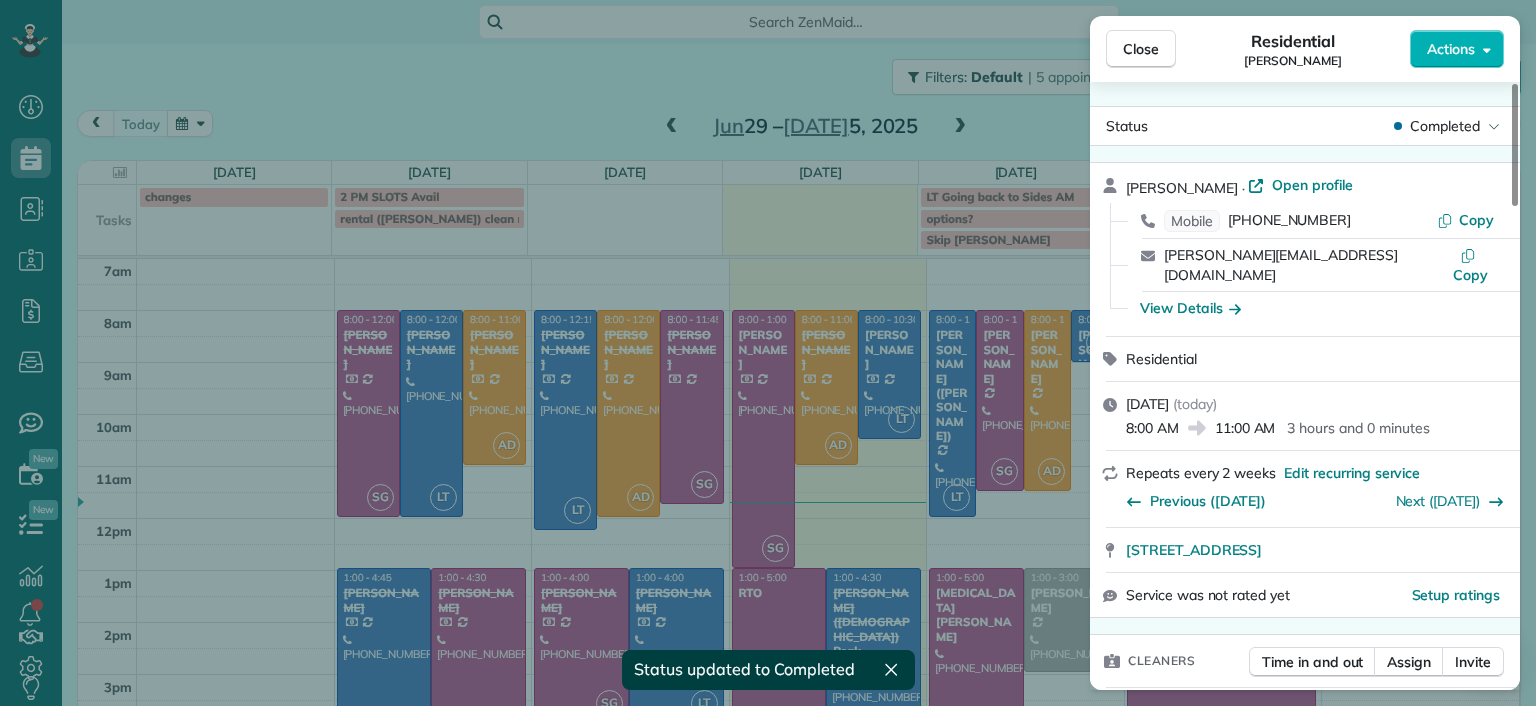 click on "Close Residential [PERSON_NAME] Actions Status Completed [PERSON_NAME] · Open profile Mobile [PHONE_NUMBER] Copy [PERSON_NAME][EMAIL_ADDRESS][DOMAIN_NAME] Copy View Details Residential [DATE] ( [DATE] ) 8:00 AM 11:00 AM 3 hours and 0 minutes Repeats every 2 weeks Edit recurring service Previous ([DATE]) Next ([DATE]) [STREET_ADDRESS] Service was not rated yet Setup ratings Cleaners Time in and out Assign Invite Cleaners [PERSON_NAME] 8:00 AM 11:00 AM Checklist Try Now Keep this appointment up to your standards. Stay on top of every detail, keep your cleaners organised, and your client happy. Assign a checklist Watch a 5 min demo Billing Billing actions Price $280.00 Overcharge $0.00 Discount $0.00 Coupon discount - Primary tax - Secondary tax - Total appointment price $280.00 Tips collected New feature! $0.00 Paid by card Total including tip $280.00 Get paid online in no-time! Send an invoice and reward your cleaners with tips Charge customer credit card Appointment custom fields - 3 24" at bounding box center [768, 353] 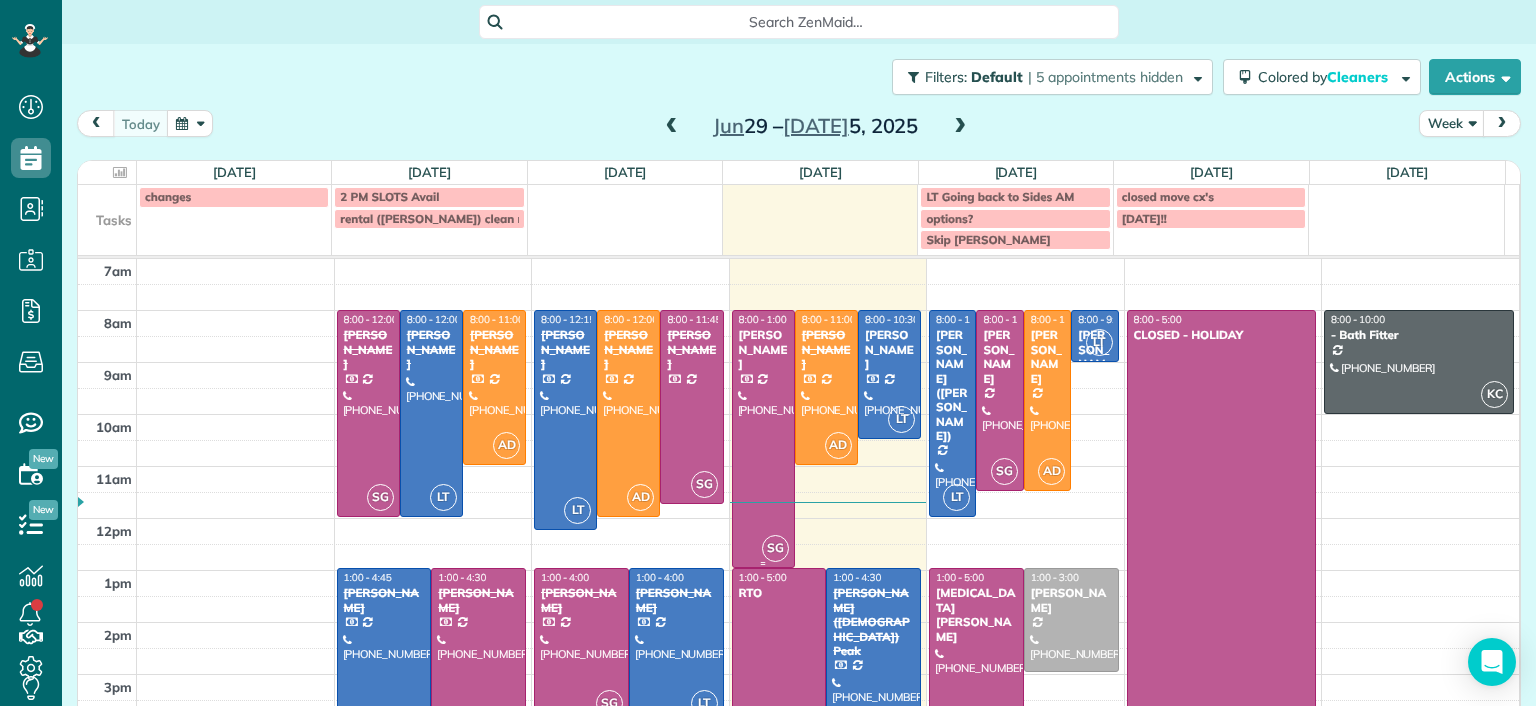 click at bounding box center (763, 439) 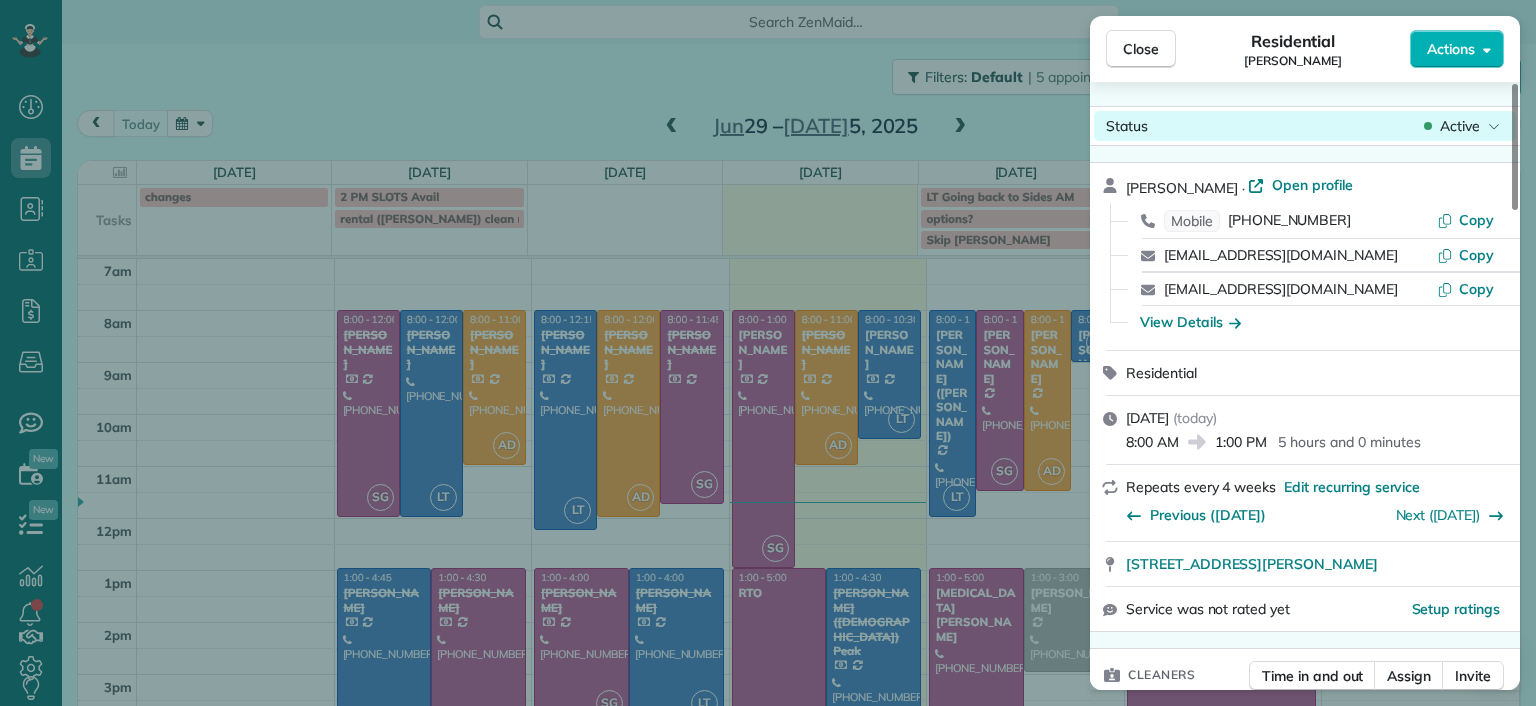 click on "Active" at bounding box center [1460, 126] 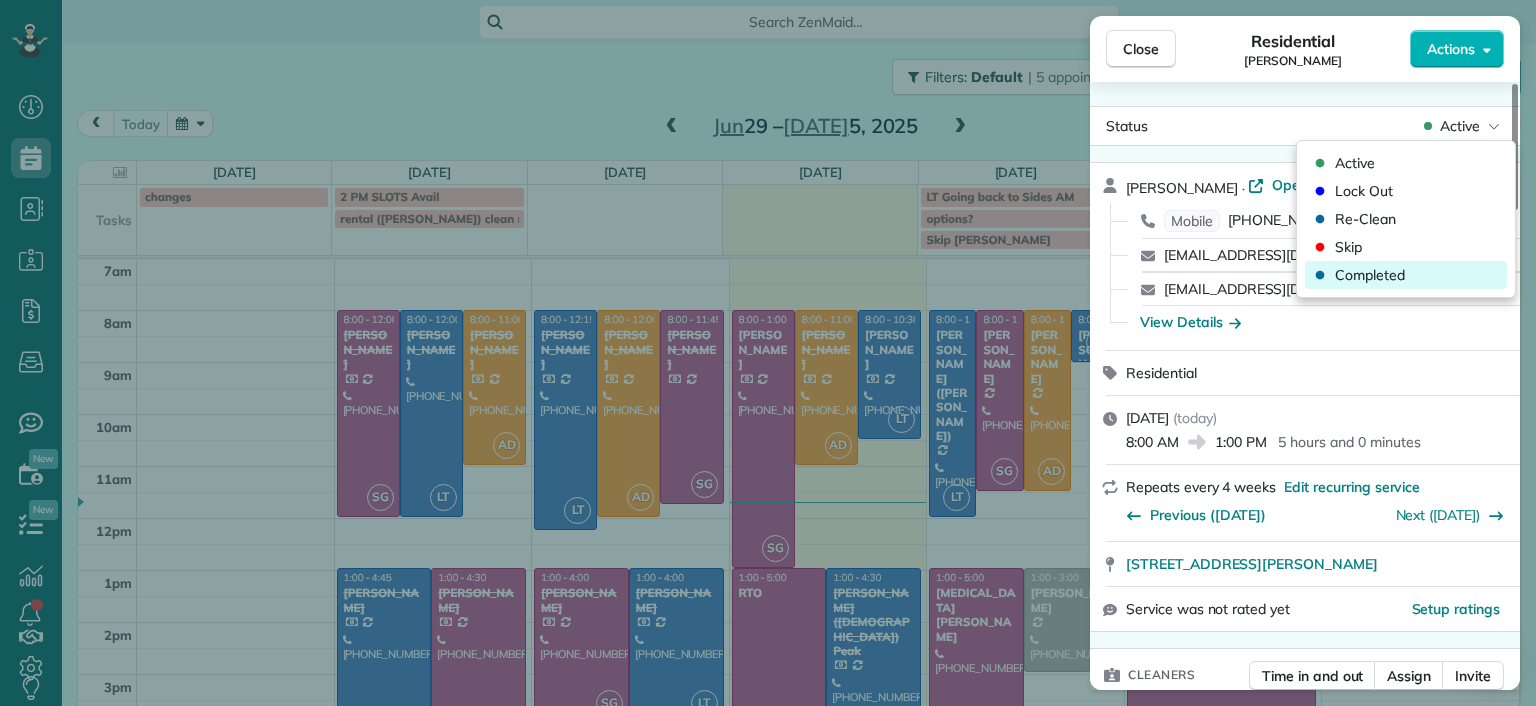 click on "Completed" at bounding box center (1370, 275) 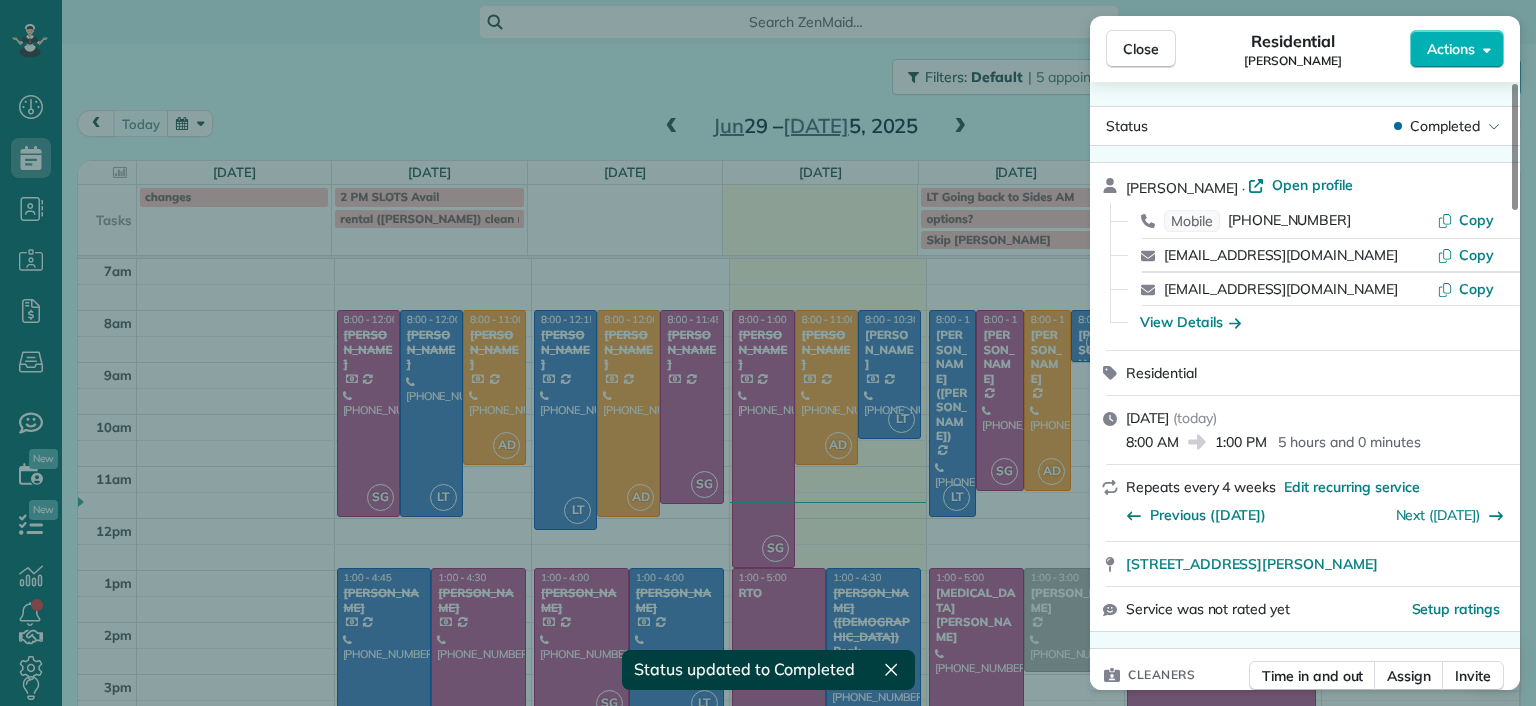 click on "Close Residential [PERSON_NAME] Actions Status Completed [PERSON_NAME] · Open profile Mobile [PHONE_NUMBER] Copy [EMAIL_ADDRESS][DOMAIN_NAME] Copy [EMAIL_ADDRESS][DOMAIN_NAME] Copy View Details Residential [DATE] ( [DATE] ) 8:00 AM 1:00 PM 5 hours and 0 minutes Repeats every 4 weeks Edit recurring service Previous ([DATE]) Next ([DATE]) [STREET_ADDRESS][PERSON_NAME] Service was not rated yet Setup ratings Cleaners Time in and out Assign Invite Cleaners [PERSON_NAME] 8:00 AM 1:00 PM Checklist Try Now Keep this appointment up to your standards. Stay on top of every detail, keep your cleaners organised, and your client happy. Assign a checklist Watch a 5 min demo Billing Billing actions Price $280.00 Overcharge $0.00 Discount $0.00 Coupon discount - Primary tax - Secondary tax - Total appointment price $280.00 Tips collected New feature! $0.00 Paid by card Total including tip $280.00 Get paid online in no-time! Send an invoice and reward your cleaners with tips Charge customer credit card - 2 (" at bounding box center (768, 353) 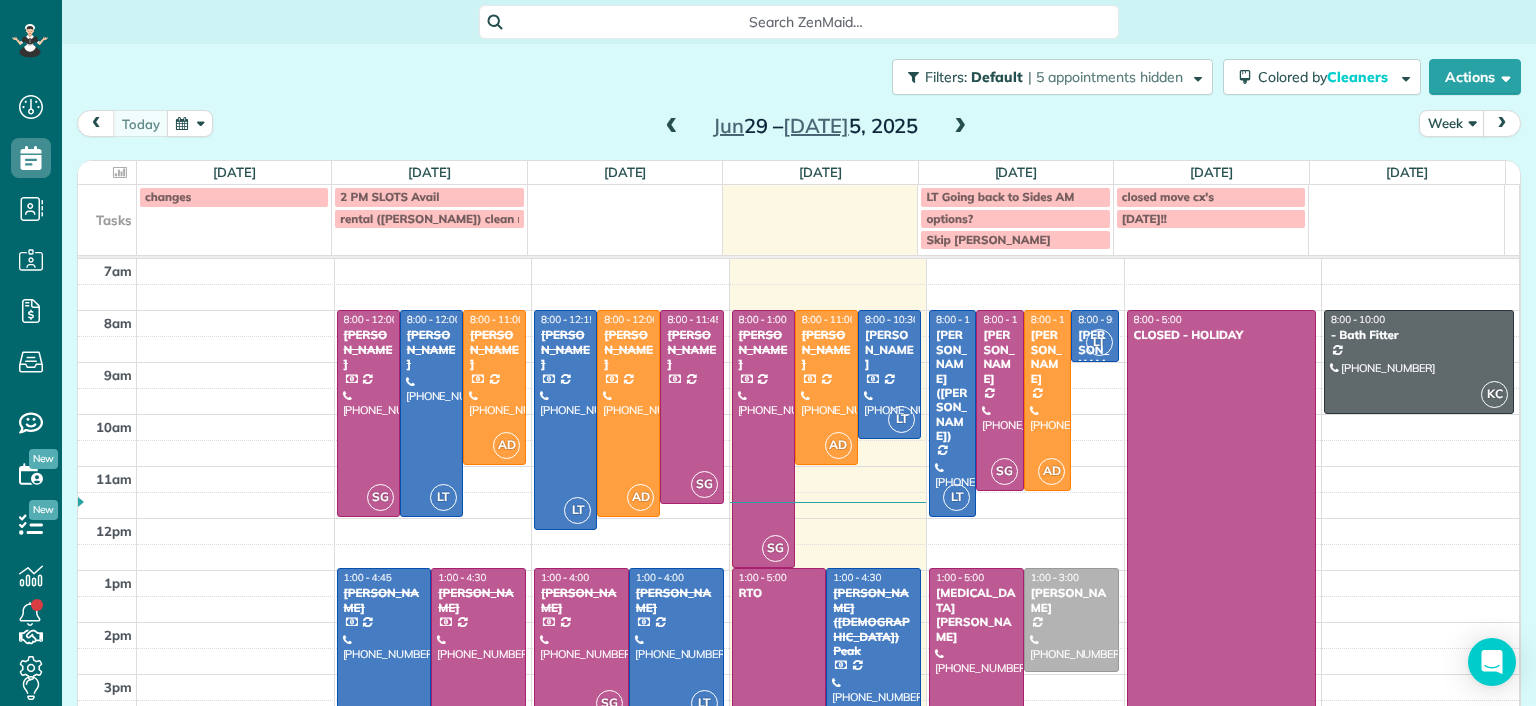click on "Dashboard
Scheduling
Calendar View
List View
Dispatch View - Weekly scheduling (Beta)" at bounding box center (768, 353) 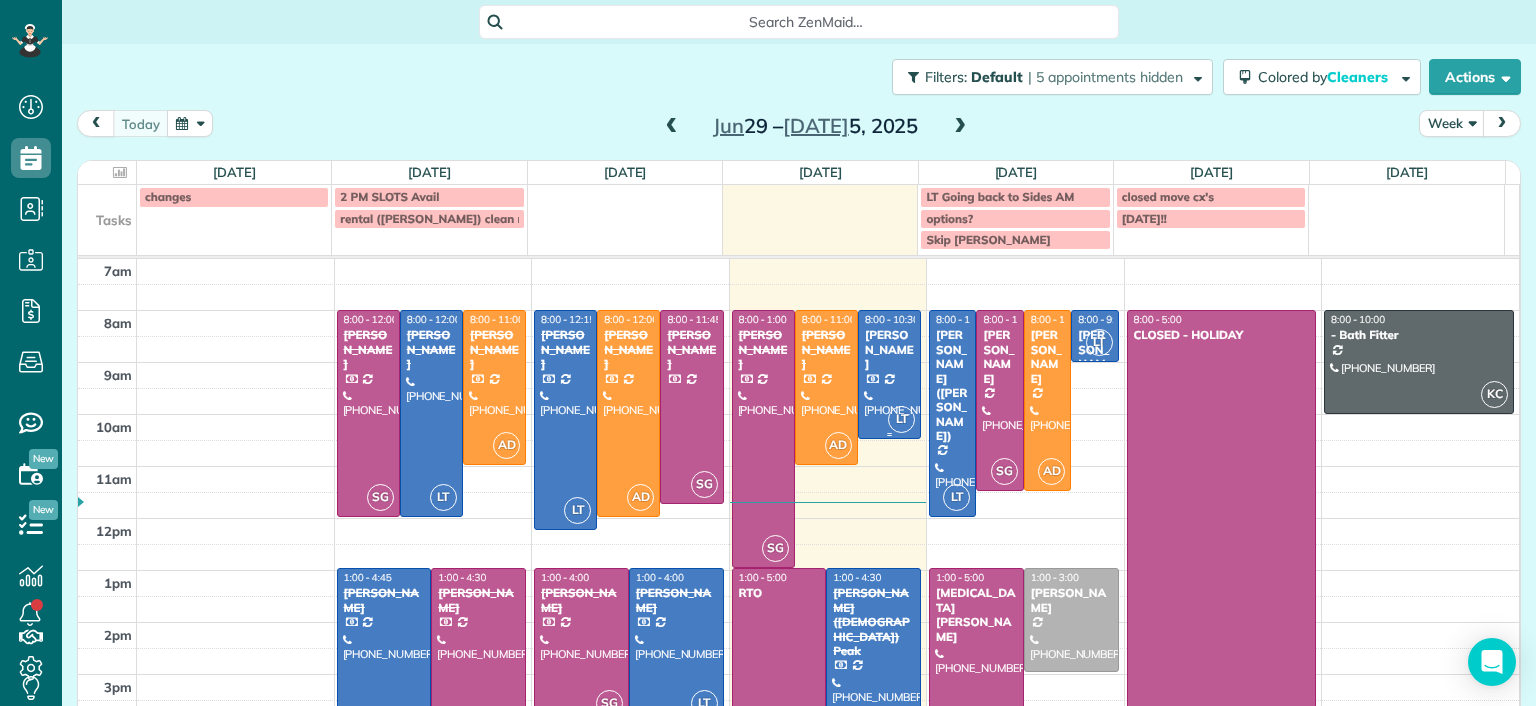 click at bounding box center [889, 374] 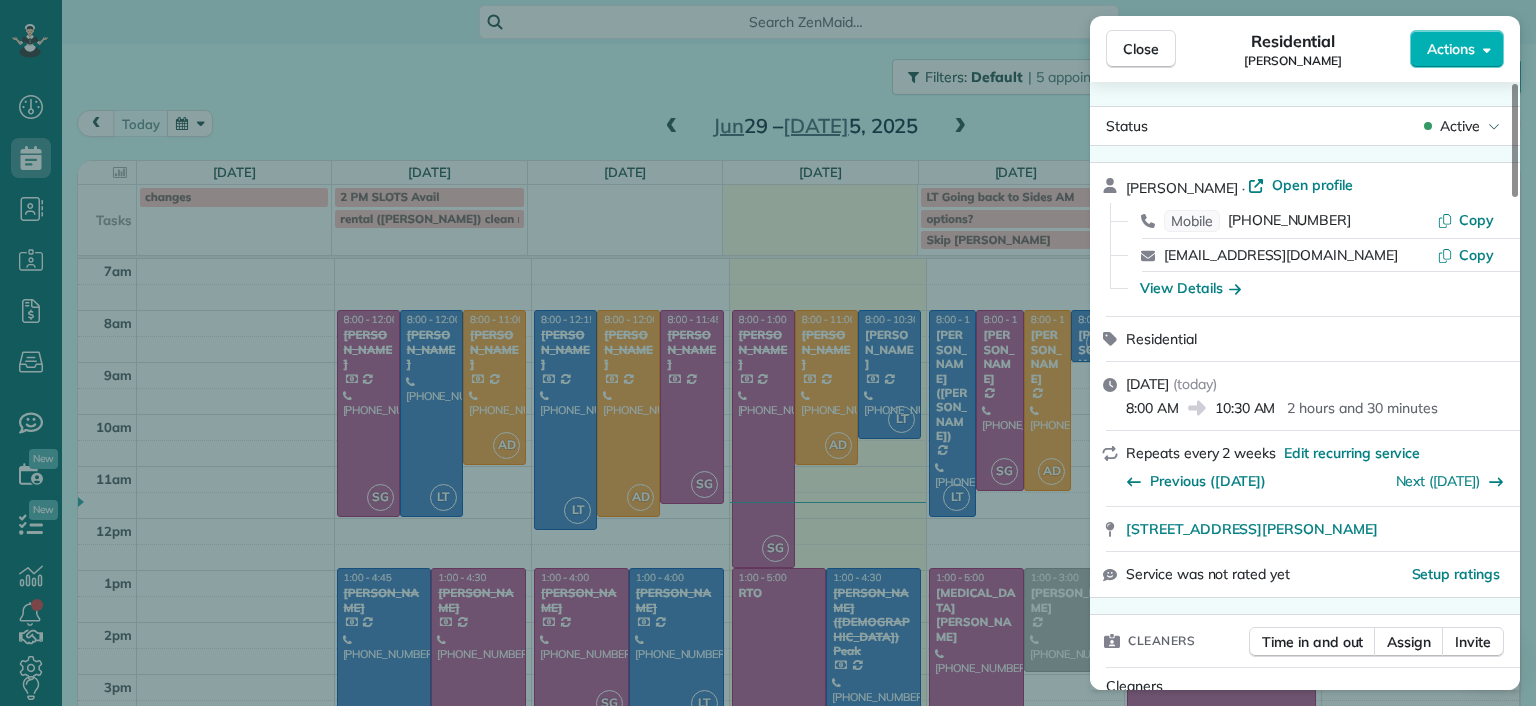 click on "Active" at bounding box center [1460, 126] 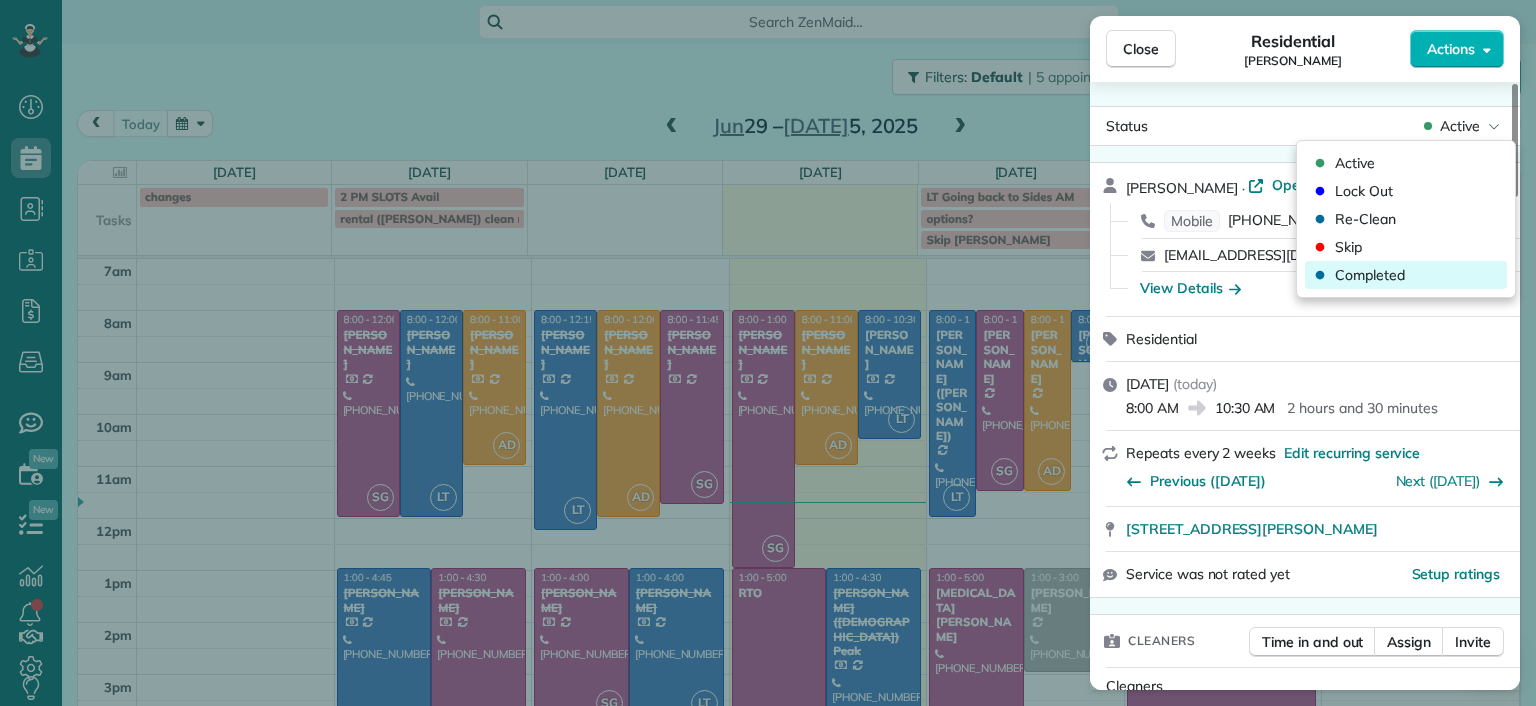 click on "Completed" at bounding box center (1370, 275) 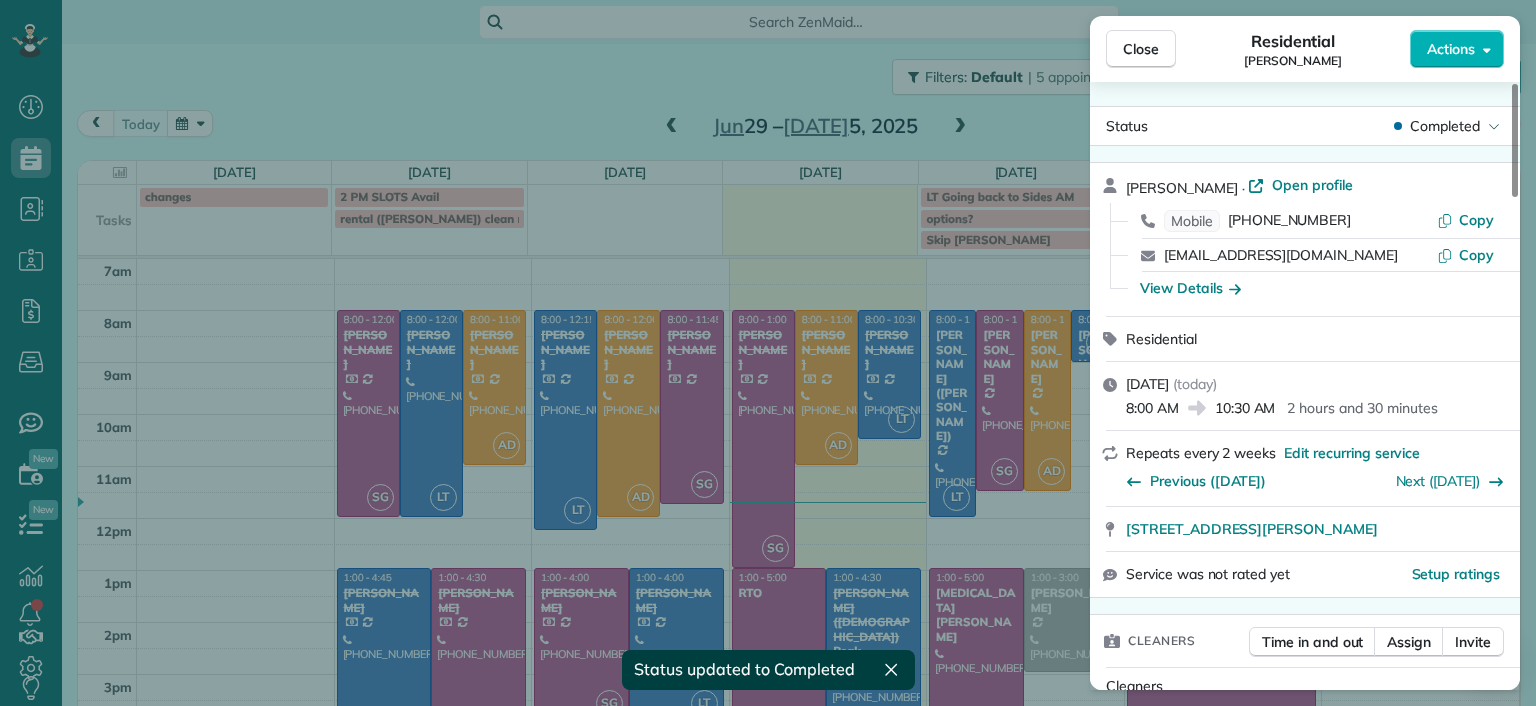 click on "Close Residential [PERSON_NAME] Actions Status Completed [PERSON_NAME] · Open profile Mobile [PHONE_NUMBER] Copy [EMAIL_ADDRESS][DOMAIN_NAME] Copy View Details Residential [DATE] ( [DATE] ) 8:00 AM 10:30 AM 2 hours and 30 minutes Repeats every 2 weeks Edit recurring service Previous ([DATE]) Next ([DATE]) [STREET_ADDRESS][PERSON_NAME] Service was not rated yet Setup ratings Cleaners Time in and out Assign Invite Cleaners [PERSON_NAME] 8:00 AM 10:30 AM Checklist Try Now Keep this appointment up to your standards. Stay on top of every detail, keep your cleaners organised, and your client happy. Assign a checklist Watch a 5 min demo Billing Billing actions Price $138.00 Overcharge $0.00 Discount $0.00 Coupon discount - Primary tax - Secondary tax - Total appointment price $138.00 Tips collected New feature! $0.00 Paid by card Total including tip $138.00 Get paid online in no-time! Send an invoice and reward your cleaners with tips Charge customer credit card Man Hours 2.5 Man hours" at bounding box center (768, 353) 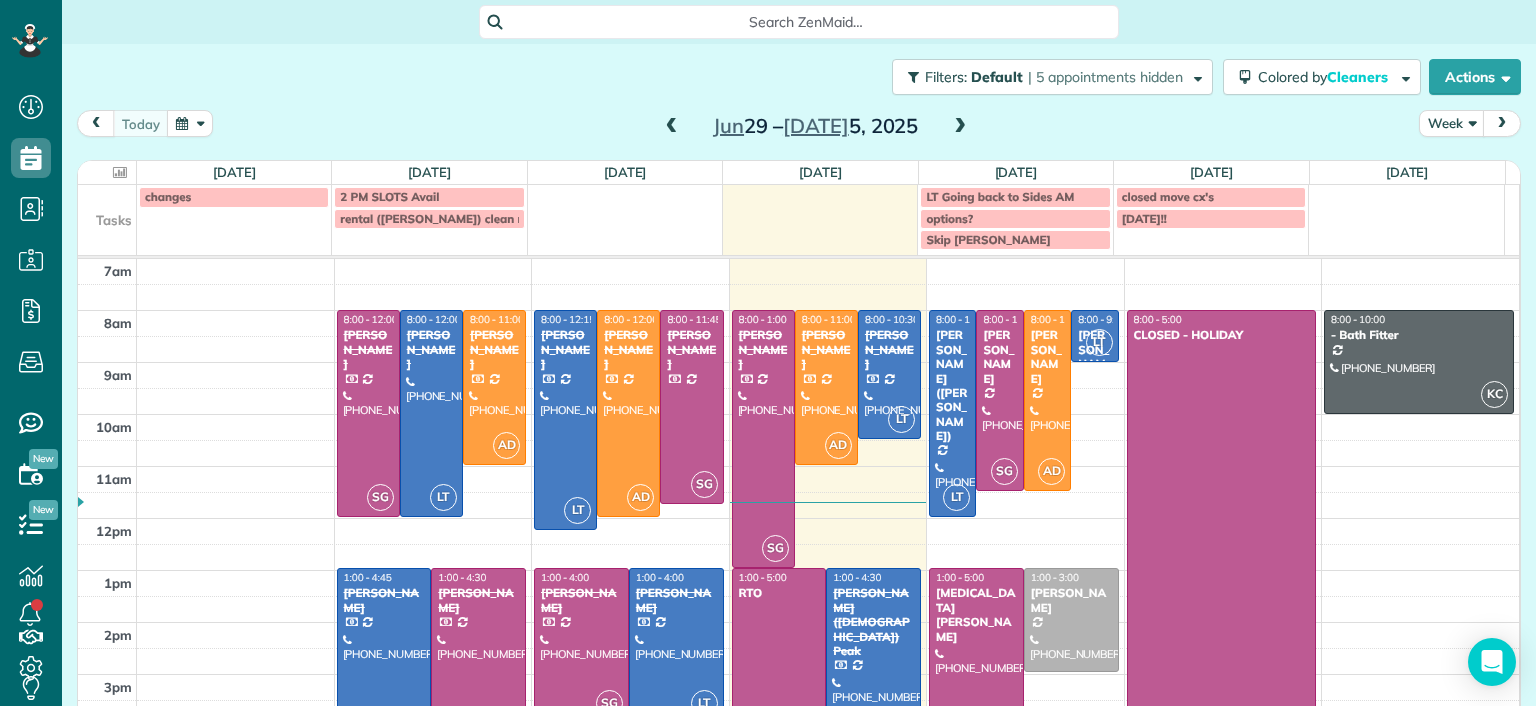 click at bounding box center (120, 172) 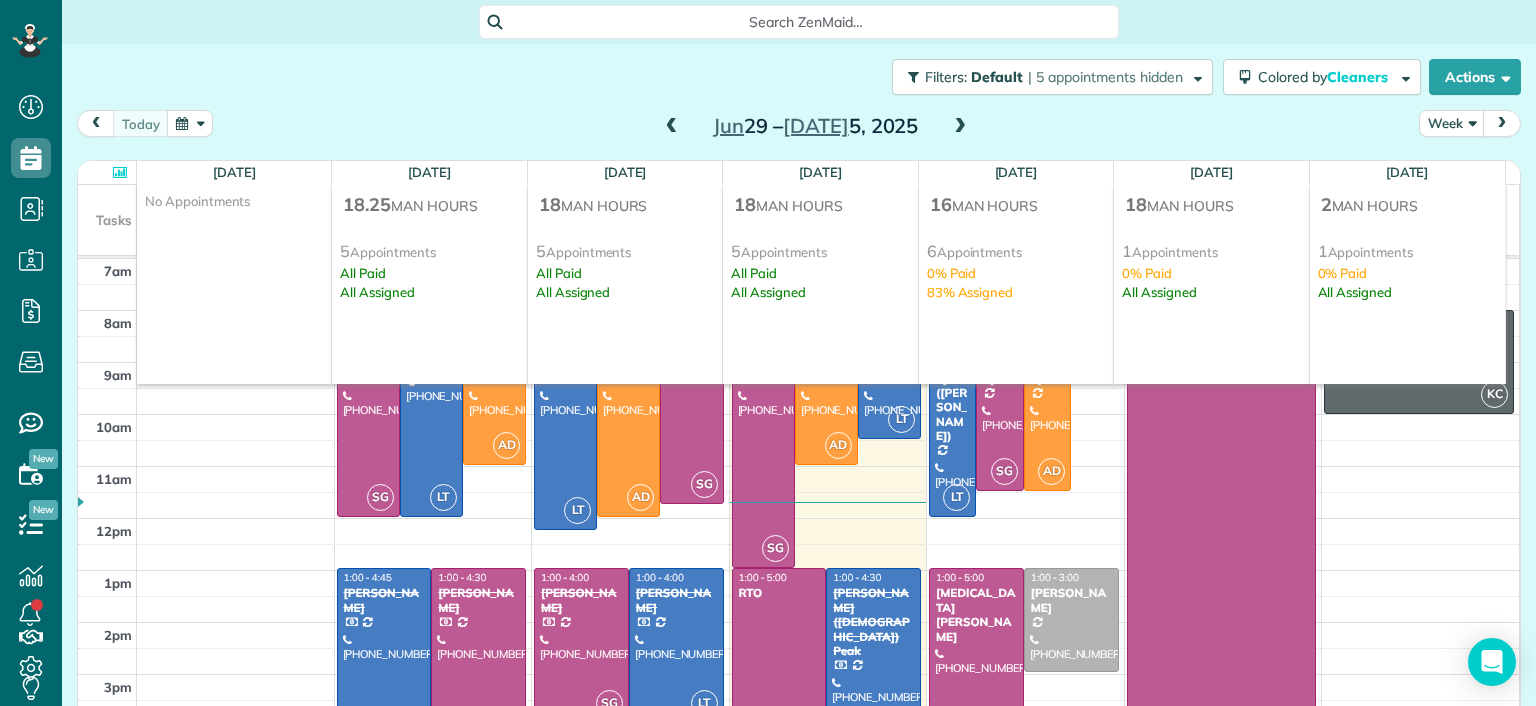 click at bounding box center (120, 172) 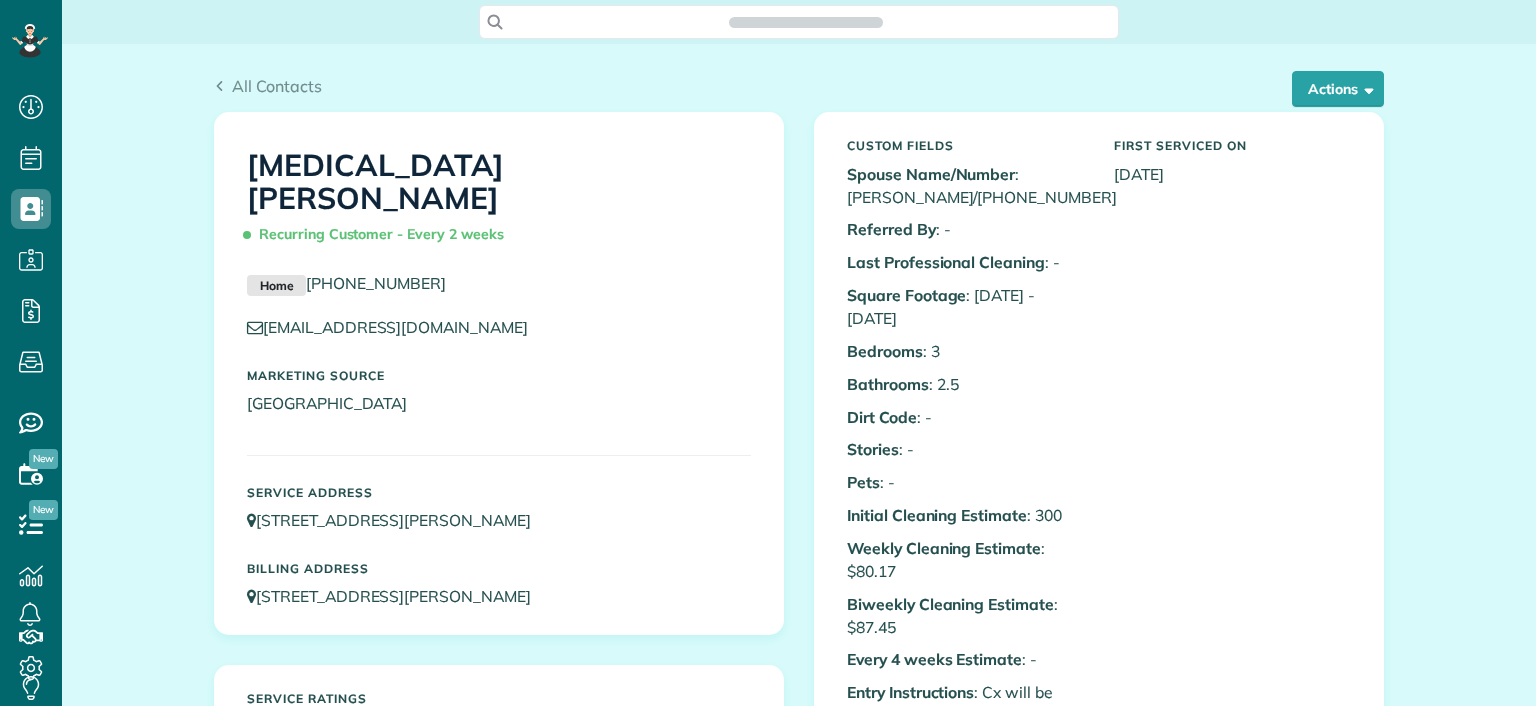 scroll, scrollTop: 0, scrollLeft: 0, axis: both 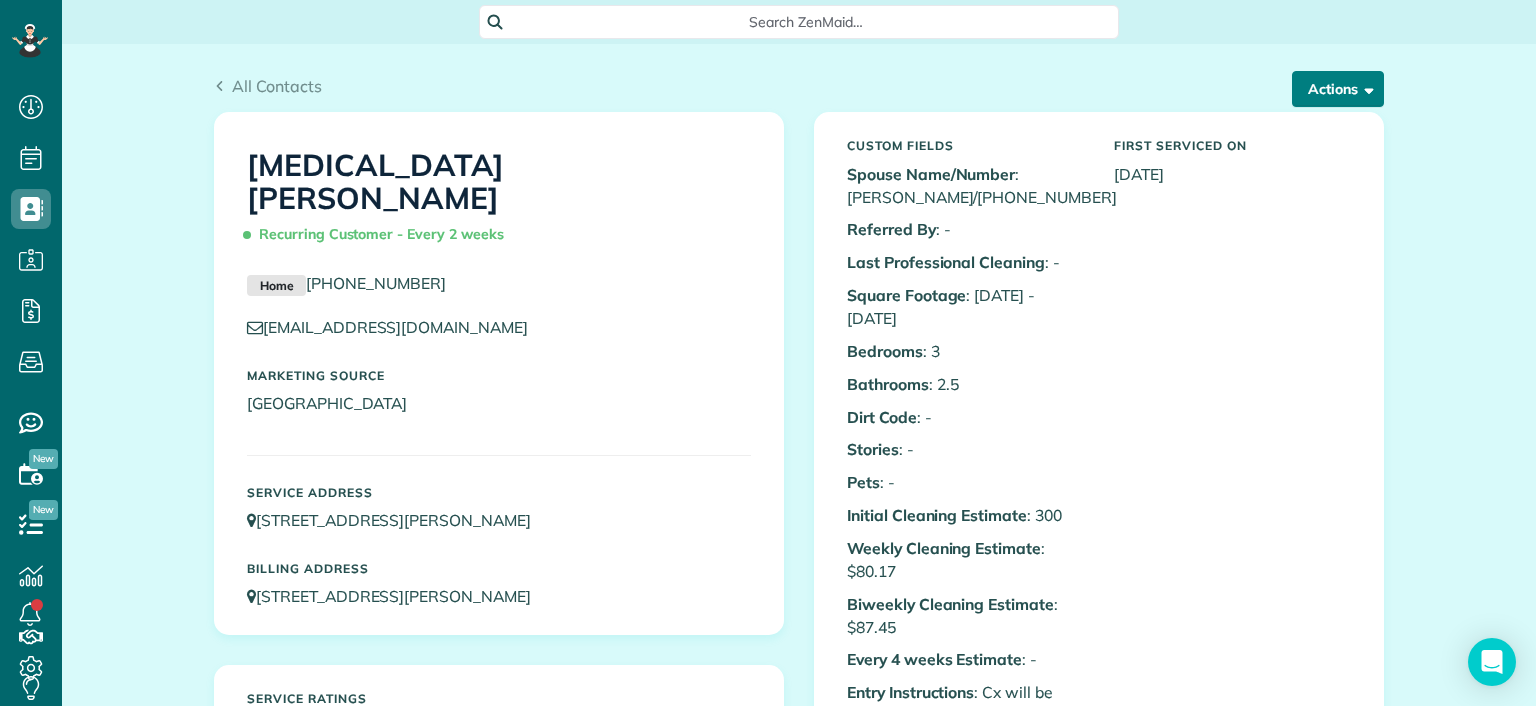 click on "Actions" at bounding box center (1338, 89) 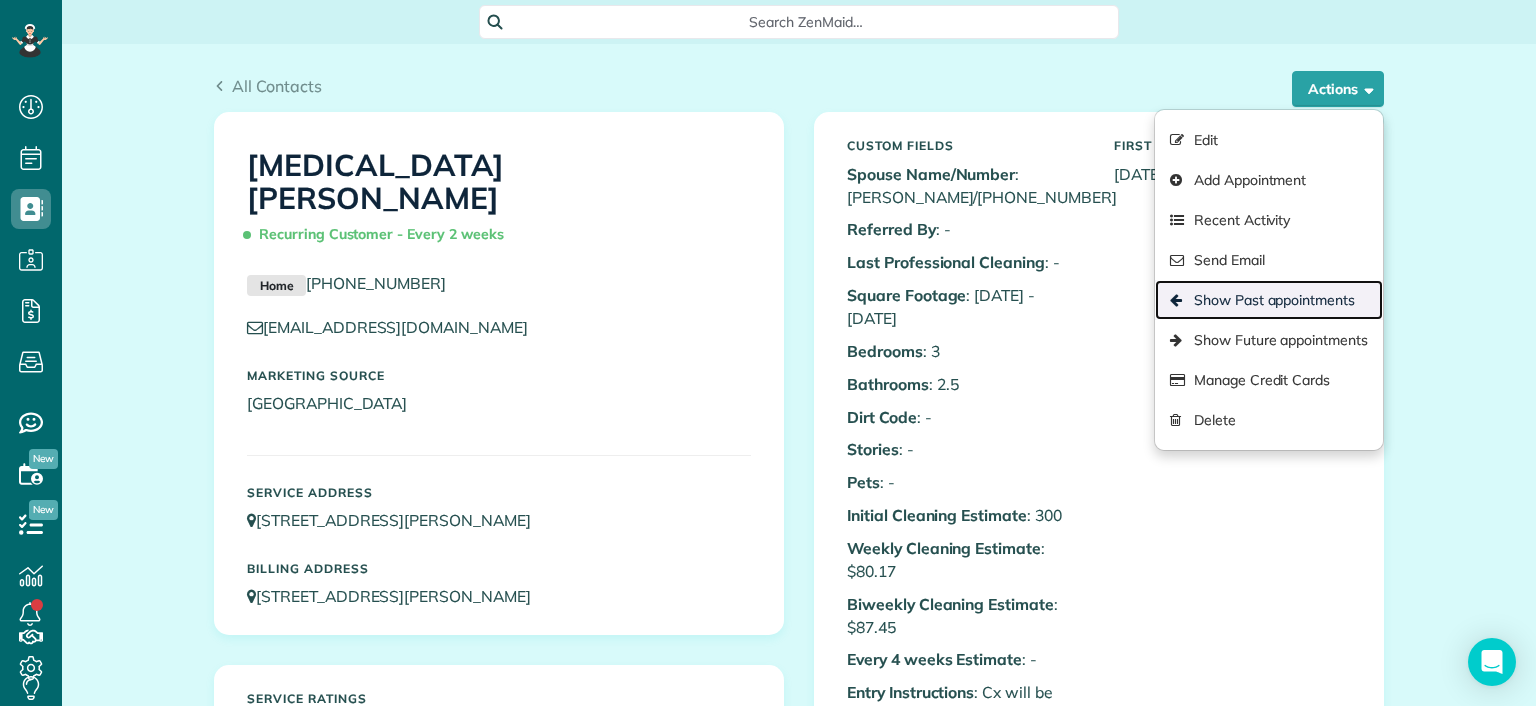 click on "Show Past appointments" at bounding box center [1269, 300] 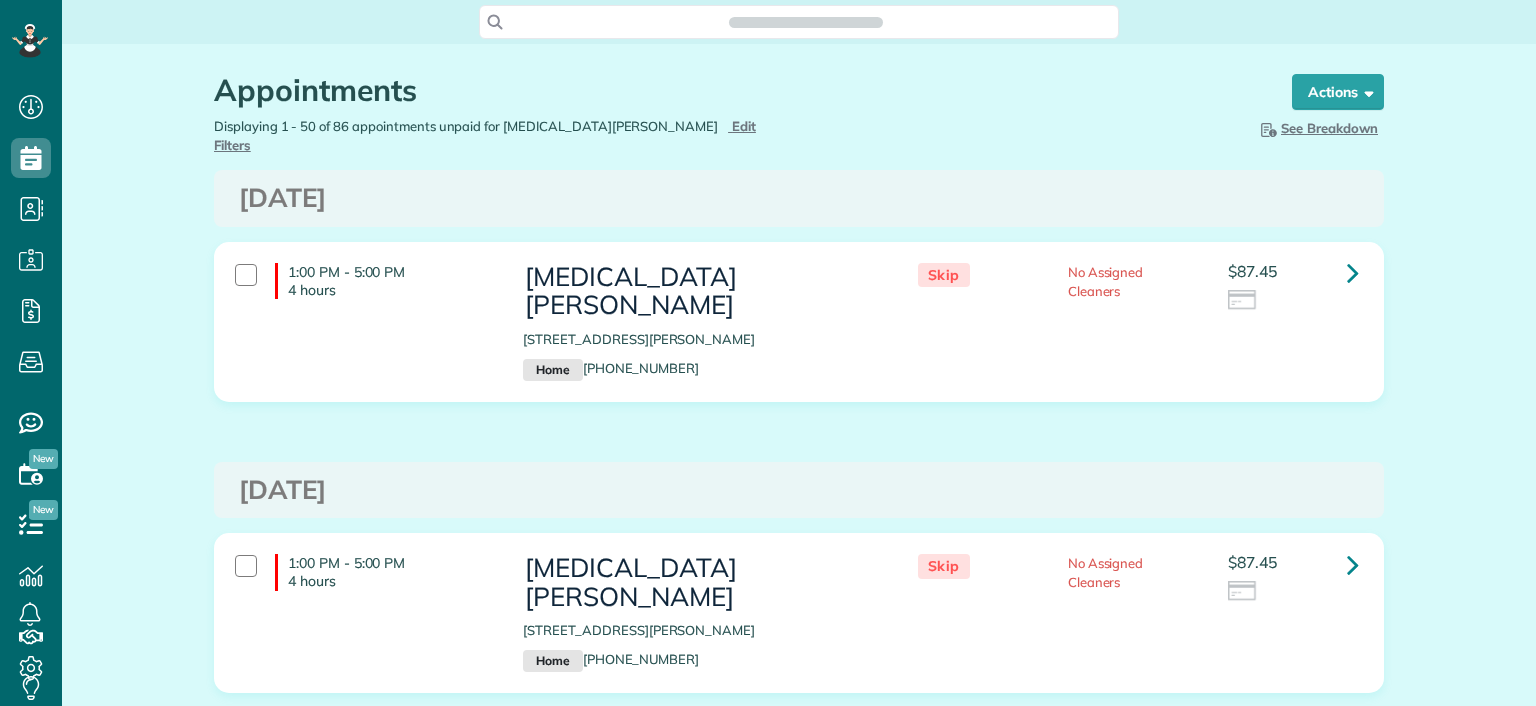 scroll, scrollTop: 0, scrollLeft: 0, axis: both 